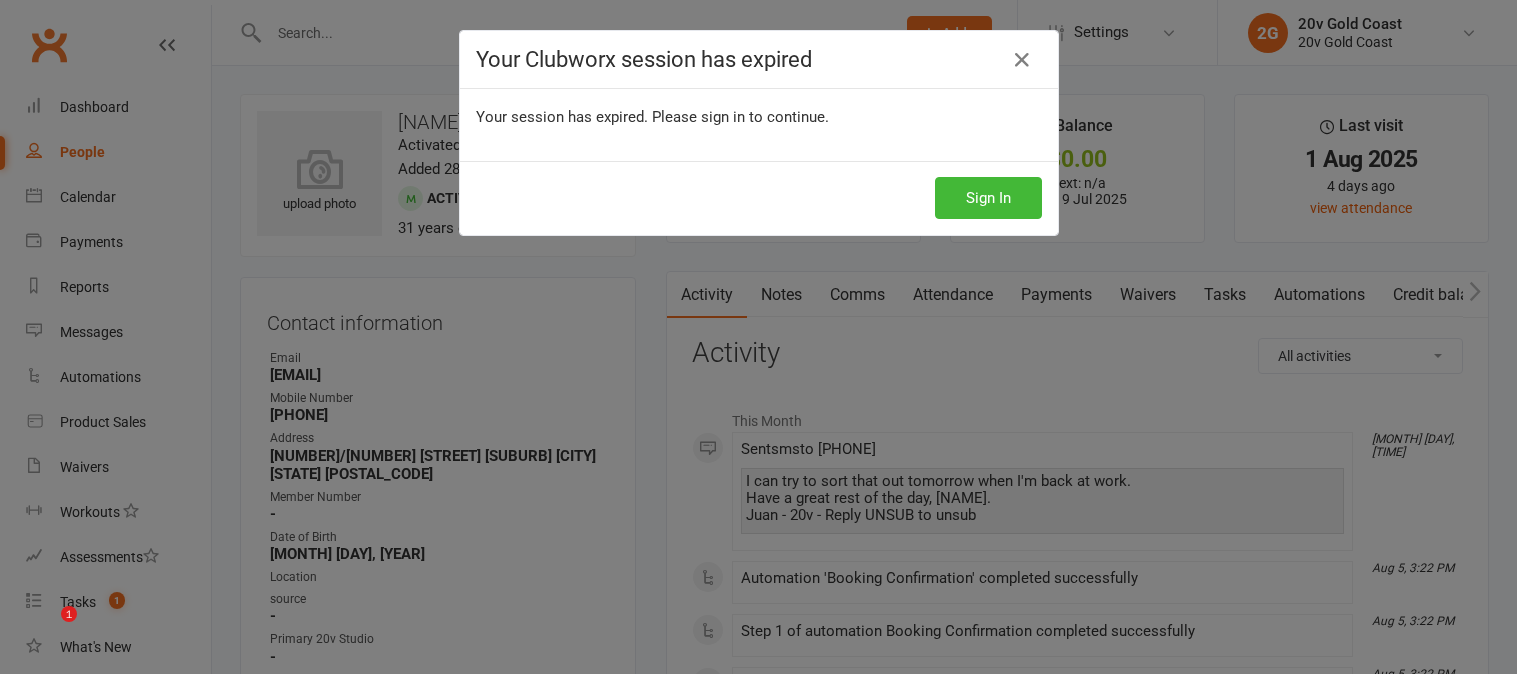 scroll, scrollTop: 0, scrollLeft: 0, axis: both 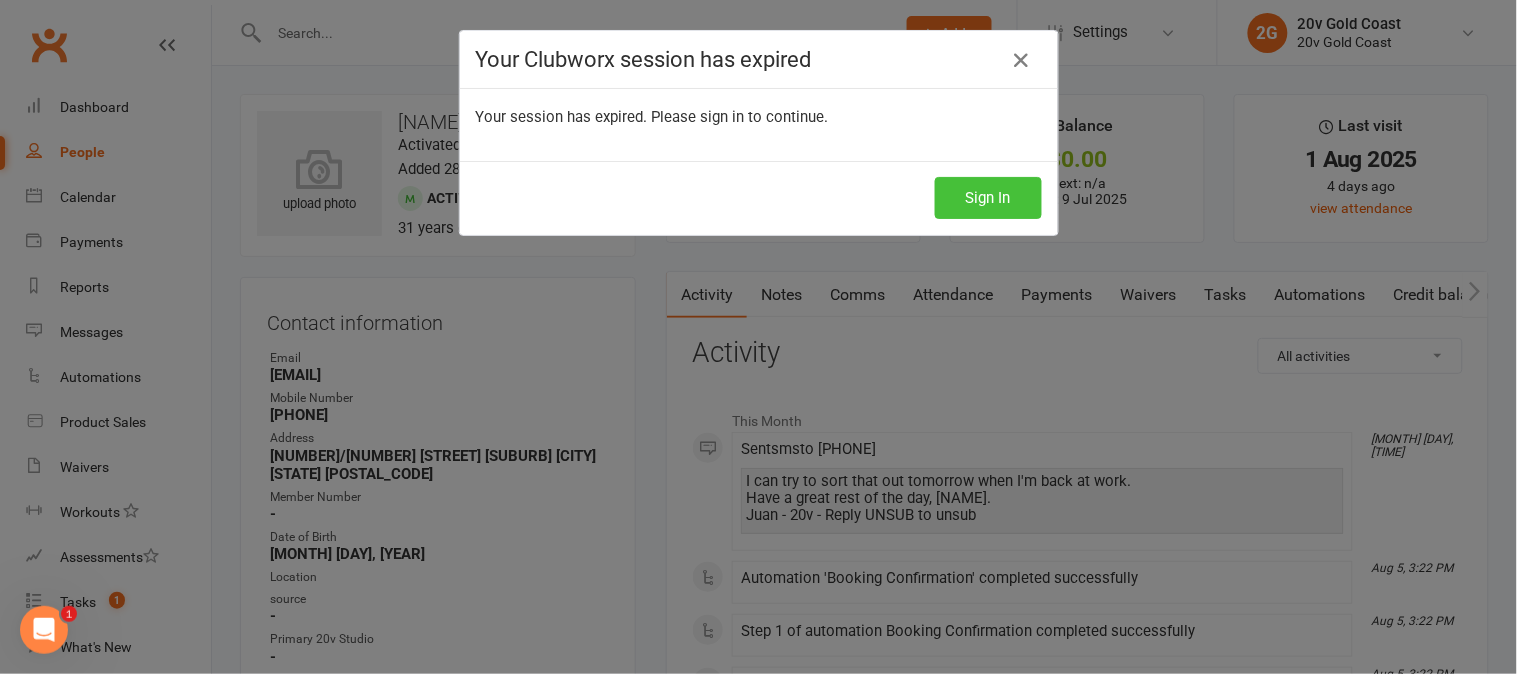 click on "Sign In" at bounding box center [988, 198] 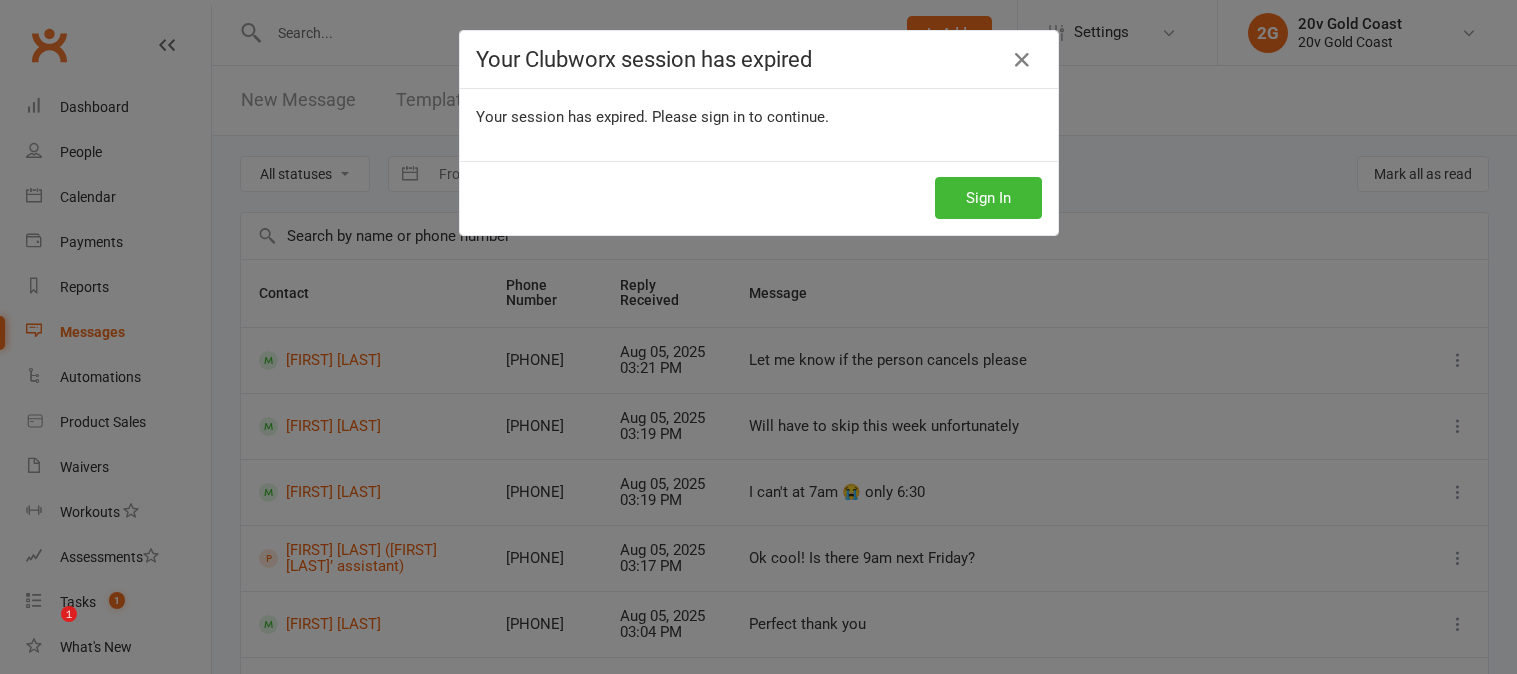 scroll, scrollTop: 111, scrollLeft: 0, axis: vertical 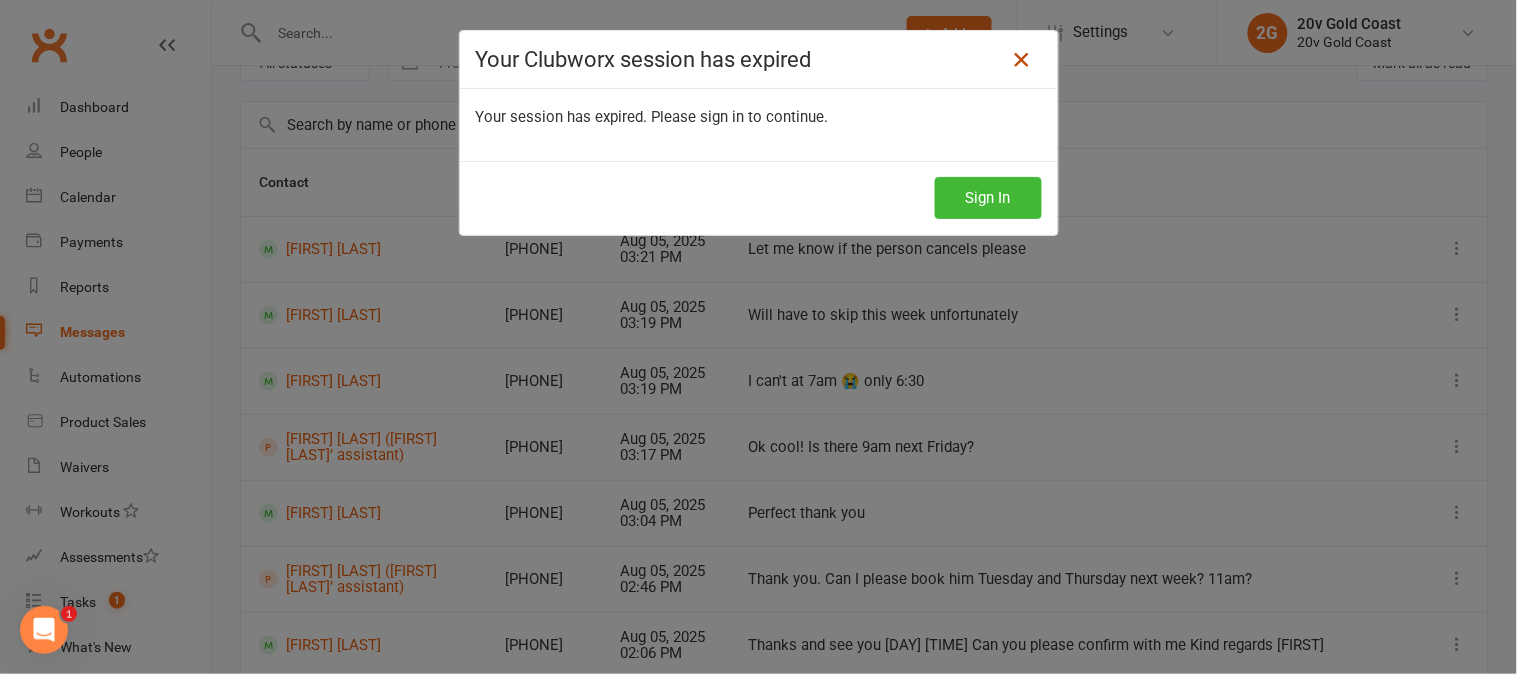 click at bounding box center (1022, 60) 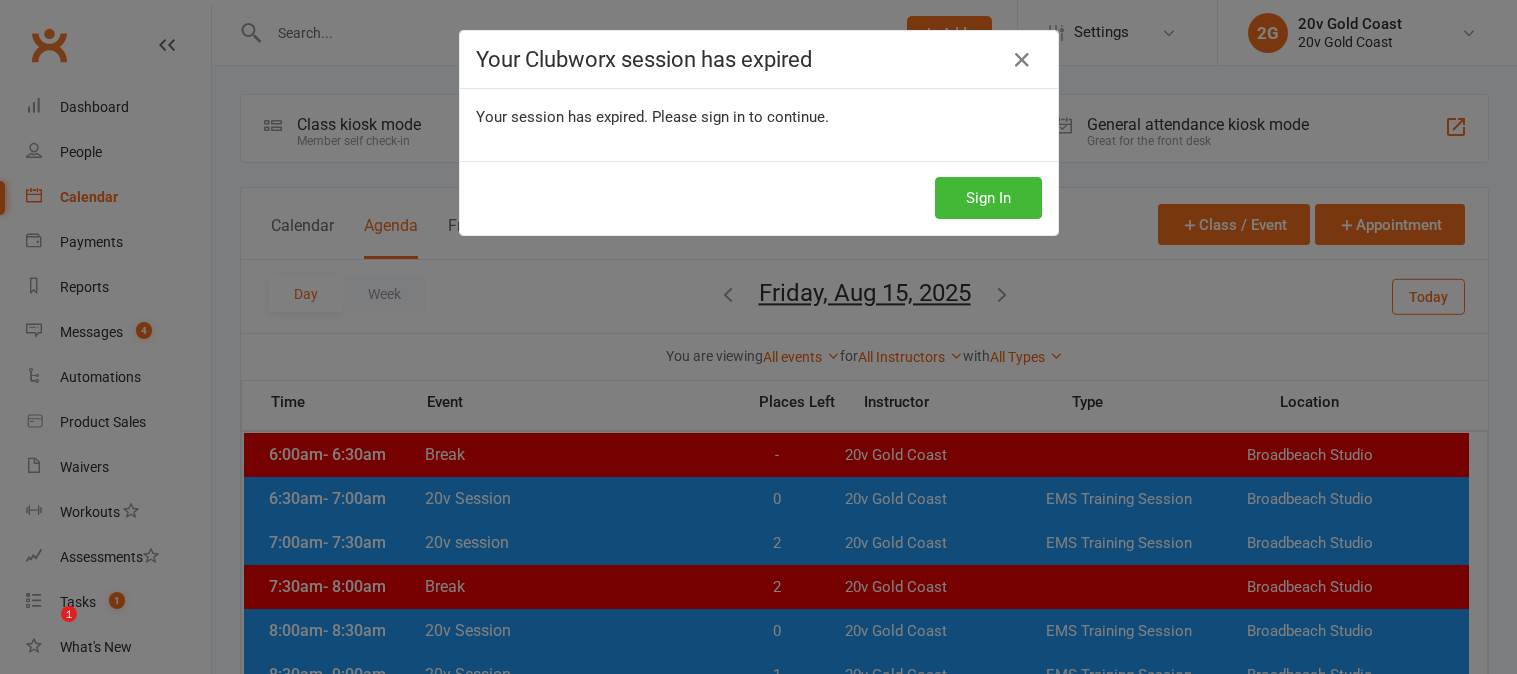 scroll, scrollTop: 328, scrollLeft: 0, axis: vertical 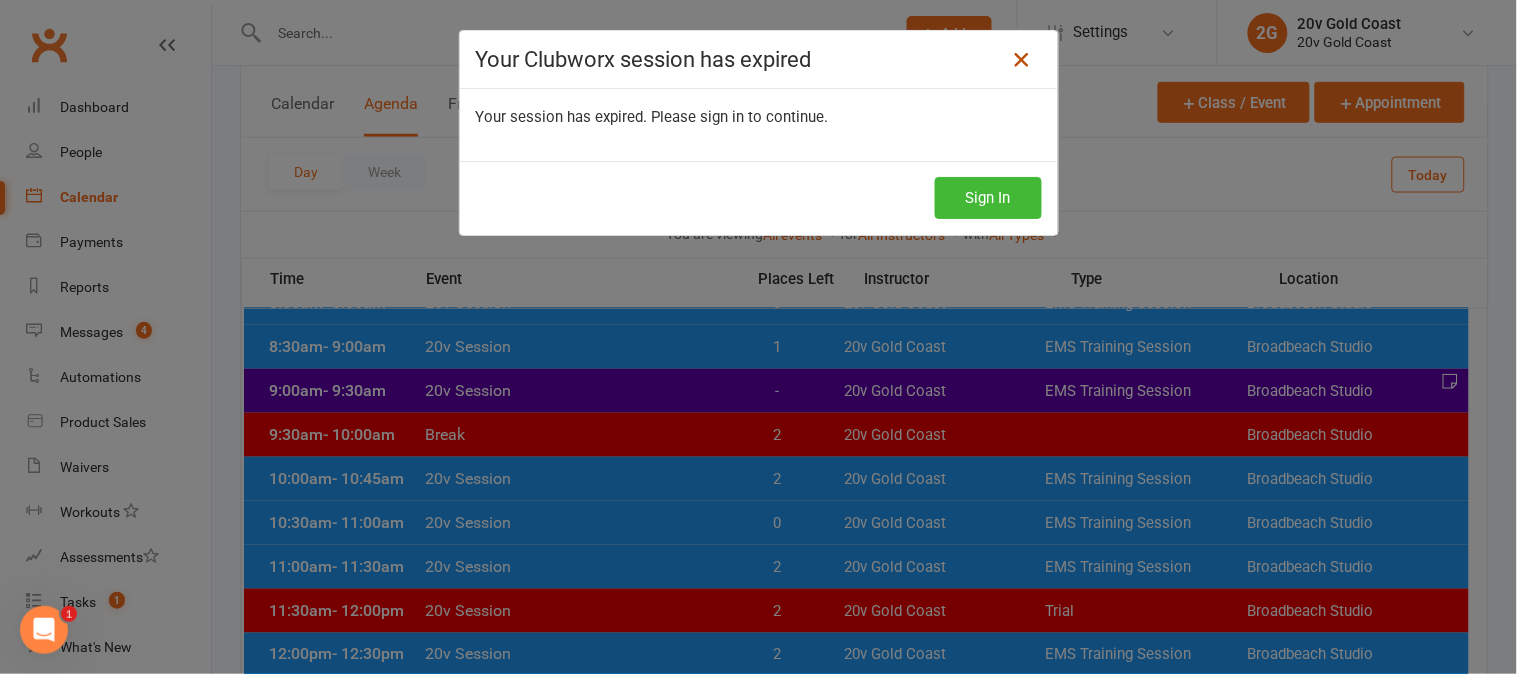 click at bounding box center (1022, 60) 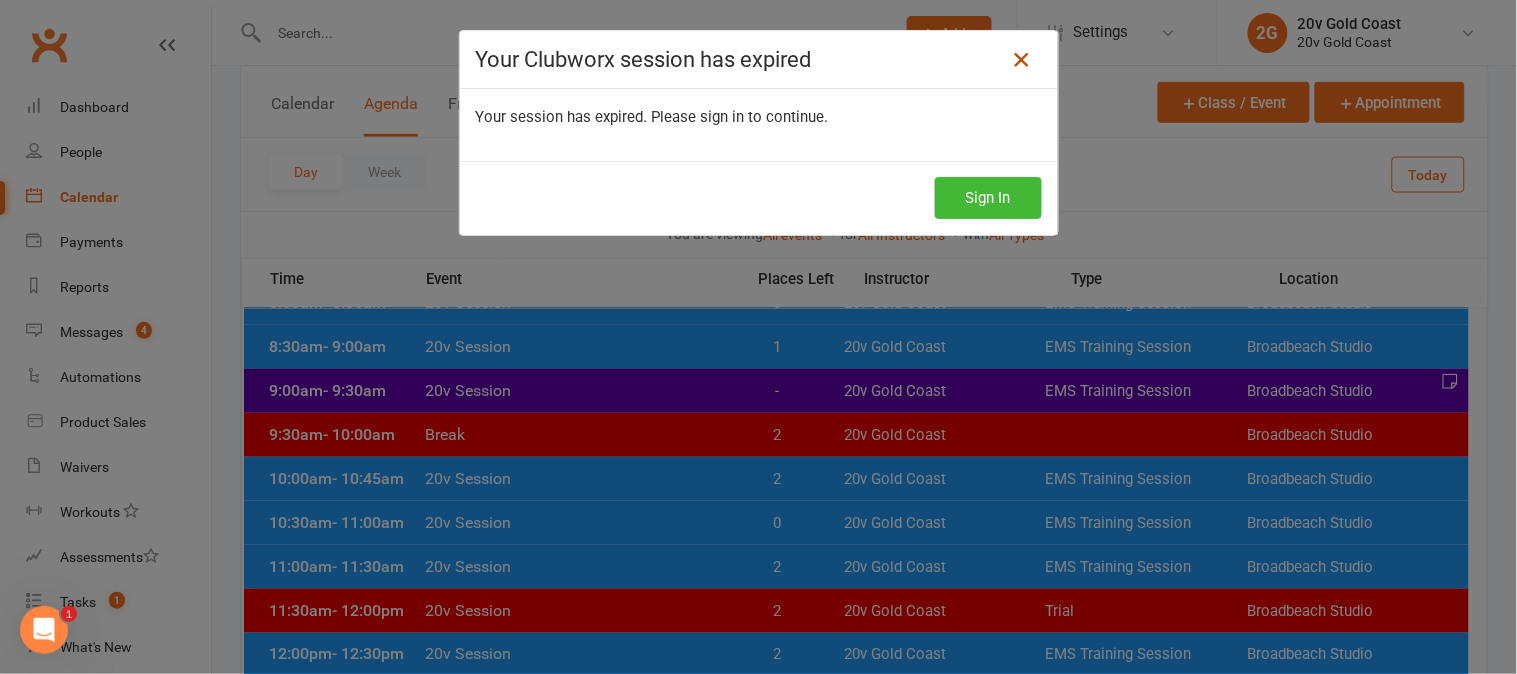 click at bounding box center [1022, 60] 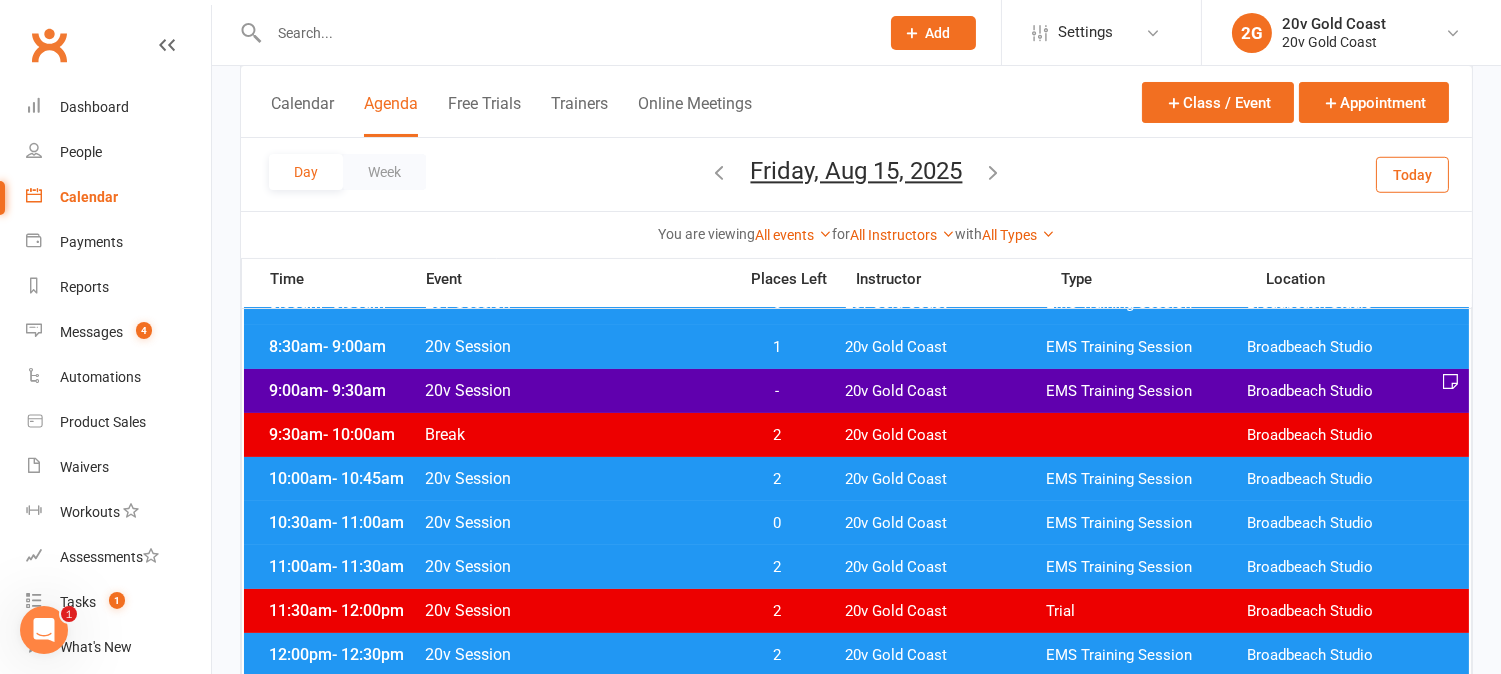 click on "Today" at bounding box center [1412, 174] 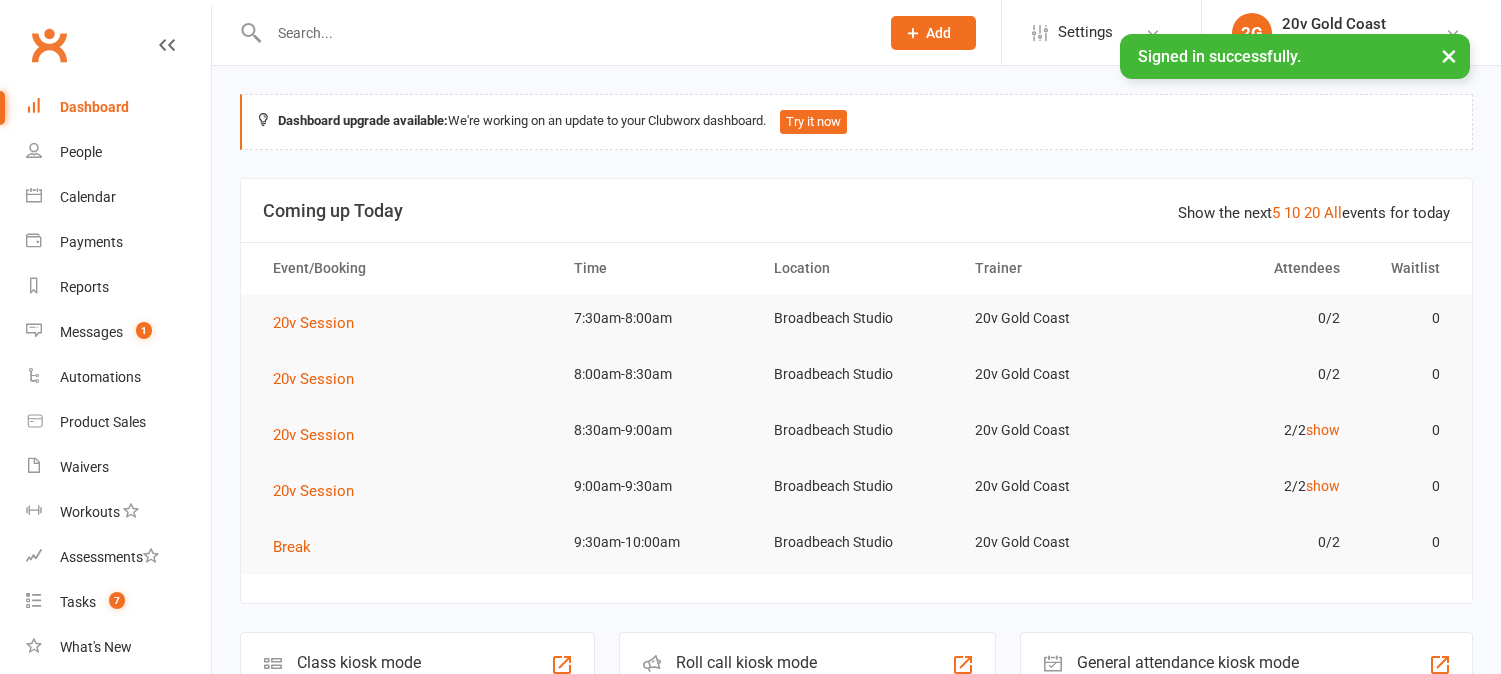 scroll, scrollTop: 111, scrollLeft: 0, axis: vertical 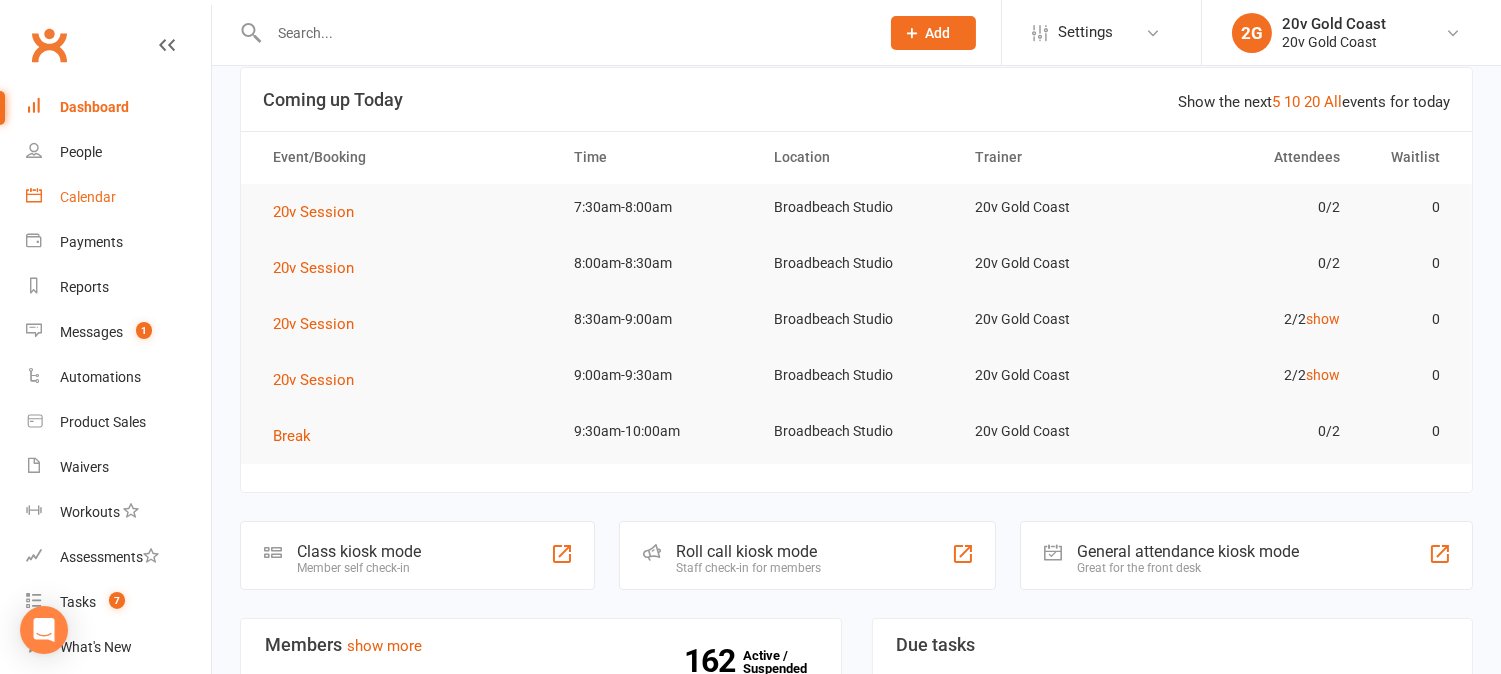 click on "Calendar" at bounding box center [88, 197] 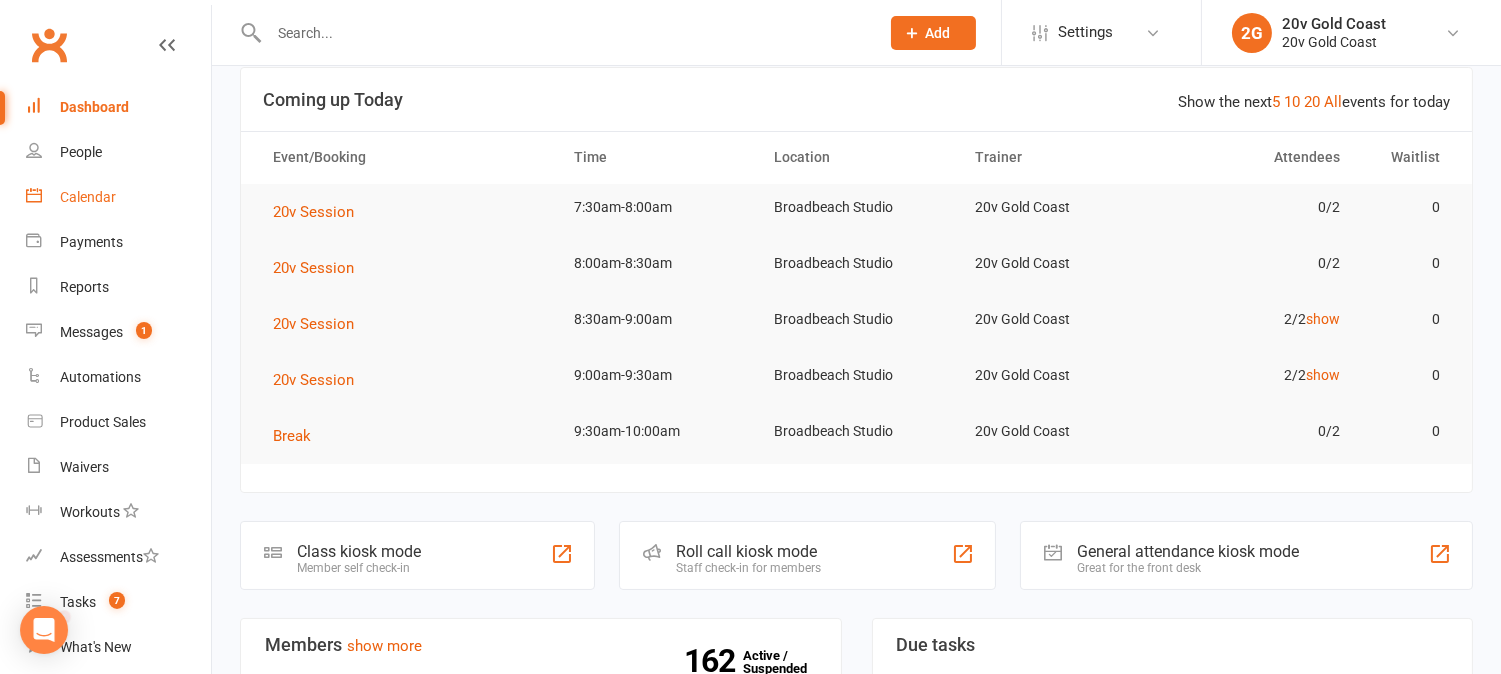 scroll, scrollTop: 0, scrollLeft: 0, axis: both 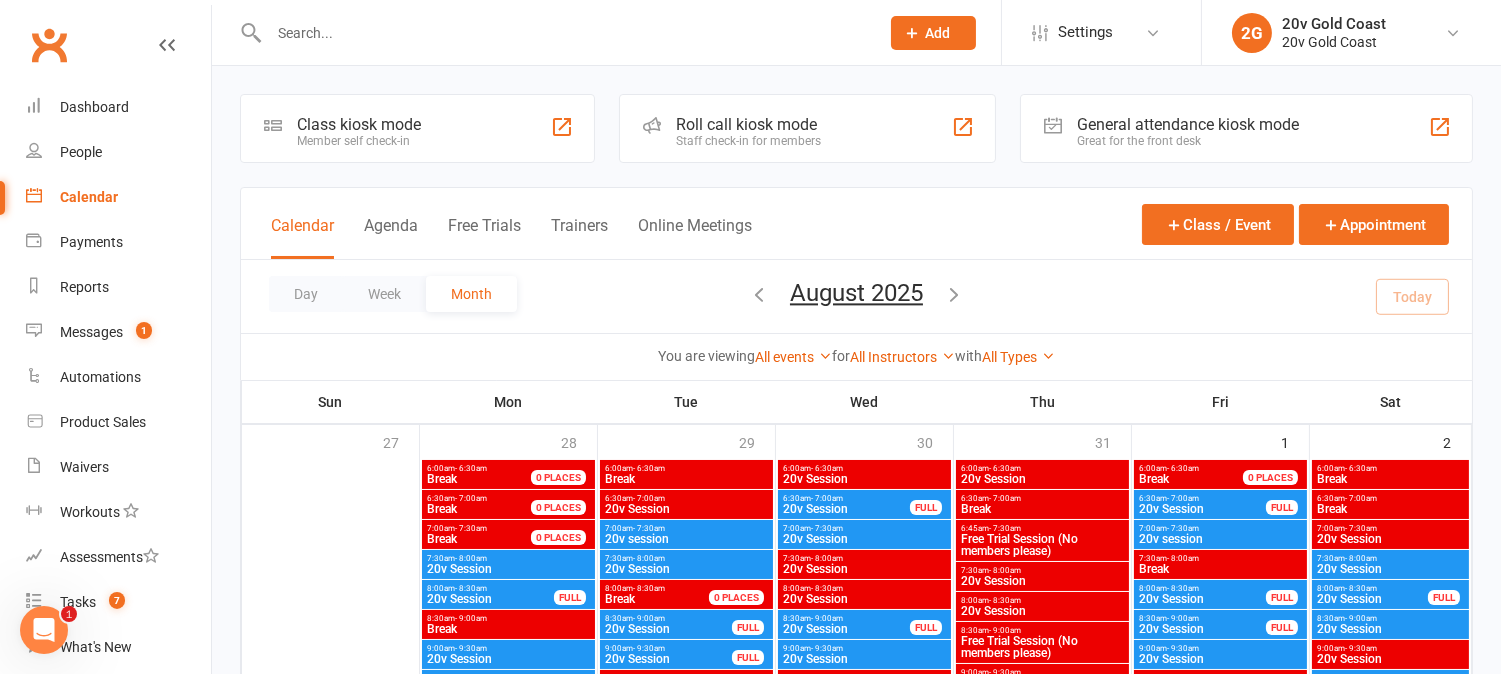 click on "Agenda" at bounding box center [391, 237] 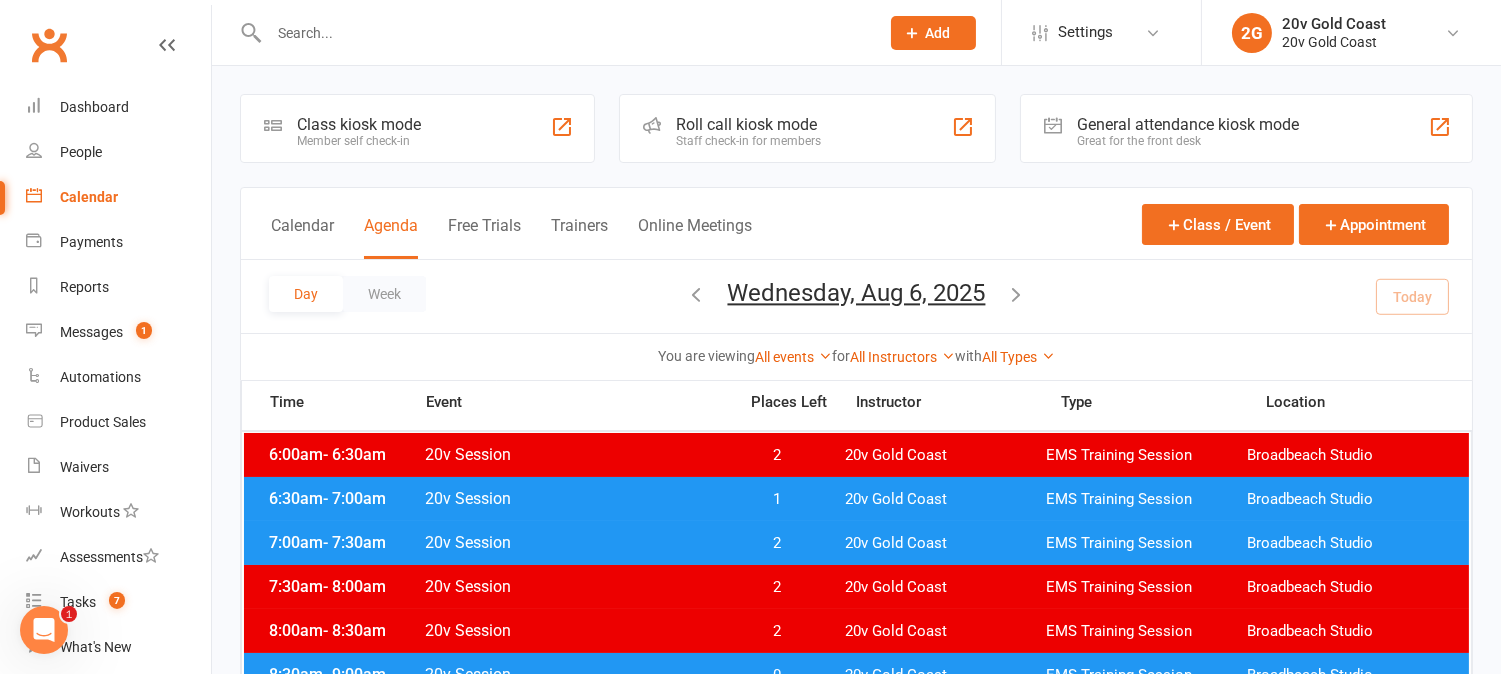 drag, startPoint x: 1428, startPoint y: 297, endPoint x: 1026, endPoint y: 345, distance: 404.85553 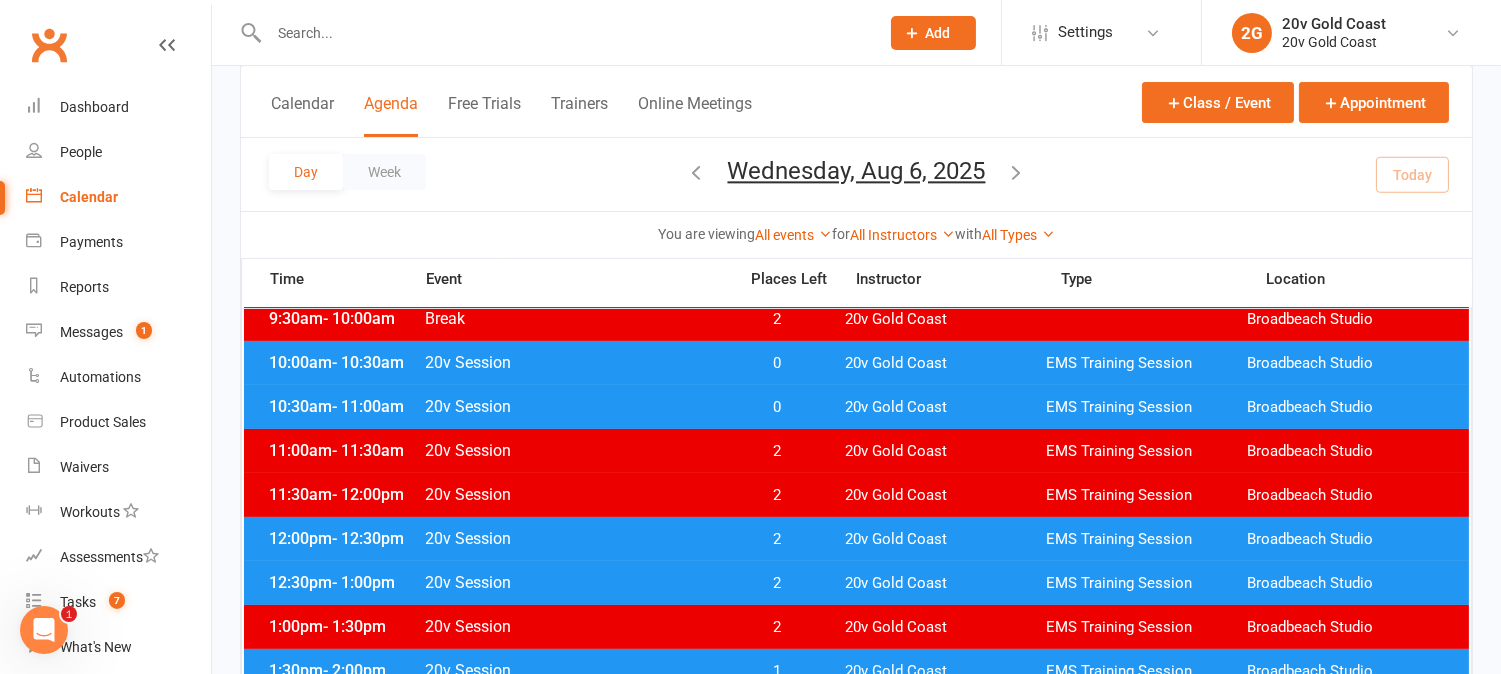 scroll, scrollTop: 555, scrollLeft: 0, axis: vertical 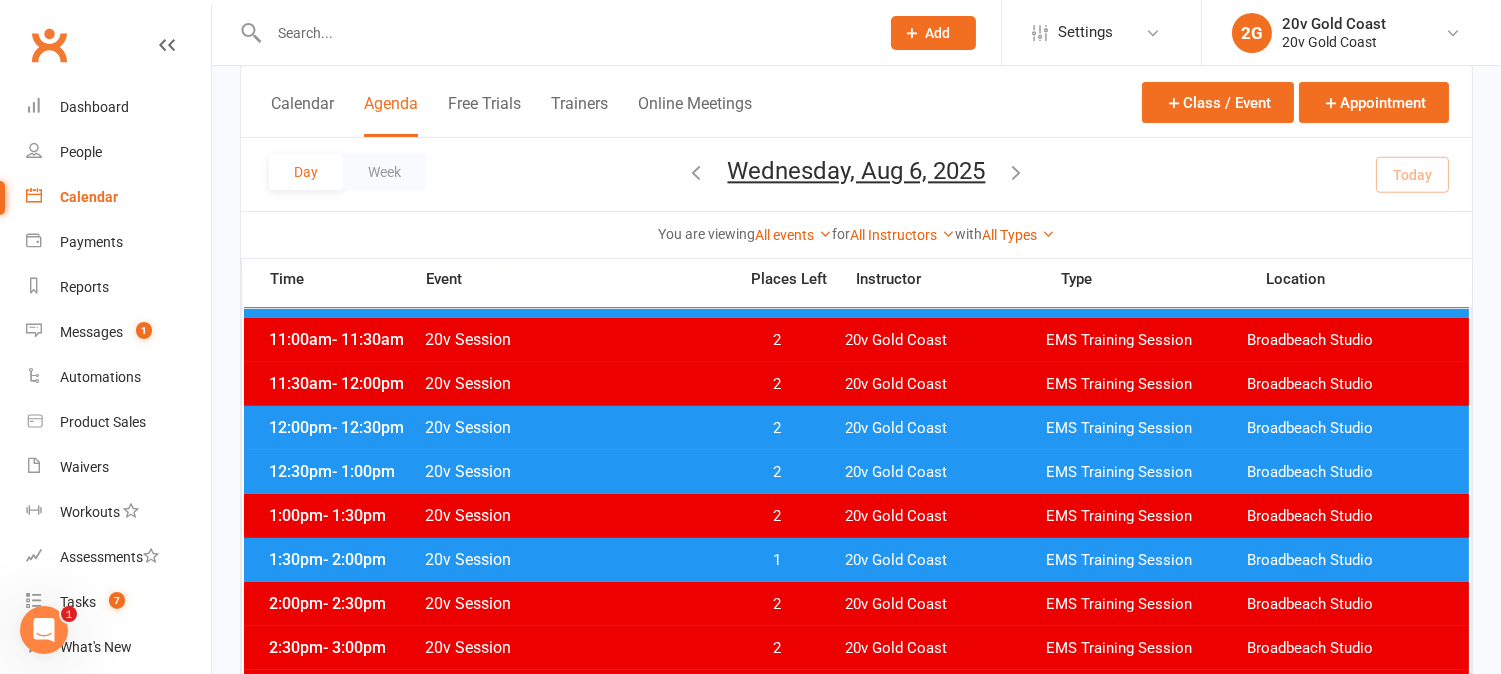 click at bounding box center (697, 172) 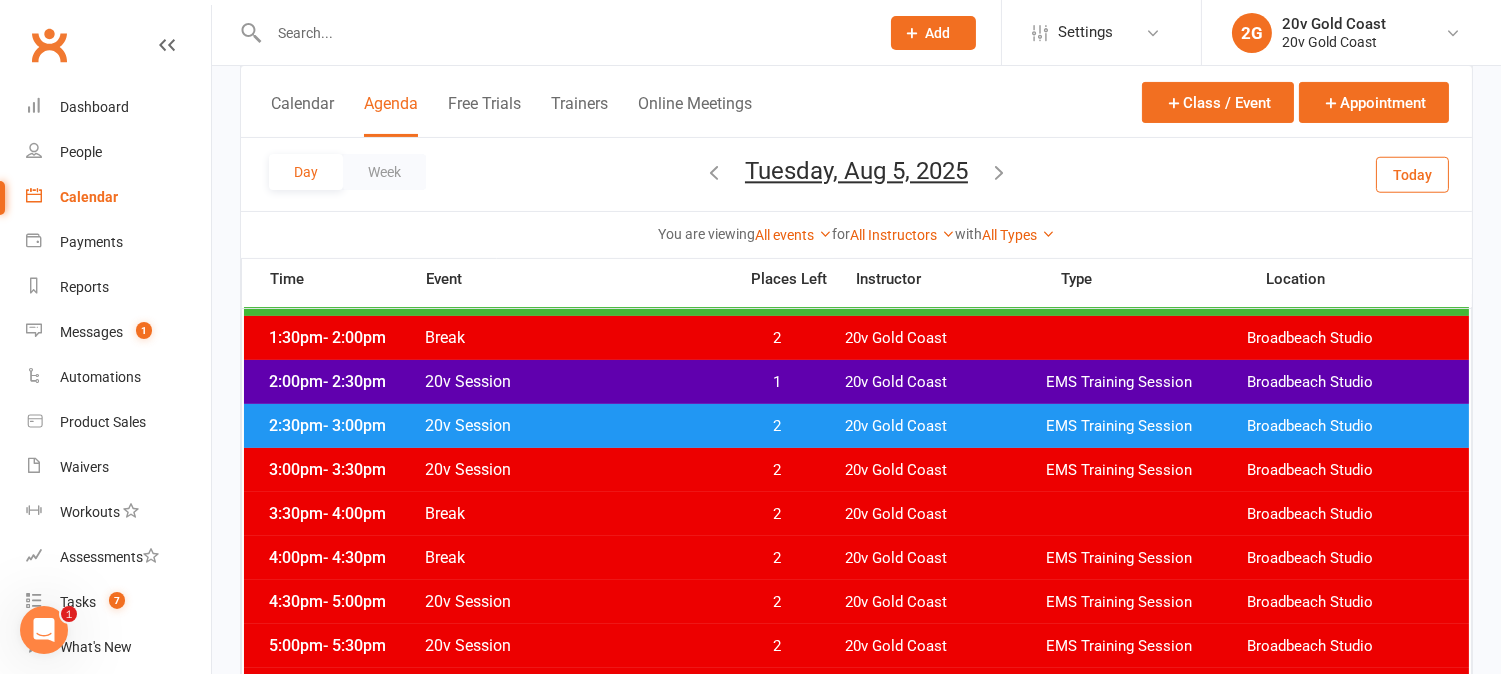 scroll, scrollTop: 888, scrollLeft: 0, axis: vertical 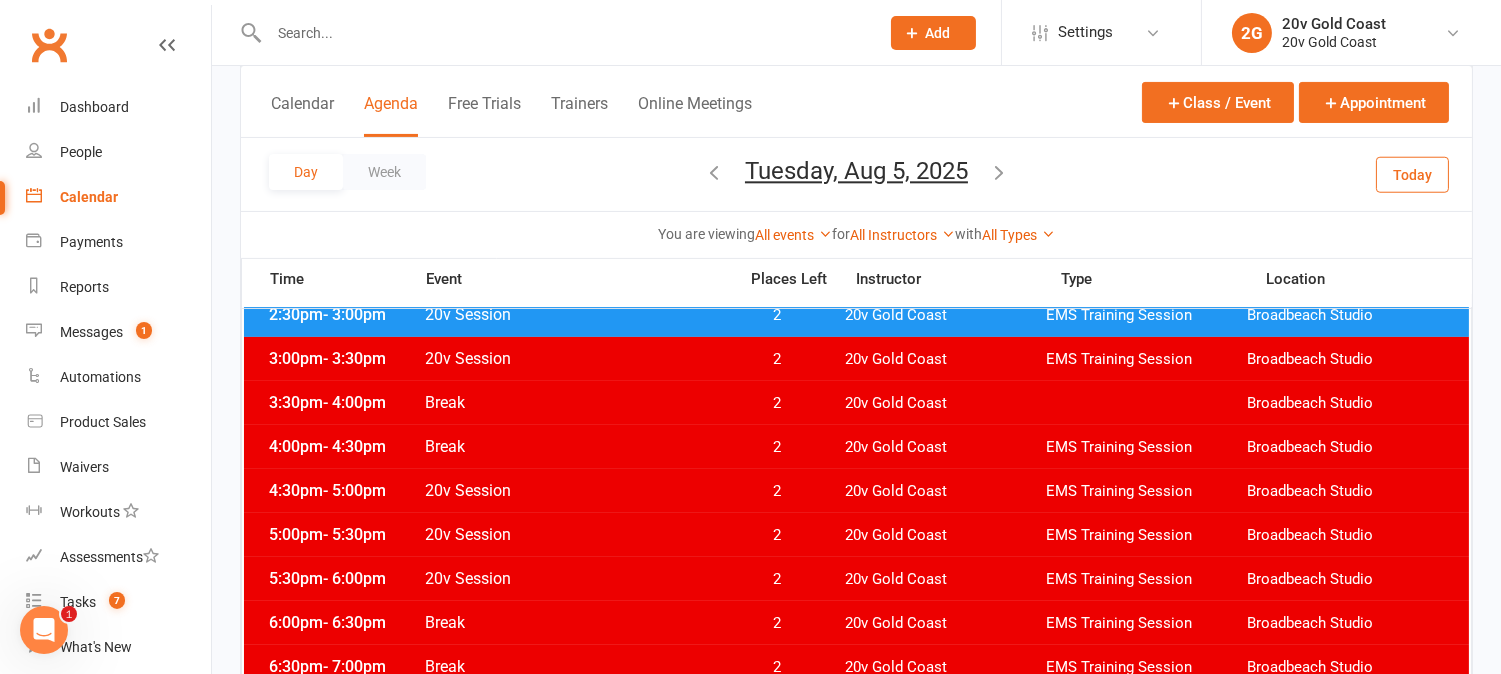 click at bounding box center [714, 172] 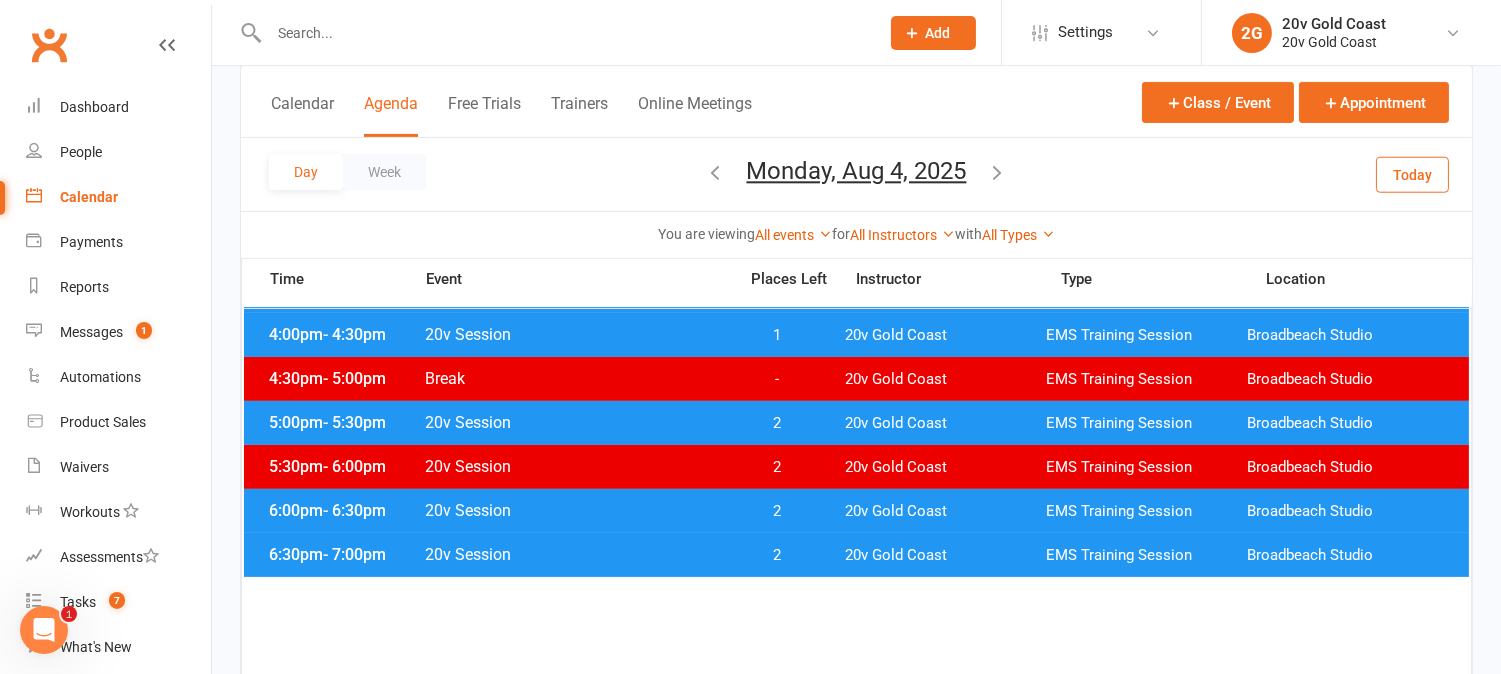 scroll, scrollTop: 888, scrollLeft: 0, axis: vertical 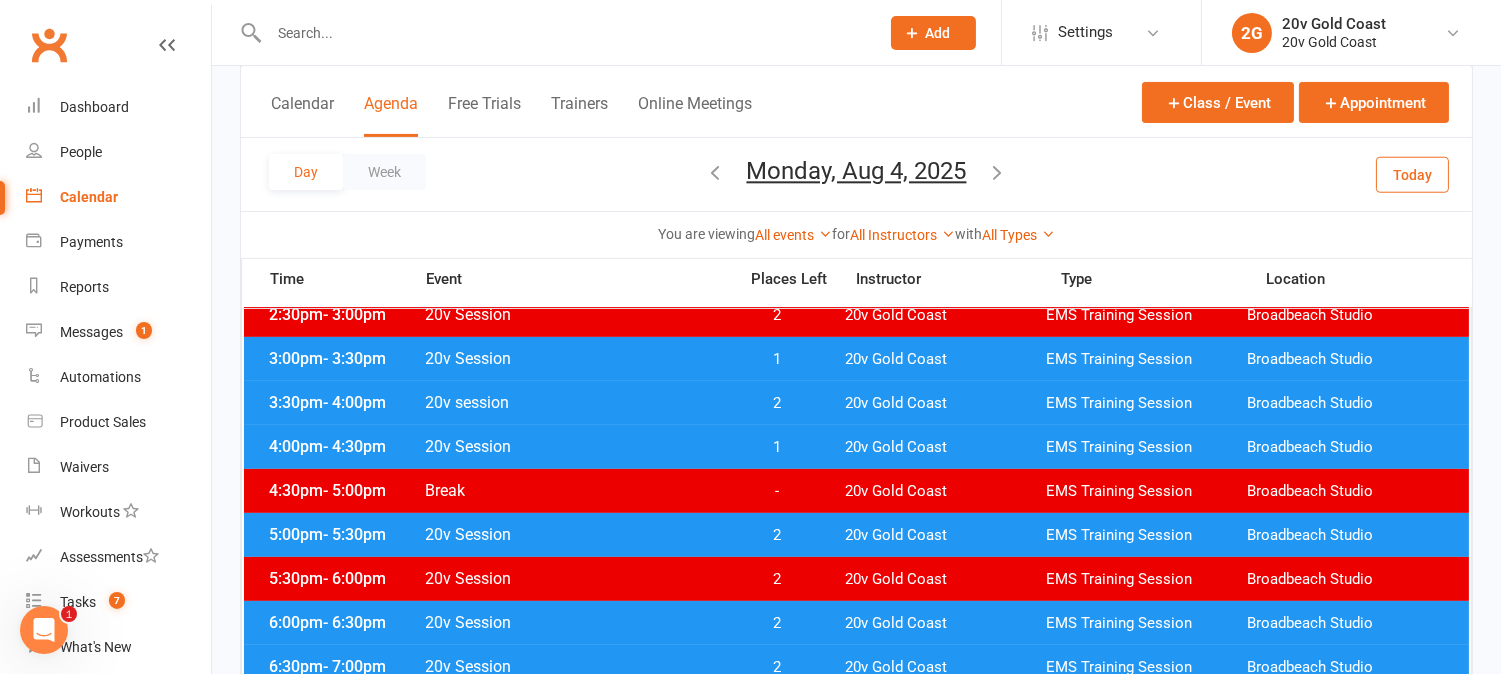 click on "Today" at bounding box center [1412, 174] 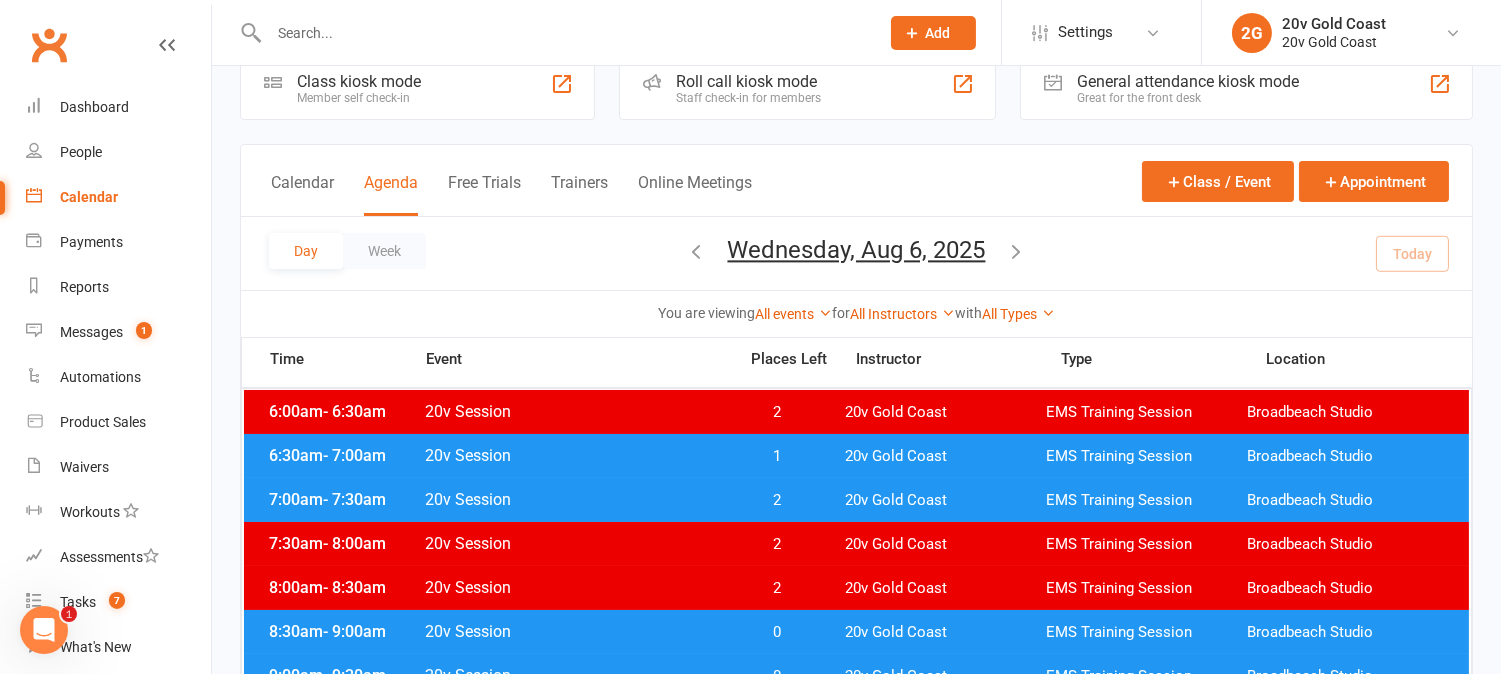 scroll, scrollTop: 111, scrollLeft: 0, axis: vertical 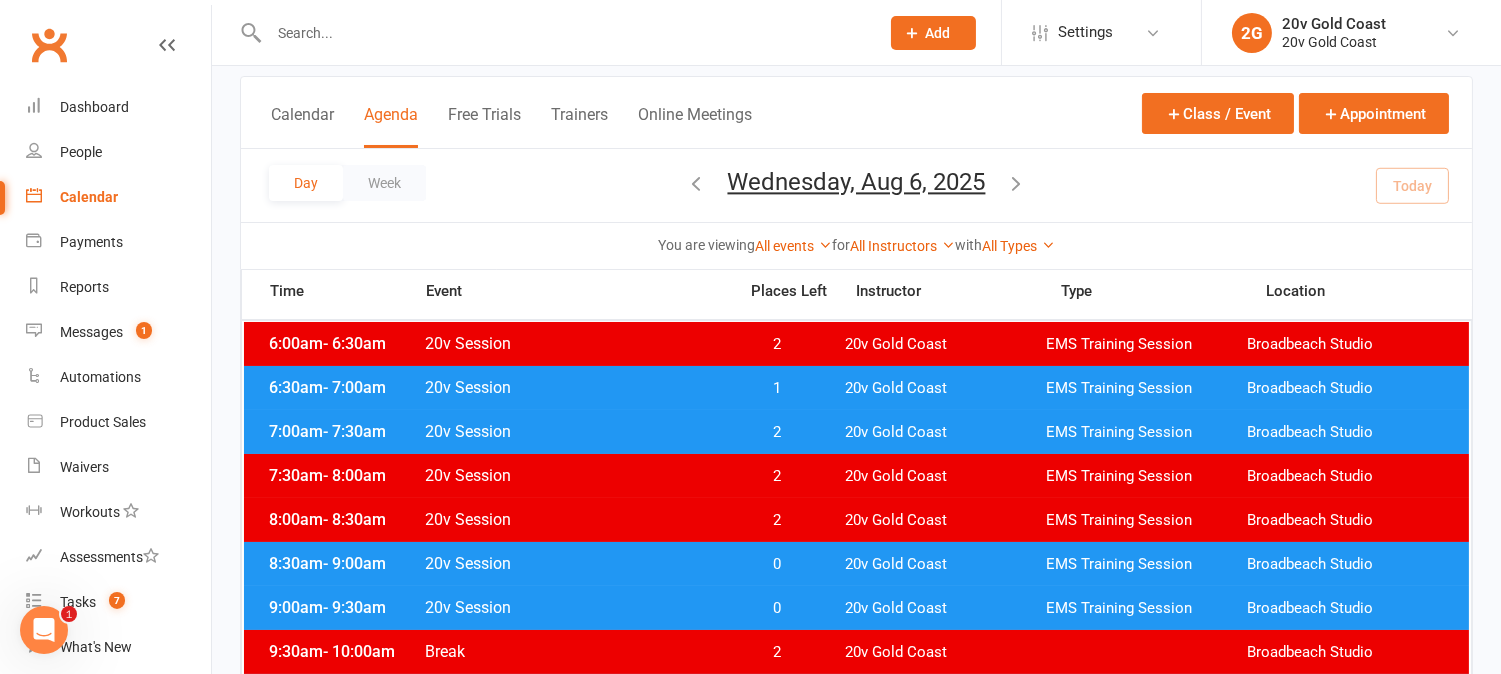 click on "1" at bounding box center (777, 388) 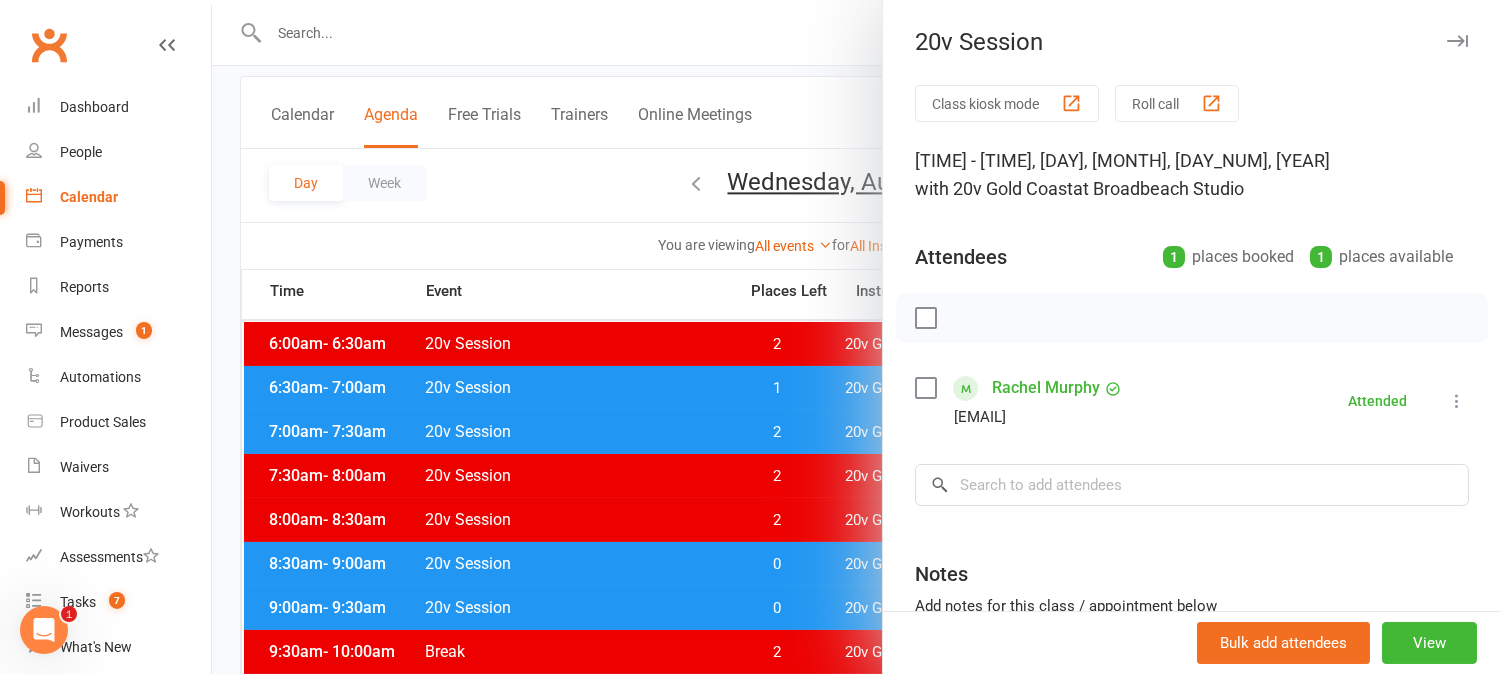click at bounding box center [856, 337] 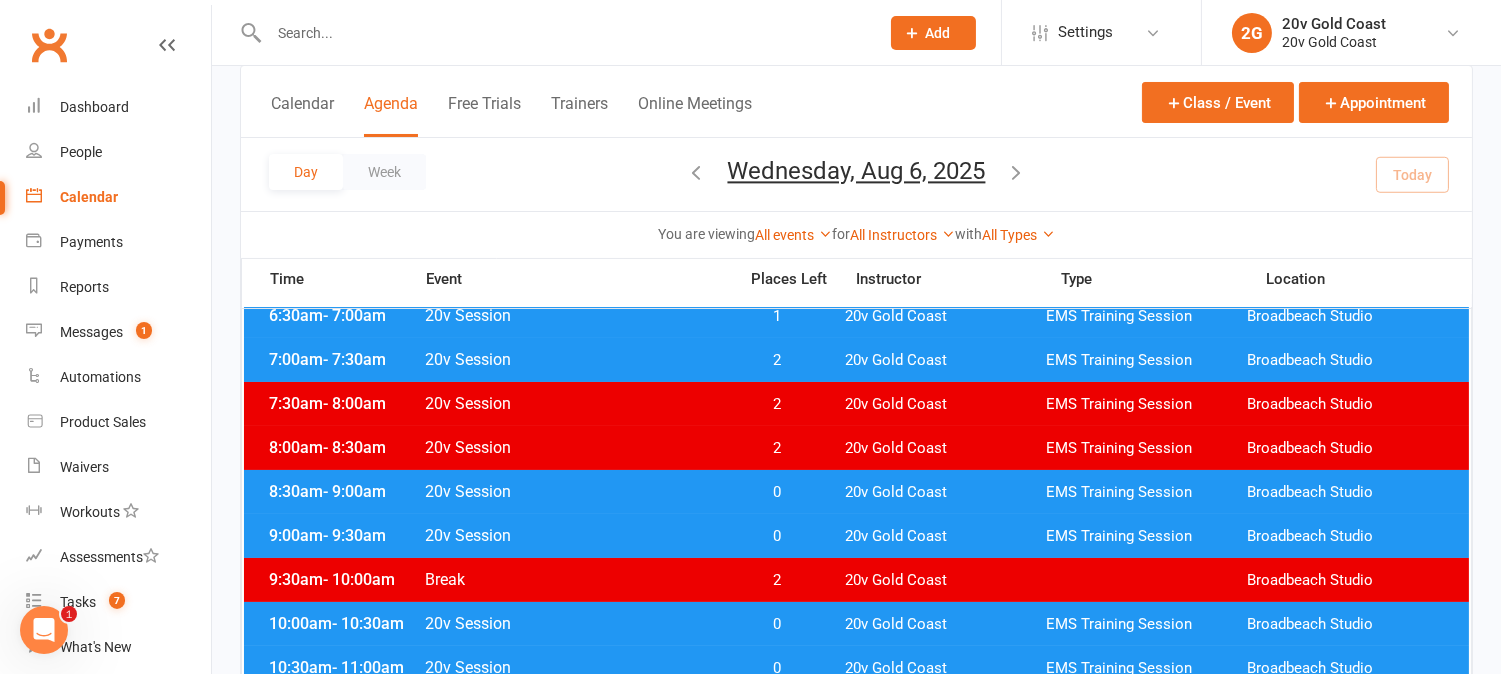 scroll, scrollTop: 222, scrollLeft: 0, axis: vertical 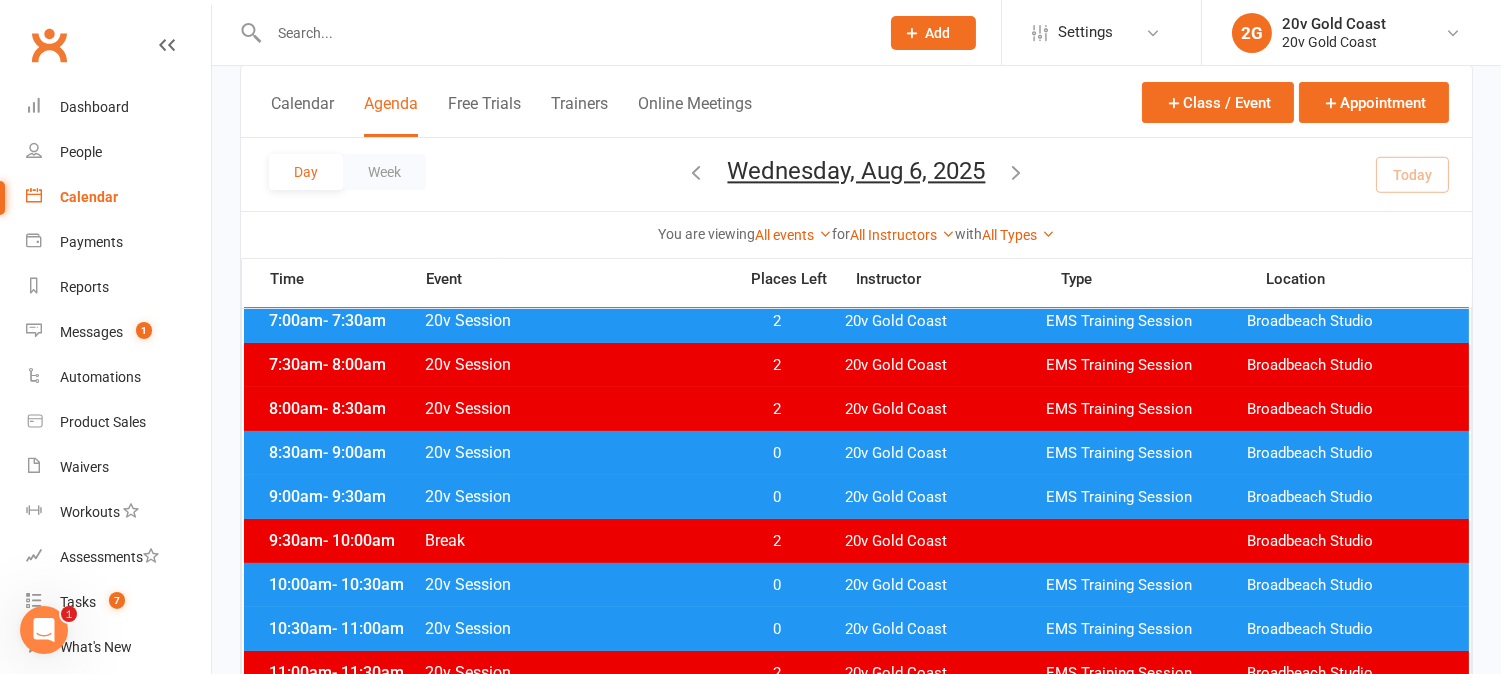 click on "0" at bounding box center [777, 453] 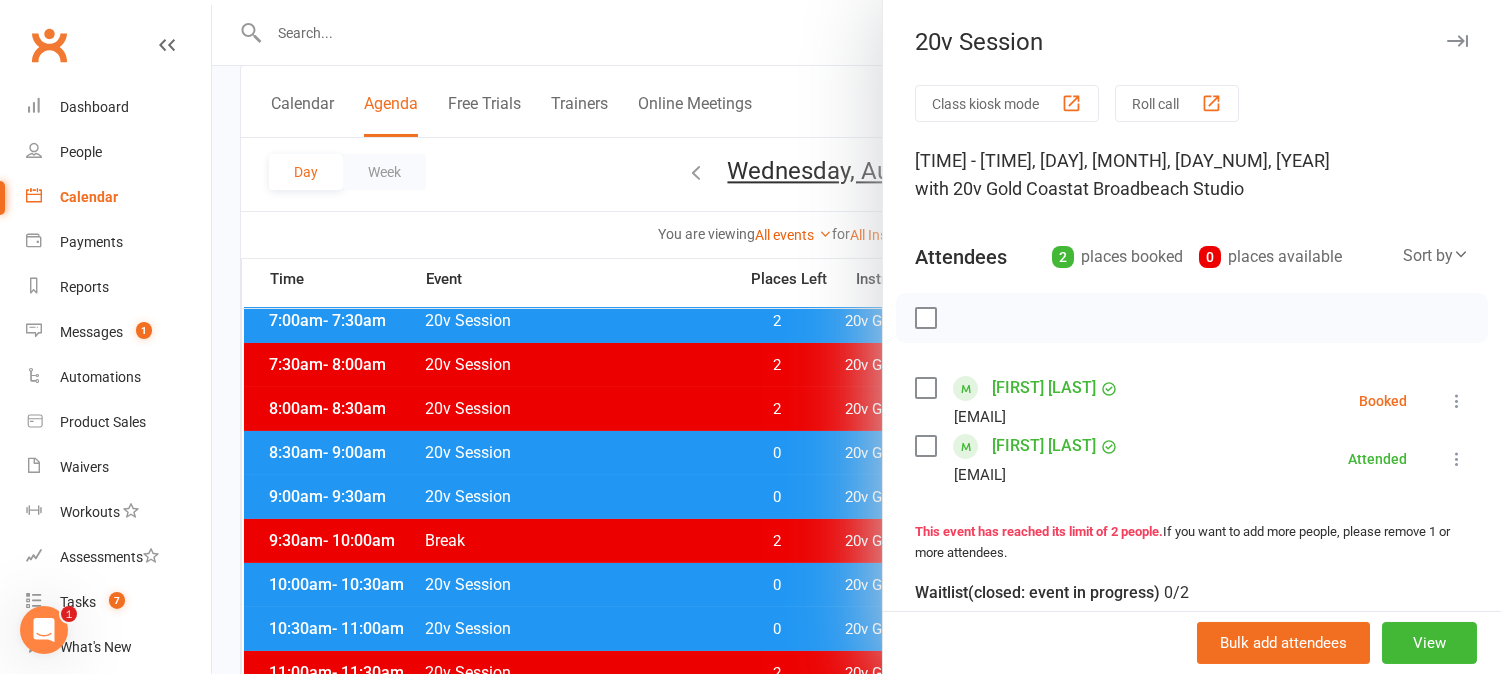 click at bounding box center (1457, 401) 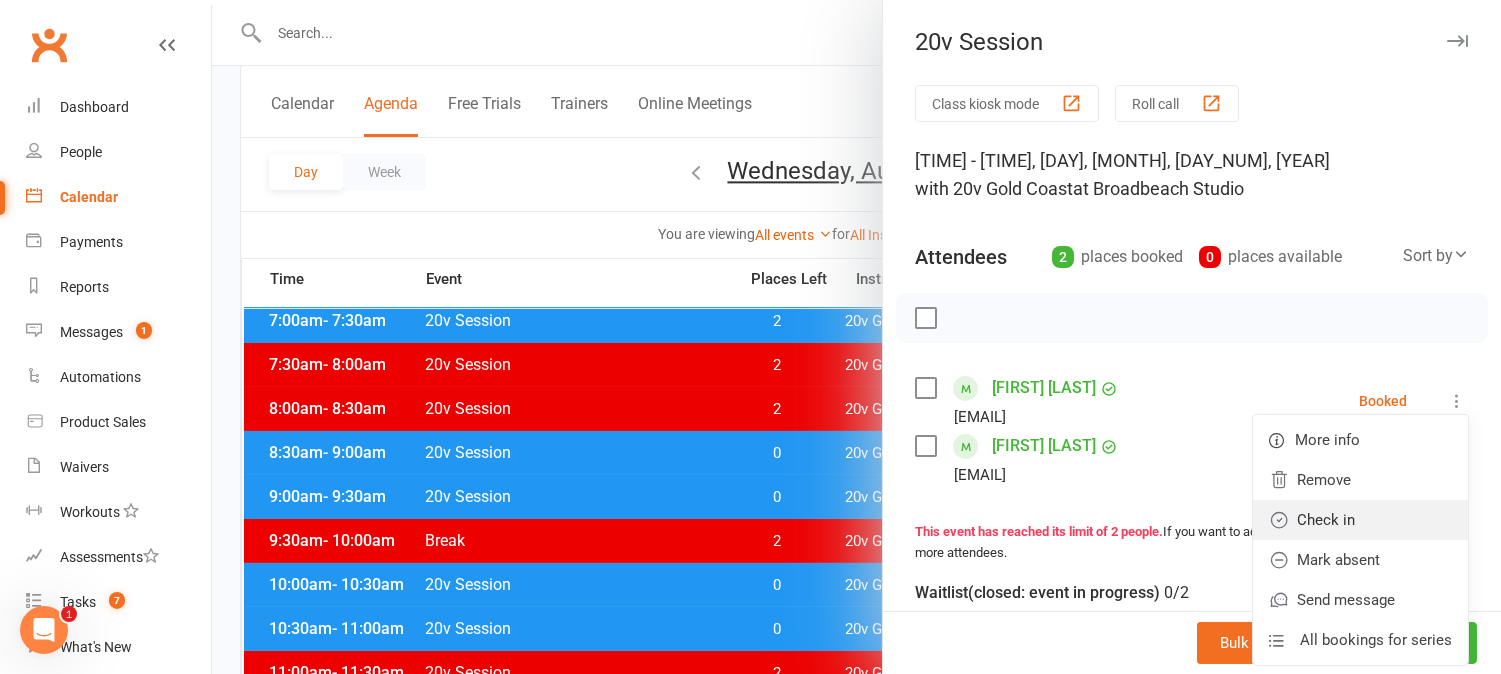 click on "Check in" at bounding box center [1360, 520] 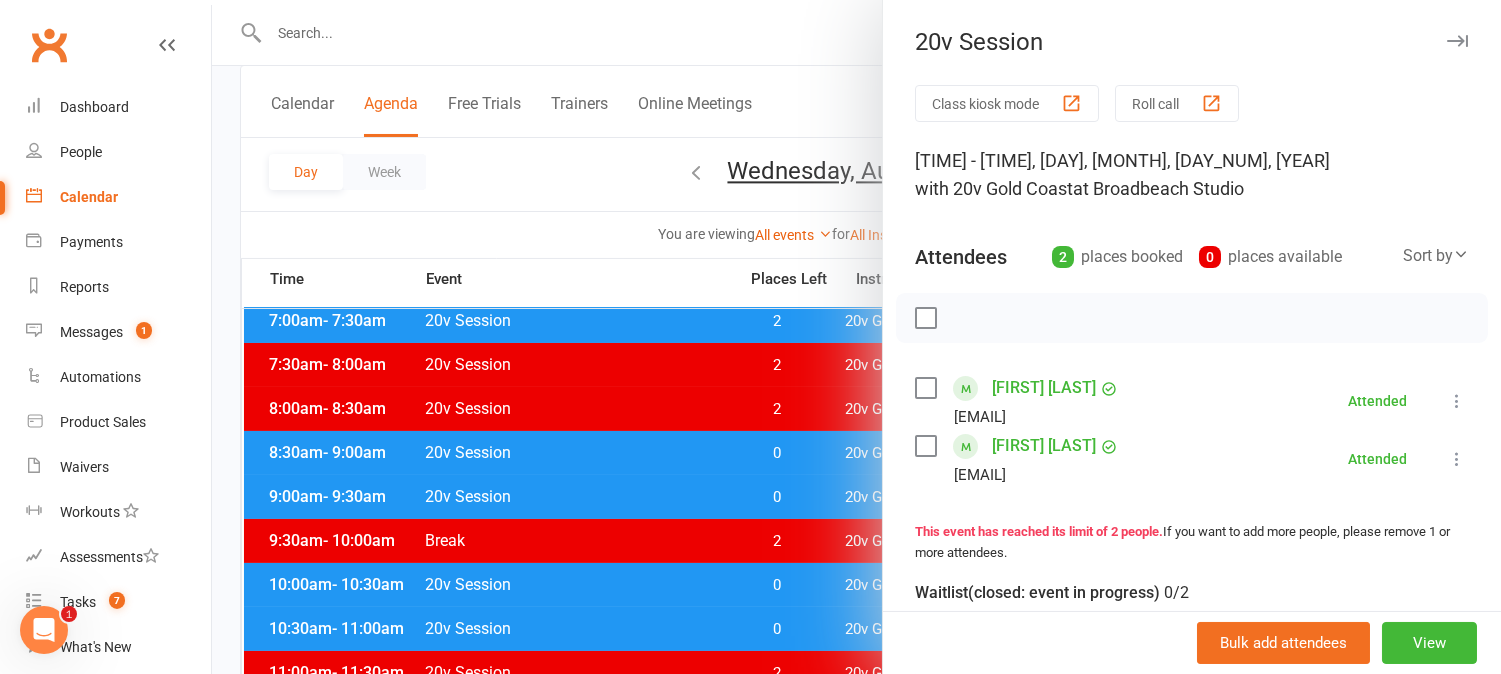 click at bounding box center [856, 337] 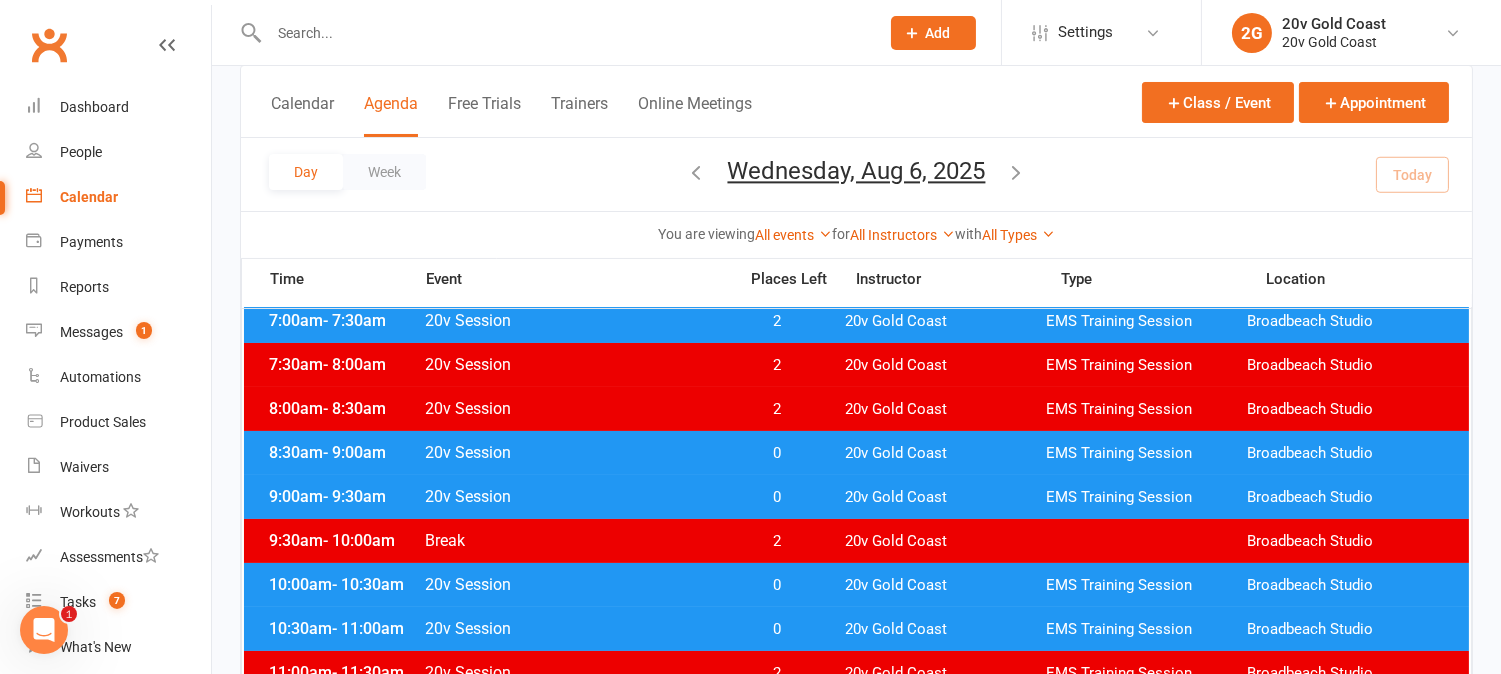 click on "0" at bounding box center [777, 497] 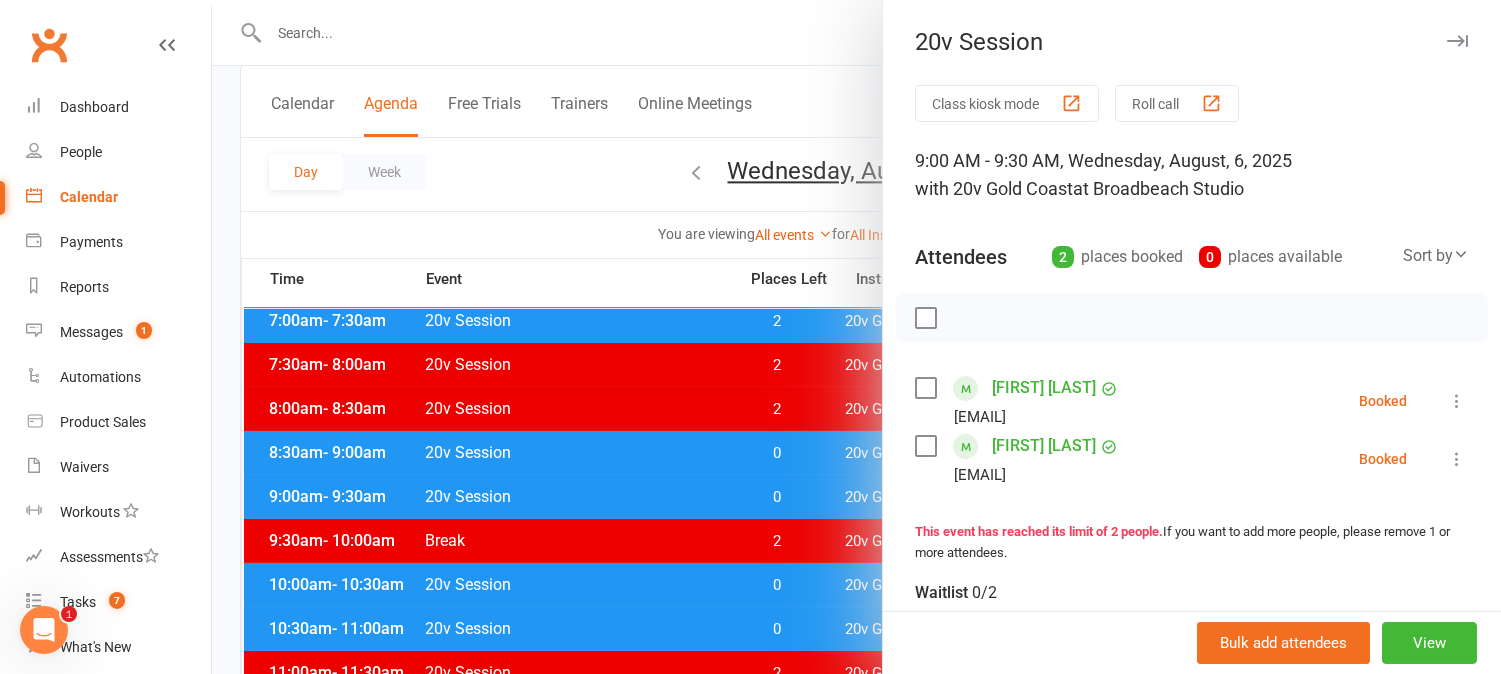 click at bounding box center (856, 337) 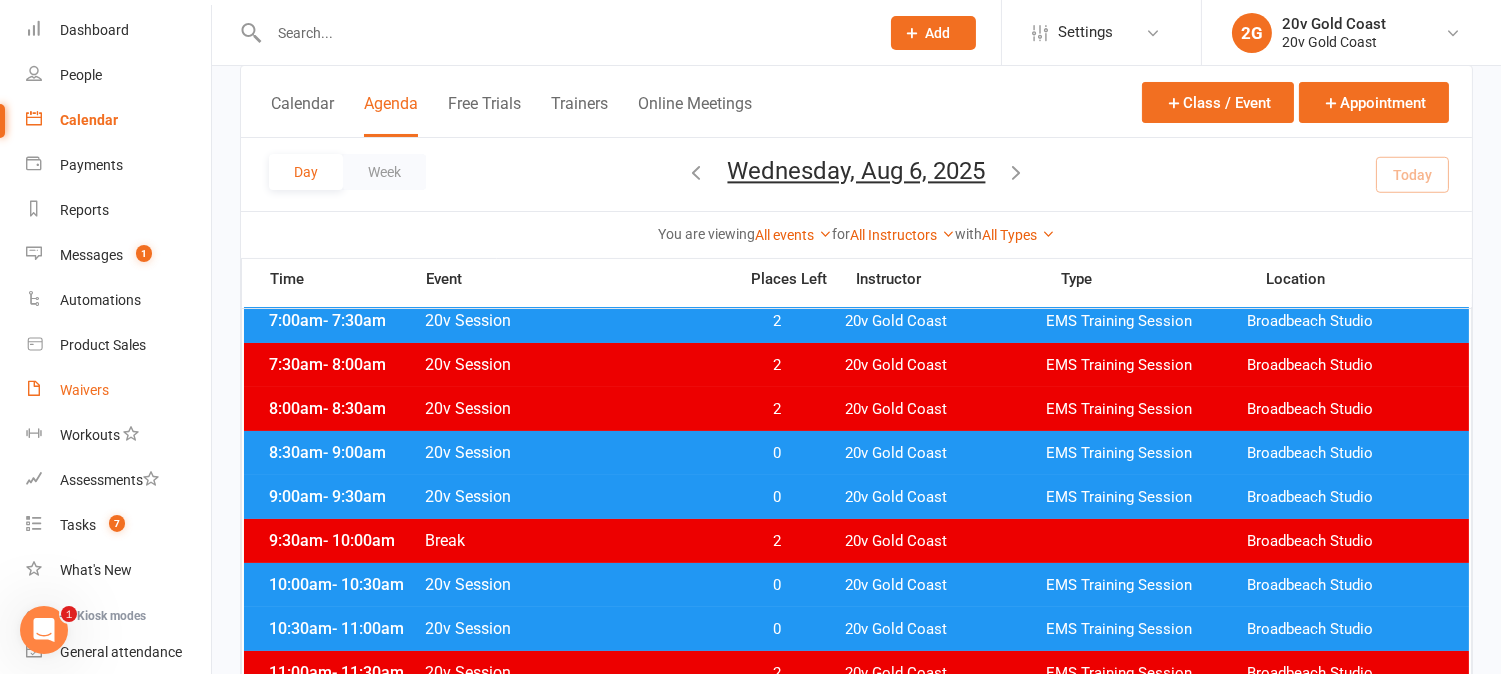 scroll, scrollTop: 111, scrollLeft: 0, axis: vertical 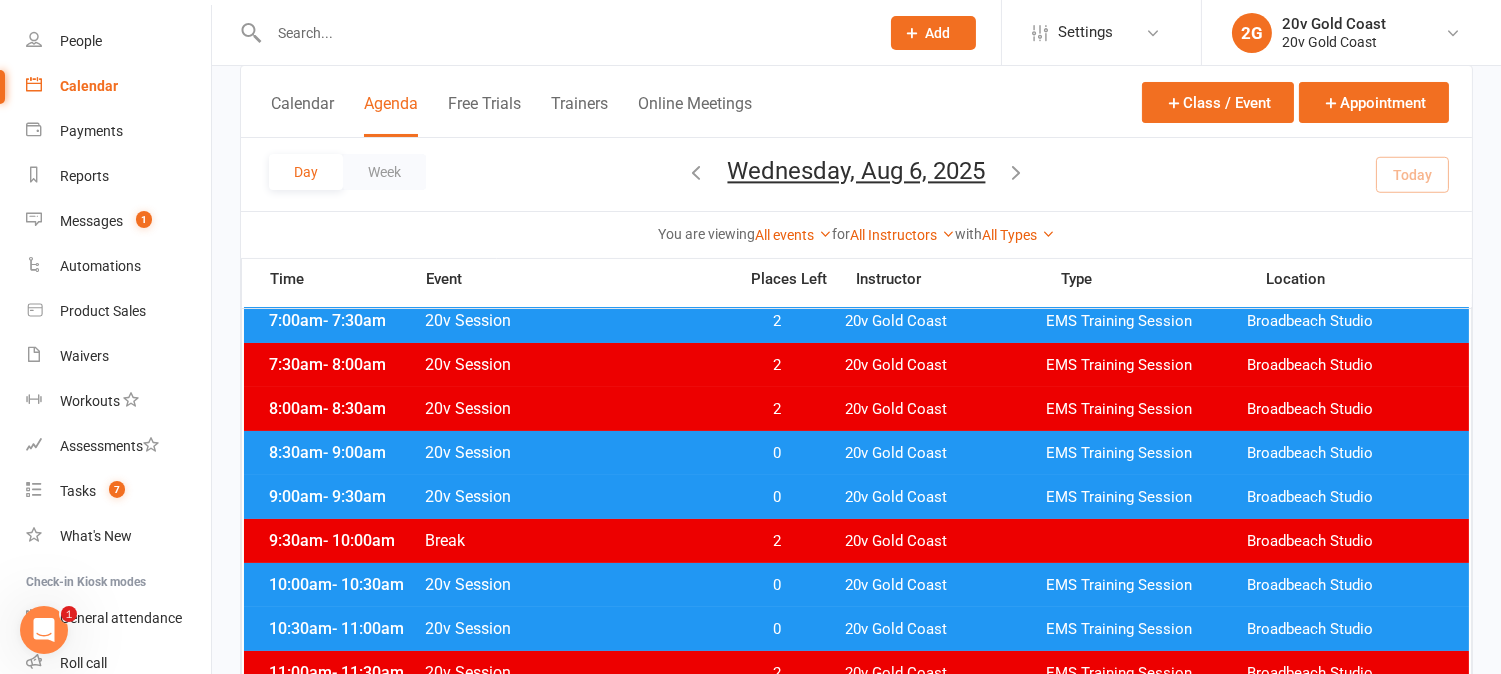click on "Wednesday, Aug 6, 2025" at bounding box center [857, 171] 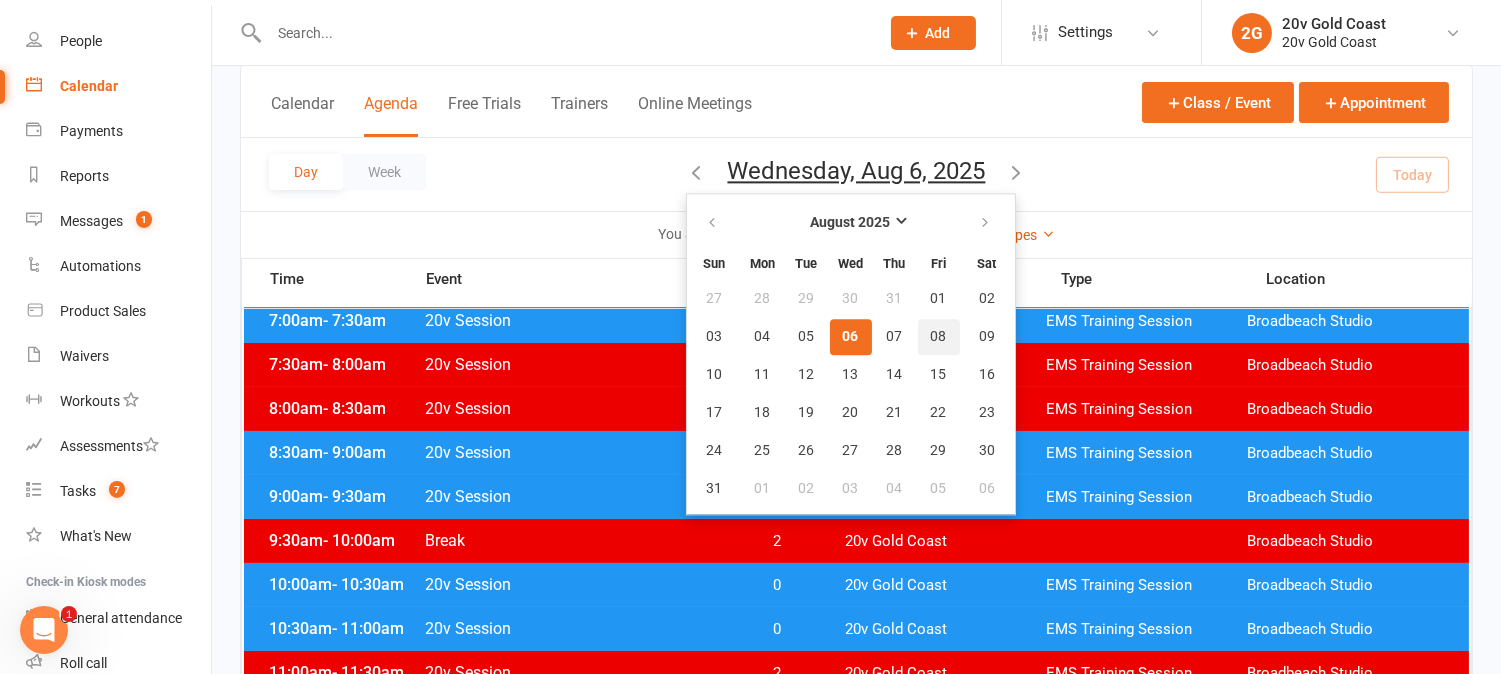click on "08" at bounding box center [939, 337] 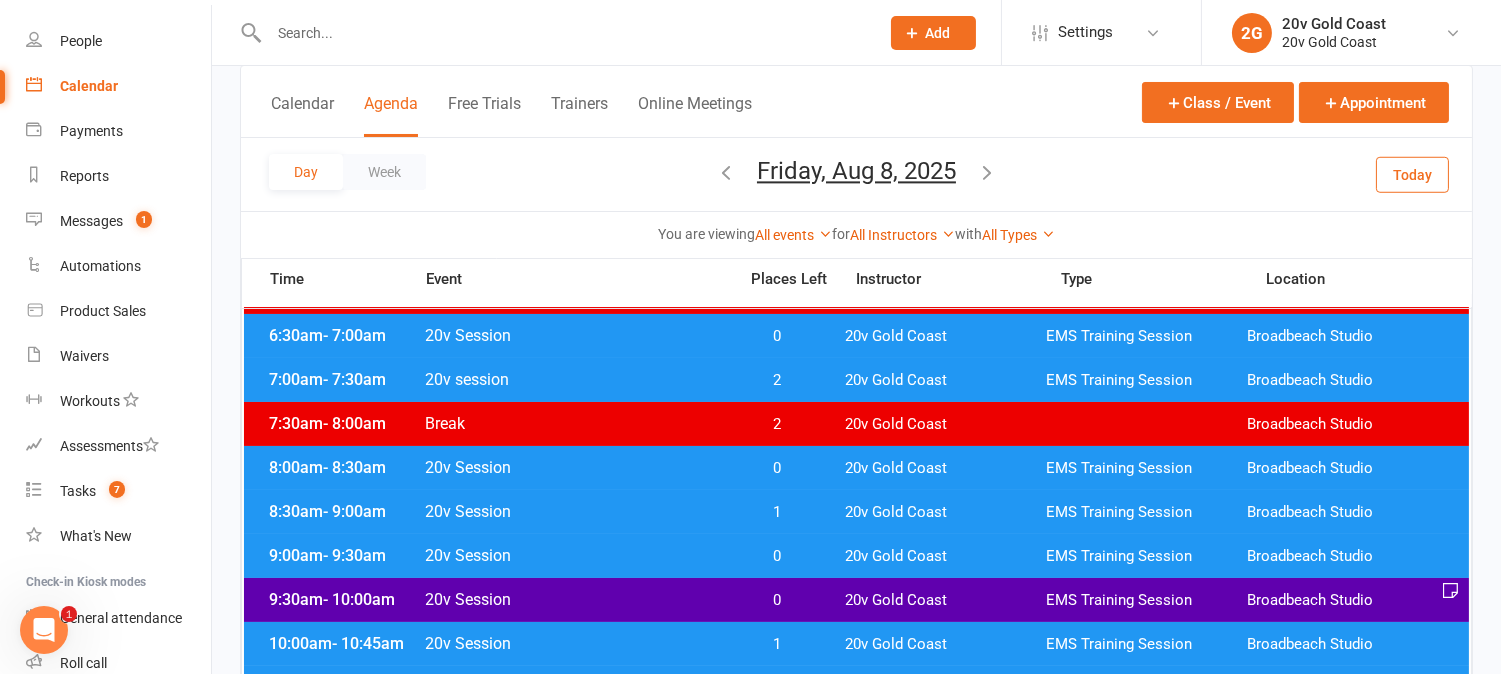 scroll, scrollTop: 111, scrollLeft: 0, axis: vertical 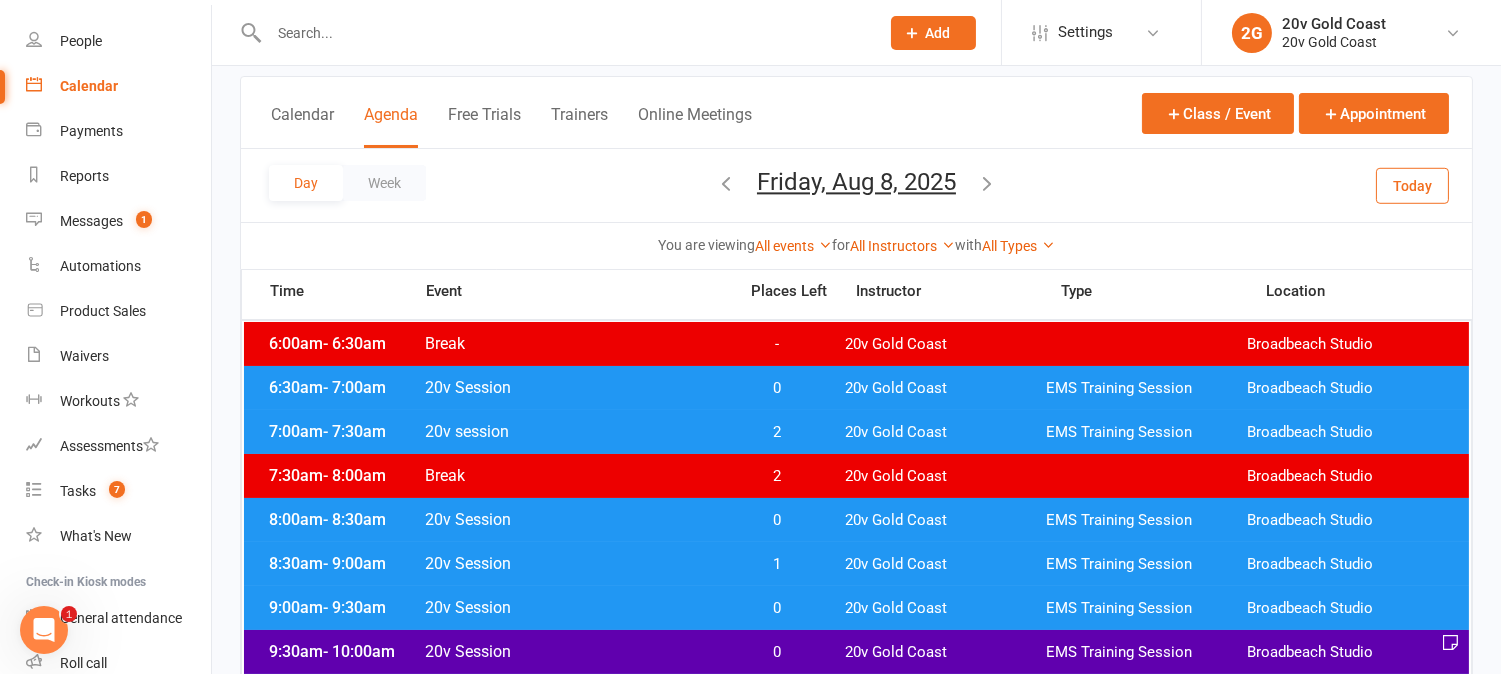 click on "0" at bounding box center [777, 388] 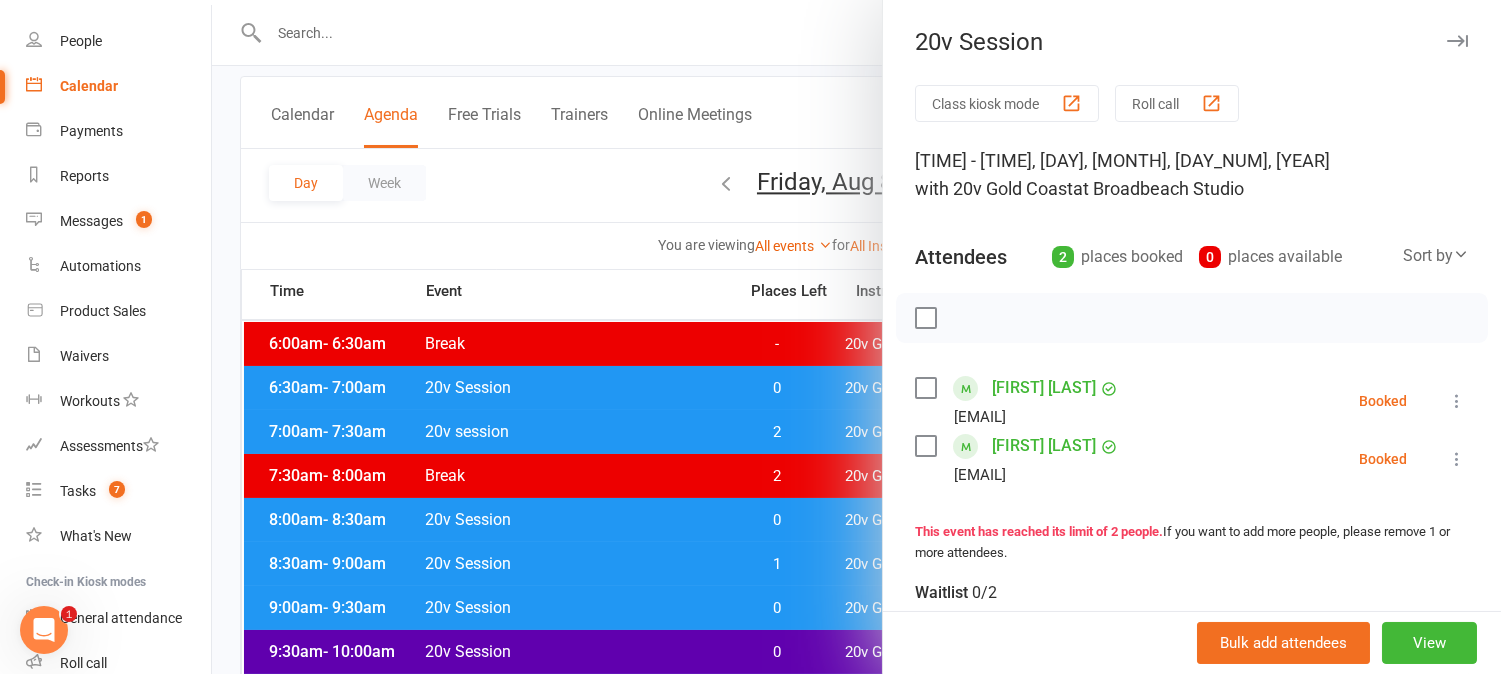 click at bounding box center (856, 337) 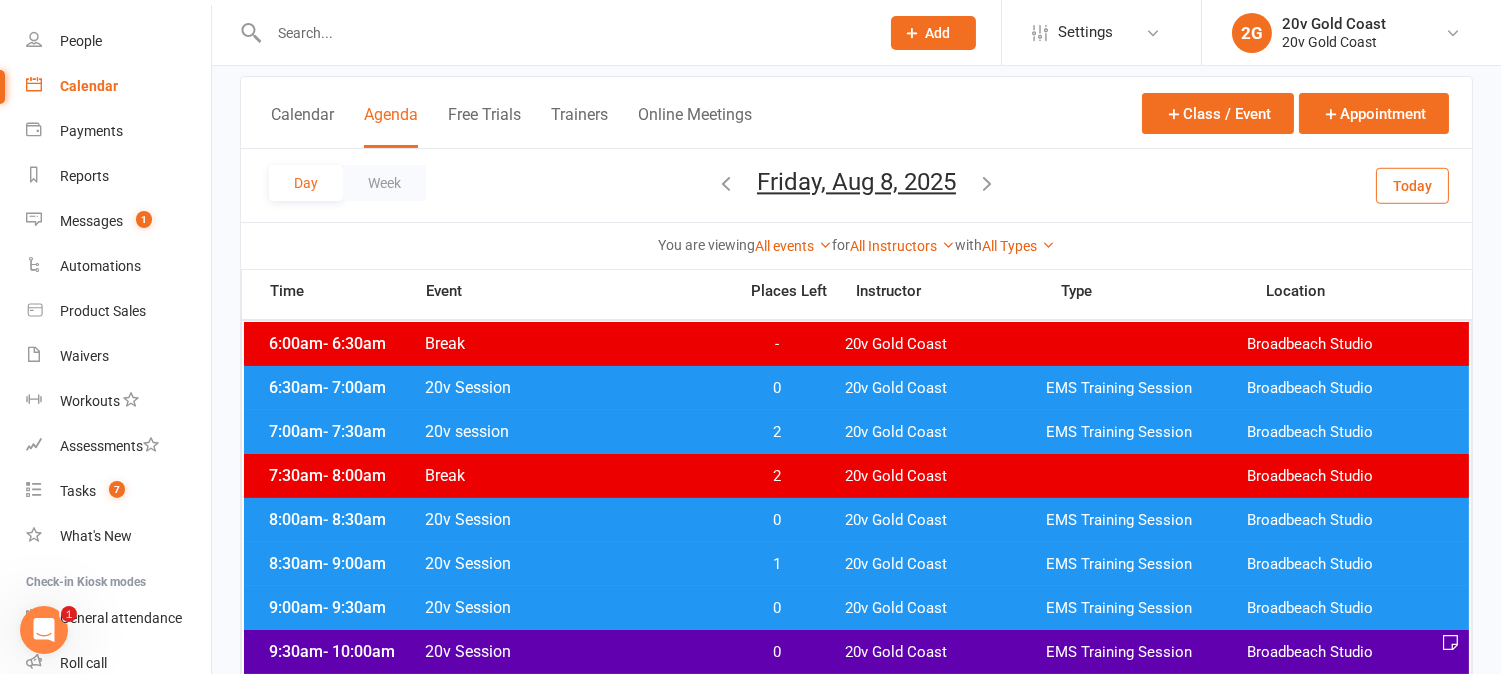 click on "Today" at bounding box center (1412, 185) 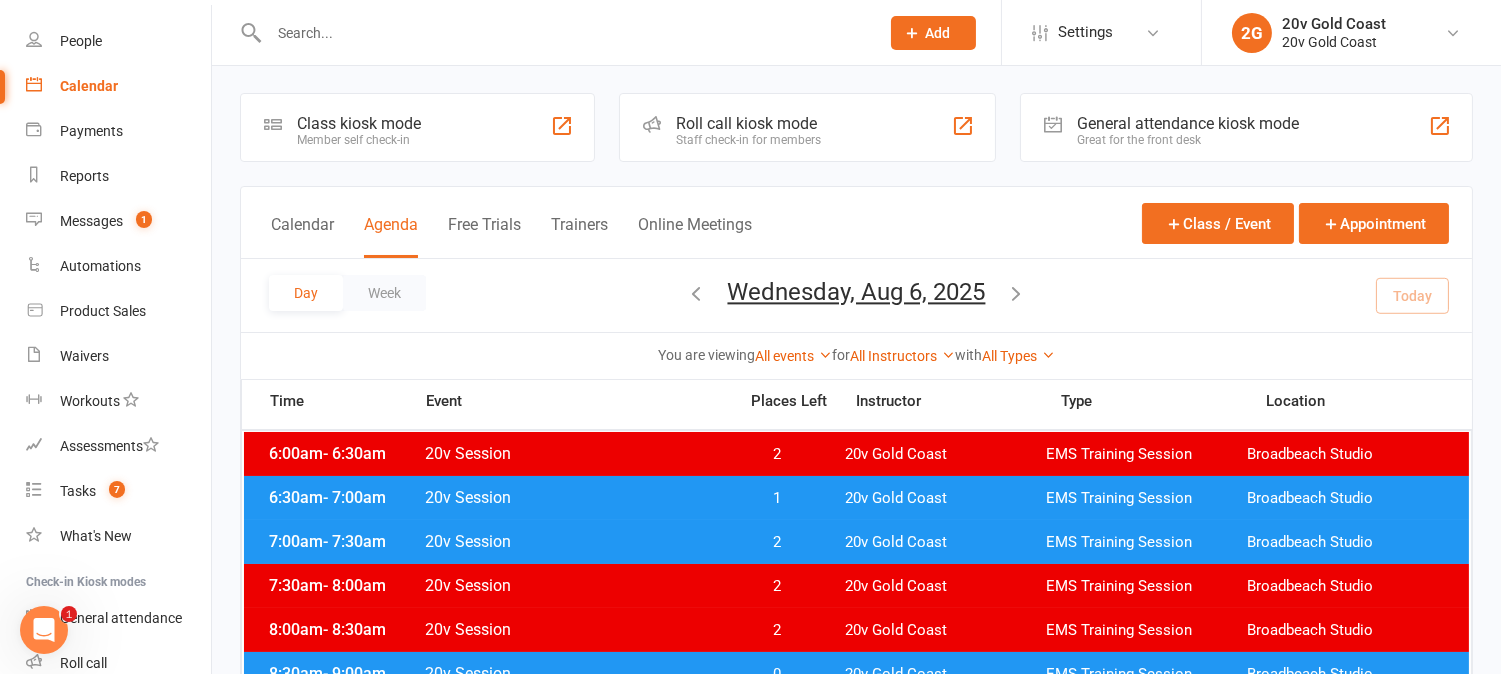 scroll, scrollTop: 0, scrollLeft: 0, axis: both 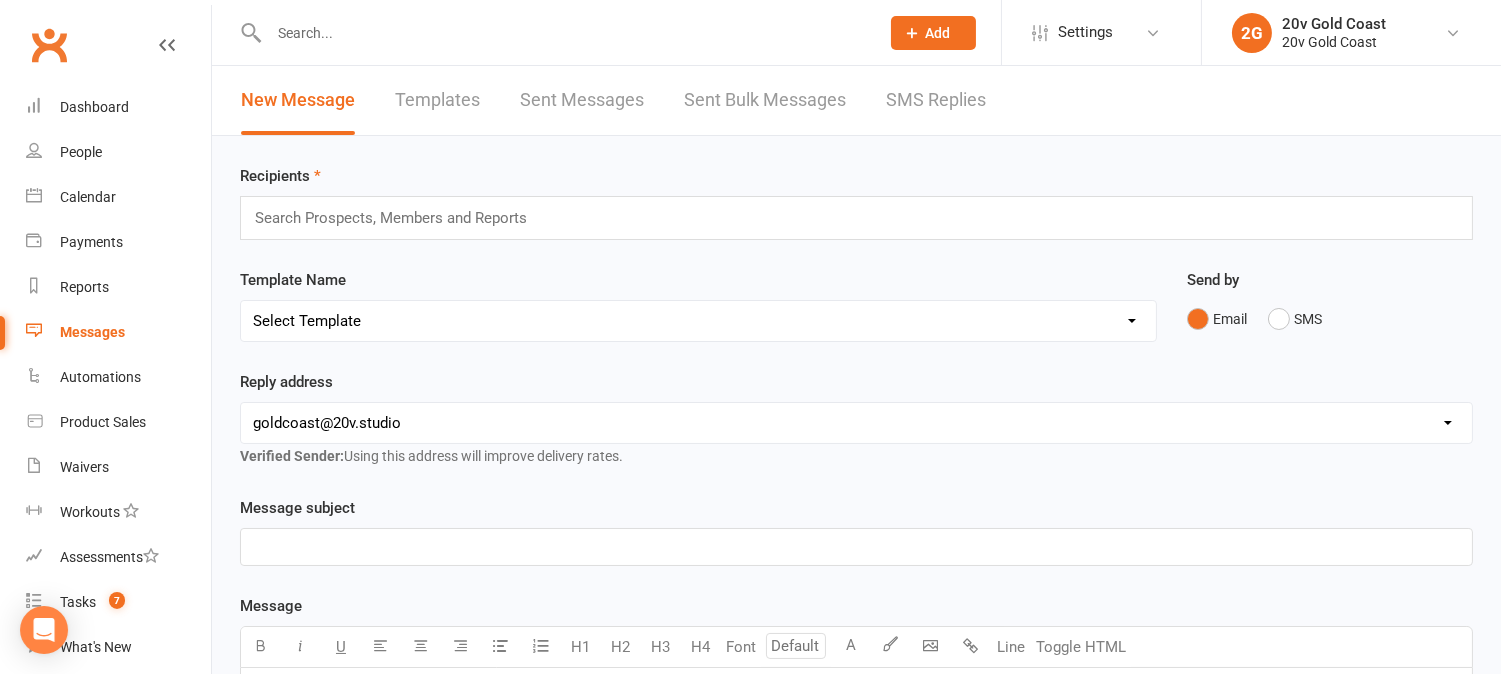 click on "SMS Replies" at bounding box center [936, 100] 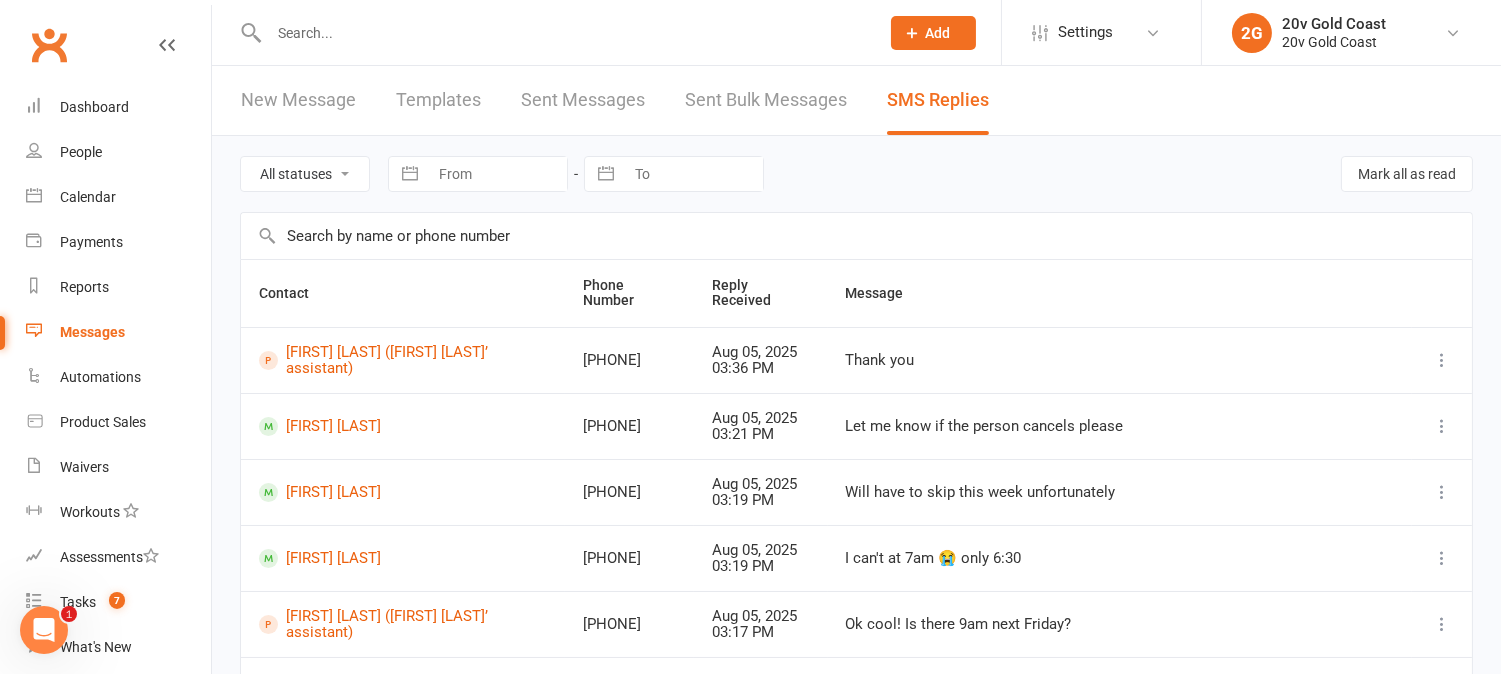 scroll, scrollTop: 0, scrollLeft: 0, axis: both 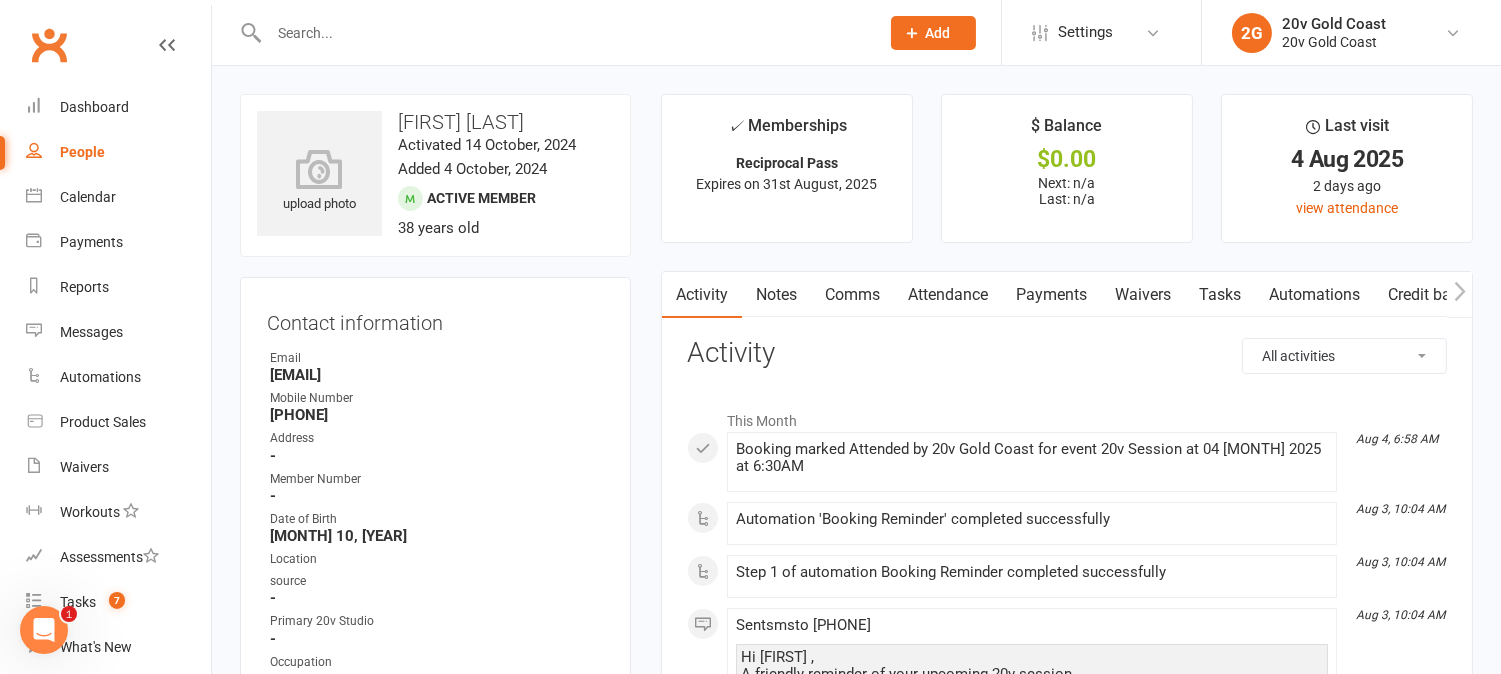 click on "Comms" at bounding box center [852, 295] 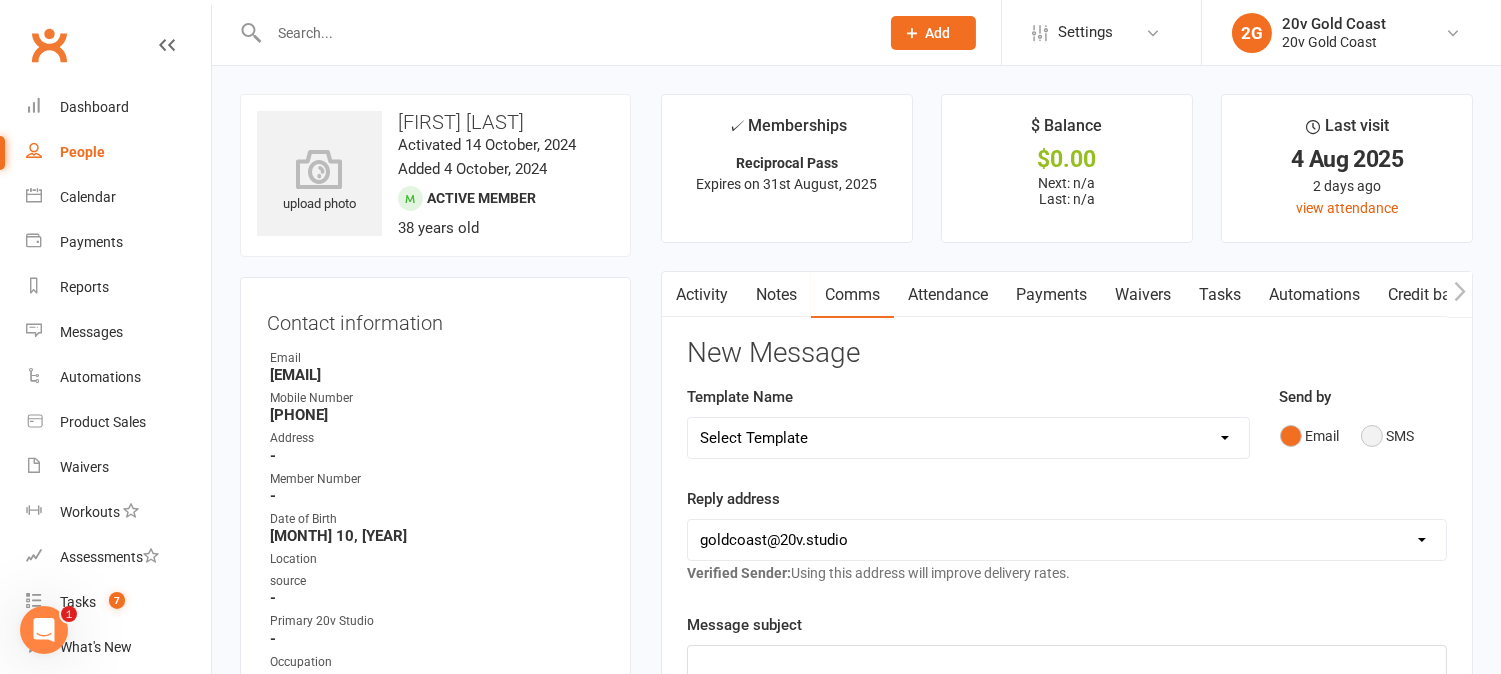 click on "SMS" at bounding box center (1388, 436) 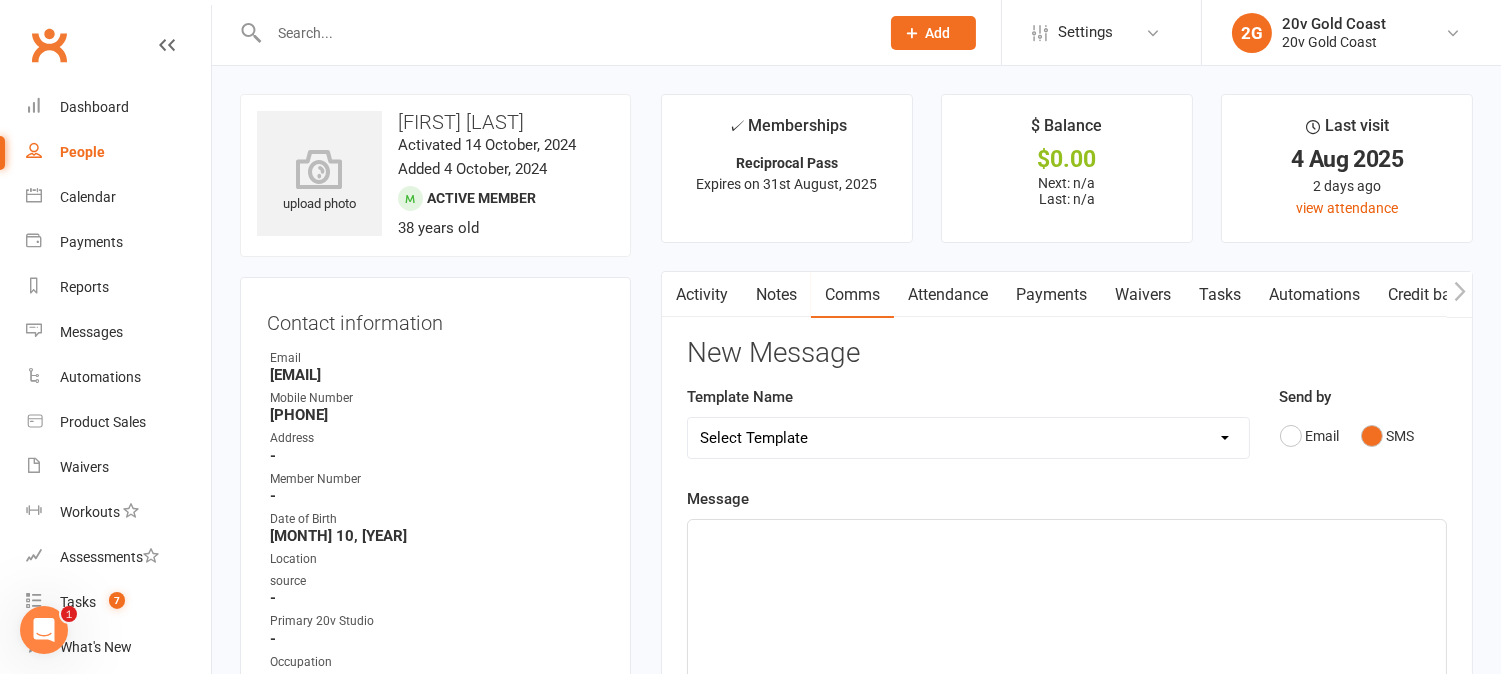 click on "﻿" 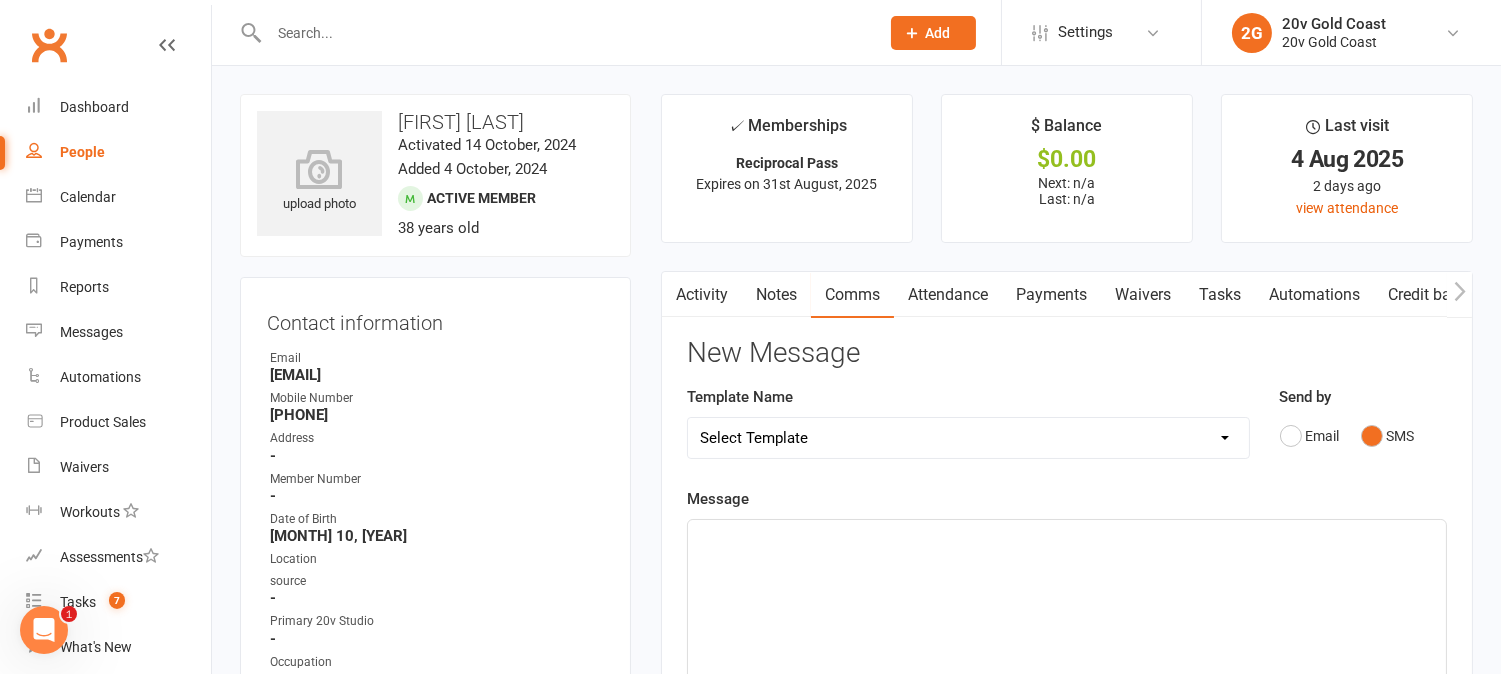 type 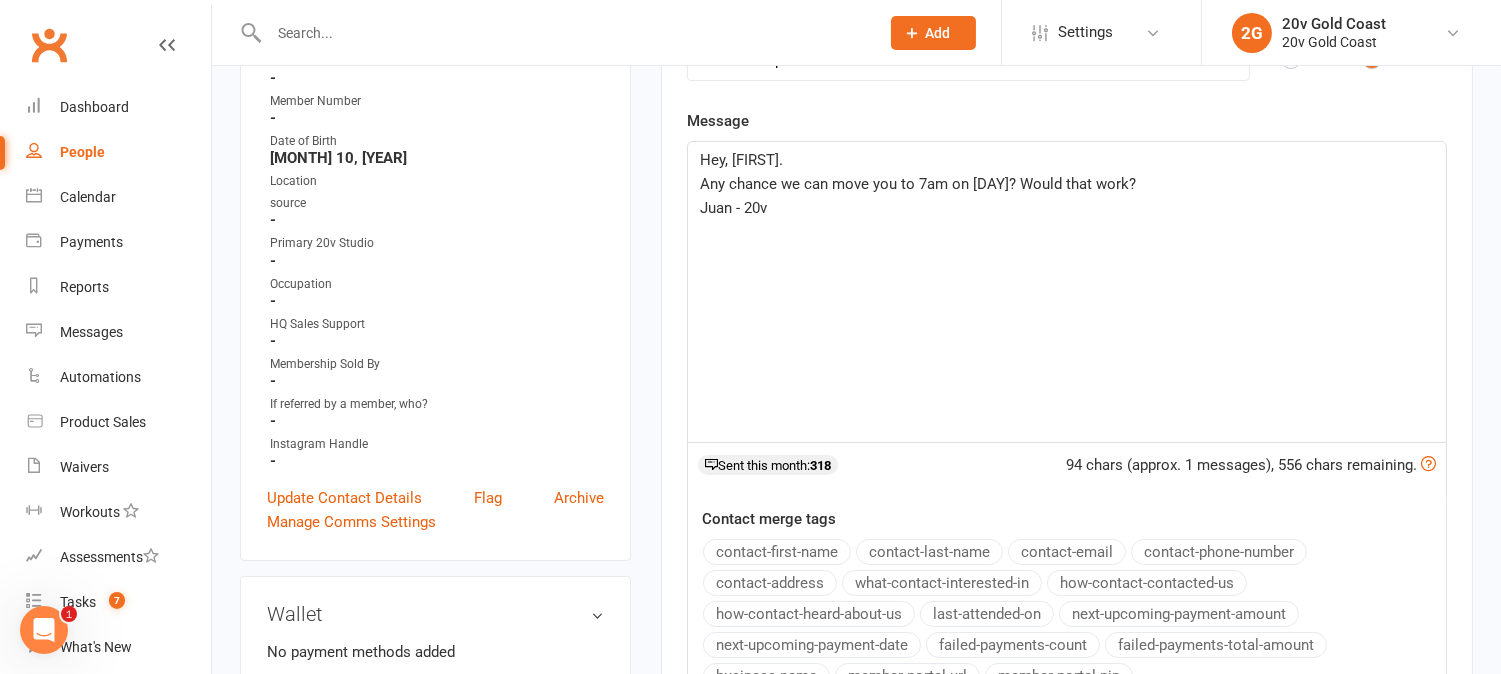 scroll, scrollTop: 555, scrollLeft: 0, axis: vertical 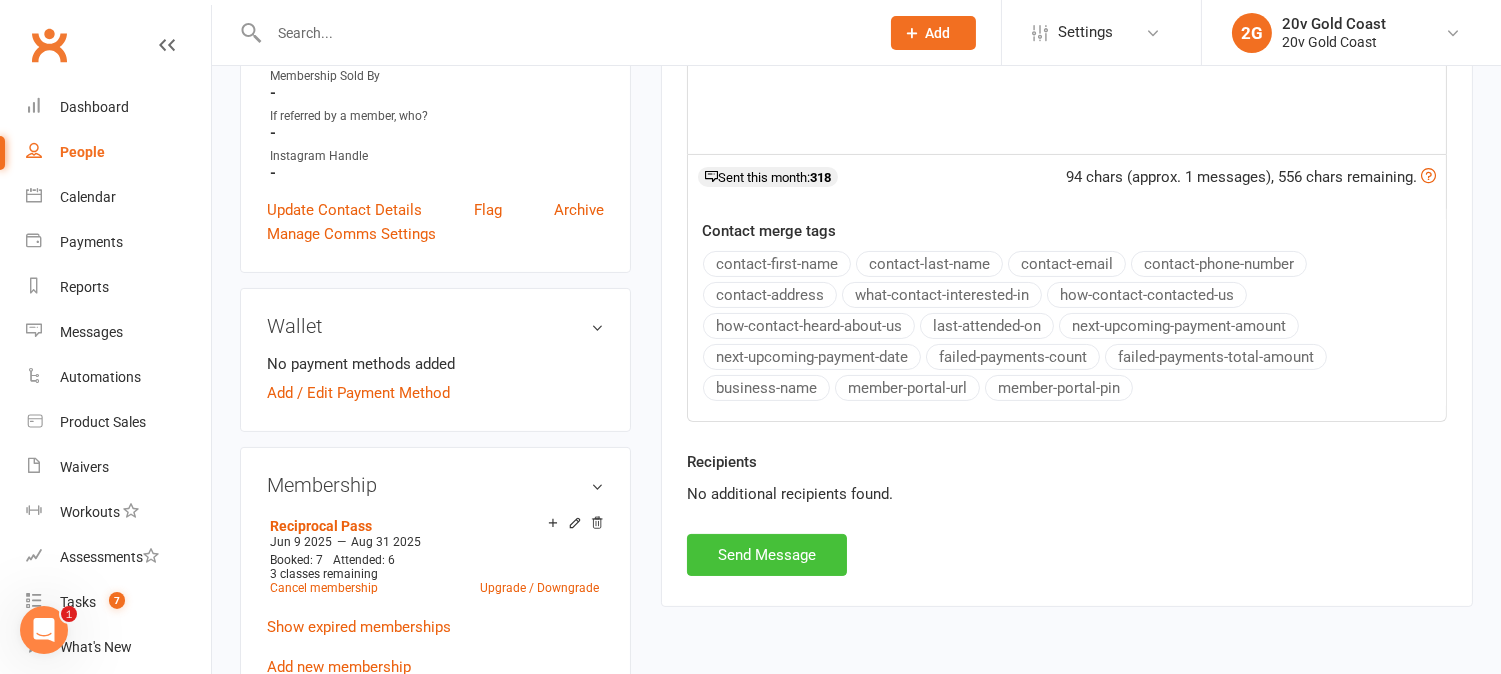 click on "Send Message" at bounding box center [767, 555] 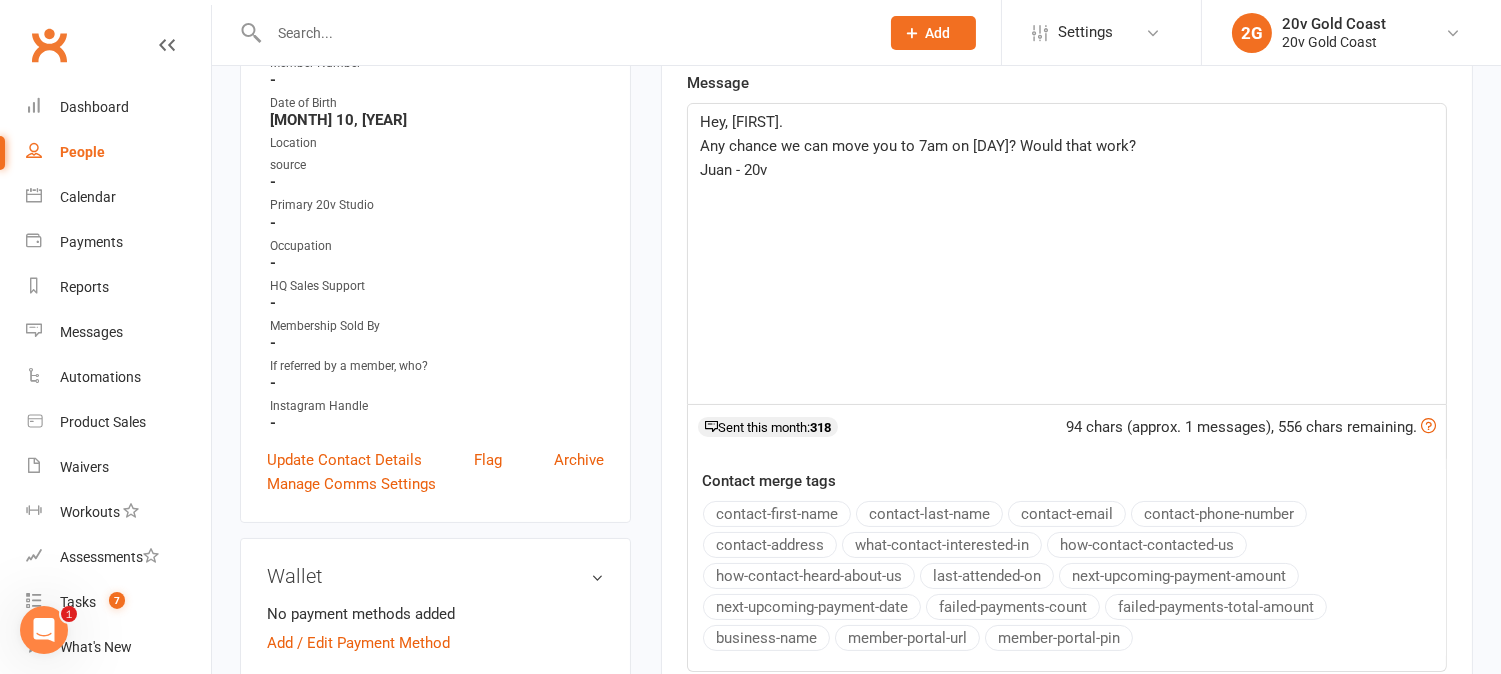 scroll, scrollTop: 0, scrollLeft: 0, axis: both 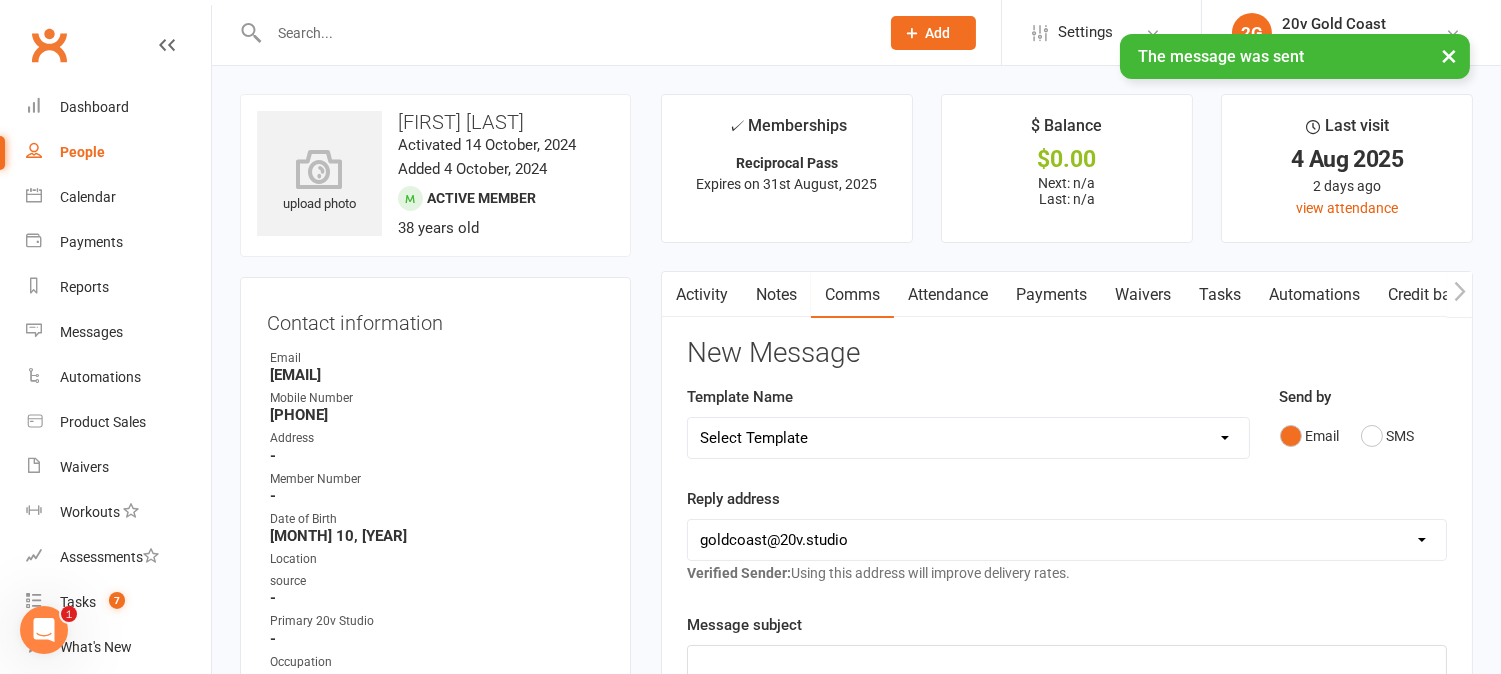 click on "Activity" at bounding box center [702, 295] 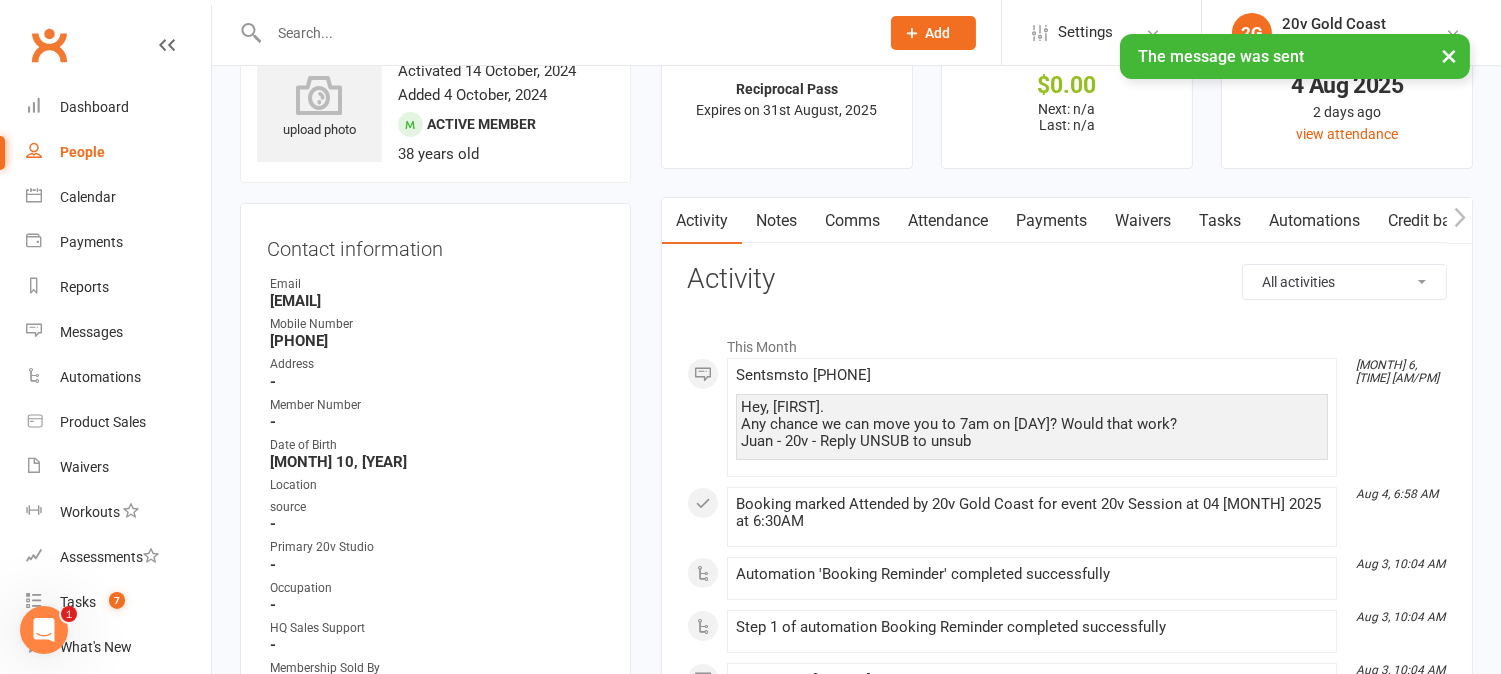 scroll, scrollTop: 111, scrollLeft: 0, axis: vertical 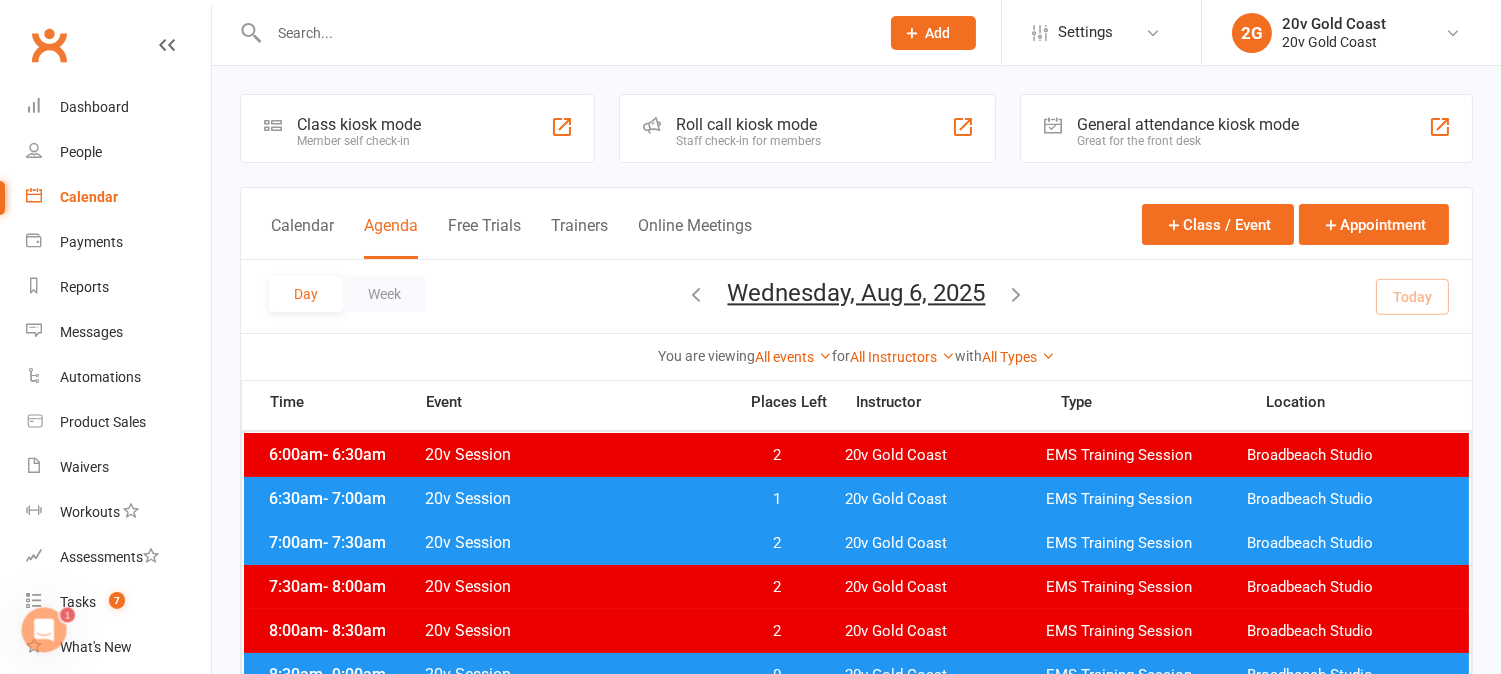 drag, startPoint x: 1396, startPoint y: 292, endPoint x: 1403, endPoint y: 301, distance: 11.401754 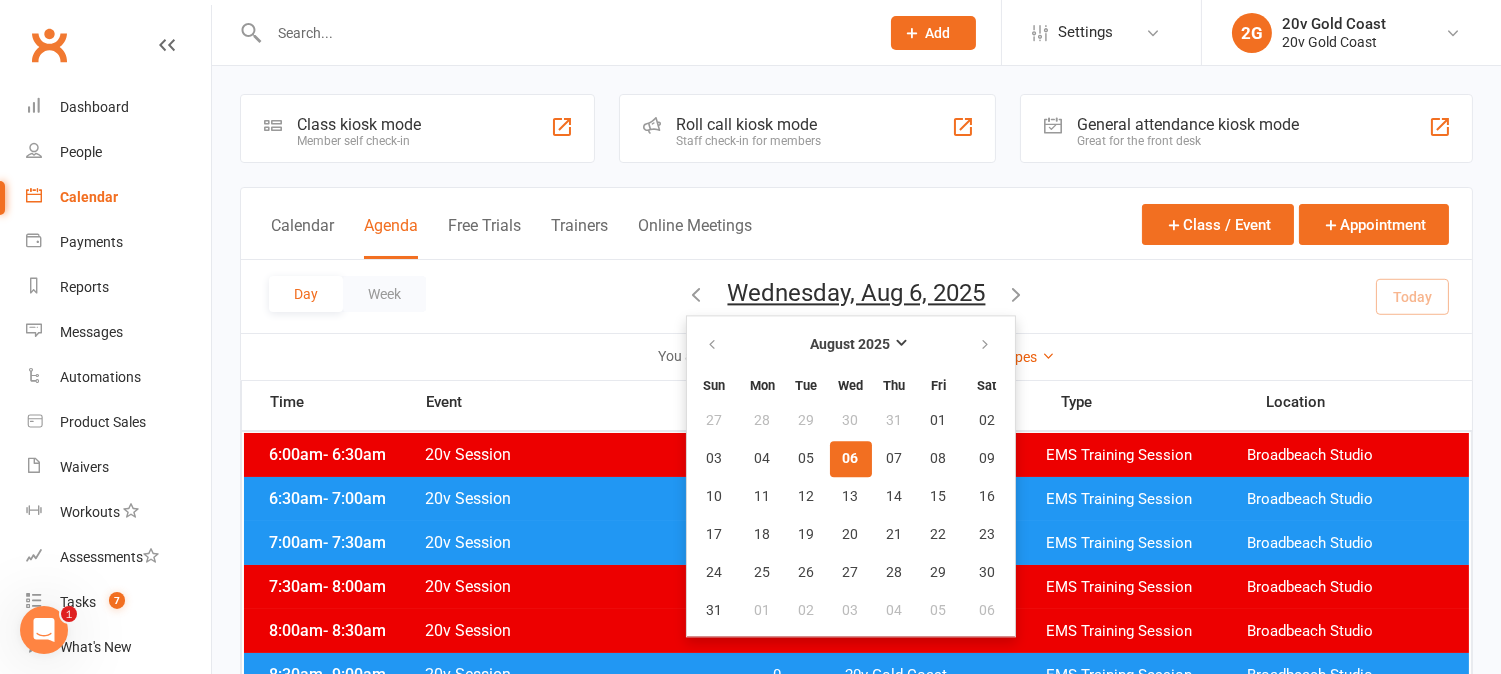 click on "Wednesday, Aug 6, 2025" at bounding box center (857, 293) 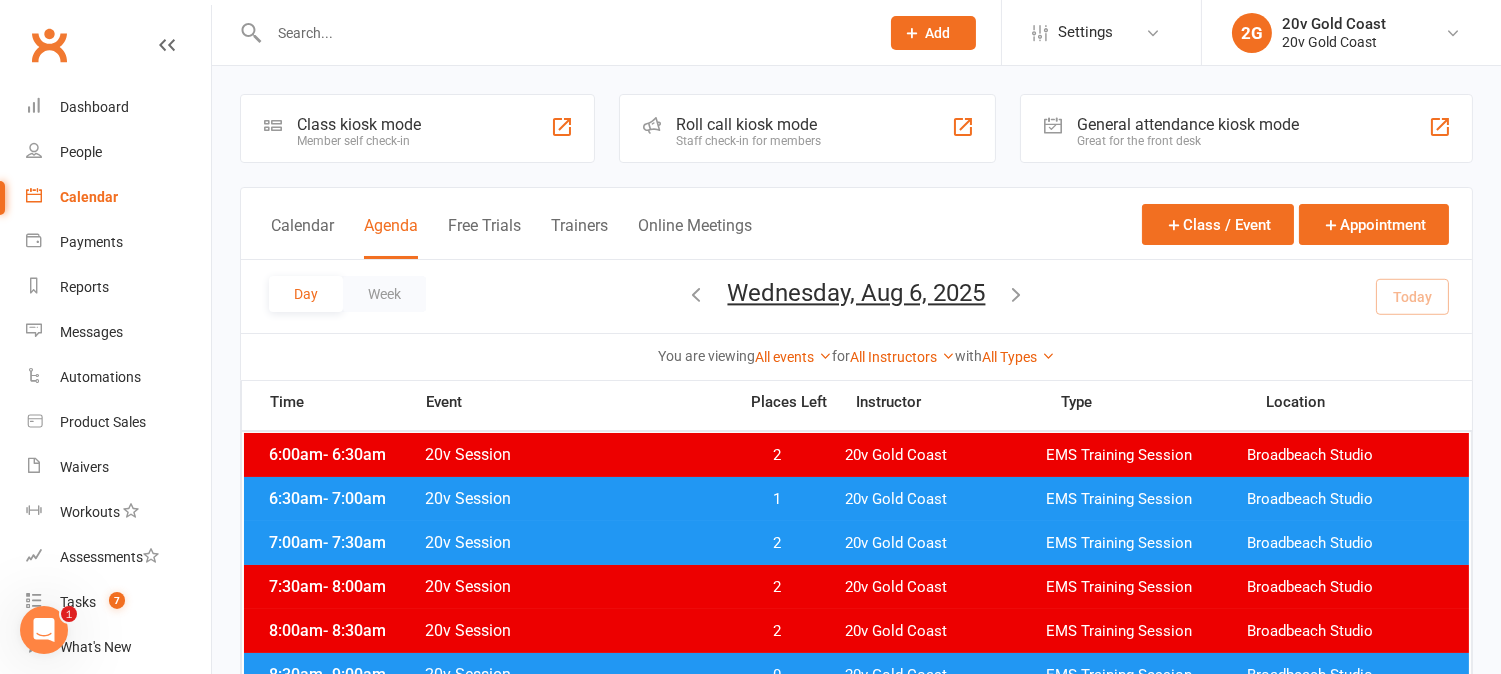 click on "Wednesday, Aug 6, 2025" at bounding box center [857, 293] 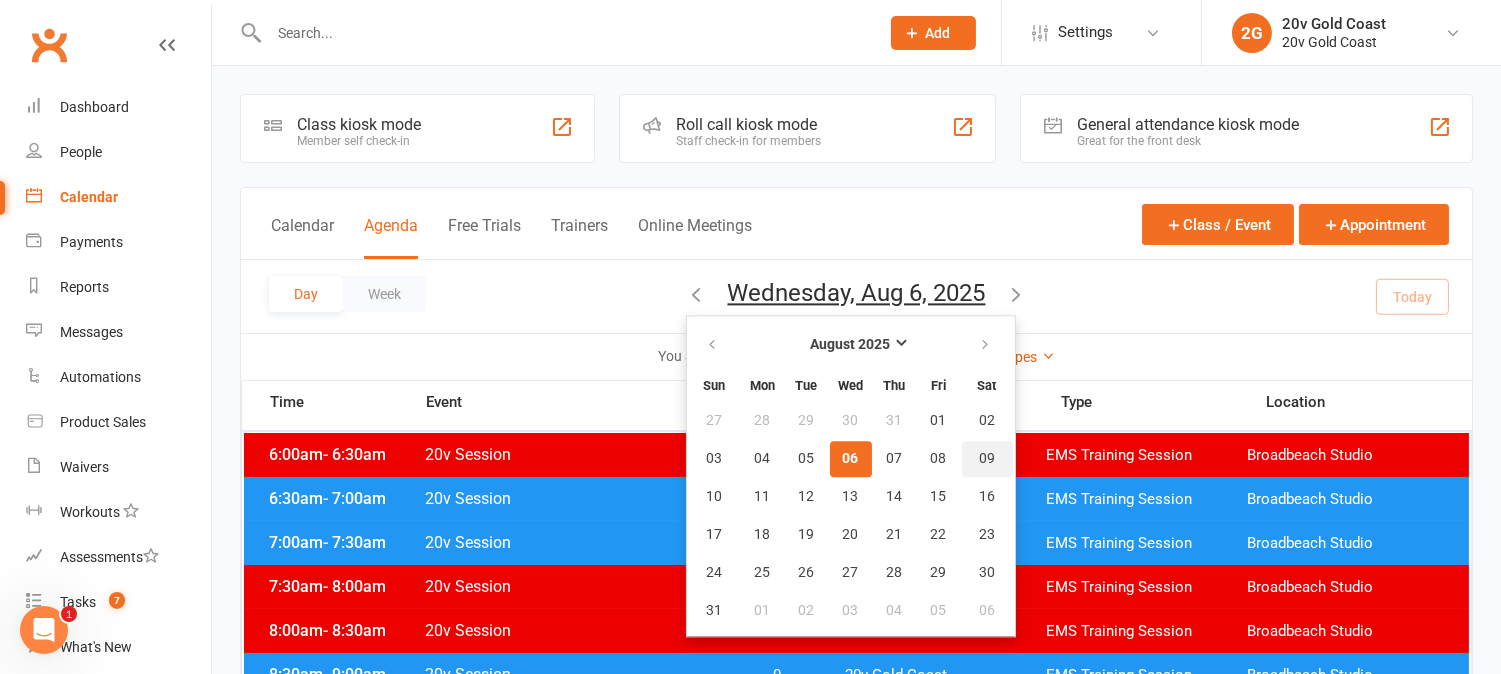 click on "09" at bounding box center [987, 459] 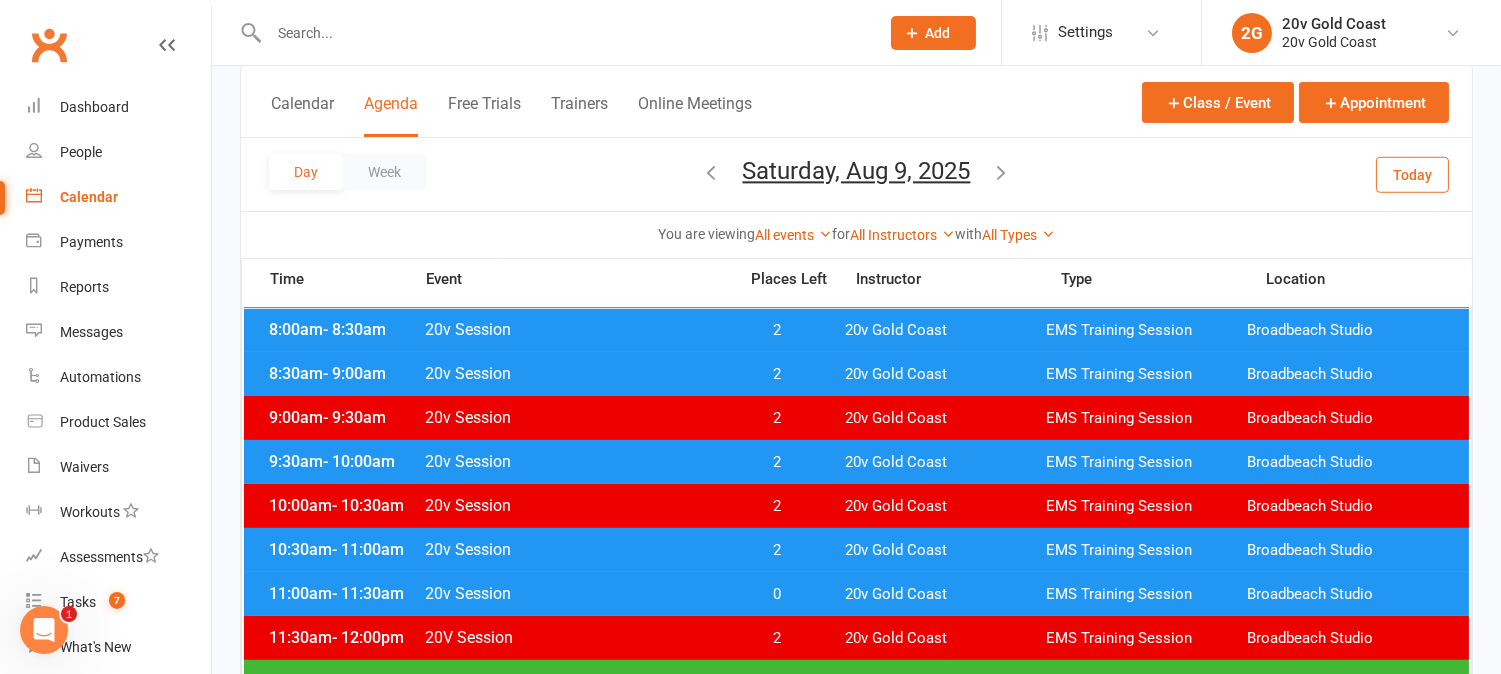 scroll, scrollTop: 222, scrollLeft: 0, axis: vertical 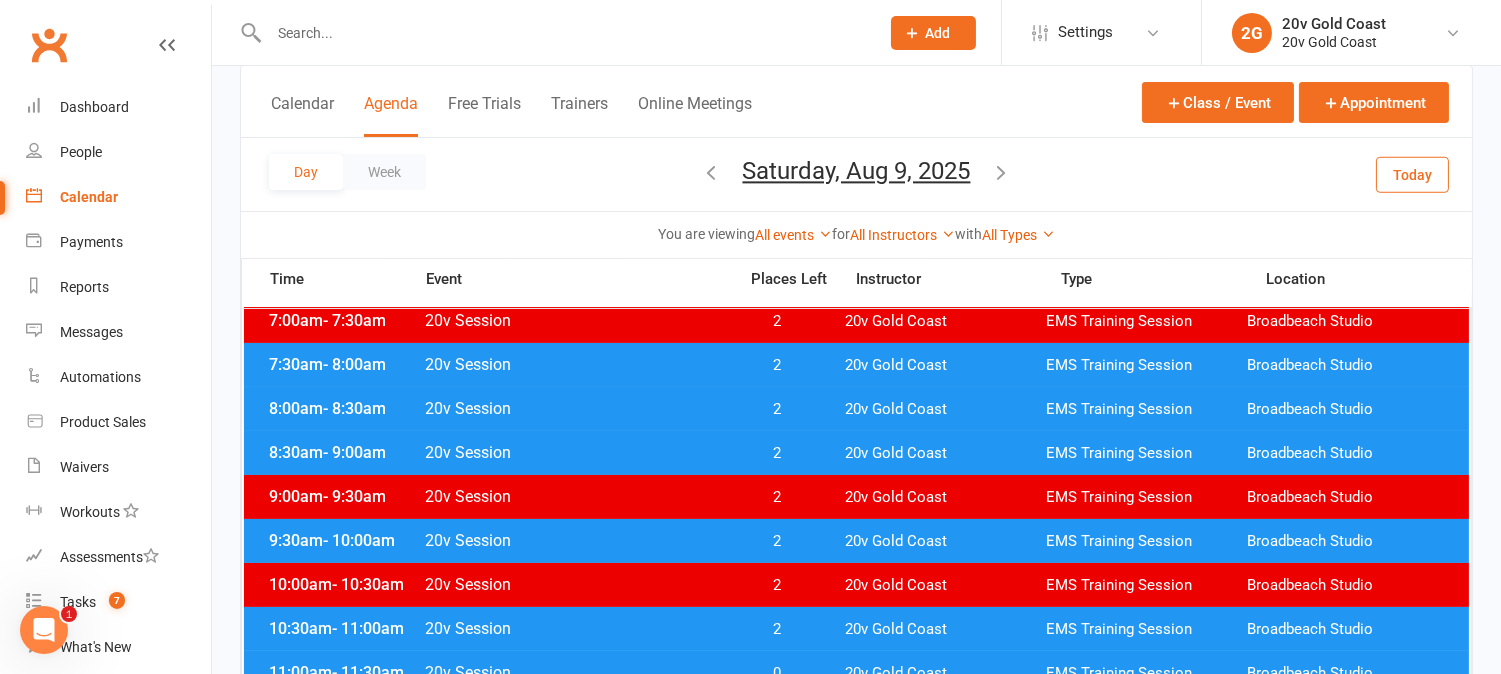 click on "Today" at bounding box center (1412, 174) 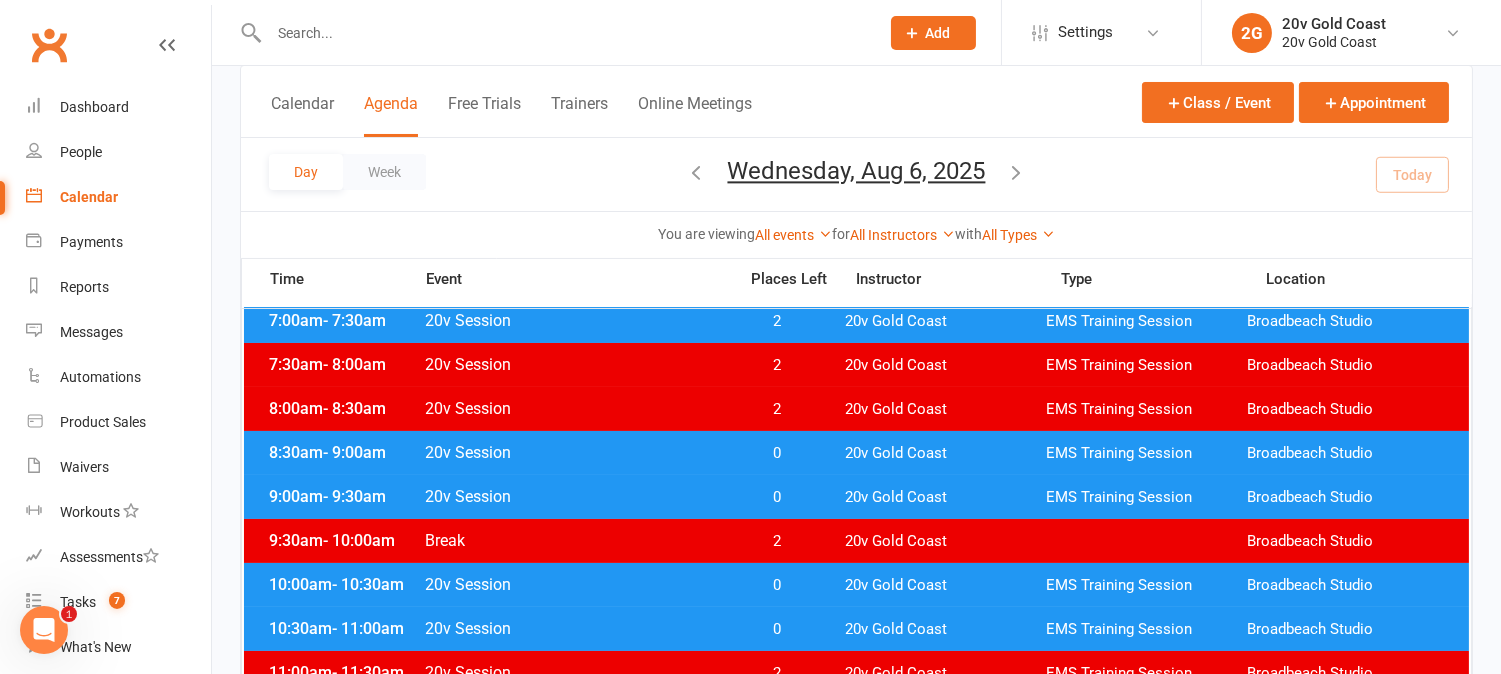 click on "Wednesday, Aug 6, 2025" at bounding box center [857, 171] 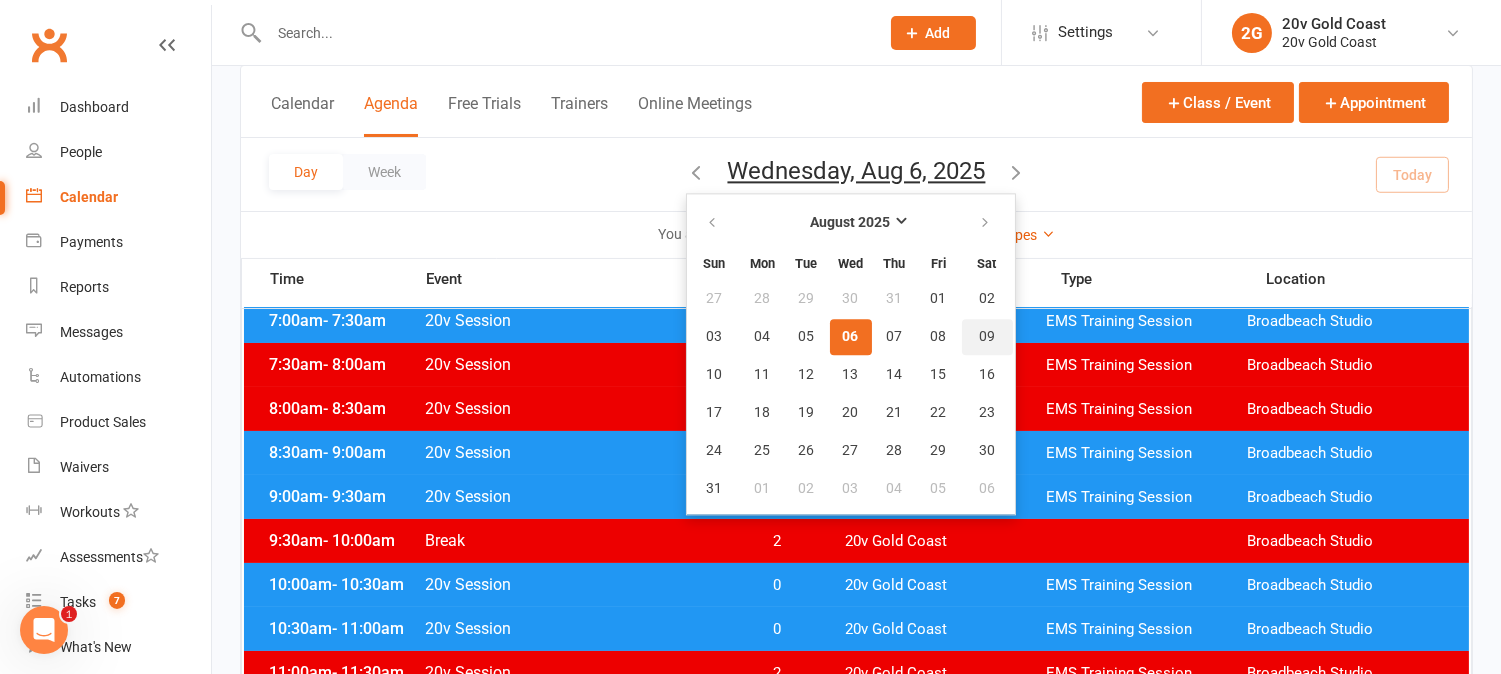 click on "09" at bounding box center [987, 337] 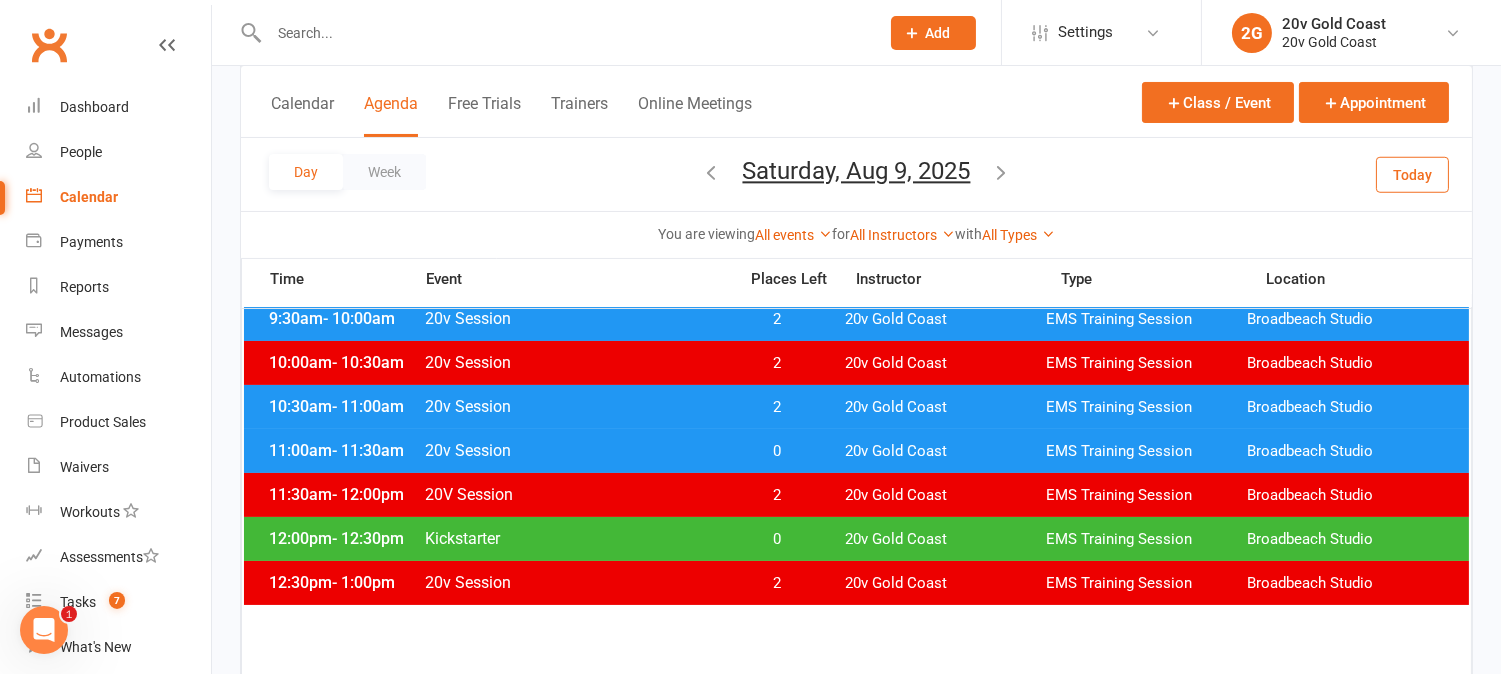 scroll, scrollTop: 333, scrollLeft: 0, axis: vertical 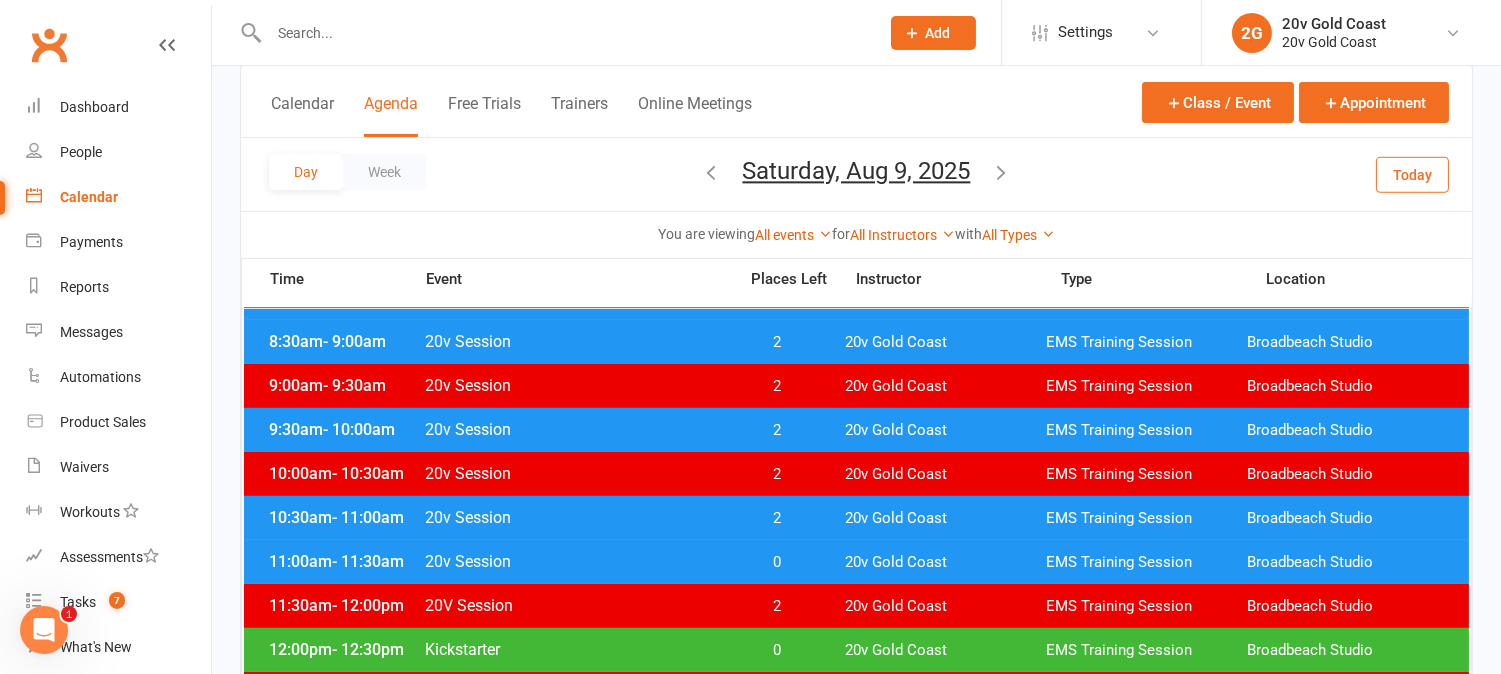 click on "Saturday, Aug 9, 2025" at bounding box center [857, 171] 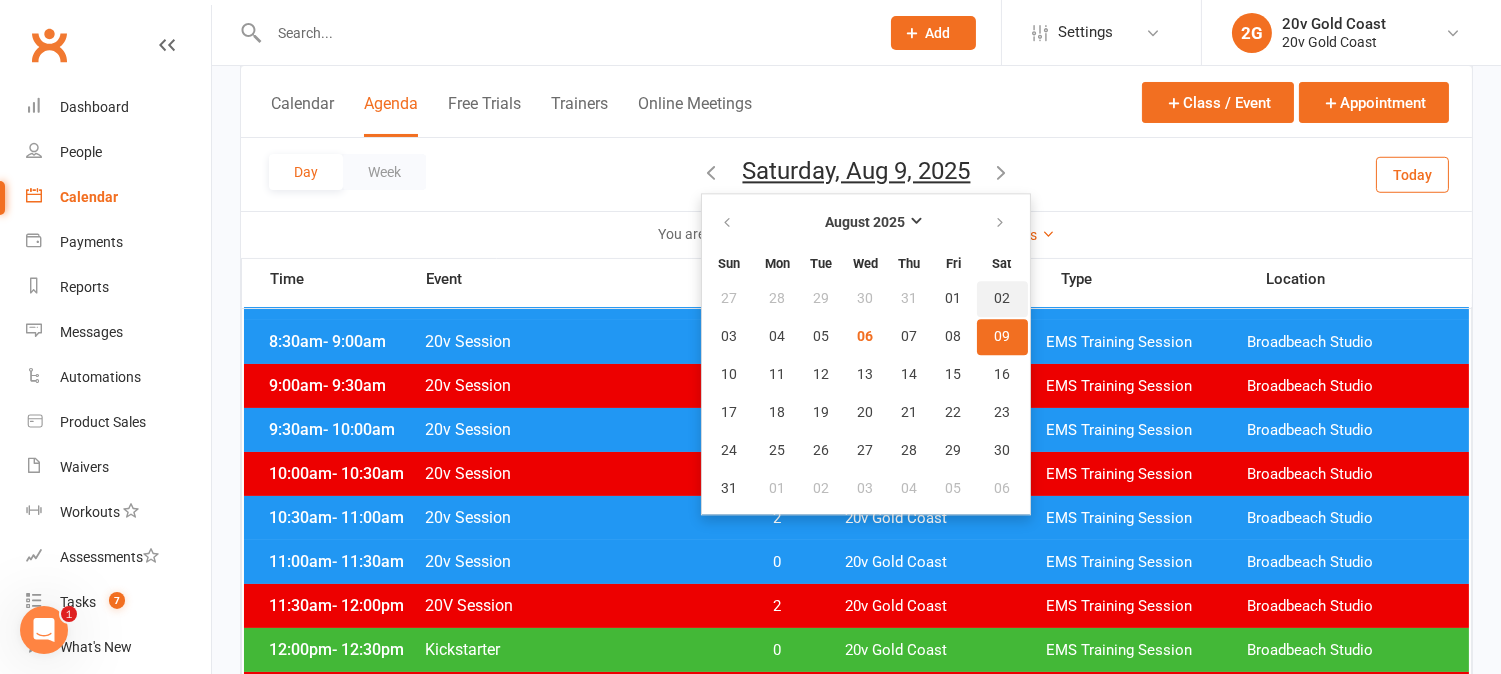 click on "02" at bounding box center [1002, 299] 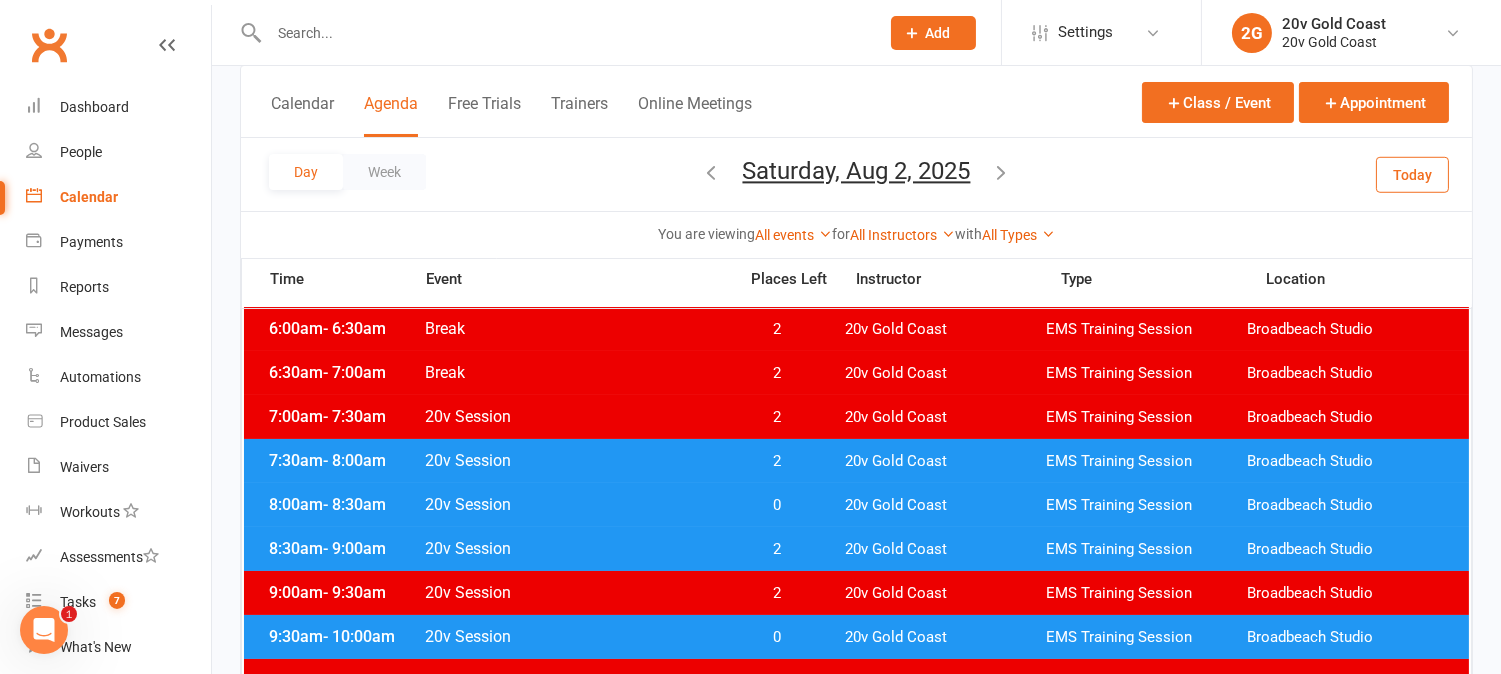 scroll, scrollTop: 222, scrollLeft: 0, axis: vertical 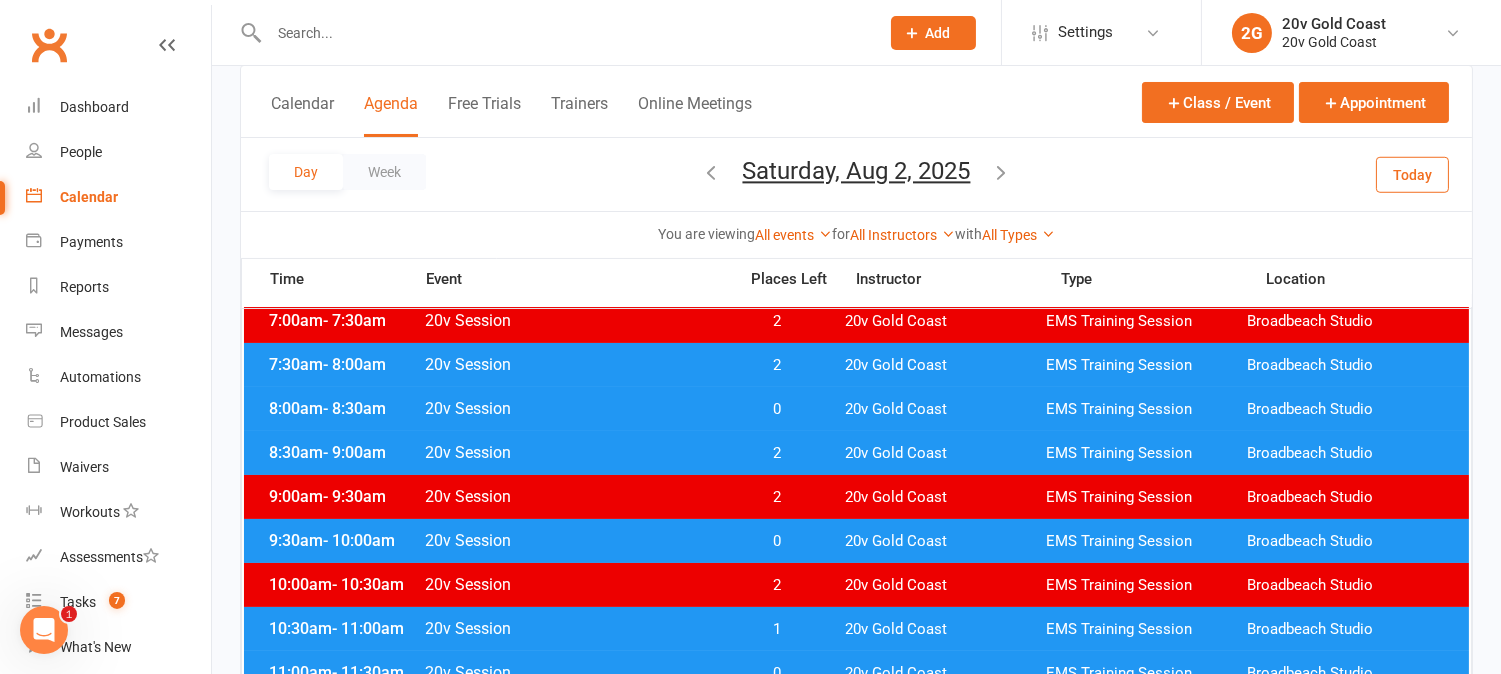 click on "0" at bounding box center [777, 409] 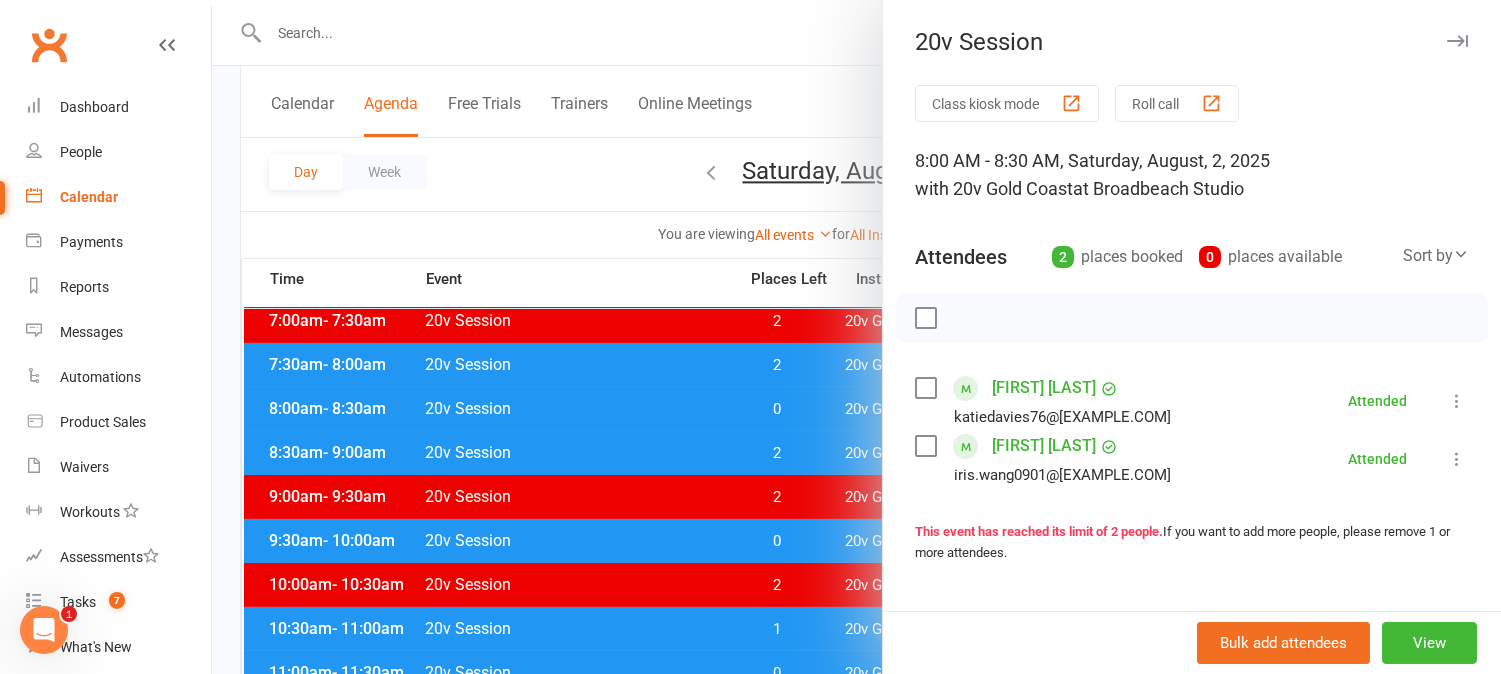 click at bounding box center [856, 337] 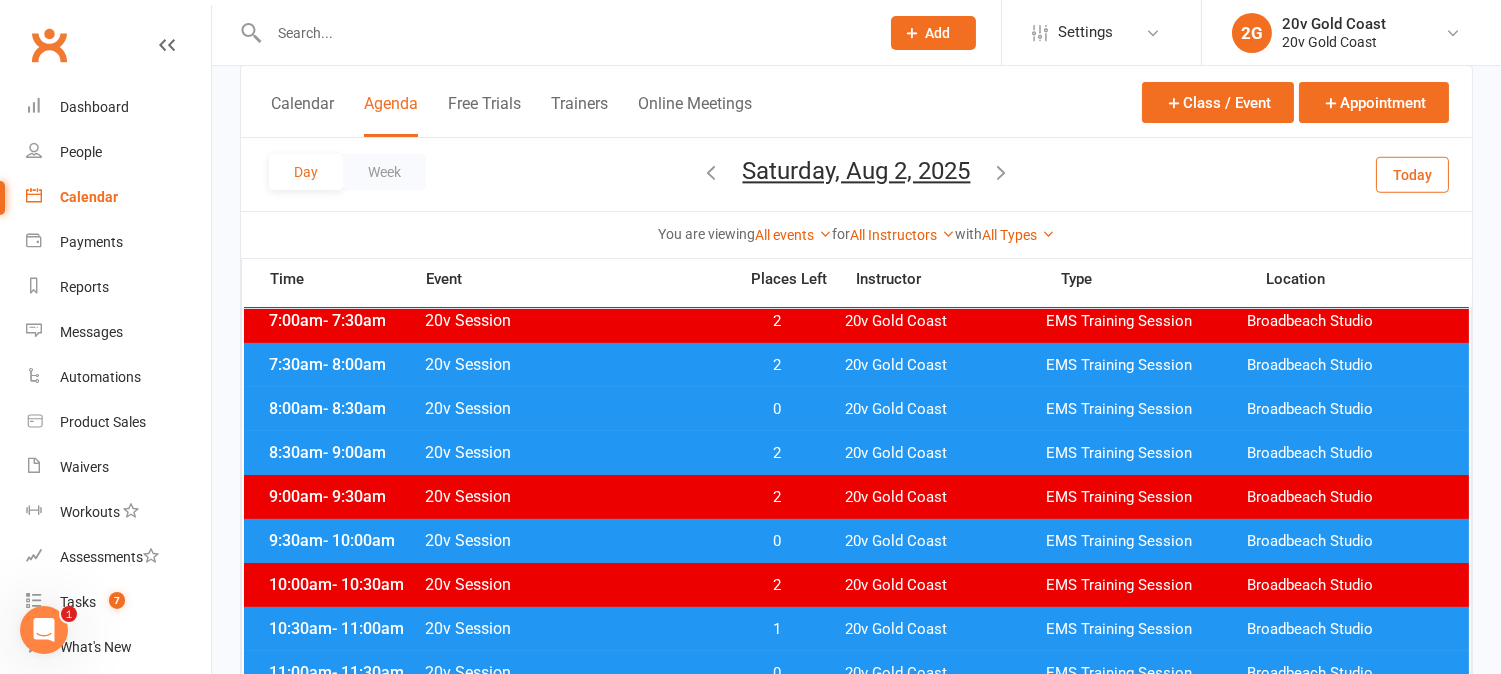 click on "0" at bounding box center (777, 409) 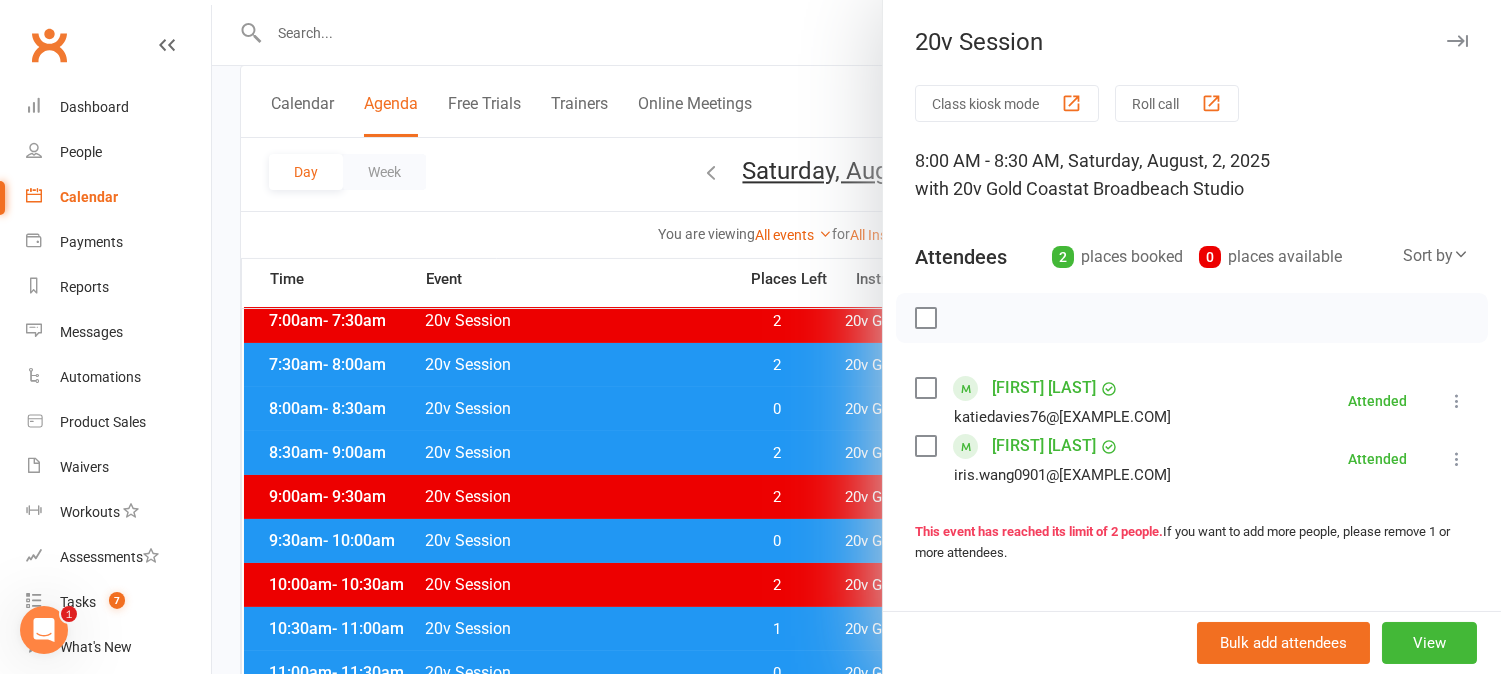 click at bounding box center (856, 337) 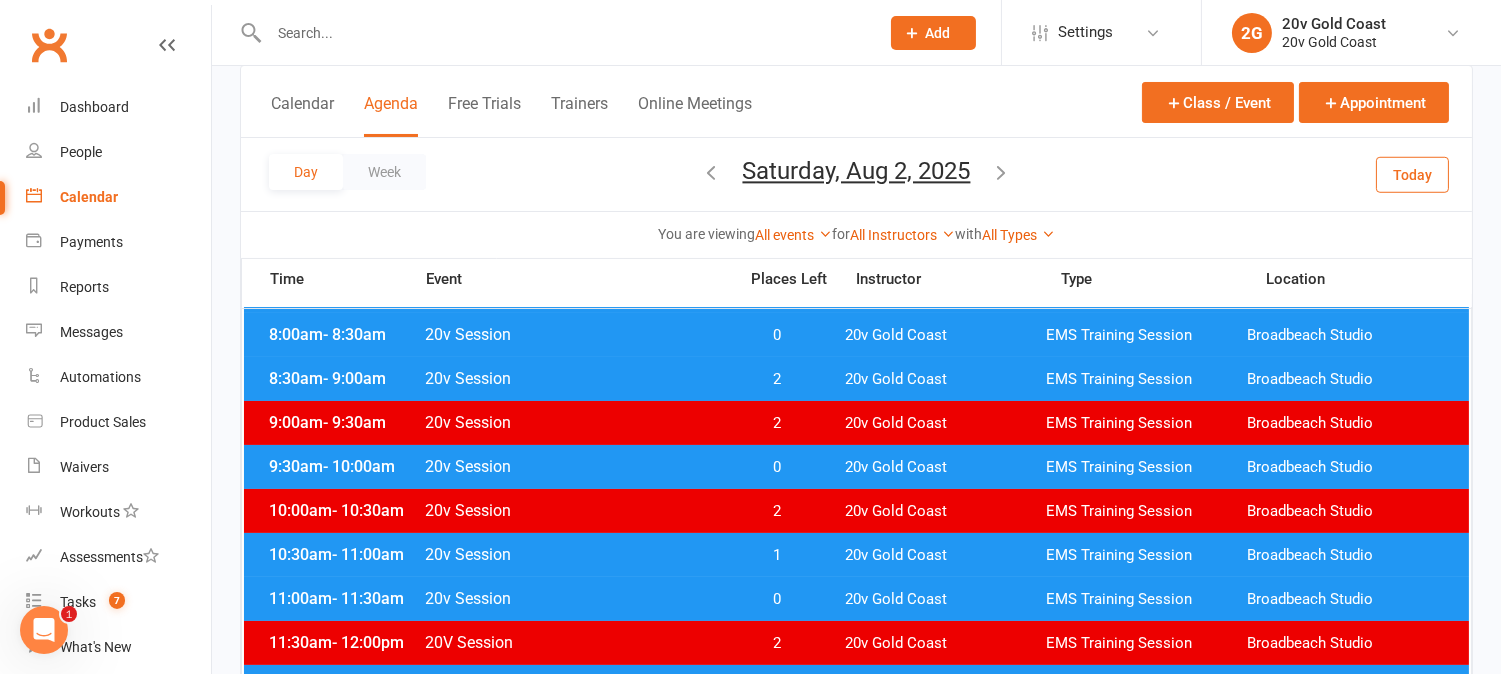 scroll, scrollTop: 333, scrollLeft: 0, axis: vertical 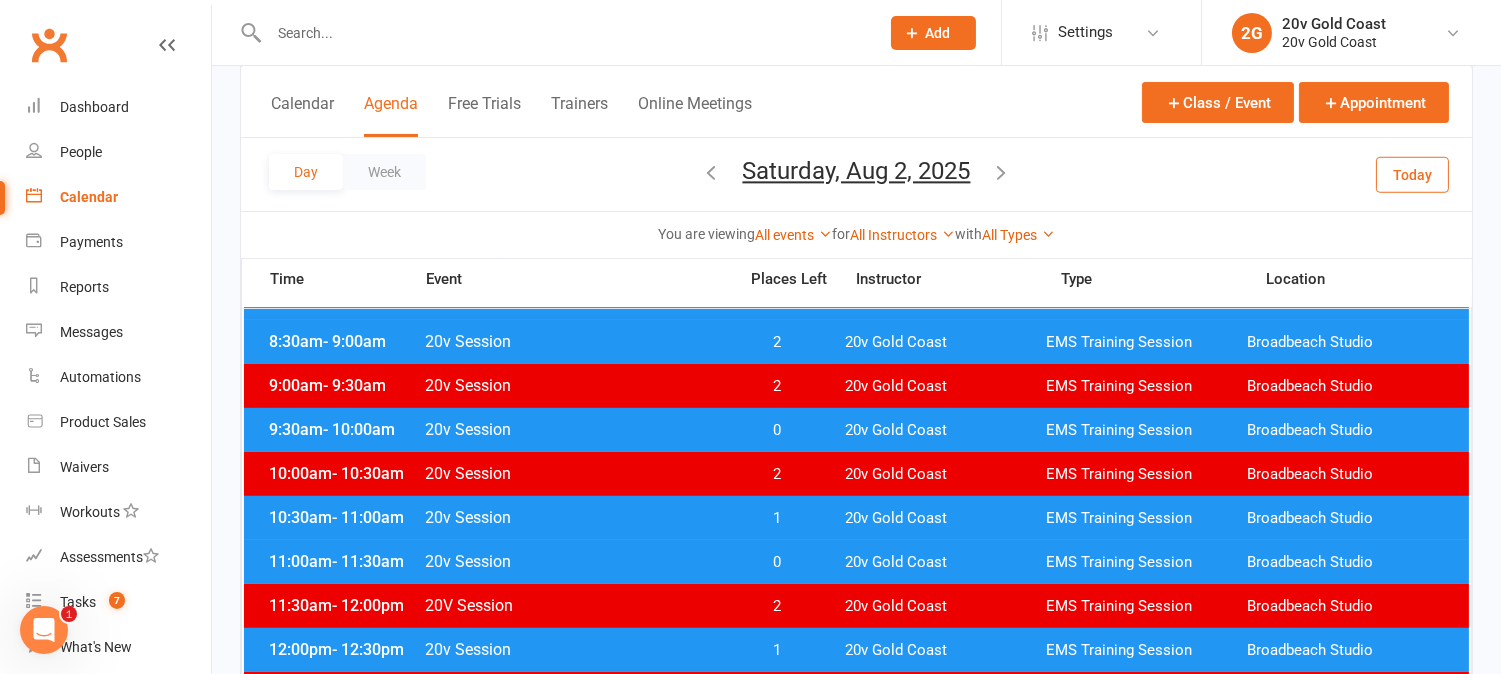 click on "0" at bounding box center (777, 430) 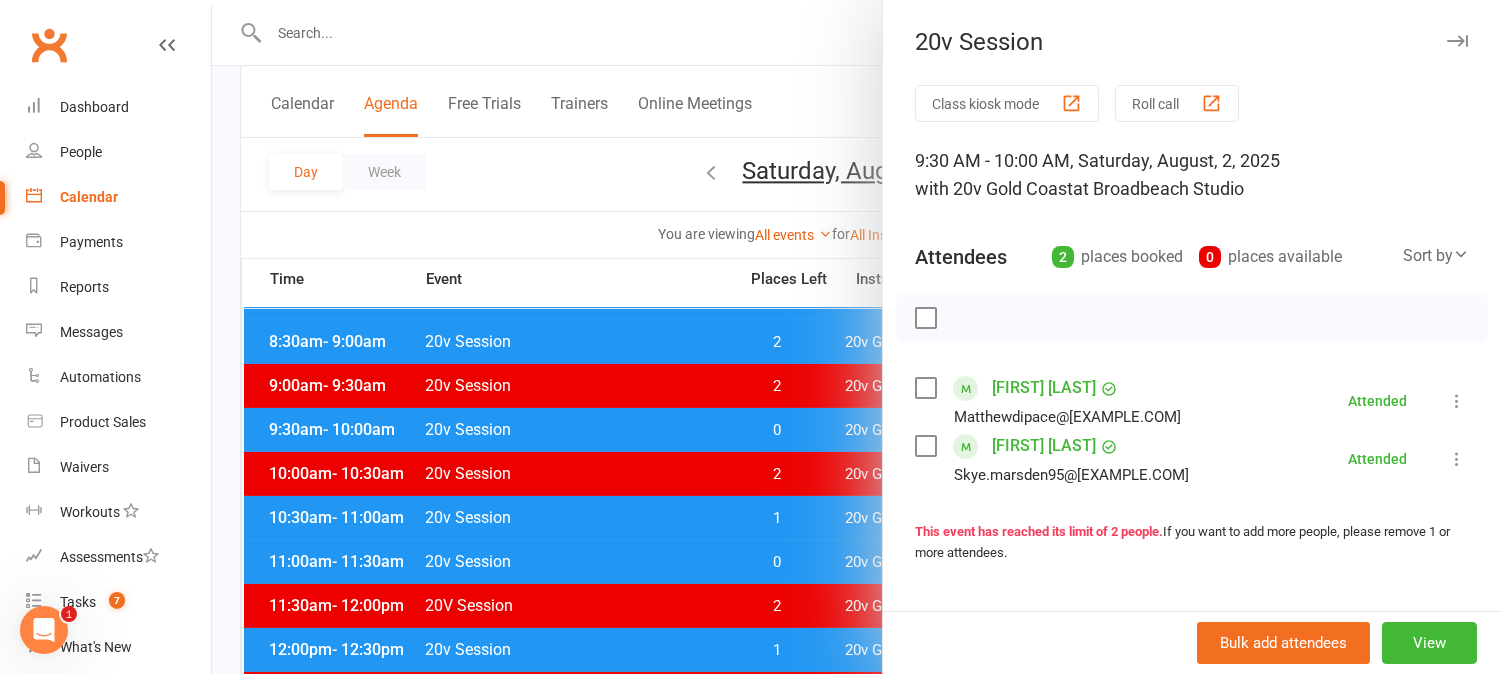 click at bounding box center [856, 337] 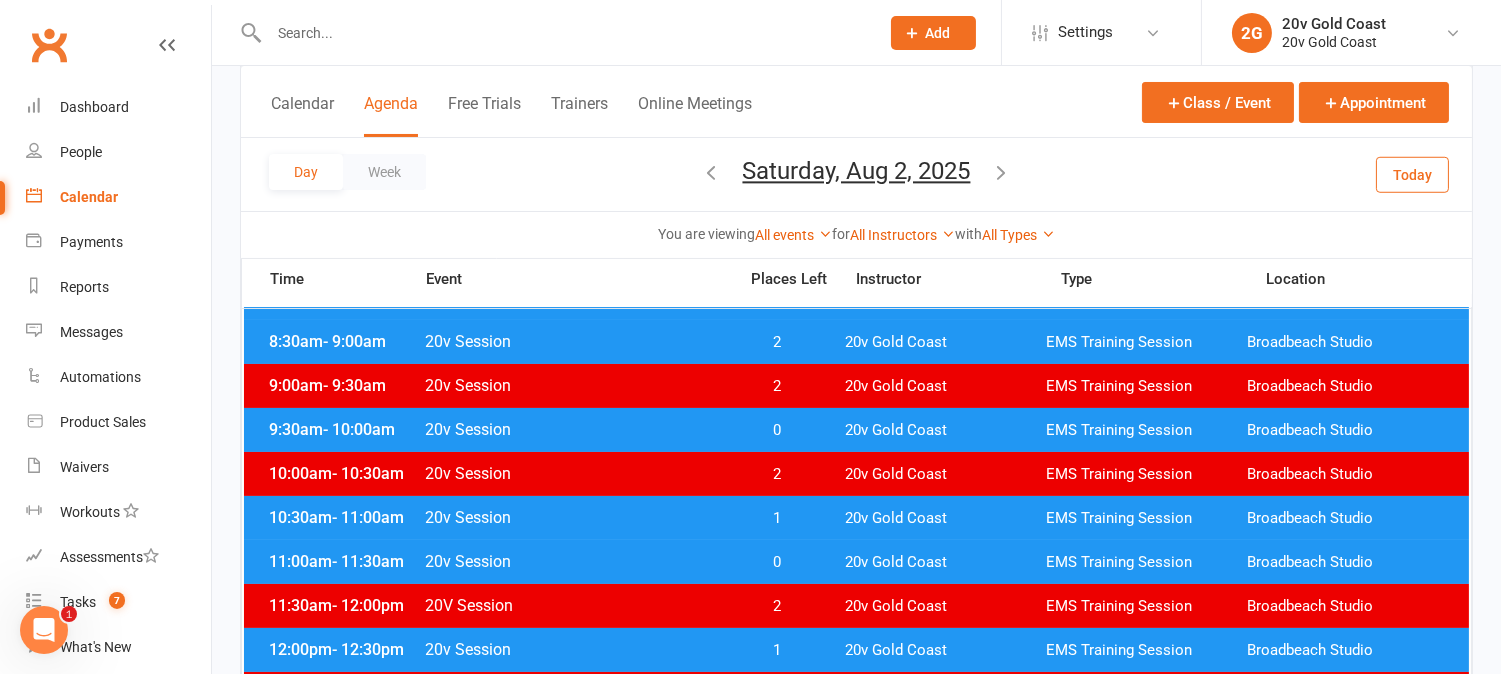 click on "Today" at bounding box center [1412, 174] 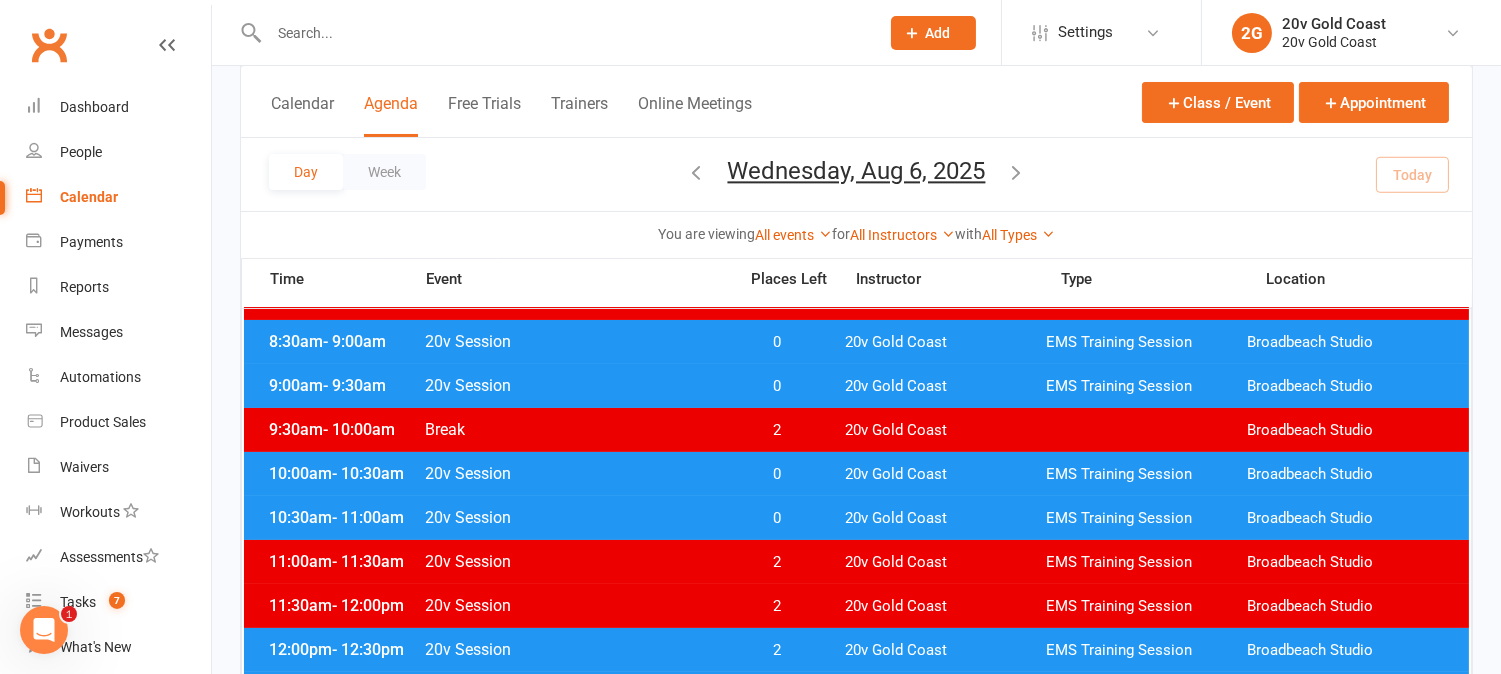 click on "Wednesday, Aug 6, 2025" at bounding box center [857, 171] 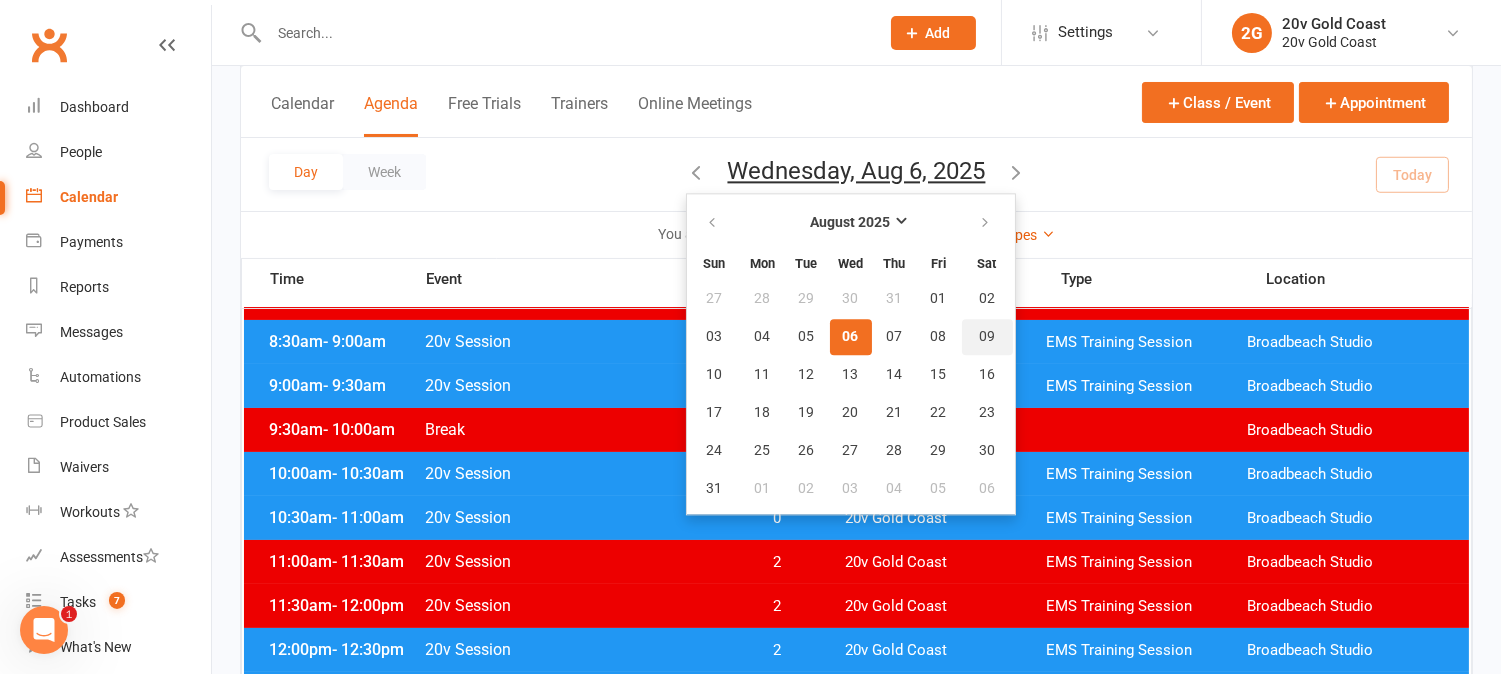 click on "09" at bounding box center (987, 337) 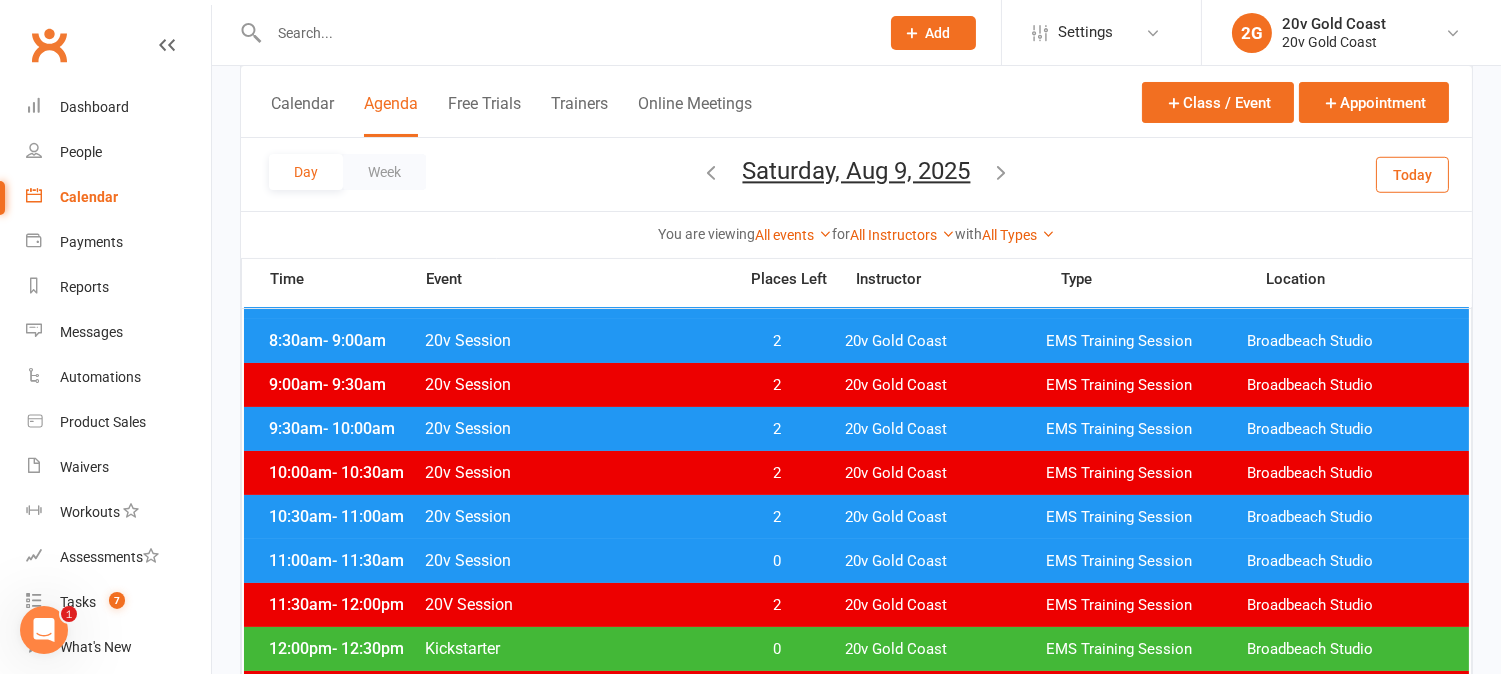 scroll, scrollTop: 333, scrollLeft: 0, axis: vertical 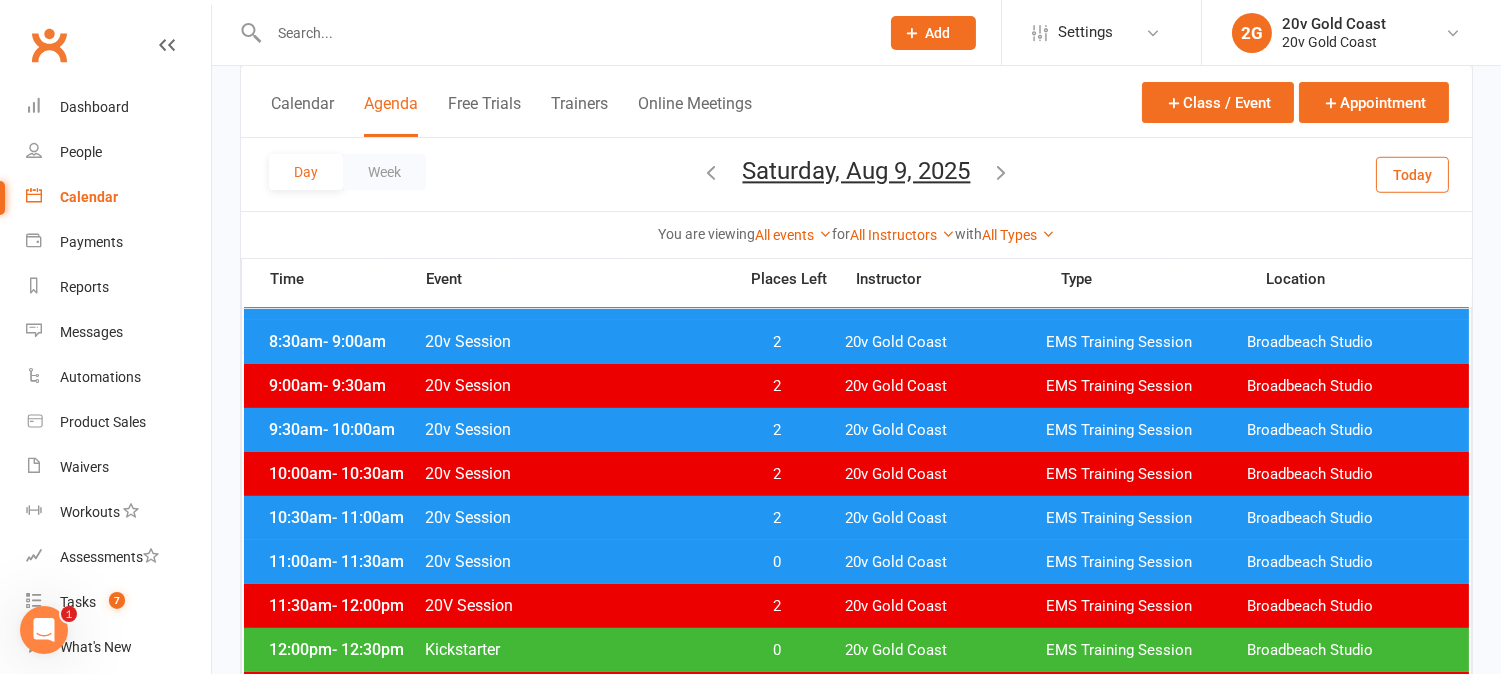 click on "Saturday, Aug 9, 2025" at bounding box center (857, 171) 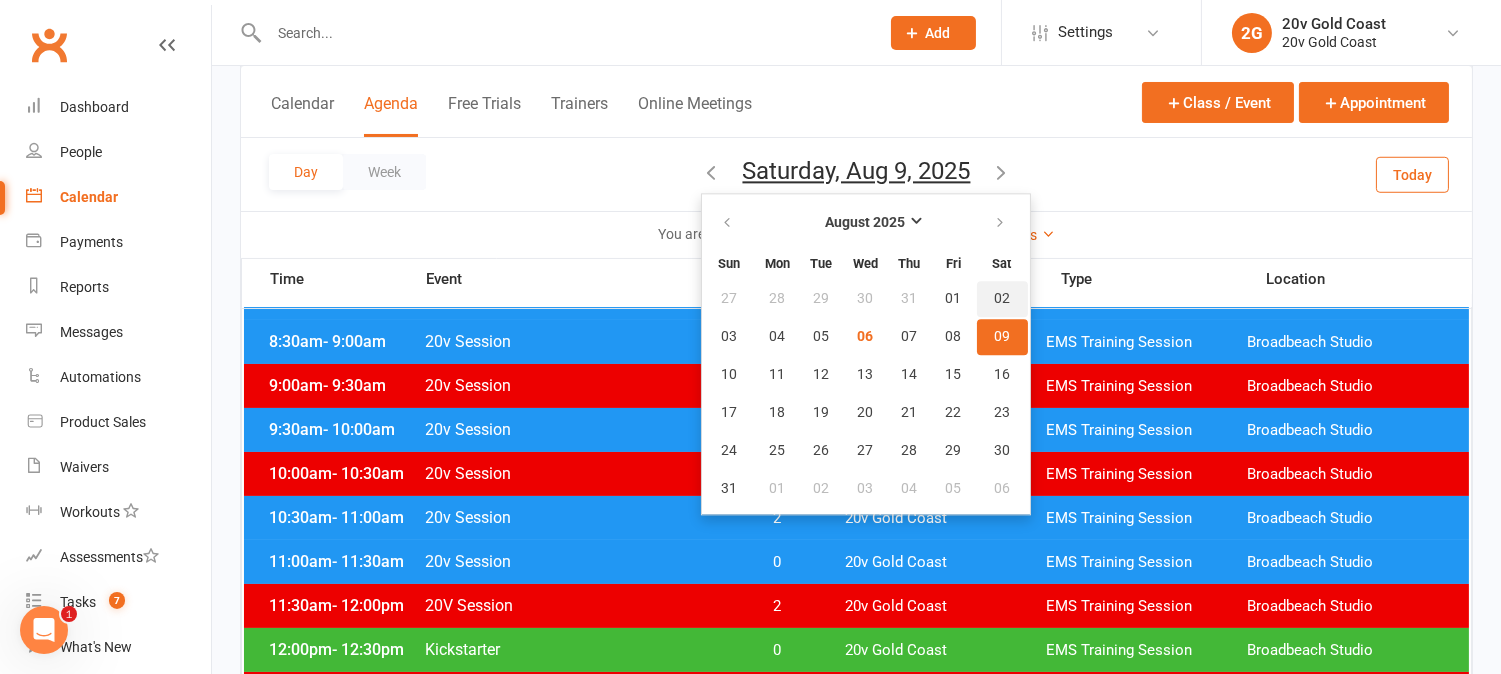 click on "02" at bounding box center (1002, 299) 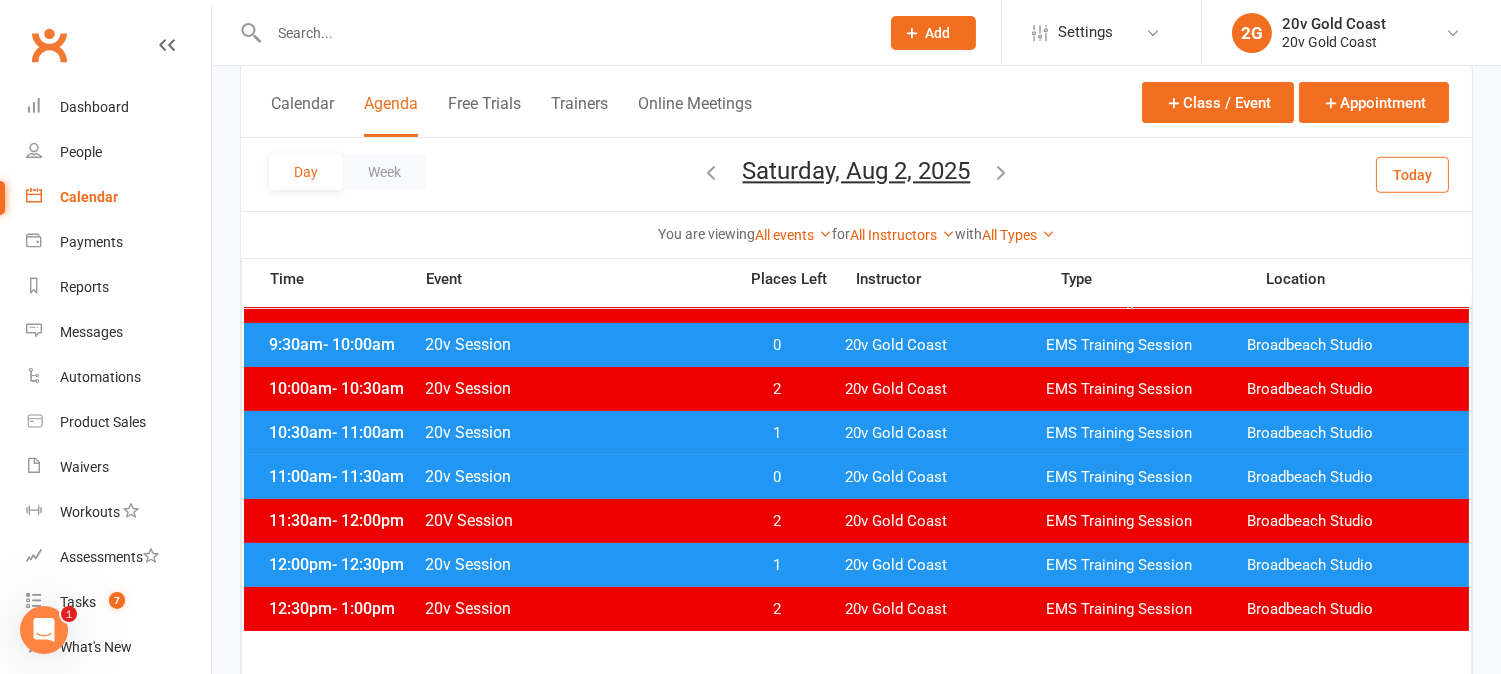 scroll, scrollTop: 444, scrollLeft: 0, axis: vertical 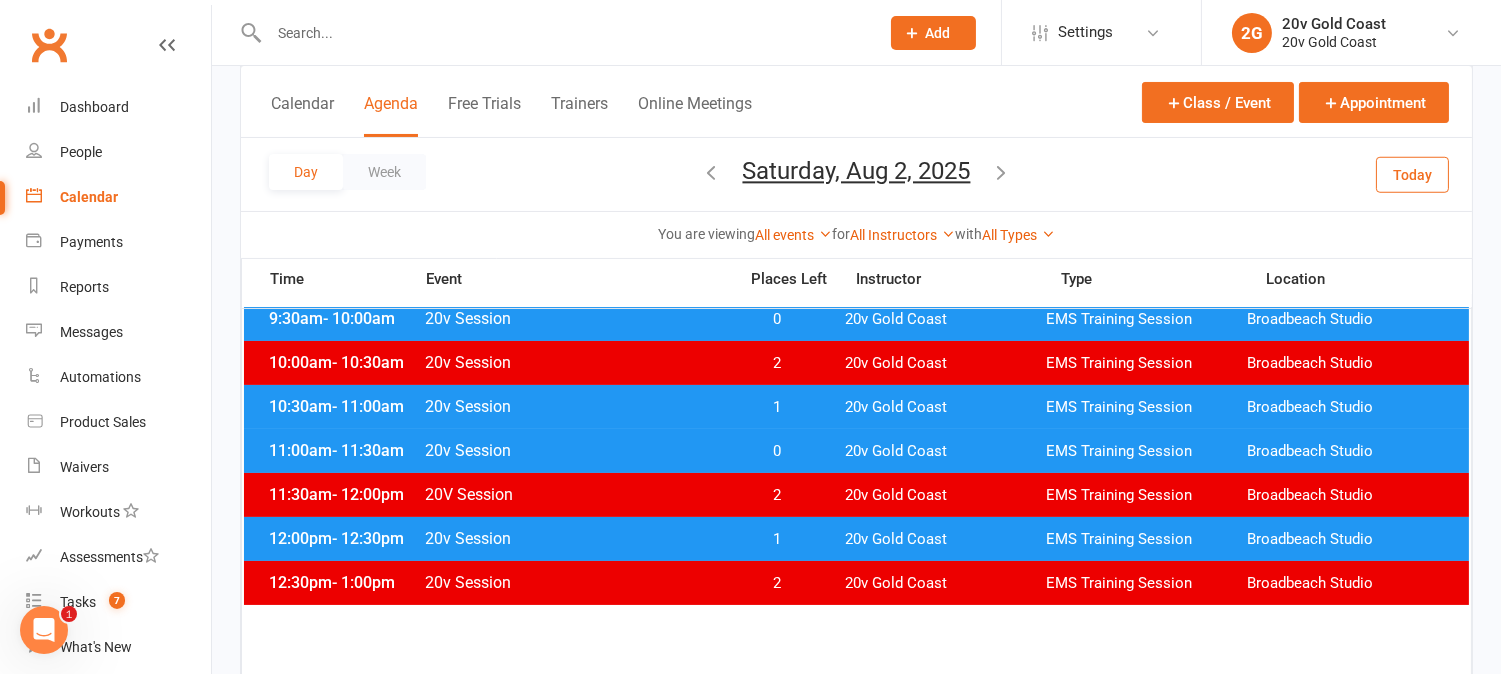 click on "1" at bounding box center [777, 407] 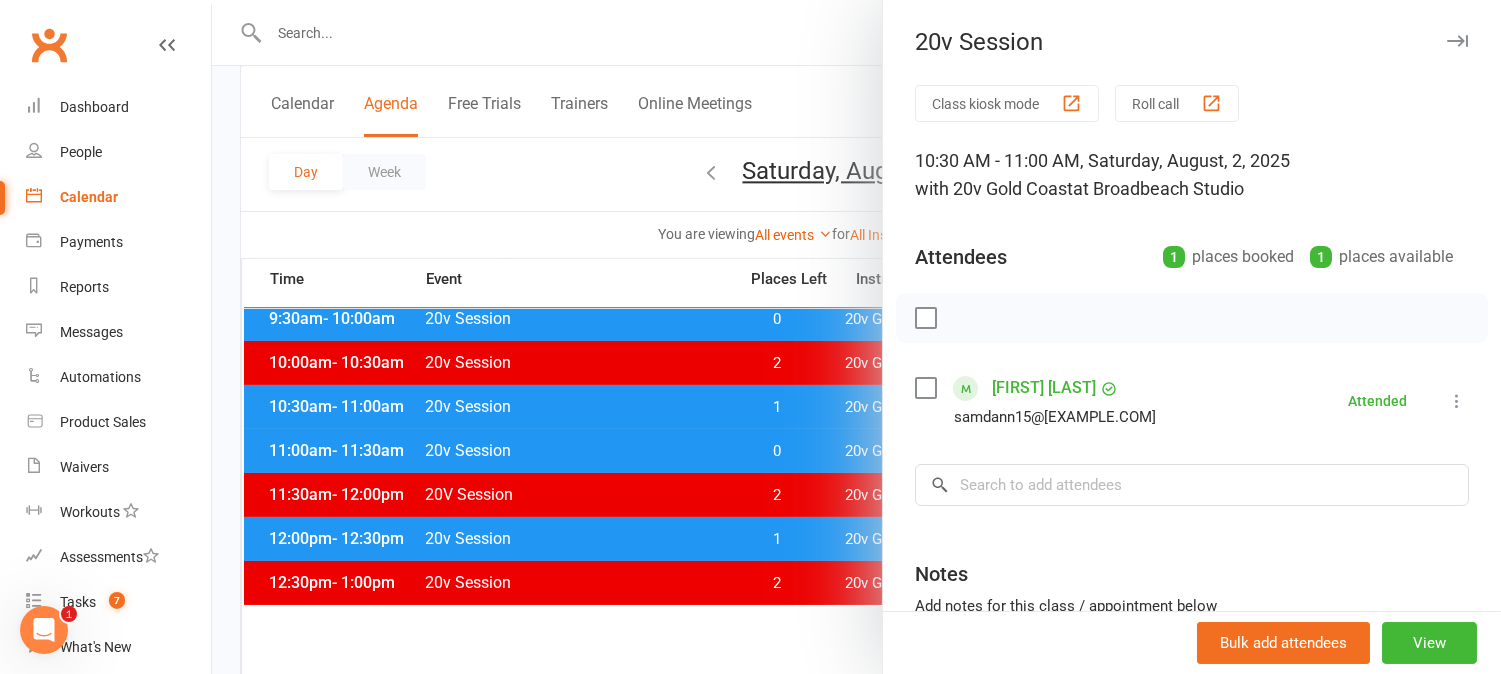 click at bounding box center [856, 337] 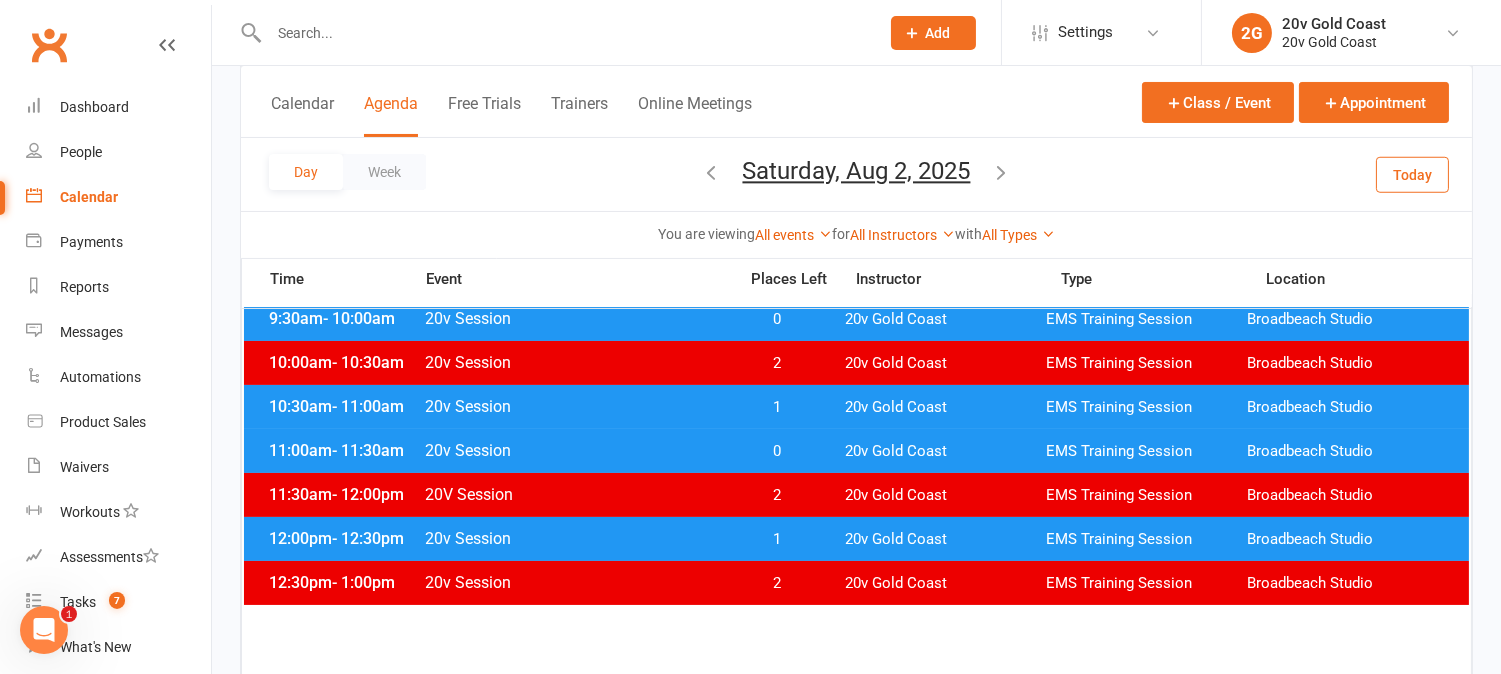 click on "0" at bounding box center [777, 451] 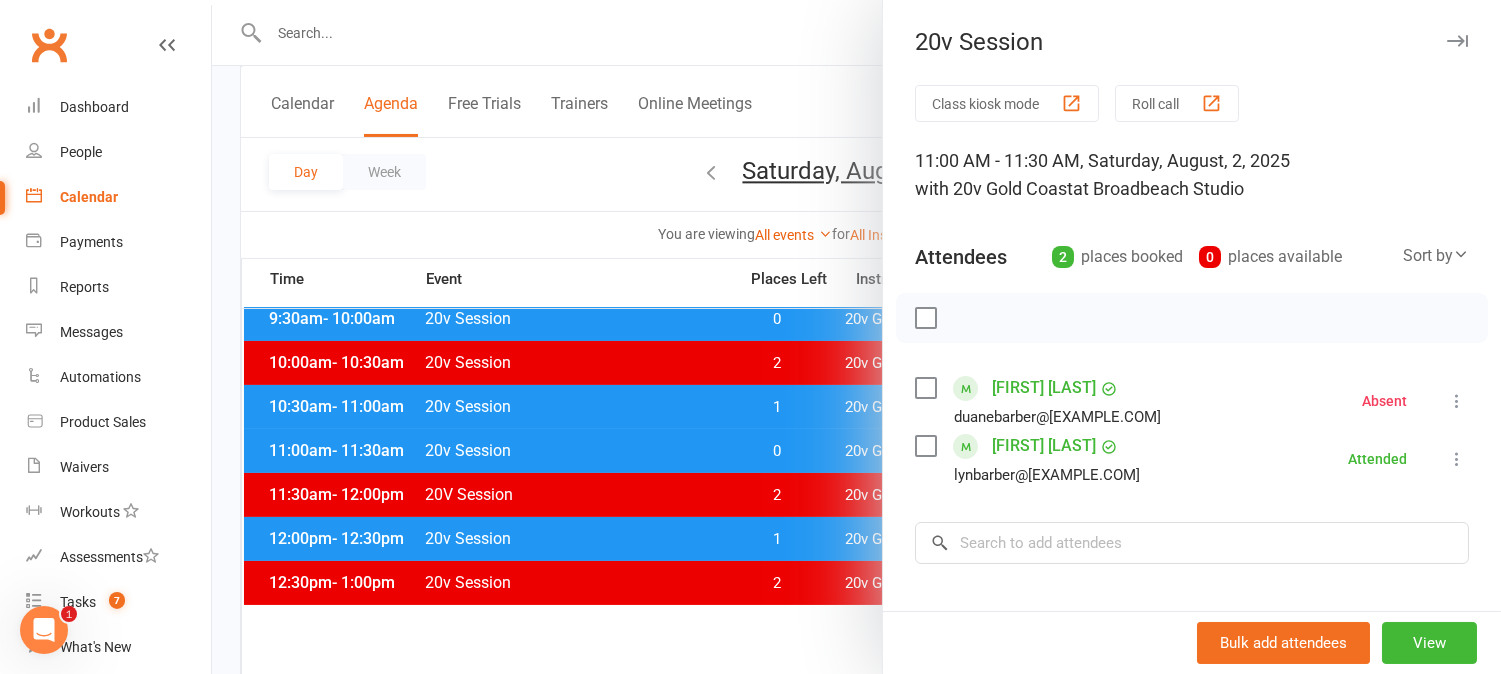 click at bounding box center [856, 337] 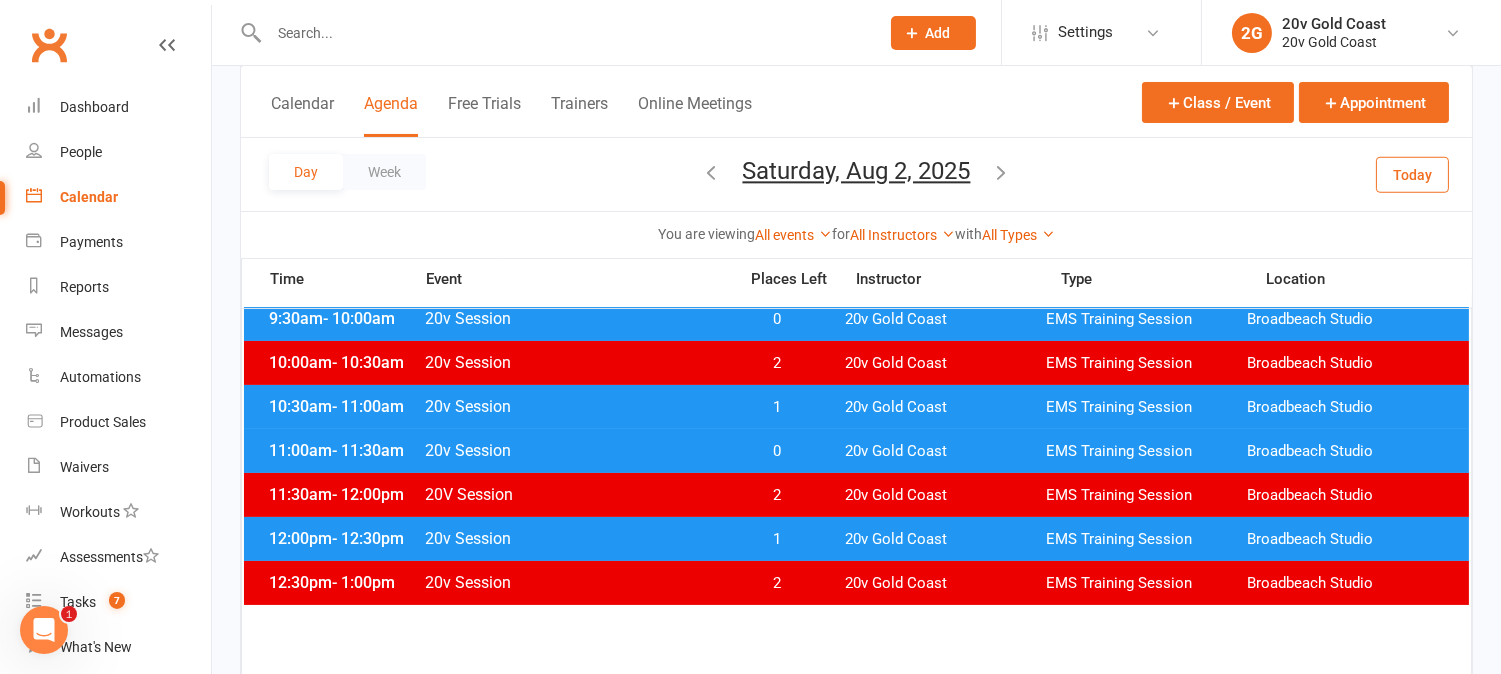 click on "1" at bounding box center (777, 539) 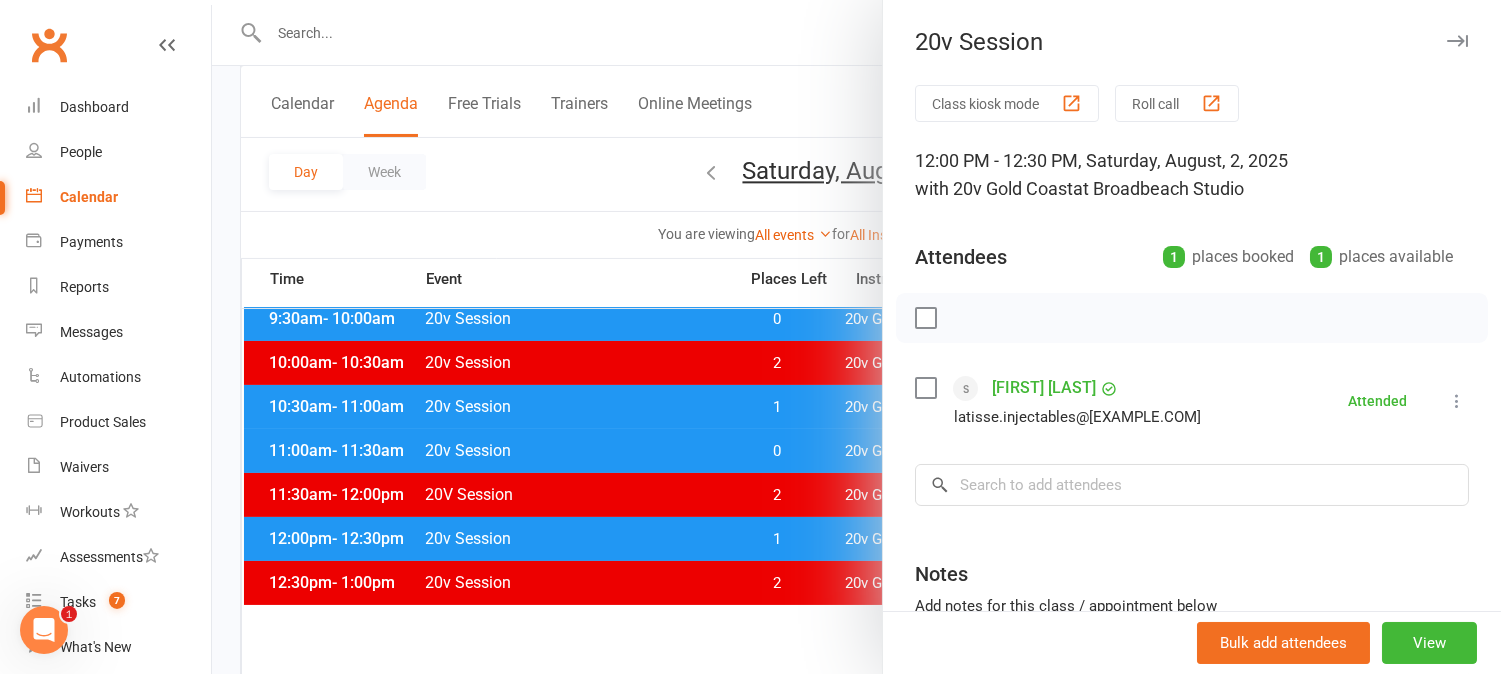 click at bounding box center (856, 337) 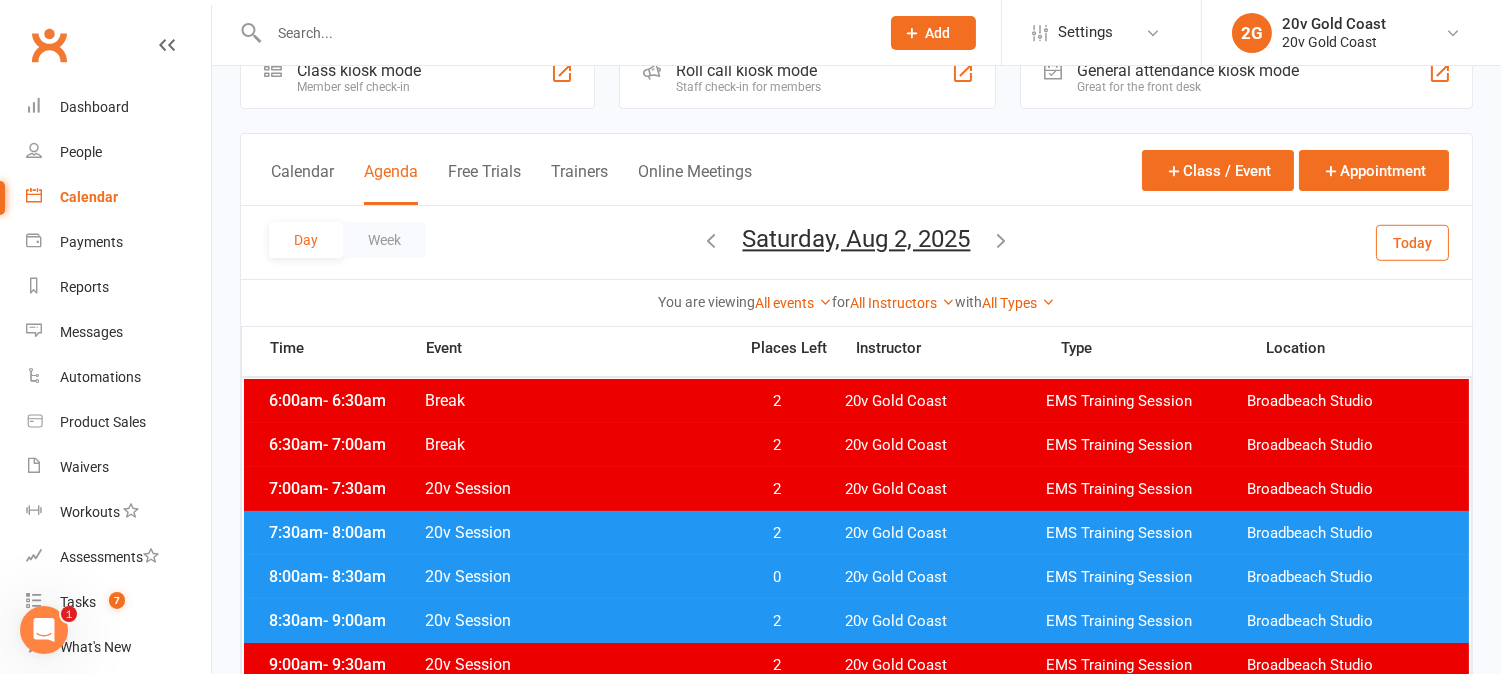 scroll, scrollTop: 0, scrollLeft: 0, axis: both 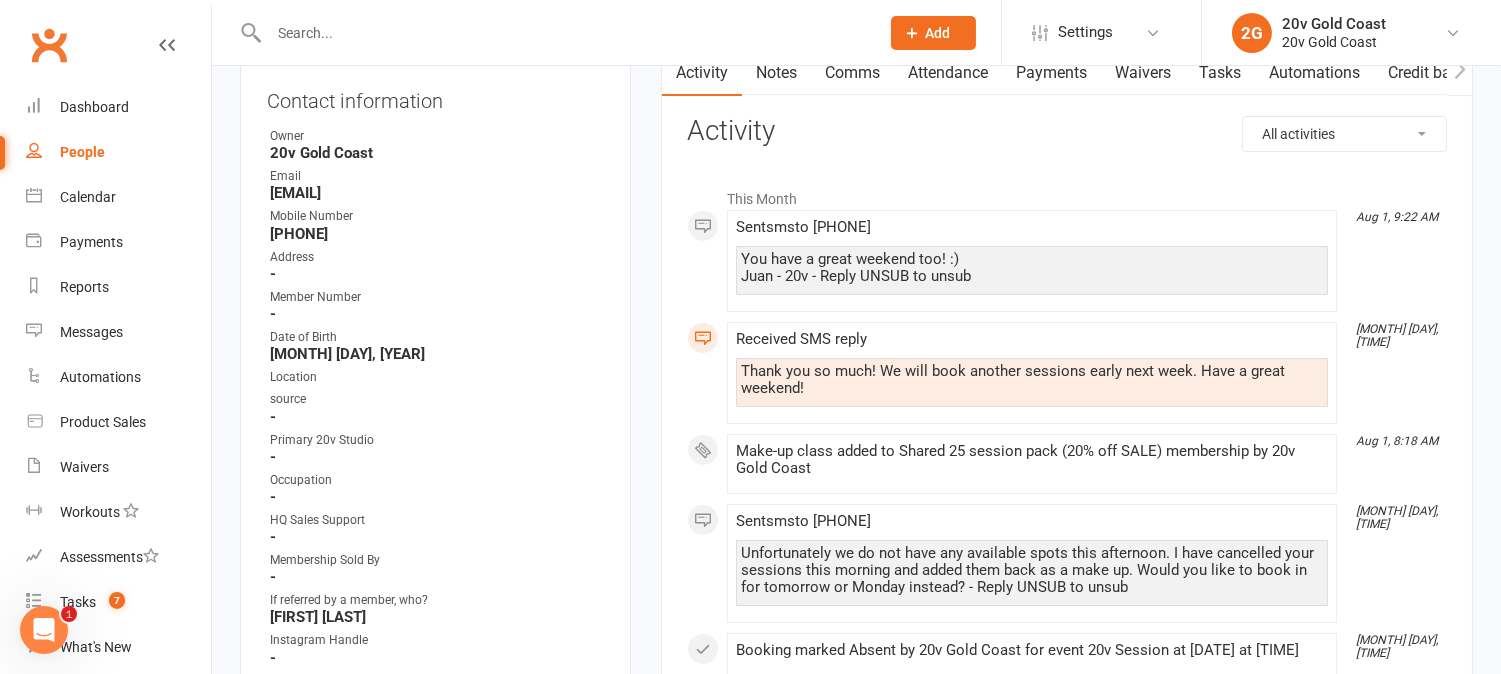 click on "Attendance" at bounding box center [948, 73] 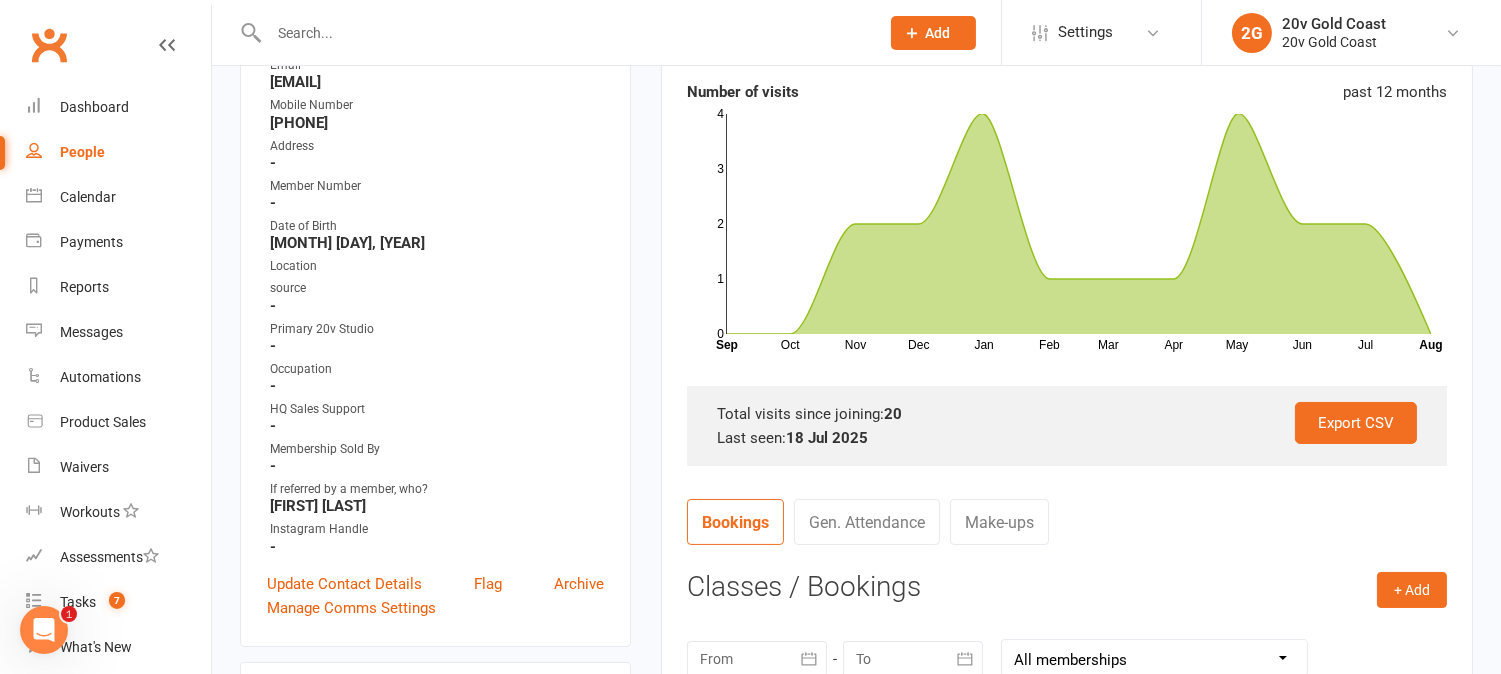 scroll, scrollTop: 0, scrollLeft: 0, axis: both 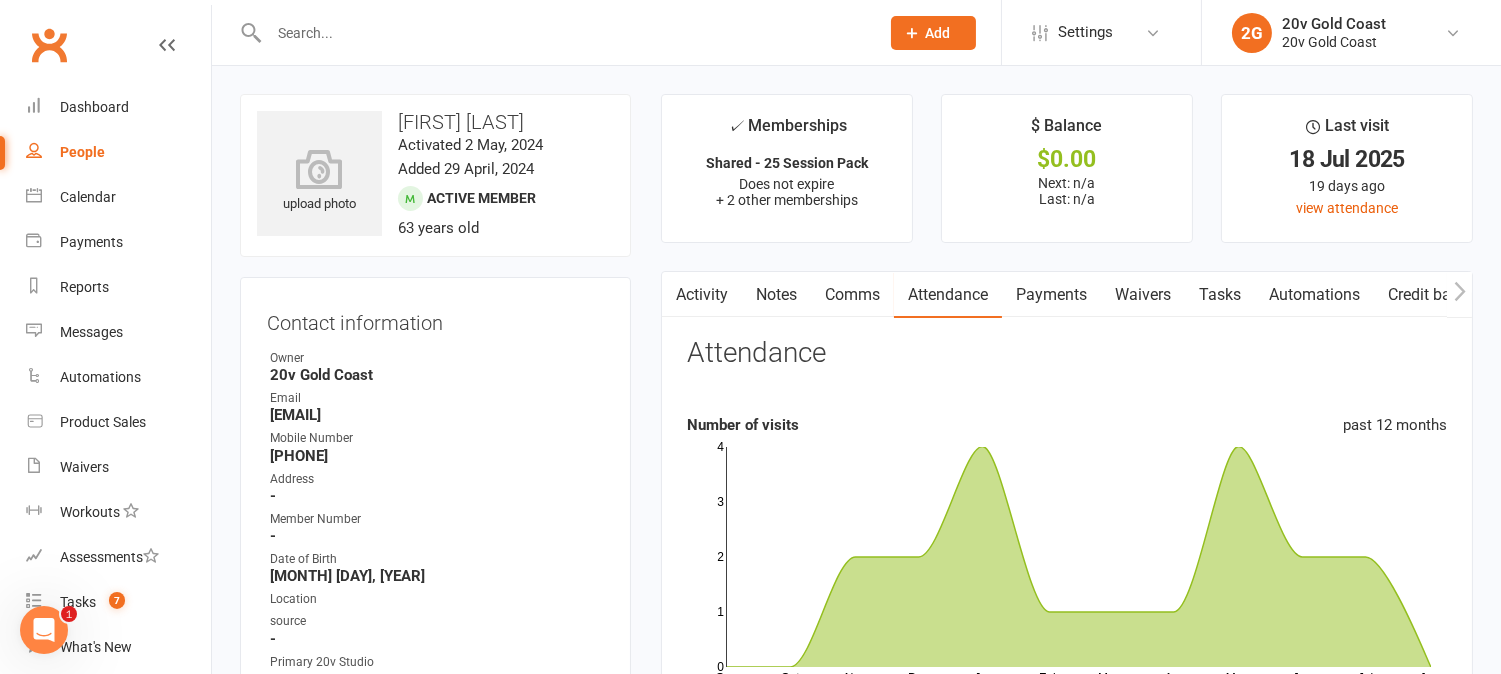 click on "Tasks" at bounding box center [1220, 295] 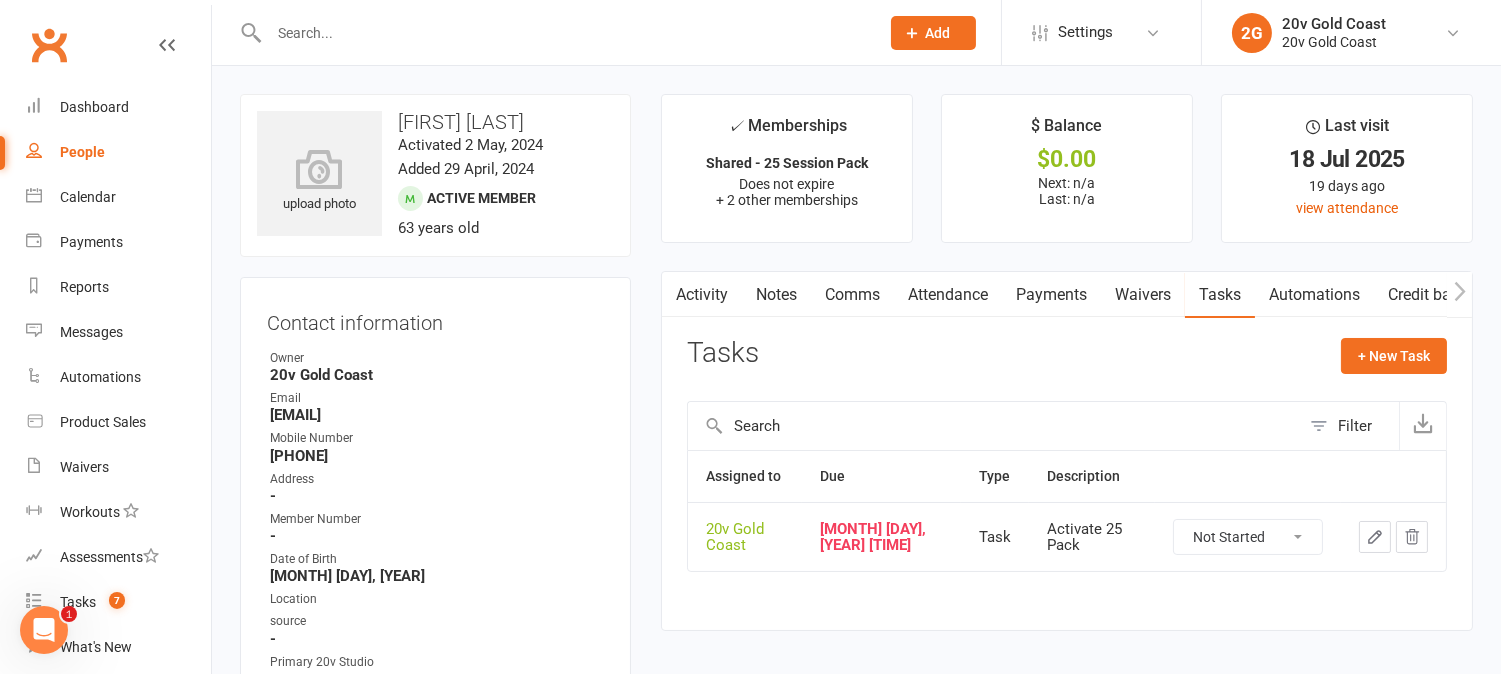 click on "Not Started In Progress Waiting Complete" at bounding box center (1248, 537) 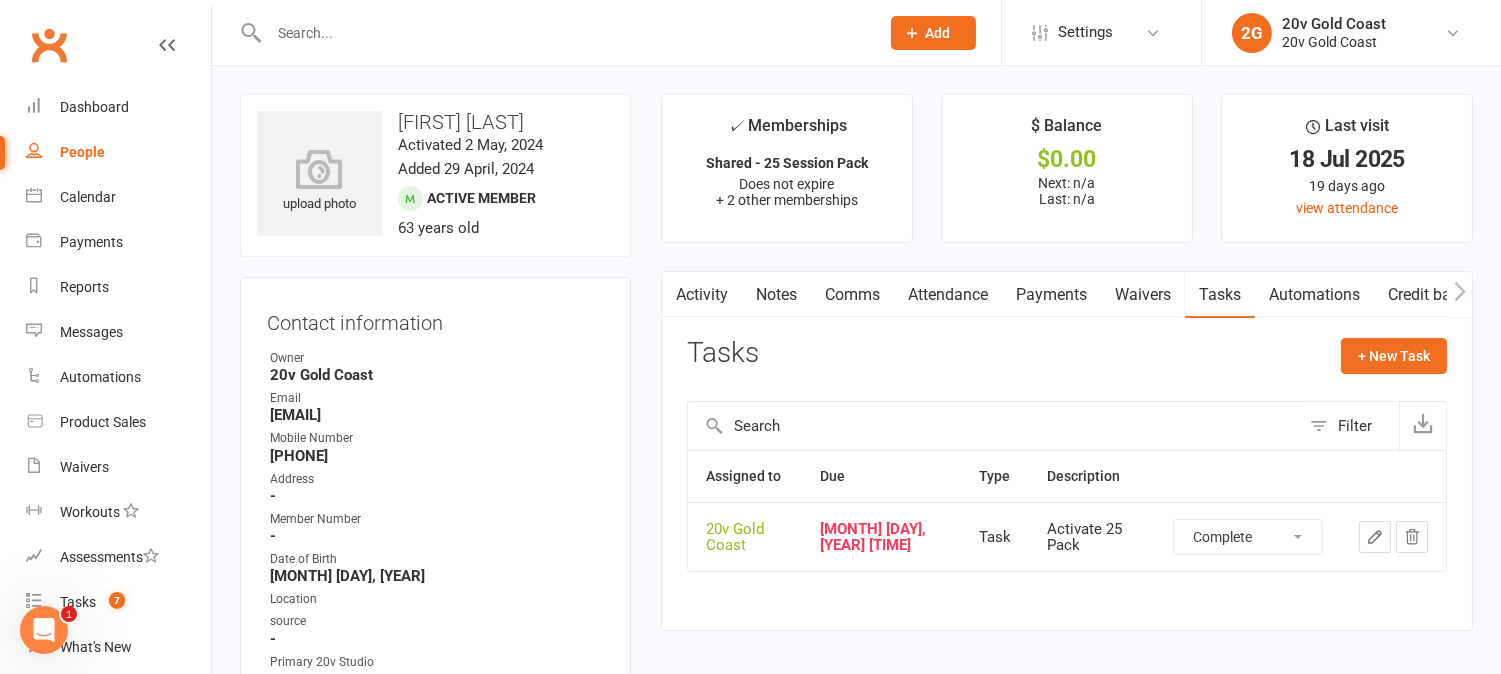 click on "Not Started In Progress Waiting Complete" at bounding box center [1248, 537] 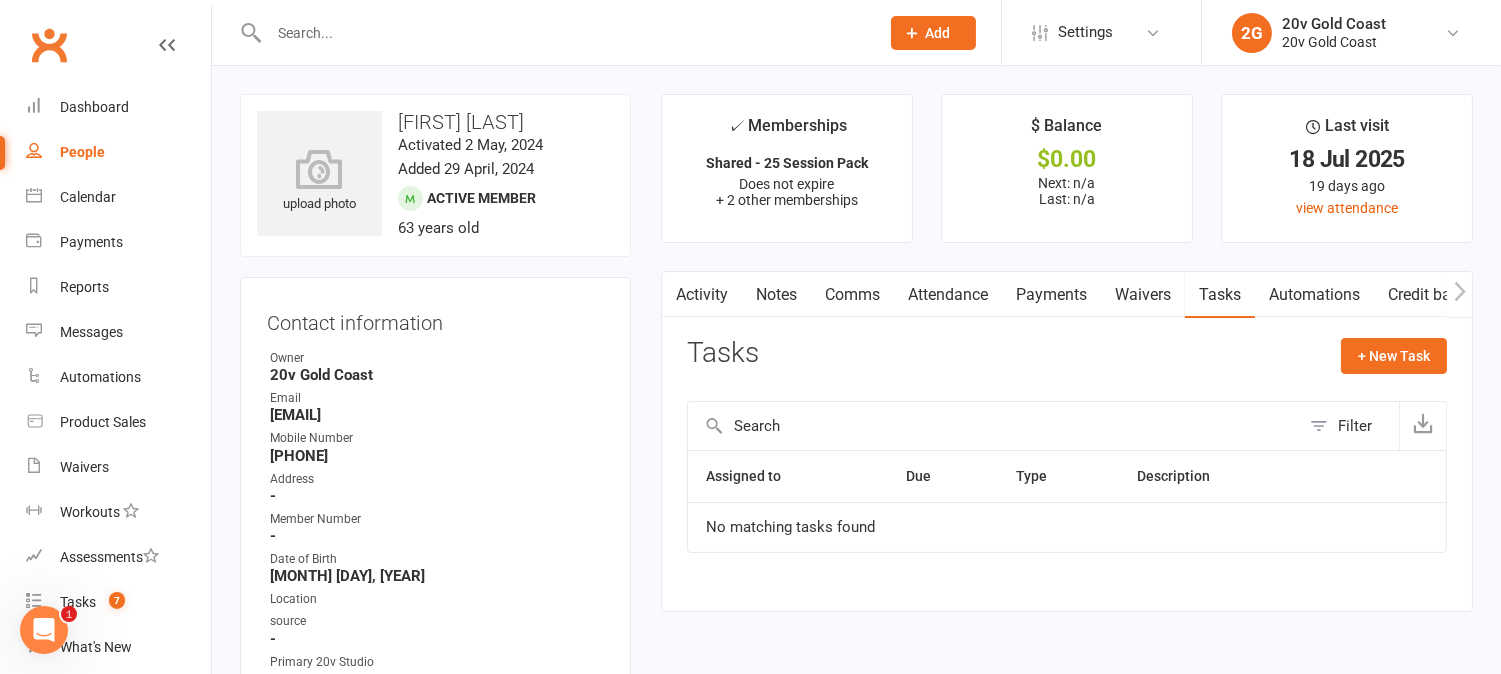 click on "Activity" at bounding box center [702, 295] 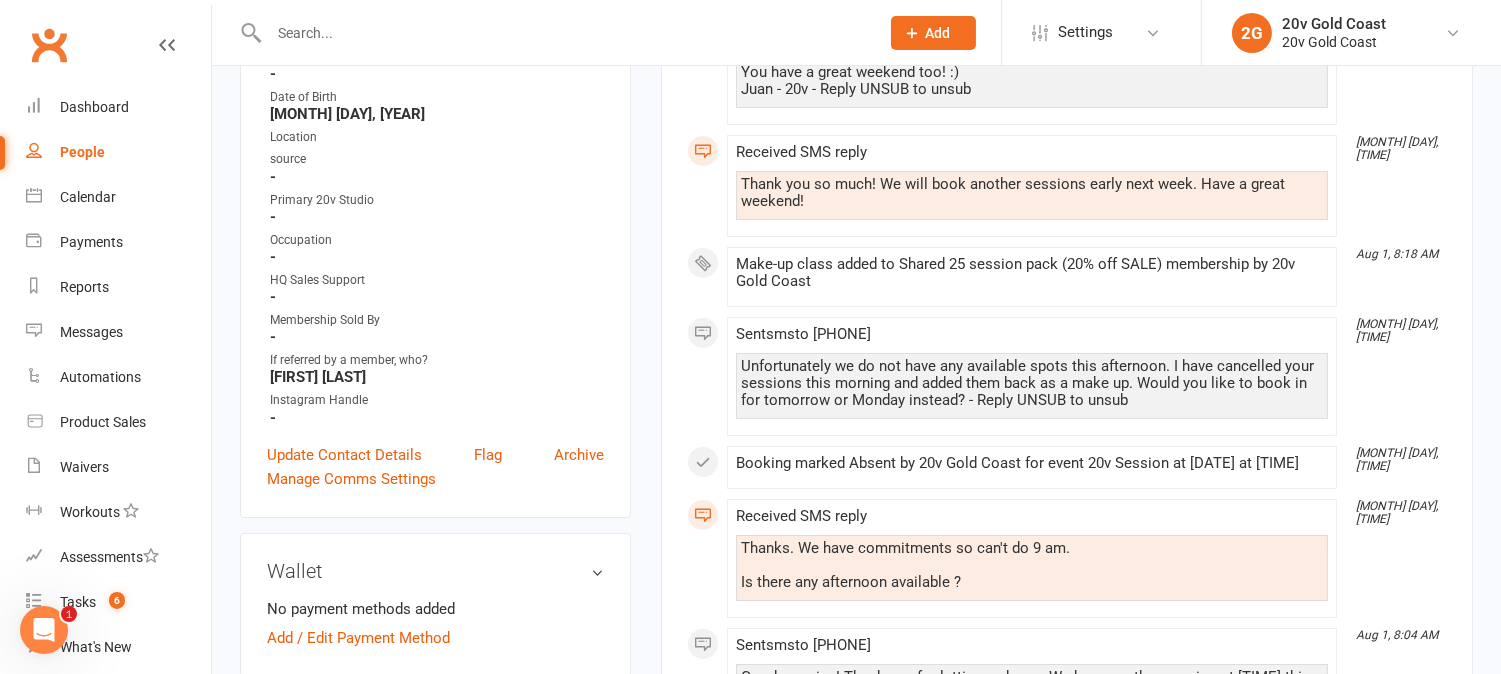 scroll, scrollTop: 111, scrollLeft: 0, axis: vertical 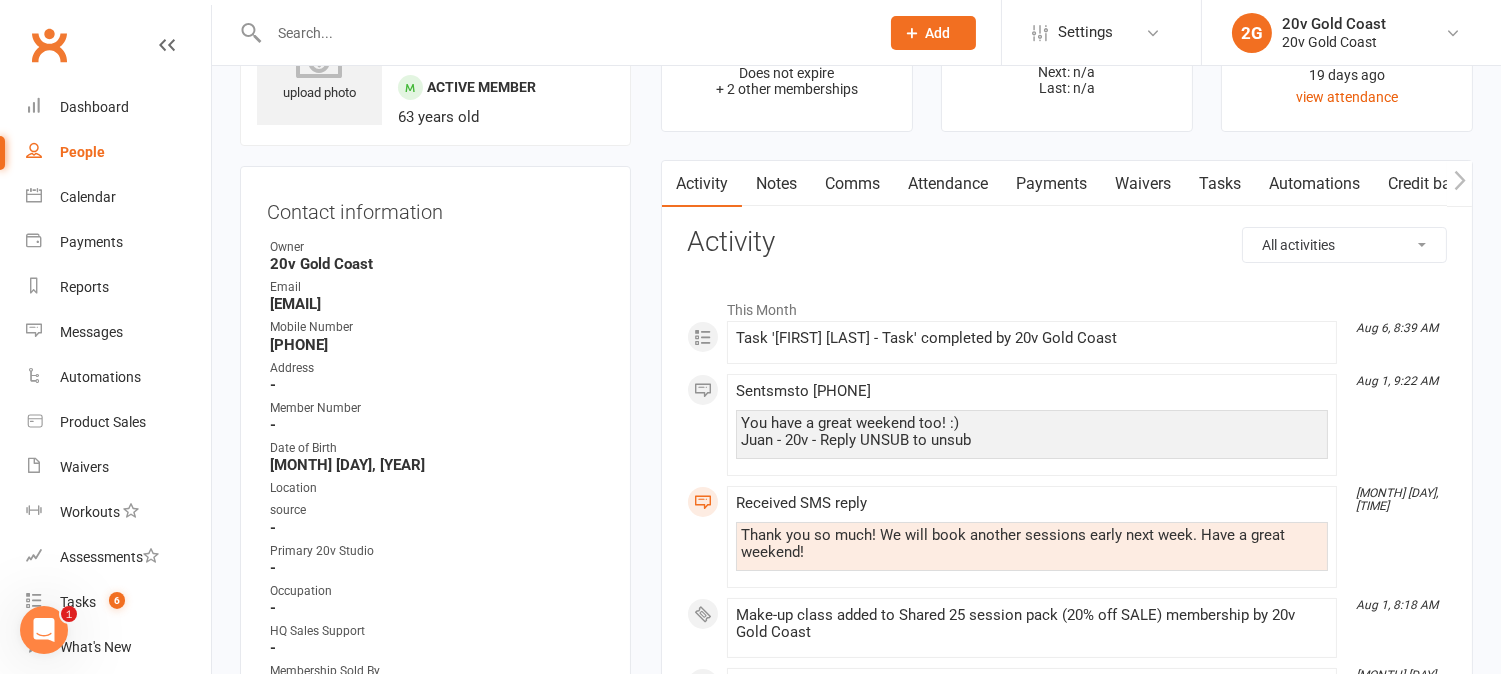 click on "Attendance" at bounding box center [948, 184] 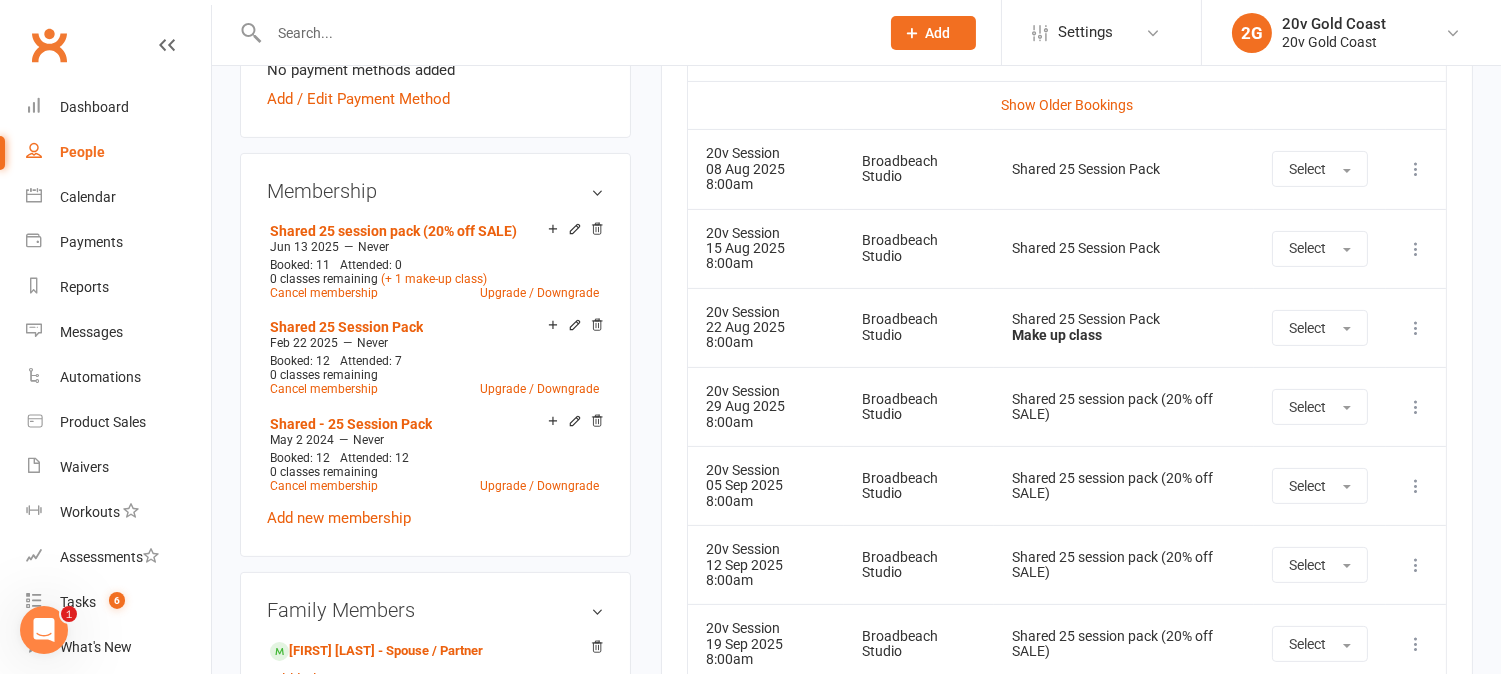 scroll, scrollTop: 888, scrollLeft: 0, axis: vertical 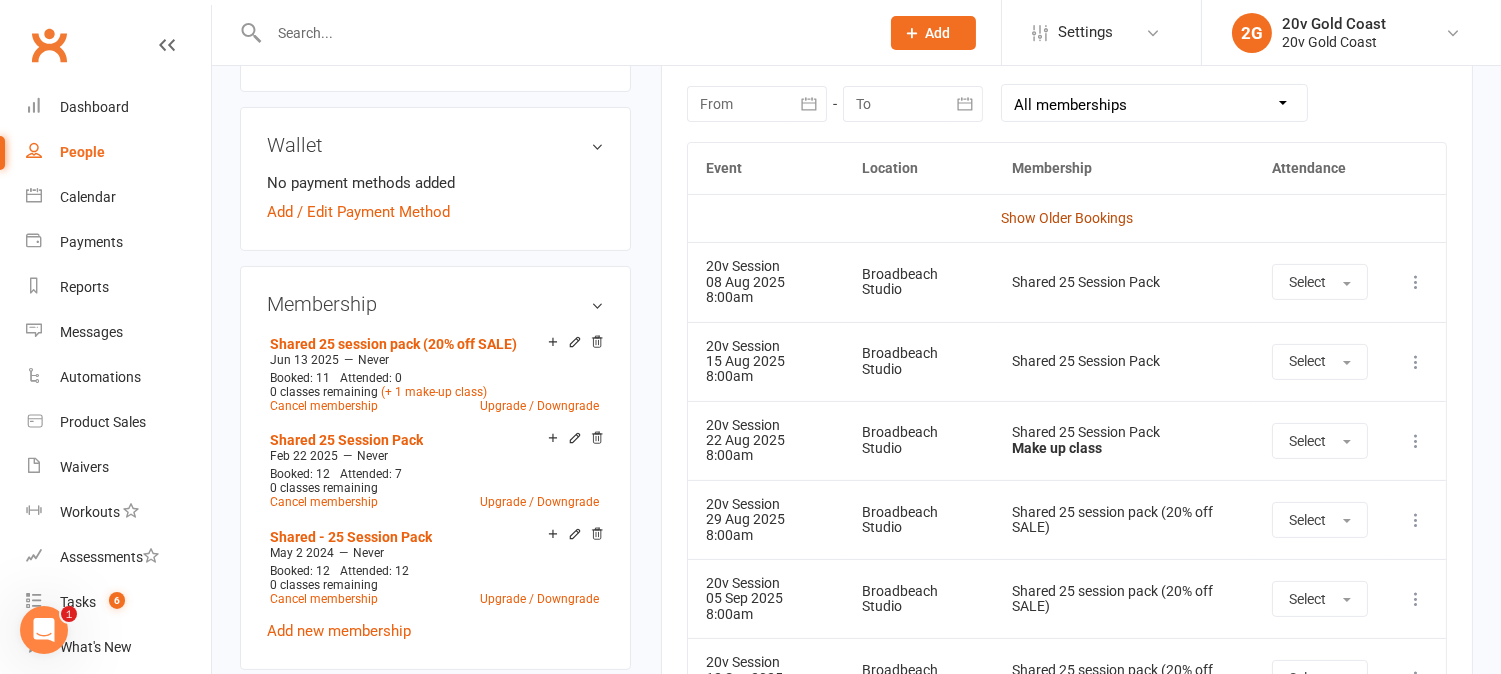 click on "Show Older Bookings" at bounding box center [1067, 218] 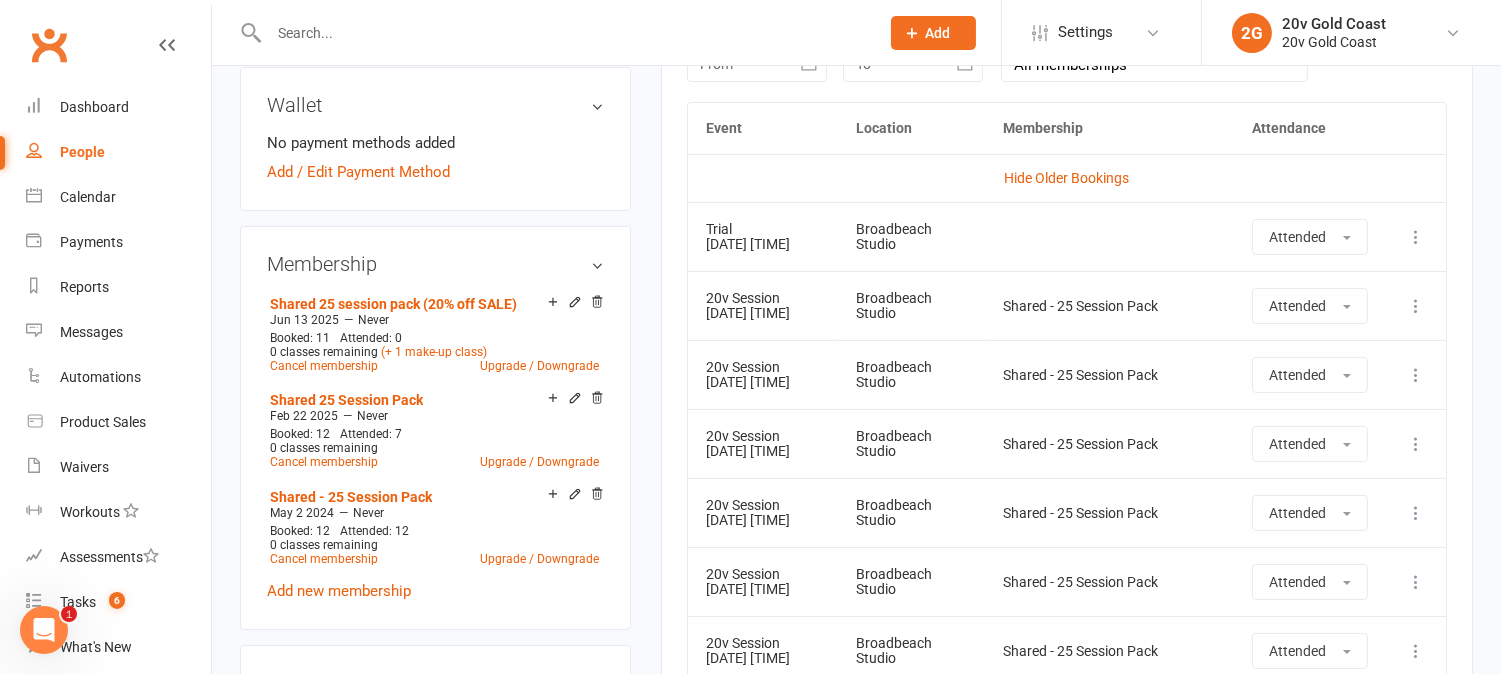 scroll, scrollTop: 888, scrollLeft: 0, axis: vertical 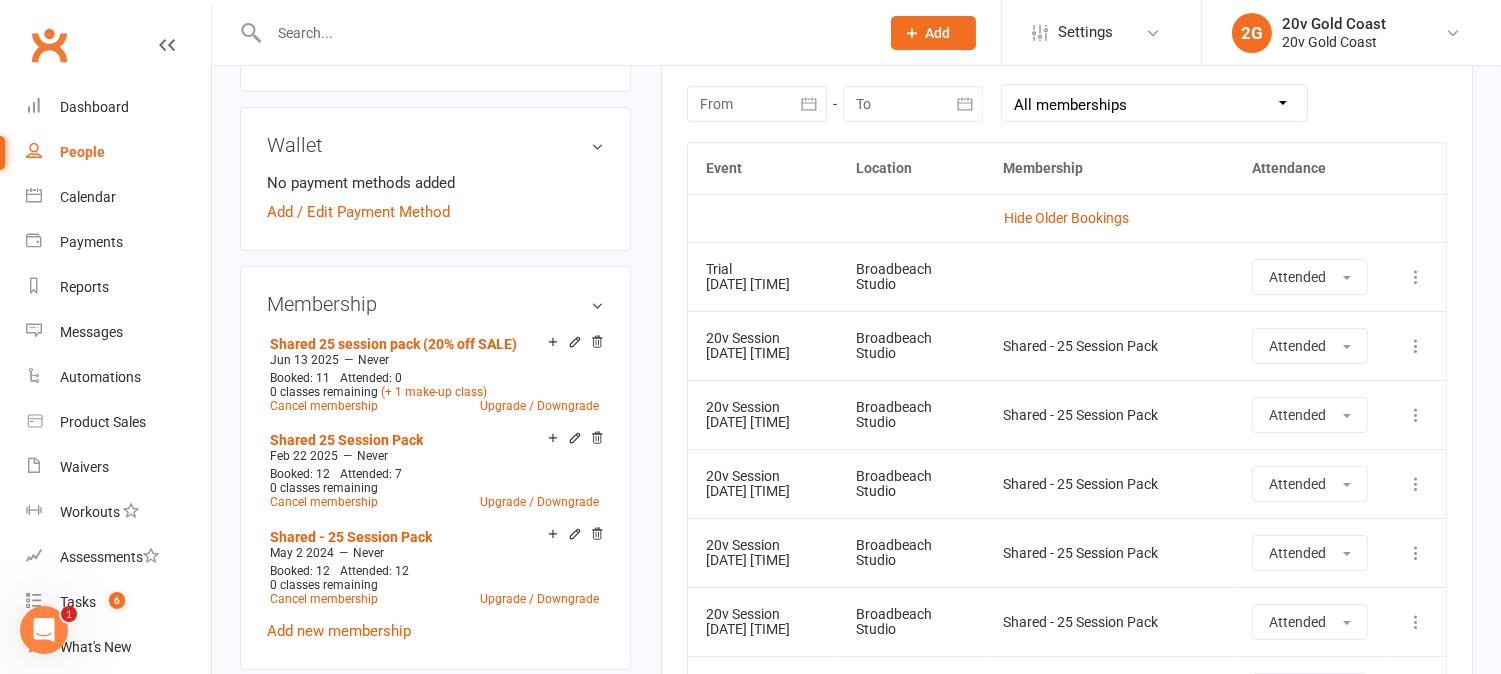 click on "Shared - 25 Session Pack" at bounding box center (1109, 346) 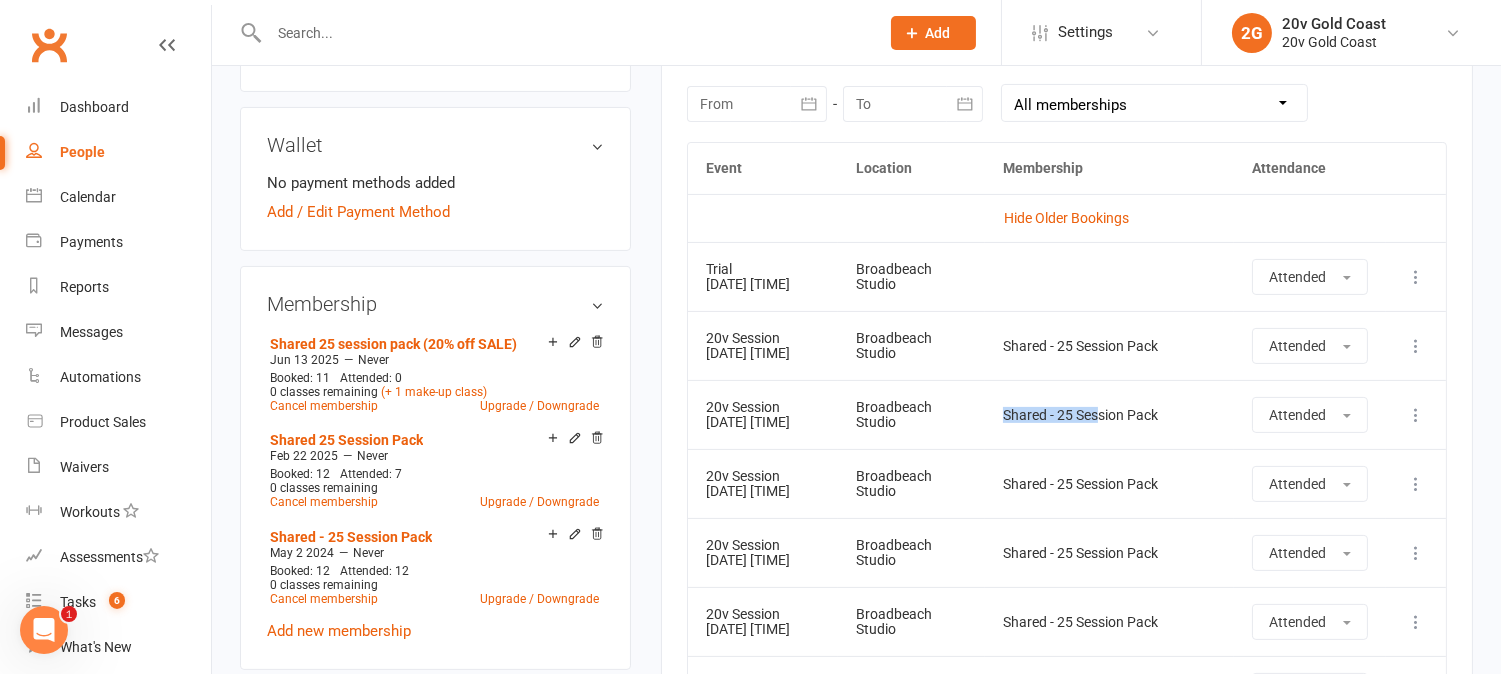 drag, startPoint x: 1003, startPoint y: 433, endPoint x: 1141, endPoint y: 450, distance: 139.04315 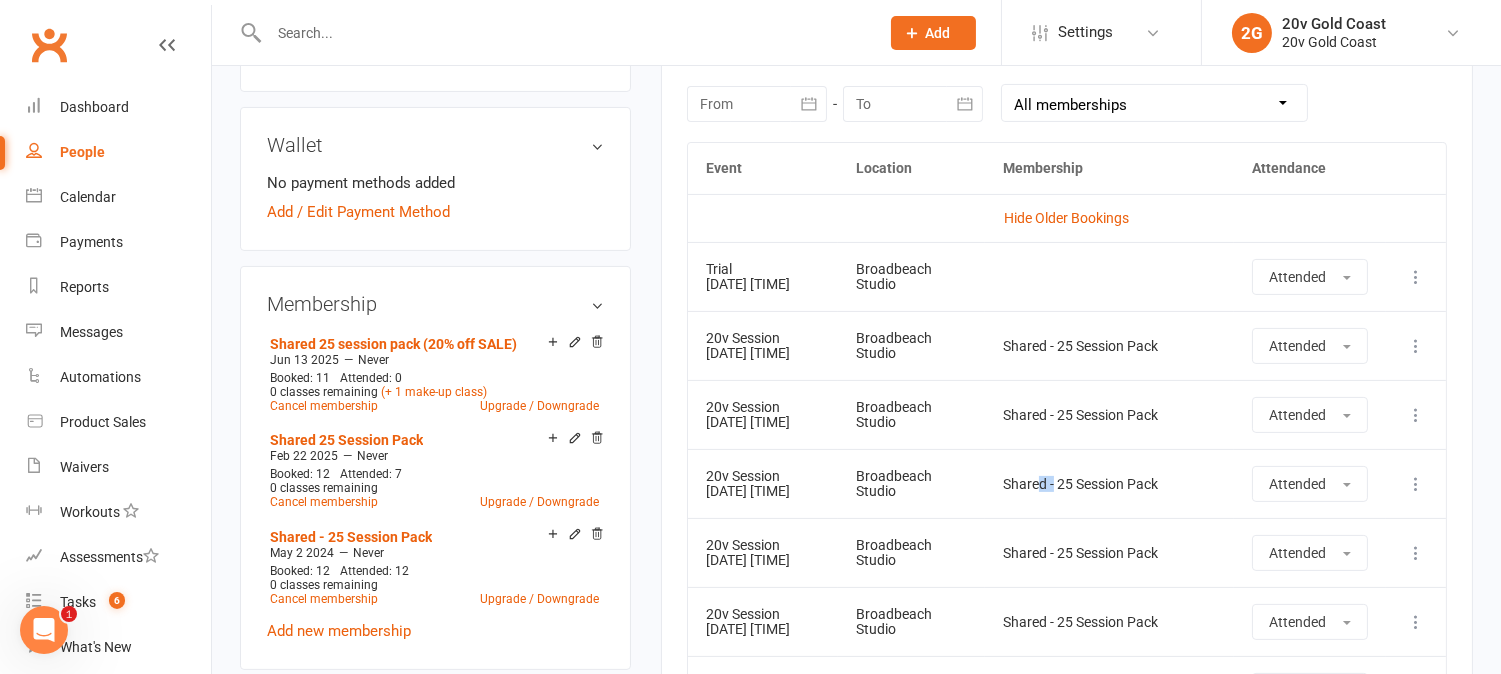drag, startPoint x: 1067, startPoint y: 515, endPoint x: 1058, endPoint y: 536, distance: 22.847319 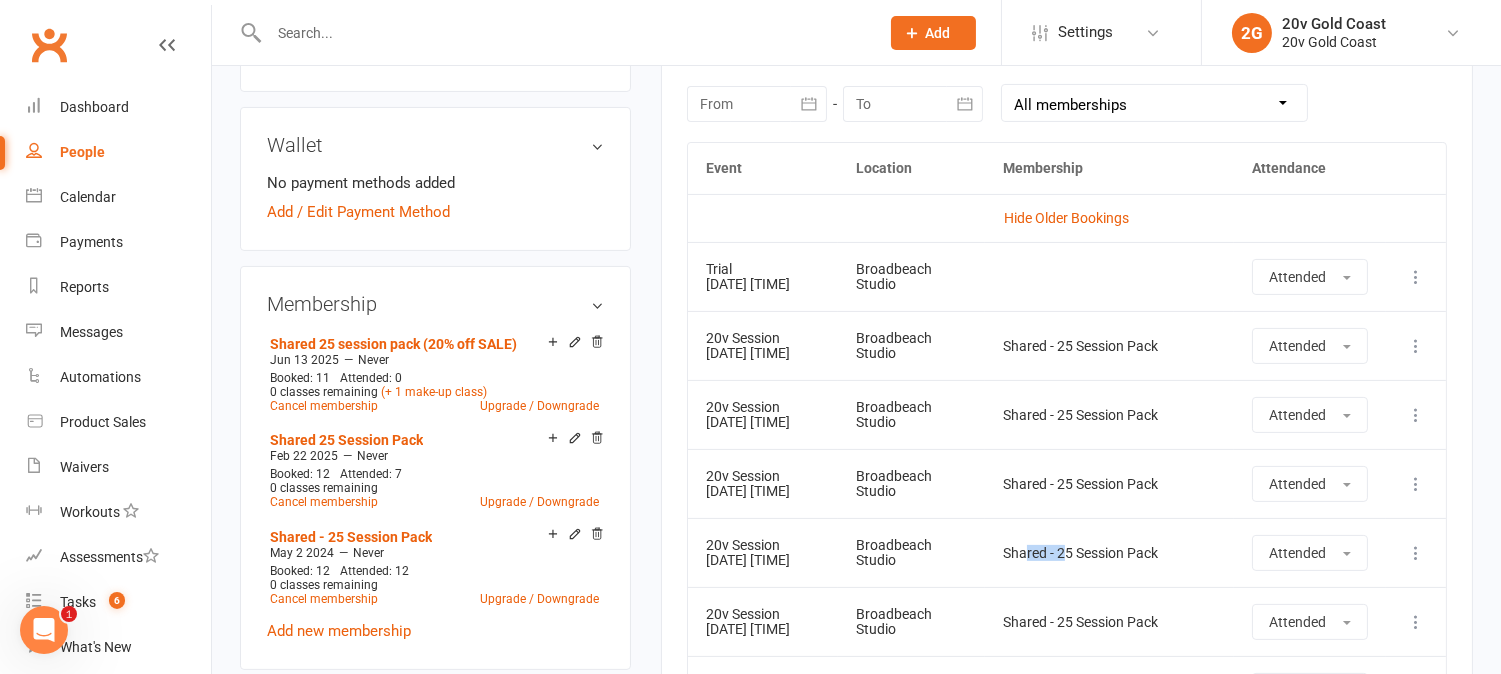 drag, startPoint x: 1026, startPoint y: 591, endPoint x: 1100, endPoint y: 600, distance: 74.54529 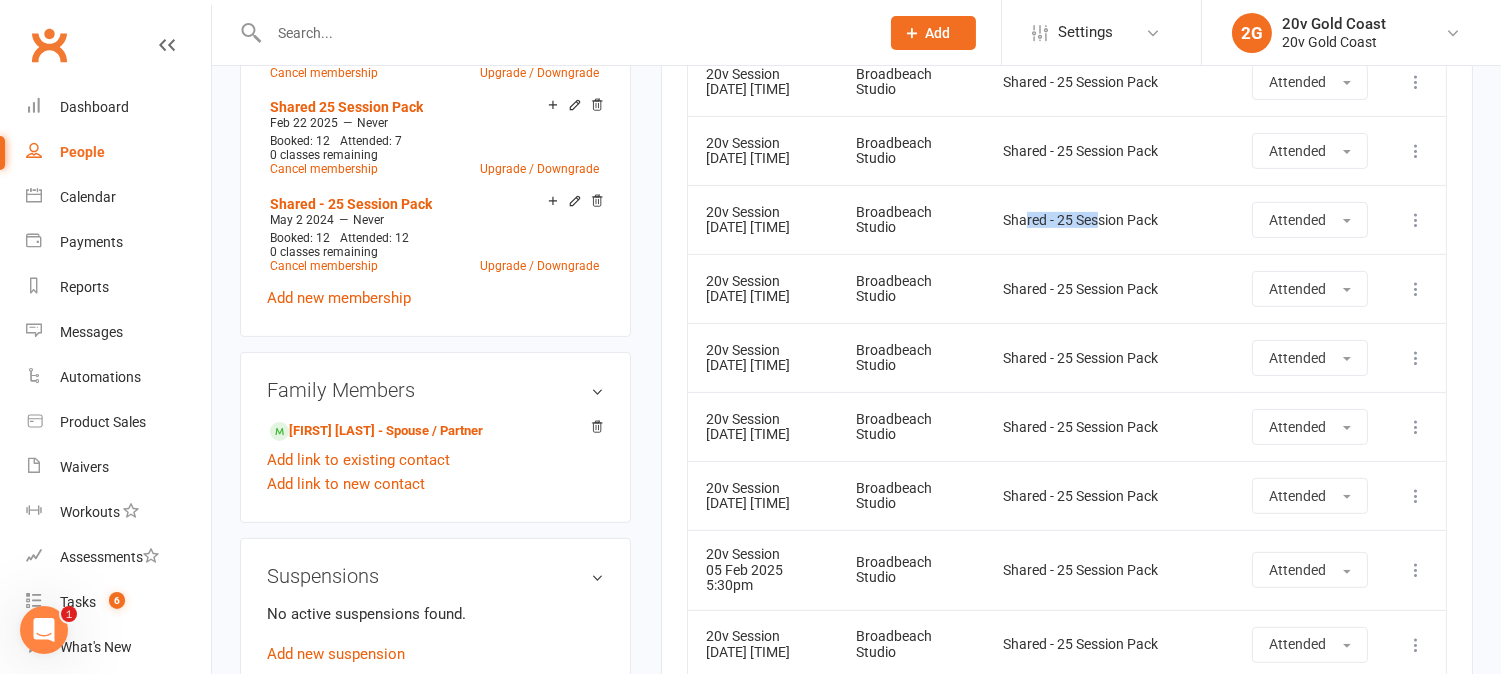 scroll, scrollTop: 1222, scrollLeft: 0, axis: vertical 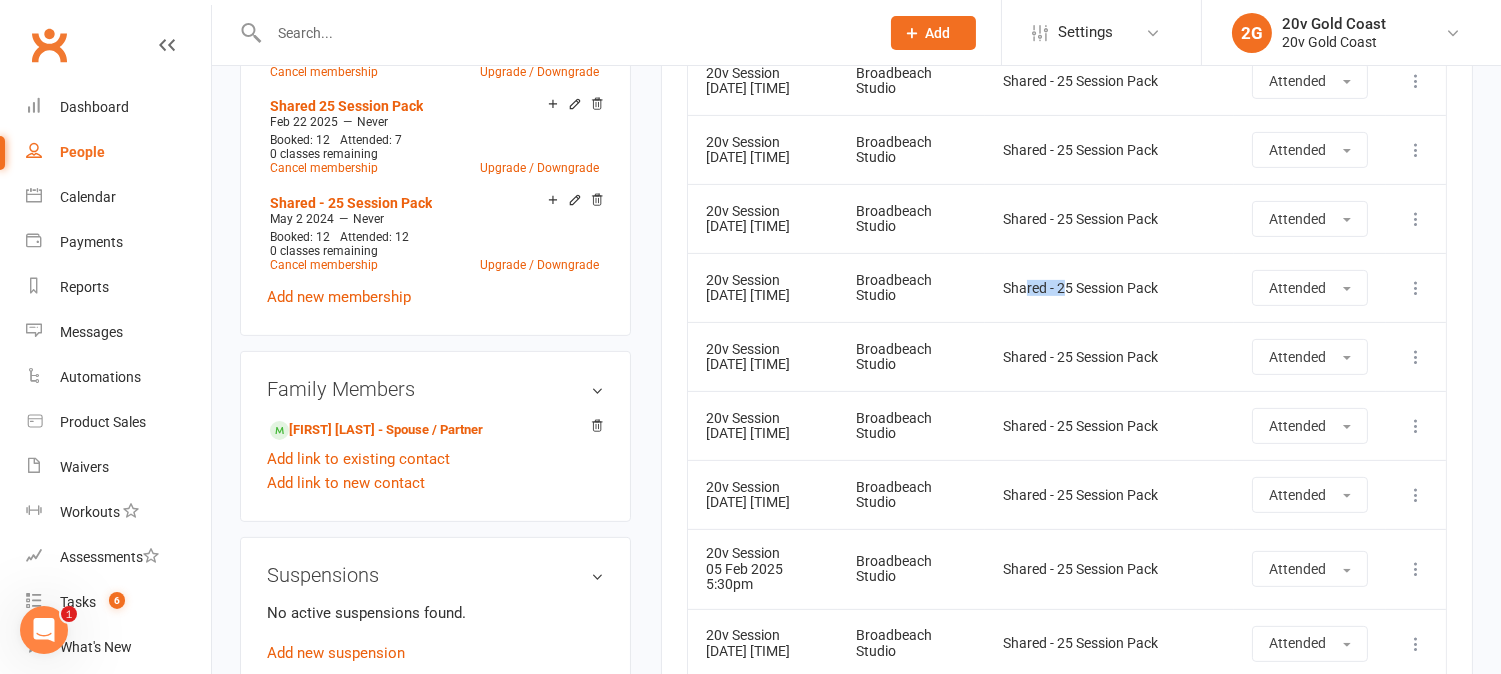 drag, startPoint x: 1032, startPoint y: 335, endPoint x: 1071, endPoint y: 348, distance: 41.109608 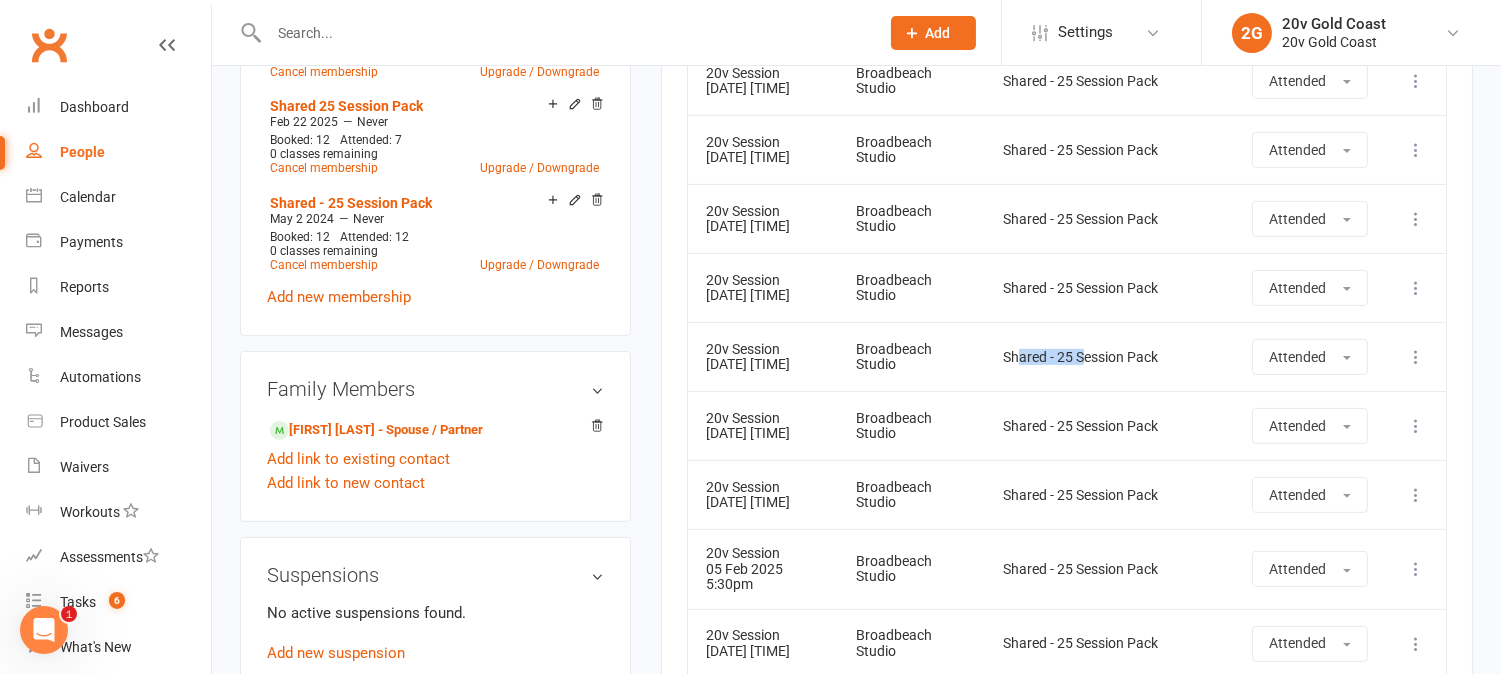 click on "Shared - 25 Session Pack" at bounding box center (1109, 356) 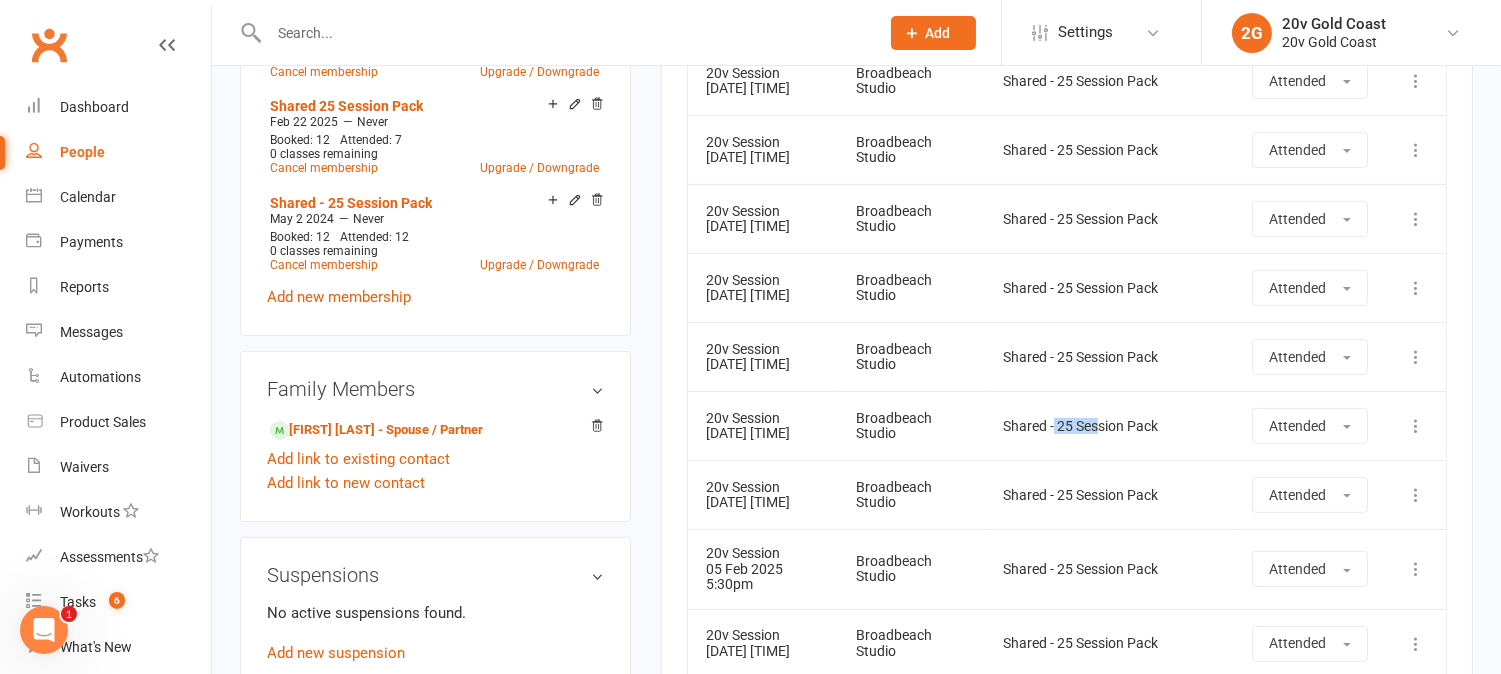 click on "Shared - 25 Session Pack" at bounding box center (1109, 426) 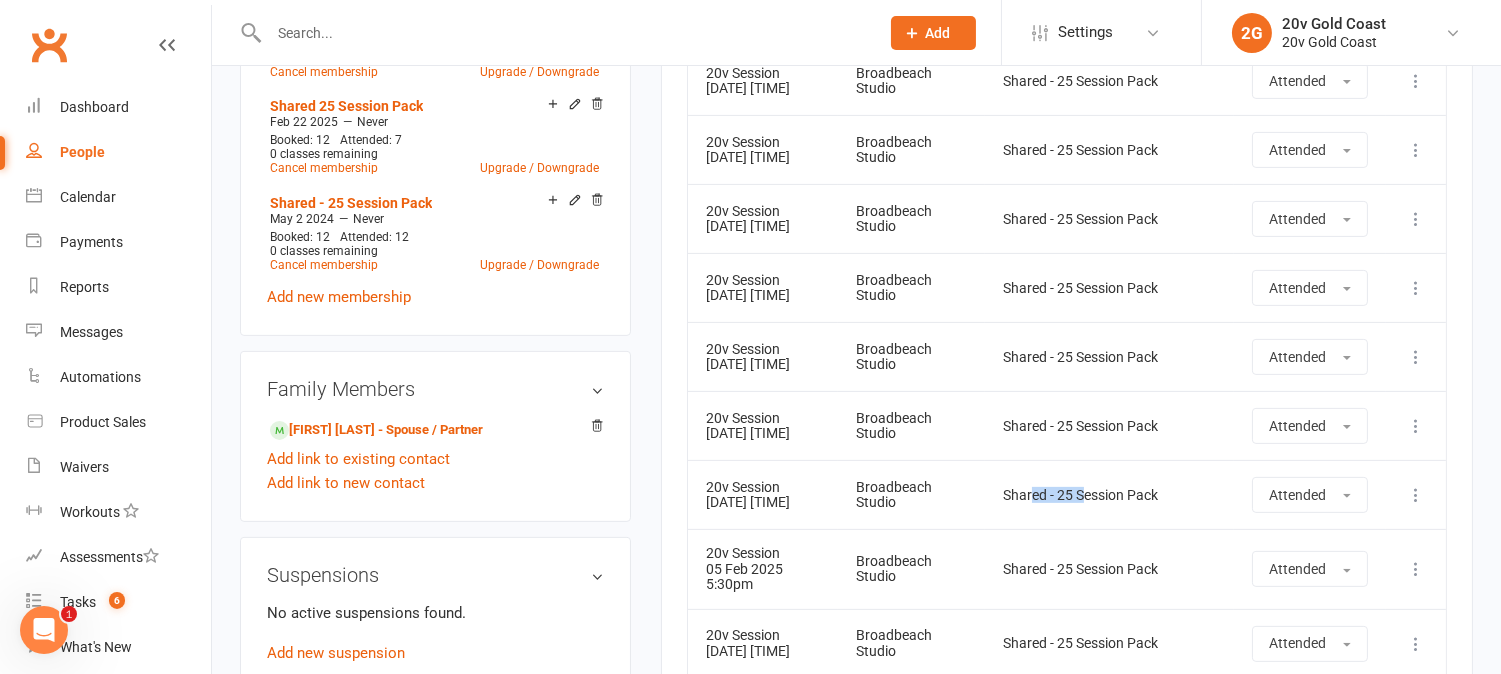 click on "Shared - 25 Session Pack" at bounding box center [1109, 495] 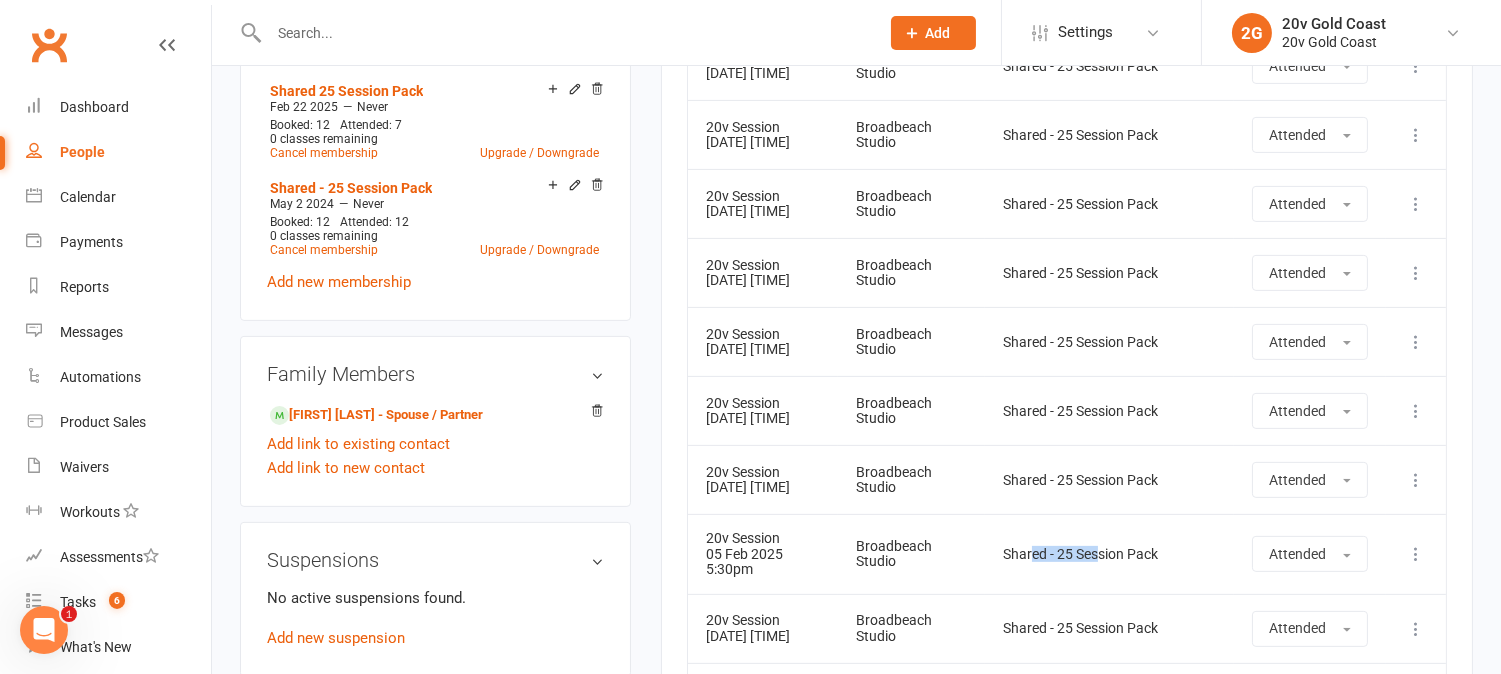 drag, startPoint x: 1058, startPoint y: 655, endPoint x: 1093, endPoint y: 618, distance: 50.931328 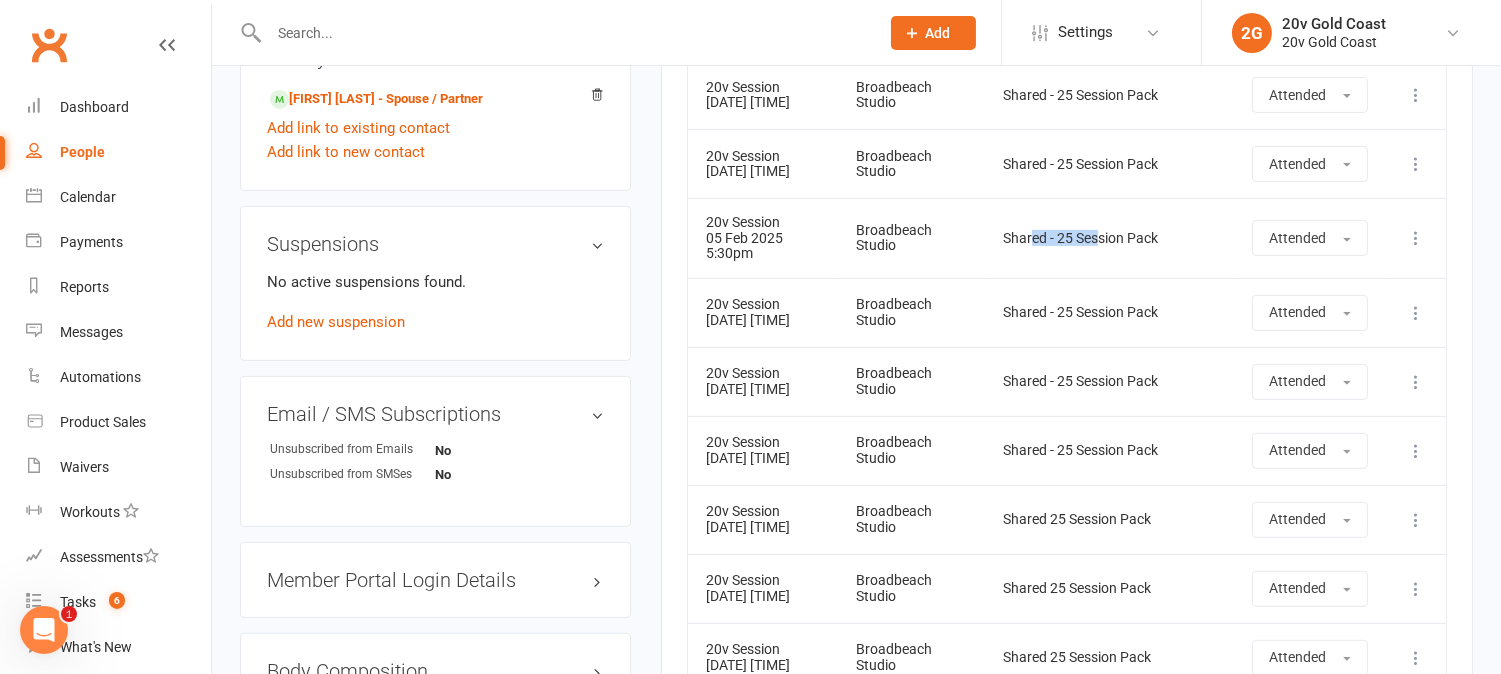 scroll, scrollTop: 1571, scrollLeft: 0, axis: vertical 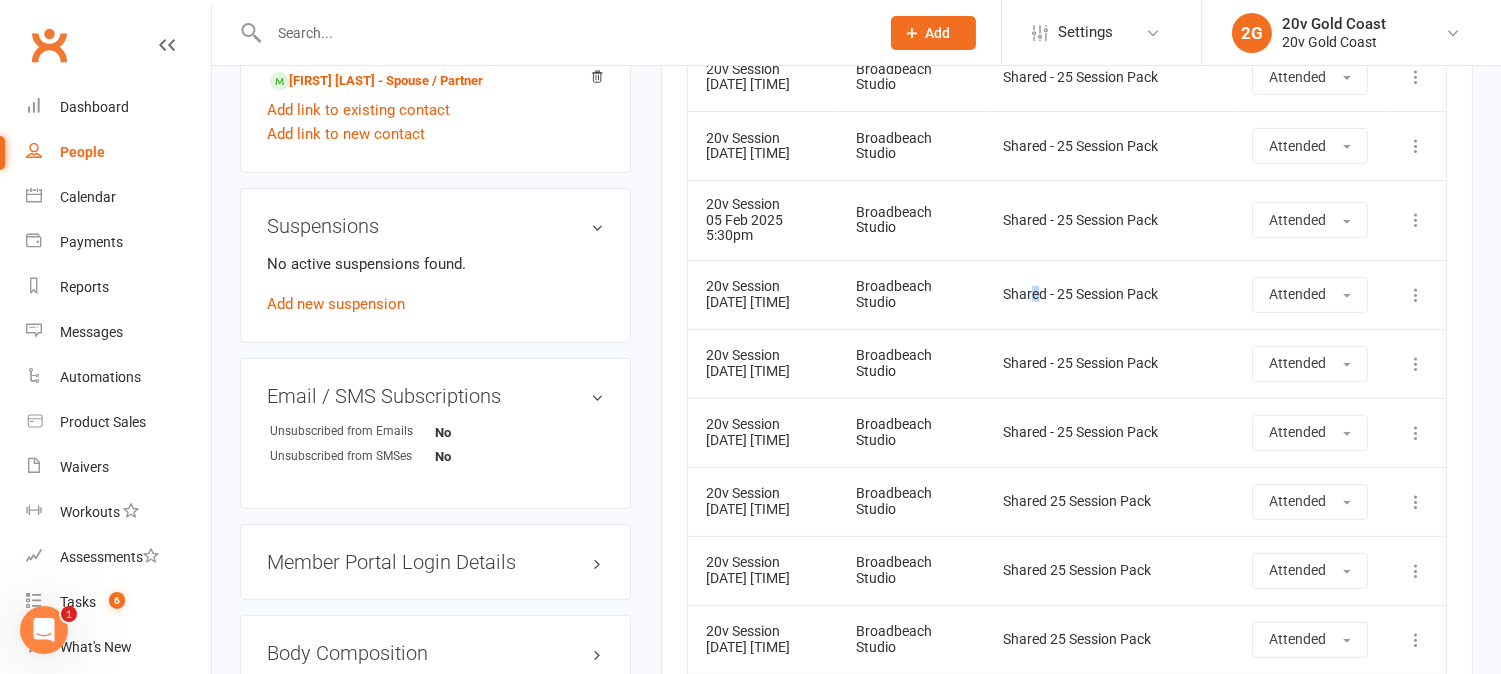 drag, startPoint x: 1036, startPoint y: 394, endPoint x: 1065, endPoint y: 406, distance: 31.38471 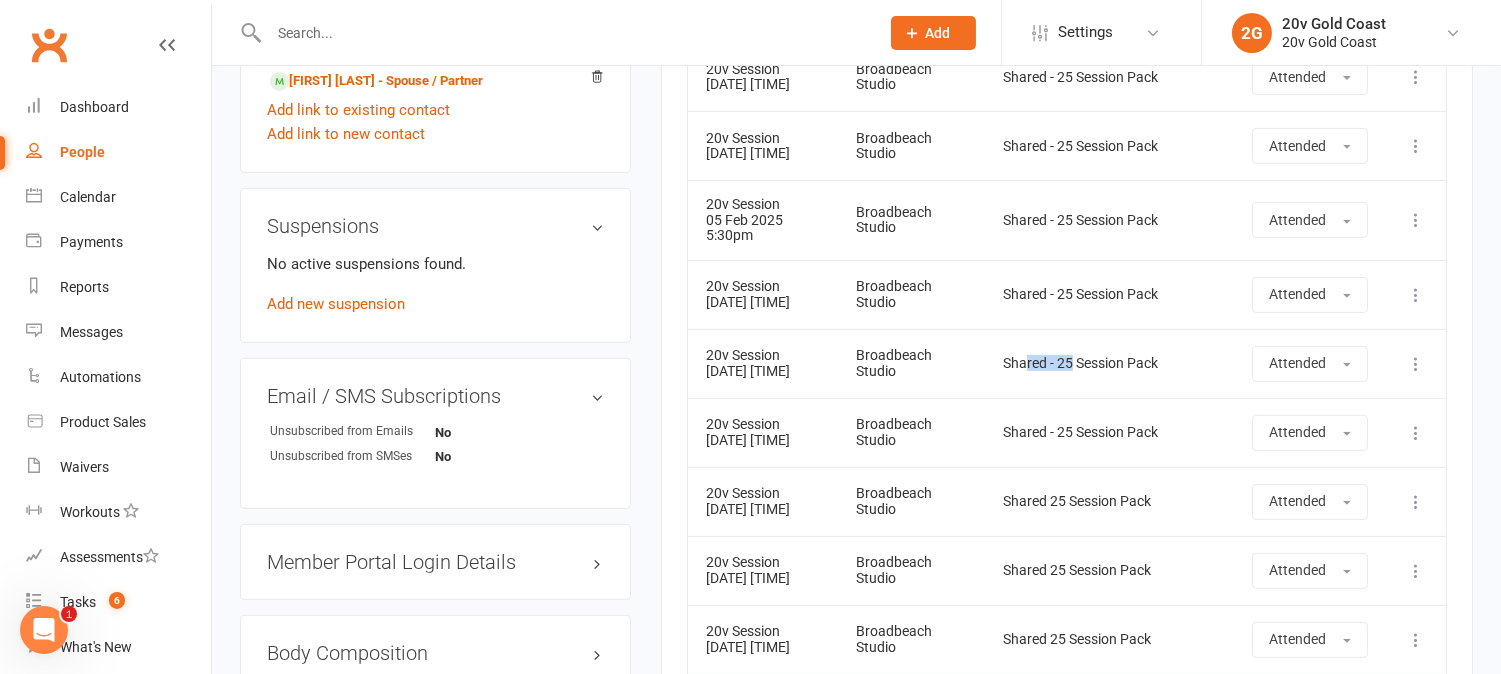 drag, startPoint x: 1032, startPoint y: 490, endPoint x: 1075, endPoint y: 482, distance: 43.737854 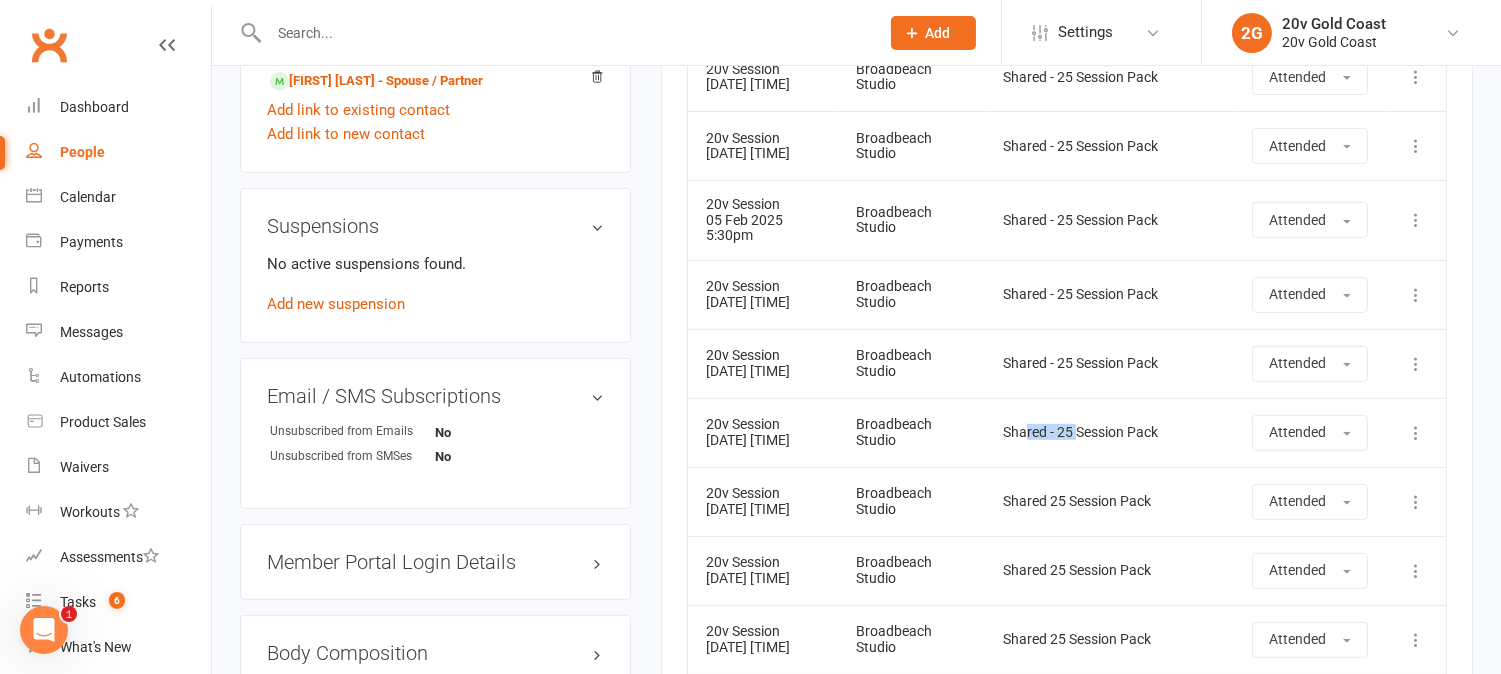drag, startPoint x: 1032, startPoint y: 551, endPoint x: 1088, endPoint y: 544, distance: 56.435802 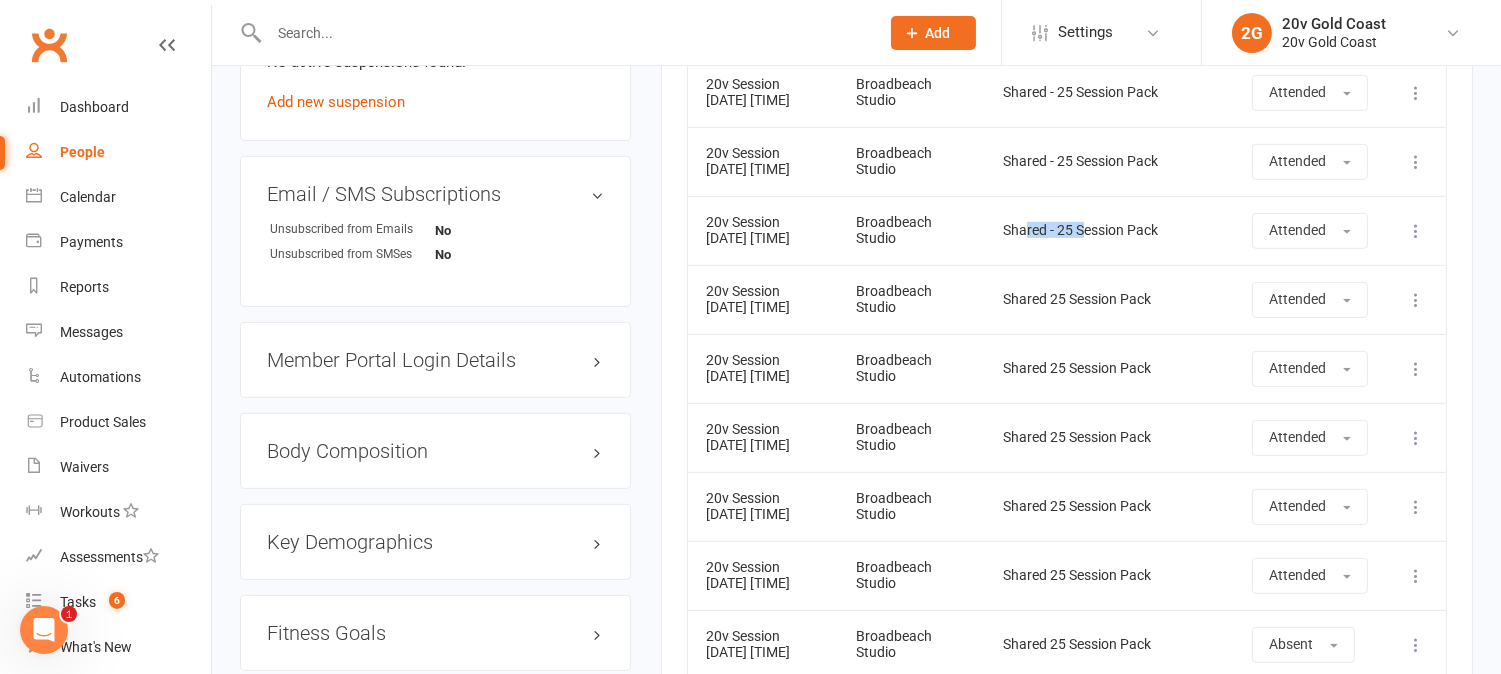 scroll, scrollTop: 1904, scrollLeft: 0, axis: vertical 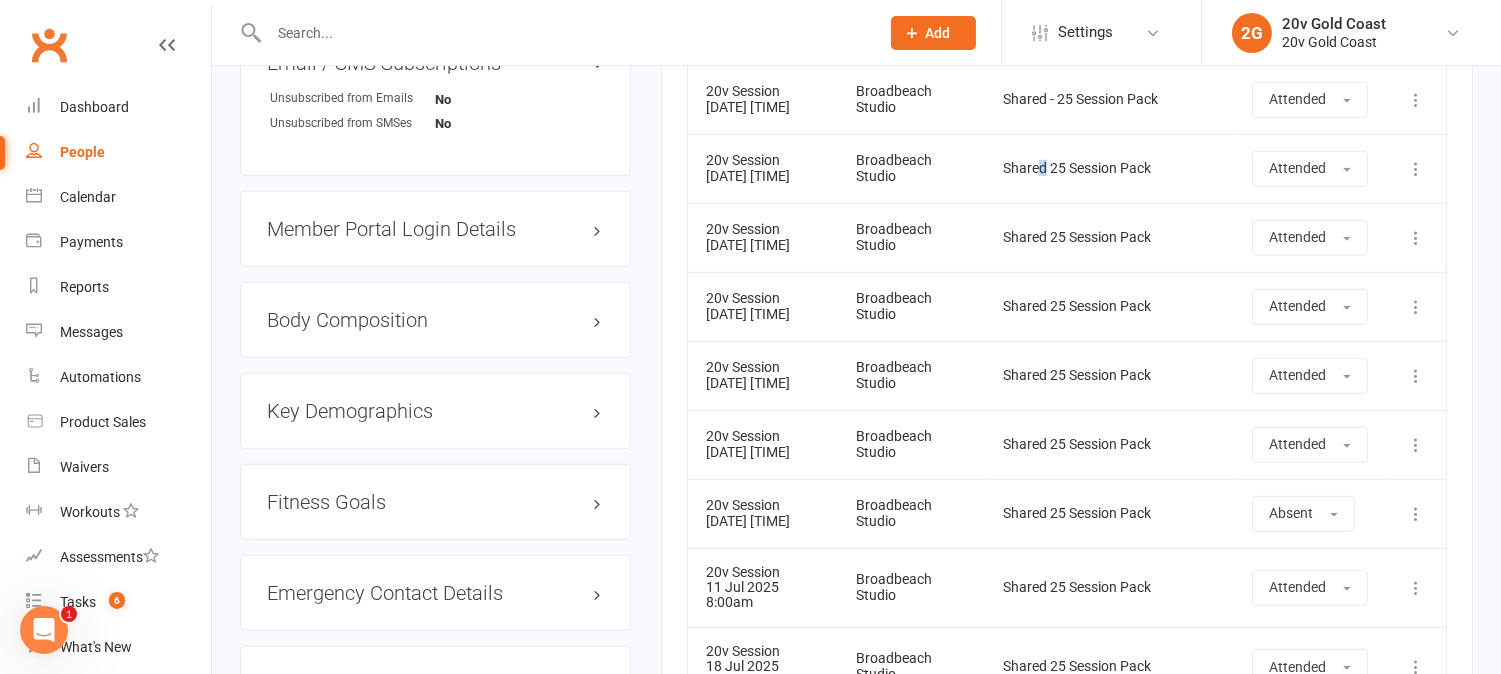 drag, startPoint x: 1044, startPoint y: 295, endPoint x: 1073, endPoint y: 312, distance: 33.61547 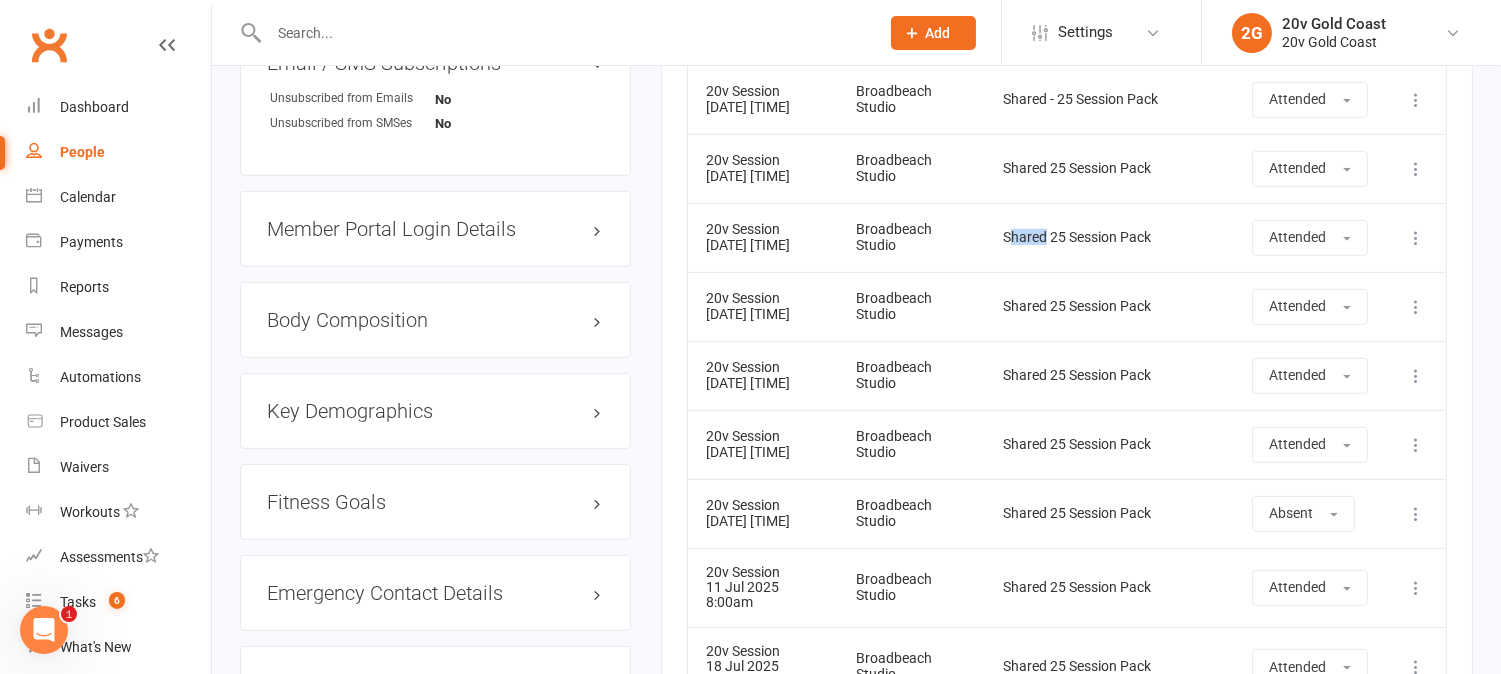 drag, startPoint x: 1042, startPoint y: 373, endPoint x: 1054, endPoint y: 382, distance: 15 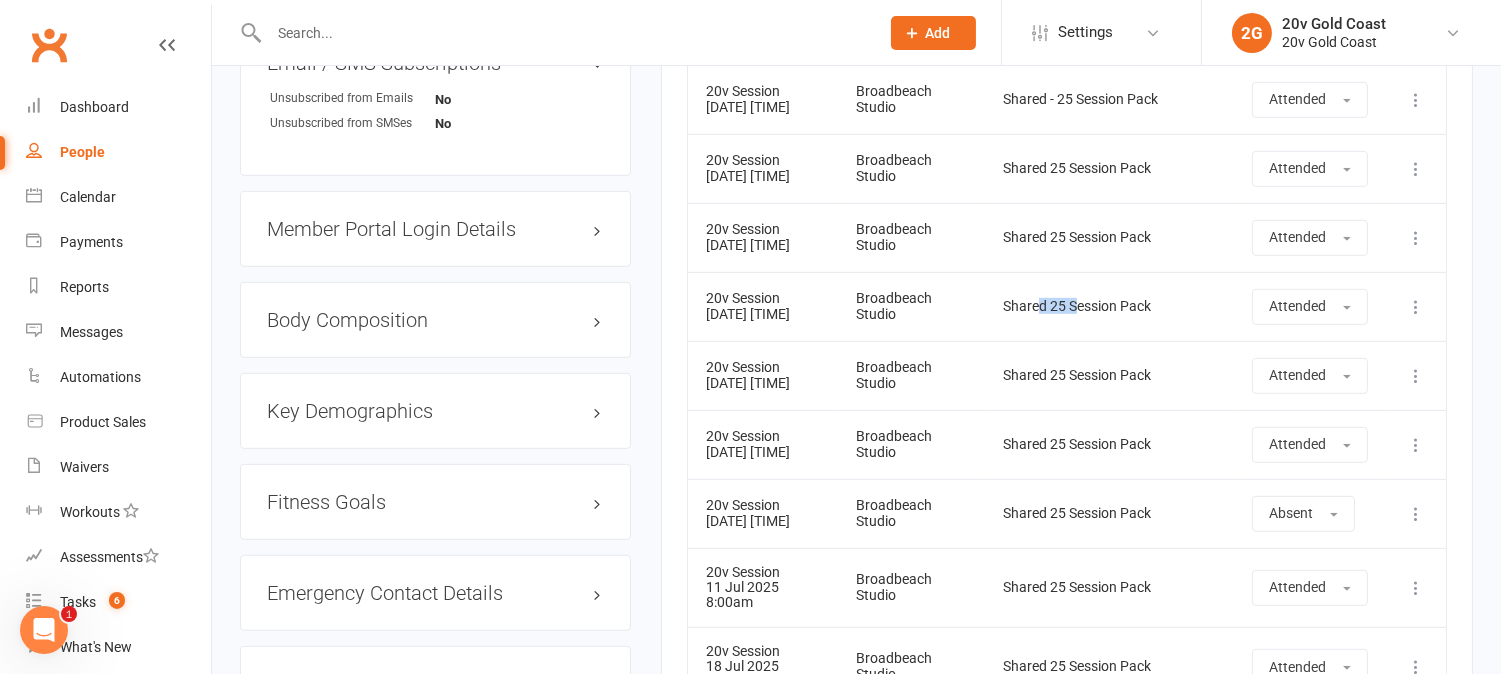 drag, startPoint x: 1042, startPoint y: 447, endPoint x: 1091, endPoint y: 461, distance: 50.96077 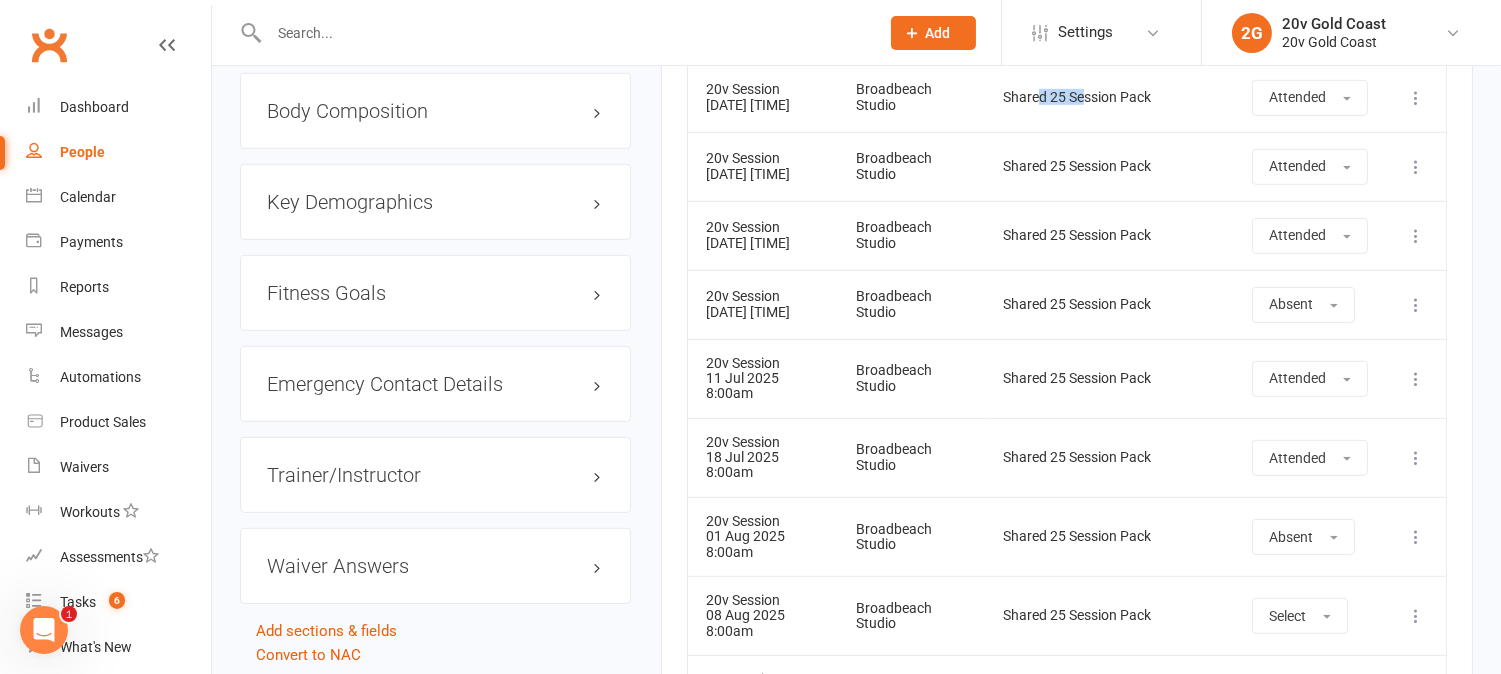 scroll, scrollTop: 2126, scrollLeft: 0, axis: vertical 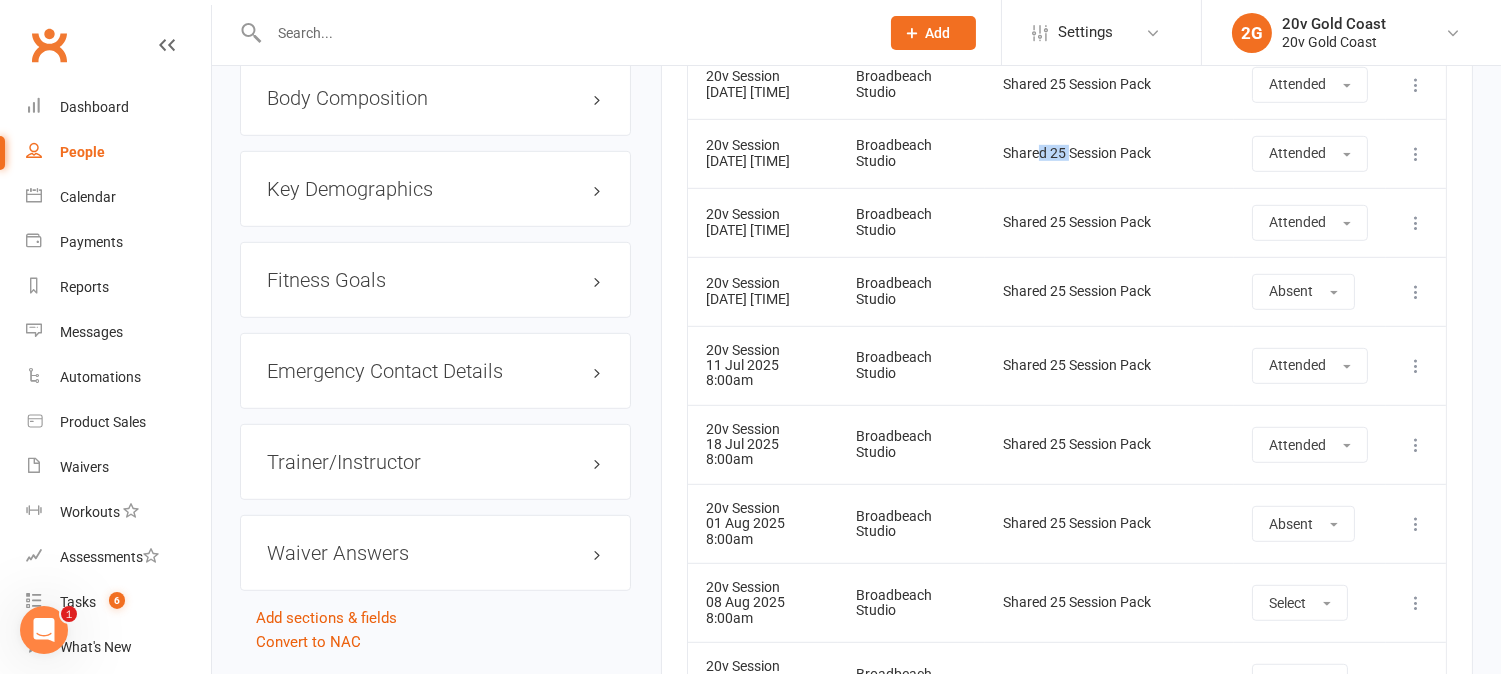 drag, startPoint x: 1072, startPoint y: 313, endPoint x: 1043, endPoint y: 346, distance: 43.931767 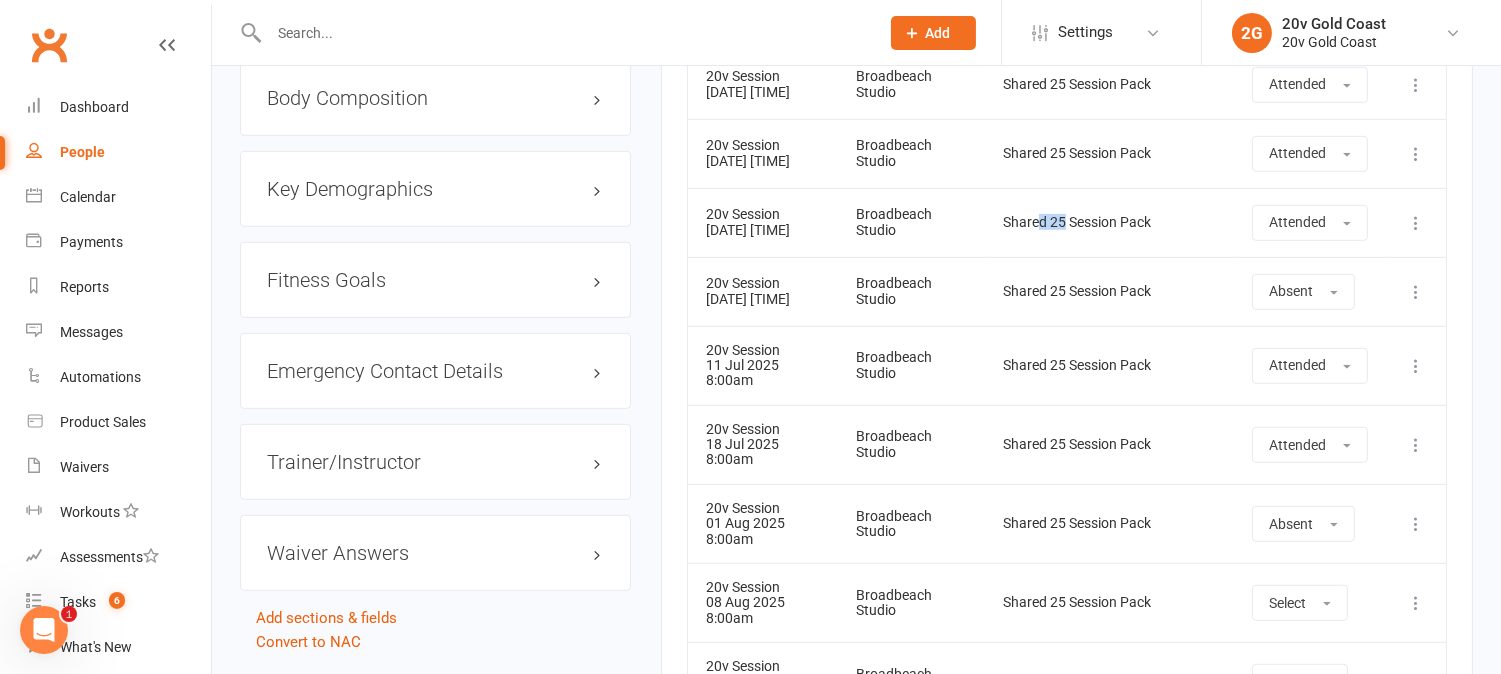 click on "Shared 25 Session Pack" at bounding box center (1109, 222) 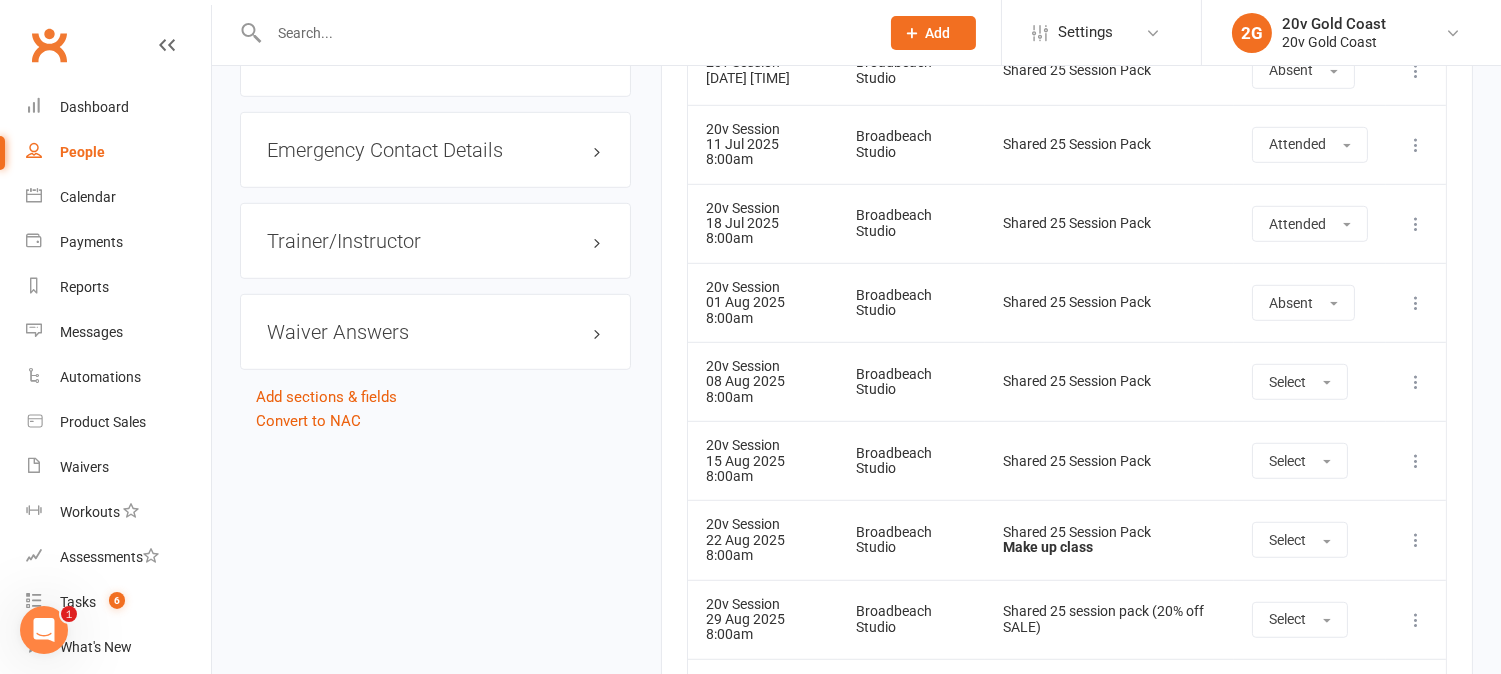 scroll, scrollTop: 2348, scrollLeft: 0, axis: vertical 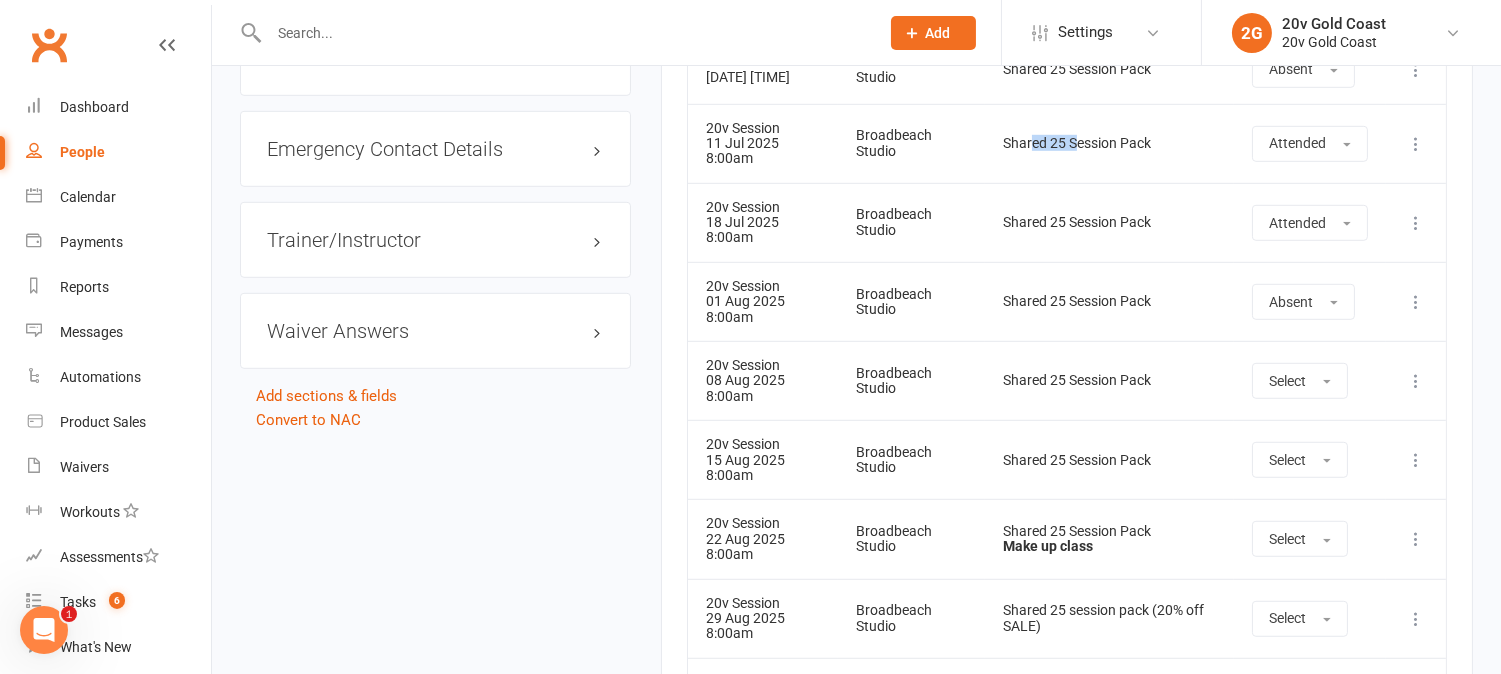 drag, startPoint x: 1033, startPoint y: 325, endPoint x: 1100, endPoint y: 338, distance: 68.24954 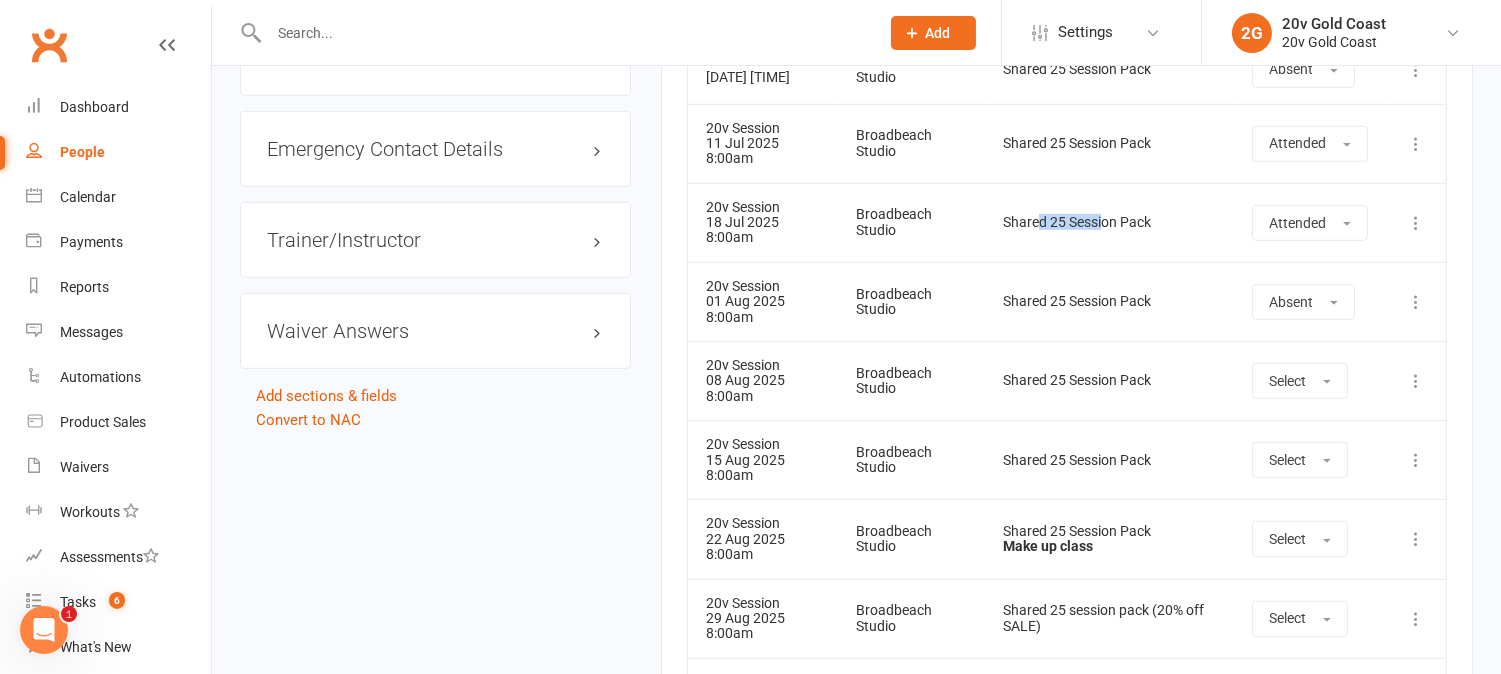 drag, startPoint x: 1045, startPoint y: 403, endPoint x: 1125, endPoint y: 411, distance: 80.399 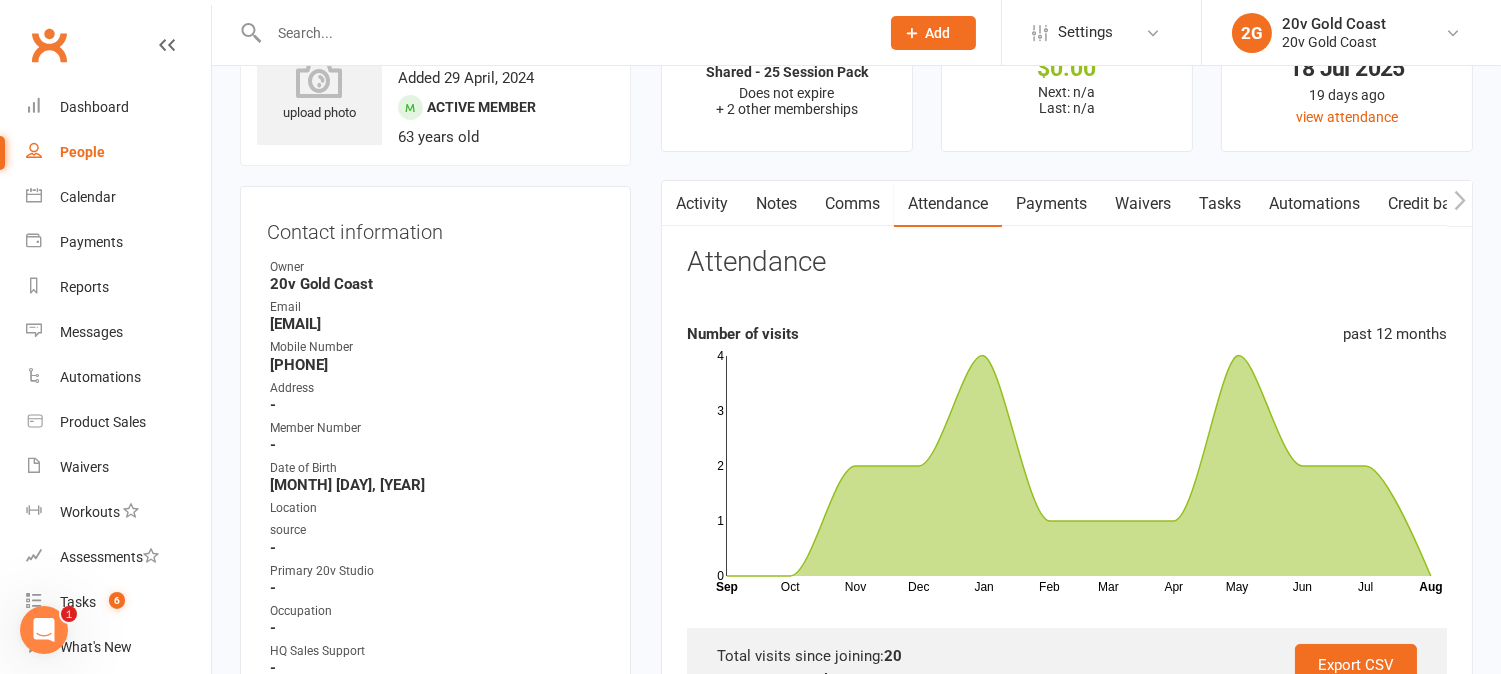 scroll, scrollTop: 0, scrollLeft: 0, axis: both 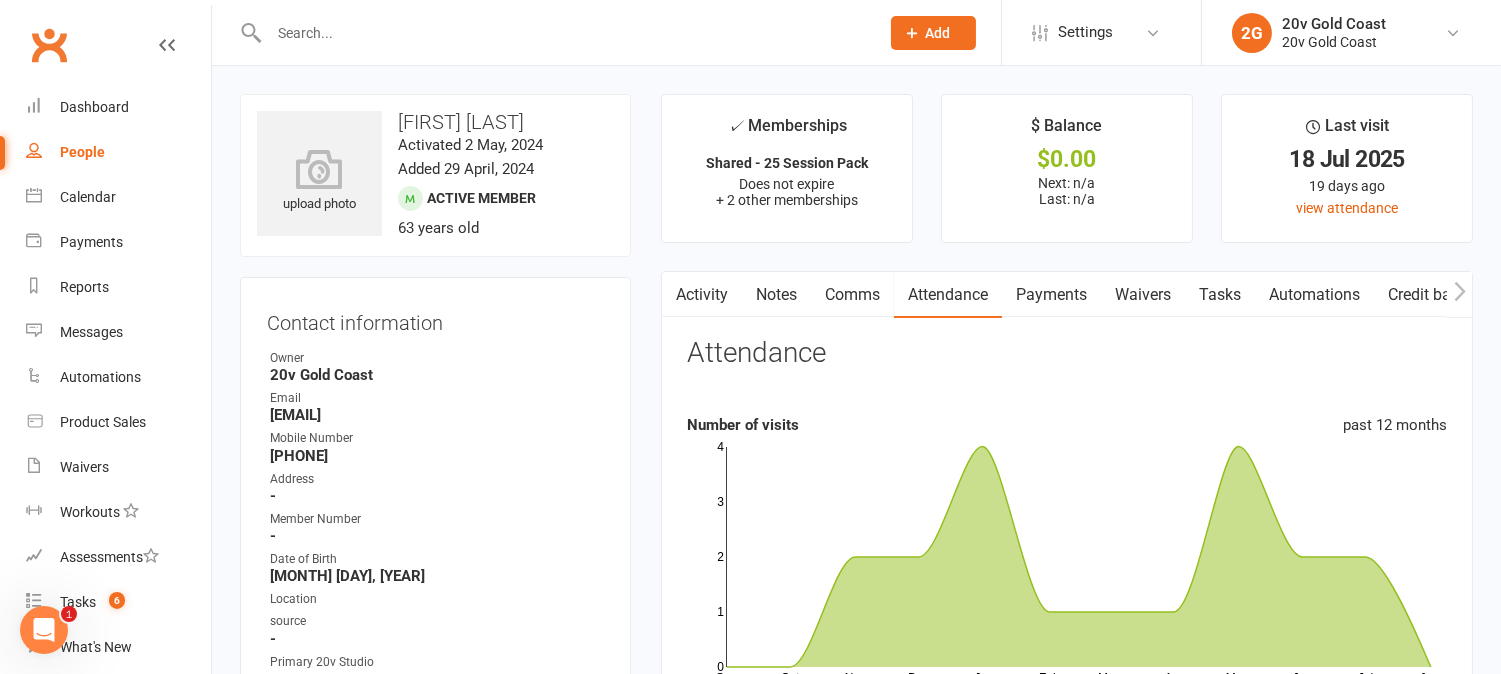click on "Activity" at bounding box center (702, 295) 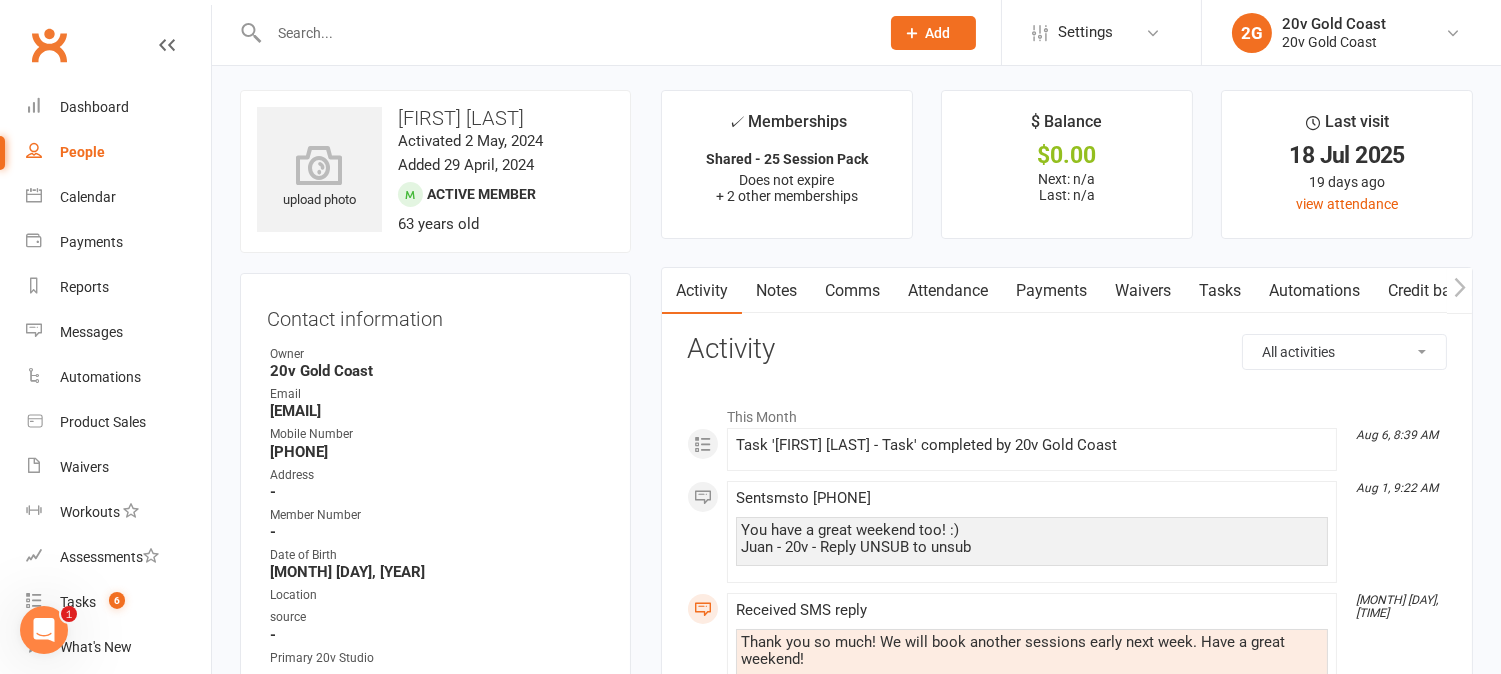 scroll, scrollTop: 0, scrollLeft: 0, axis: both 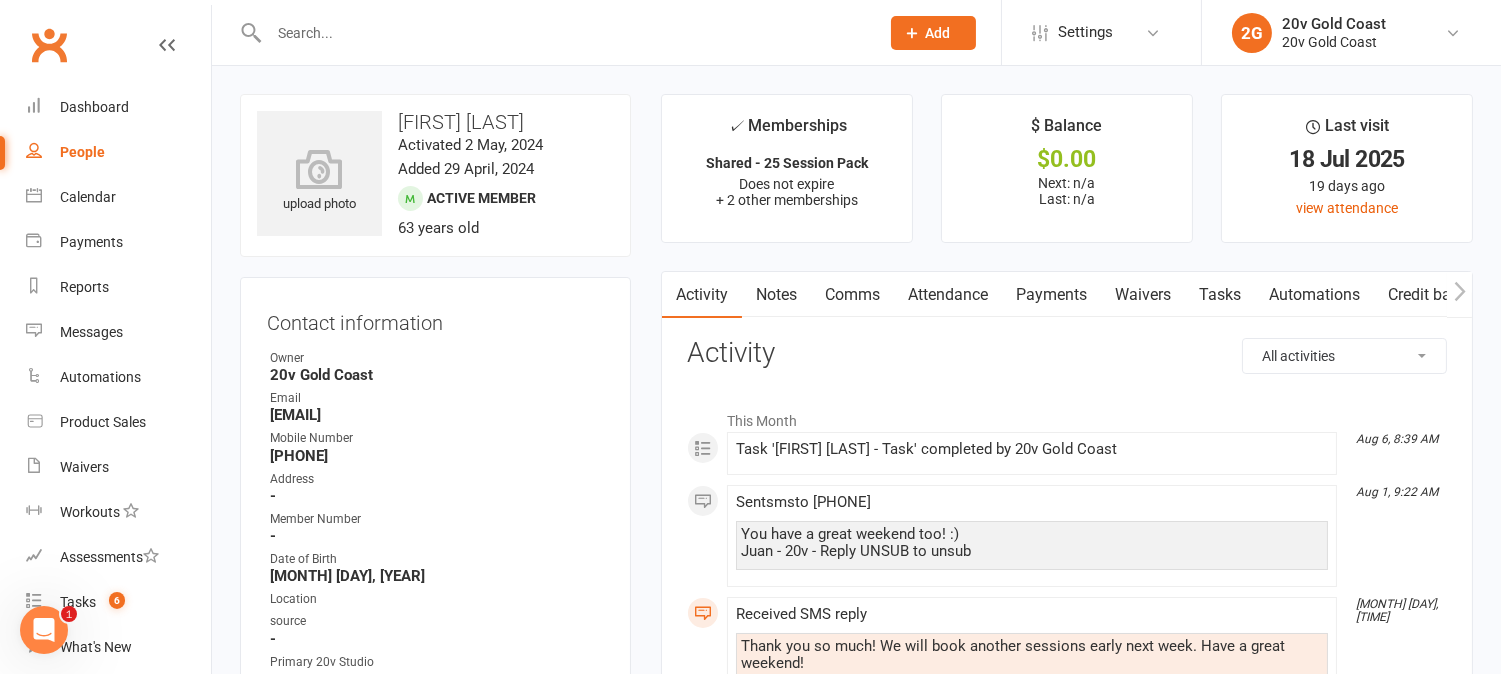 click on "Attendance" at bounding box center [948, 295] 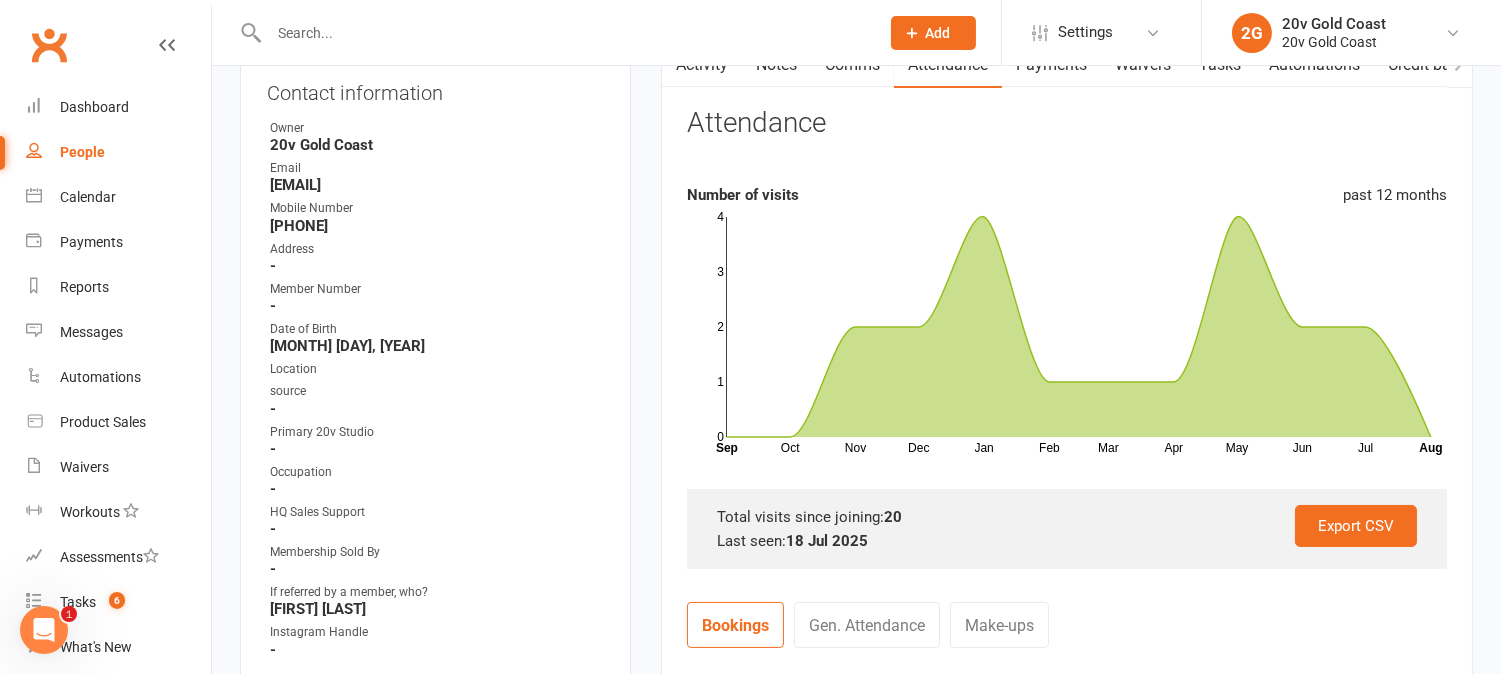 scroll, scrollTop: 888, scrollLeft: 0, axis: vertical 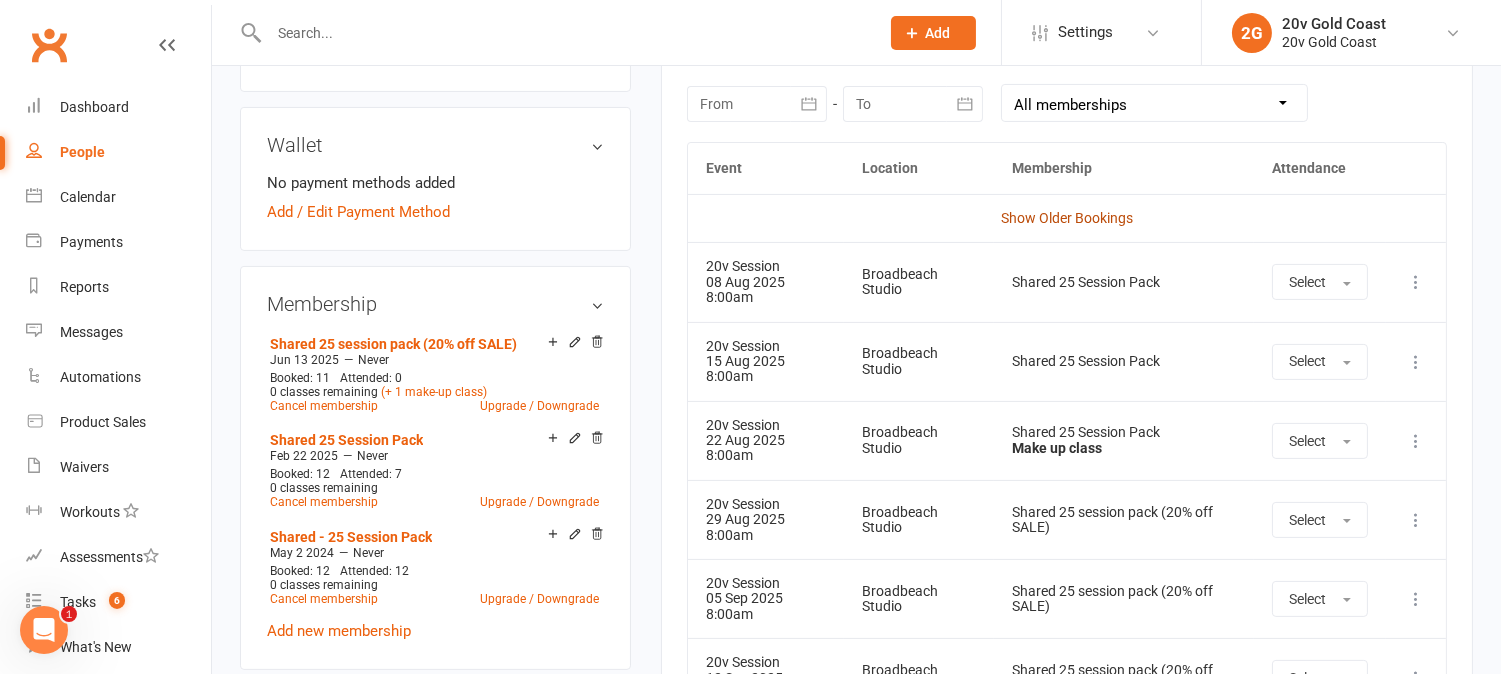 click on "Show Older Bookings" at bounding box center [1067, 218] 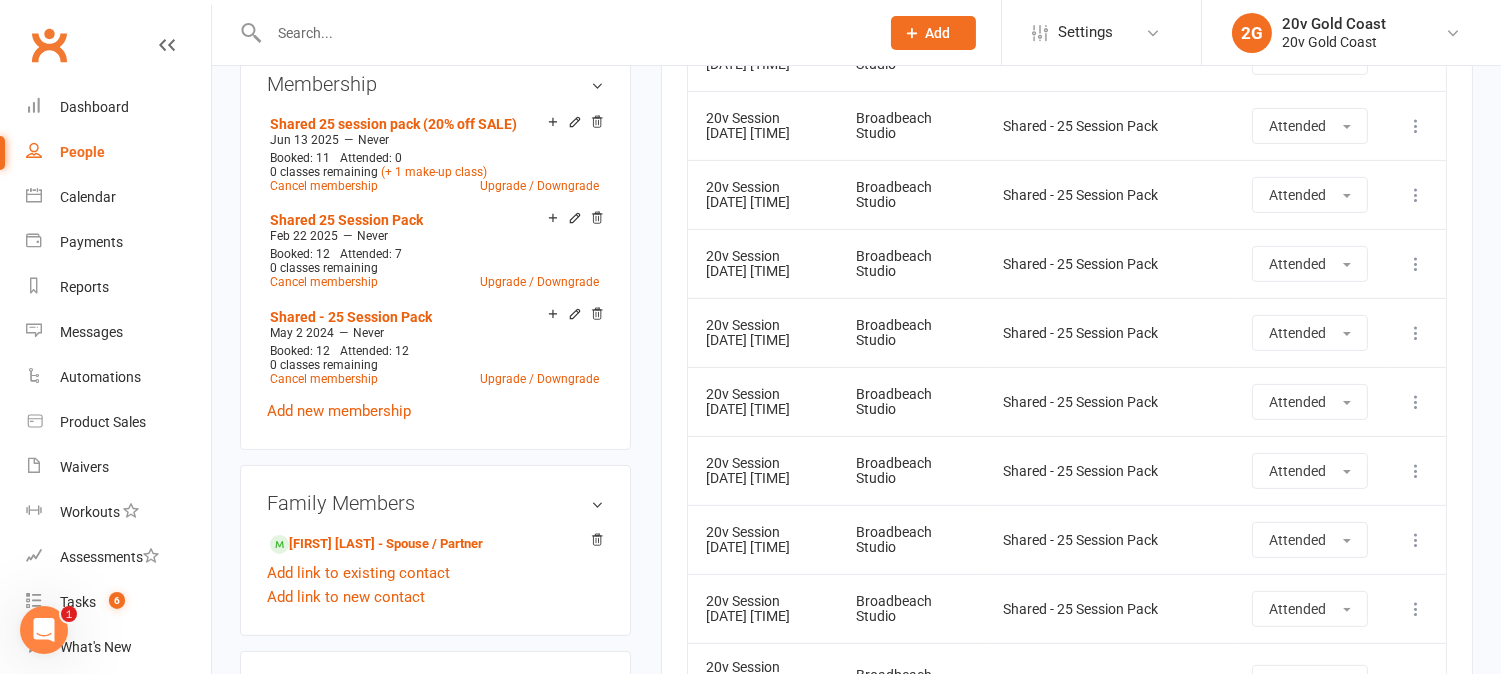 scroll, scrollTop: 1111, scrollLeft: 0, axis: vertical 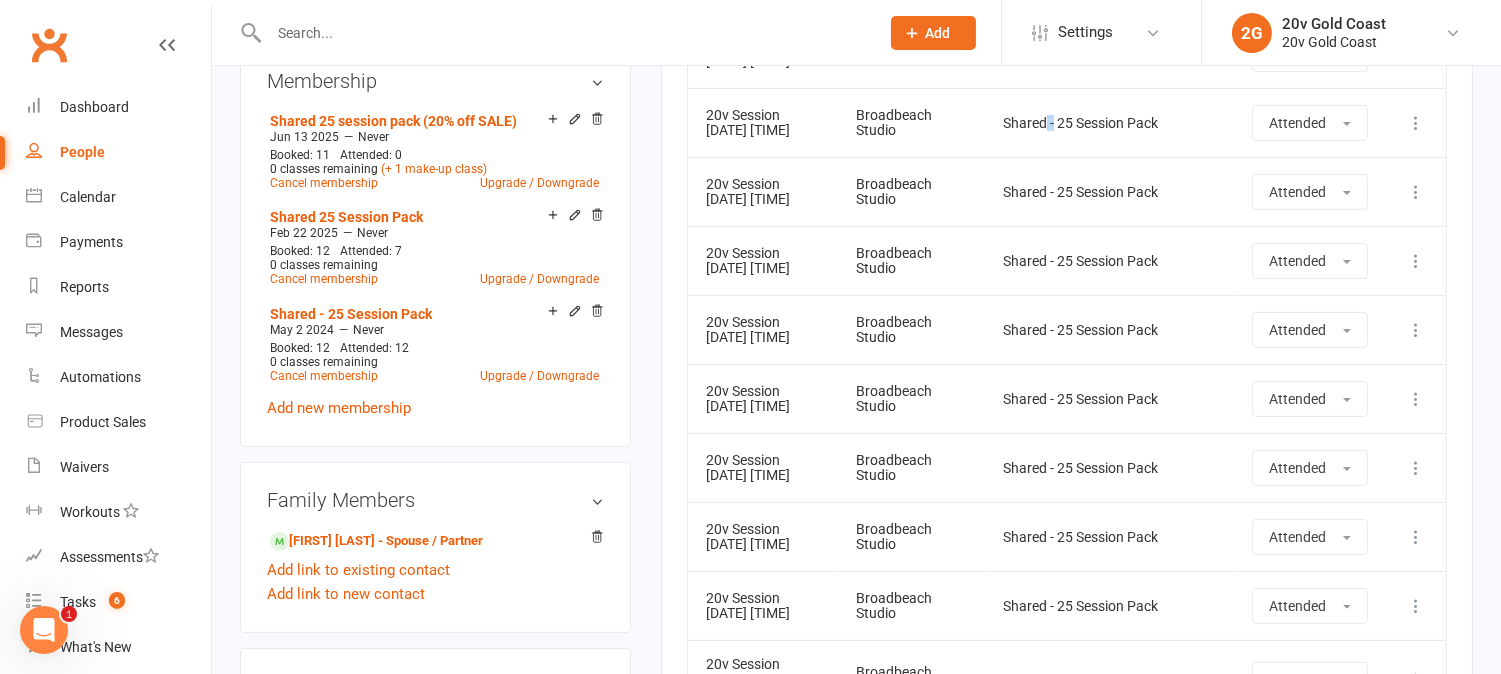 drag, startPoint x: 1048, startPoint y: 136, endPoint x: 1064, endPoint y: 155, distance: 24.839485 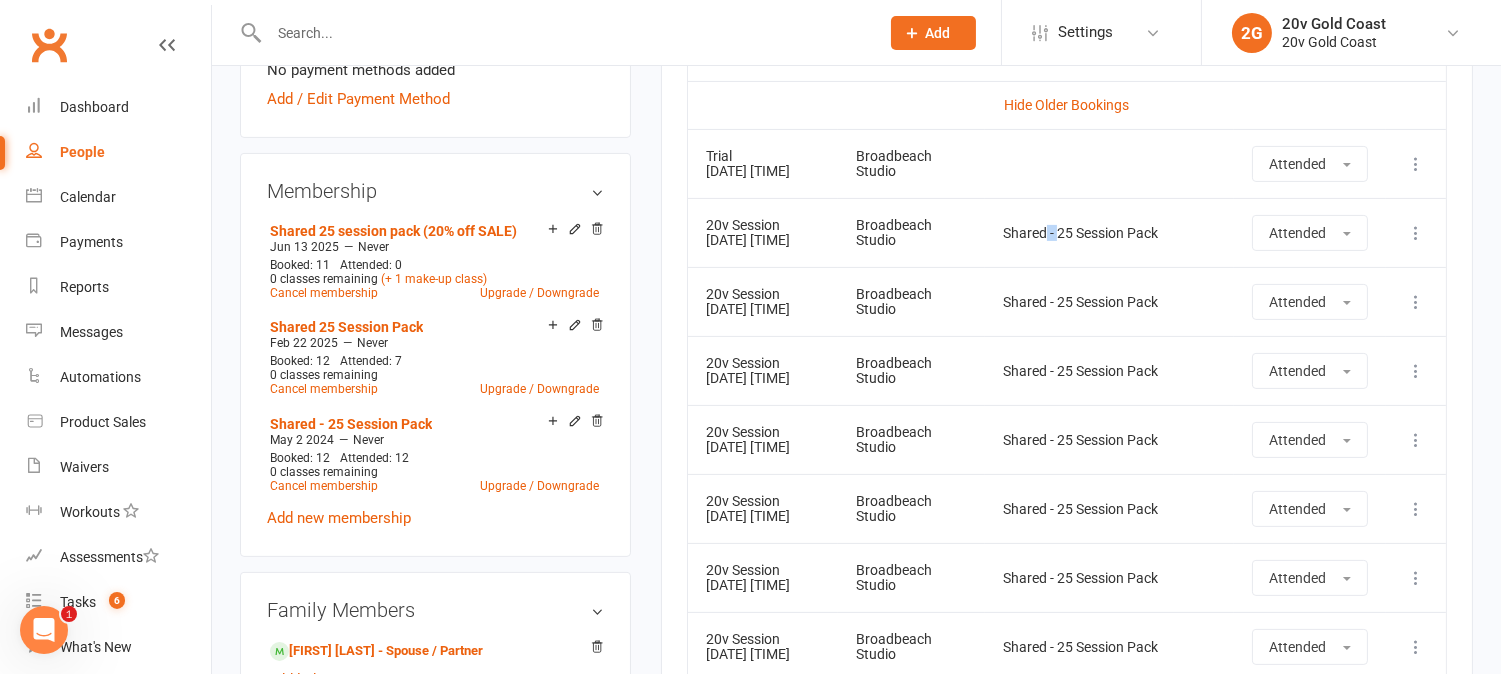 scroll, scrollTop: 1000, scrollLeft: 0, axis: vertical 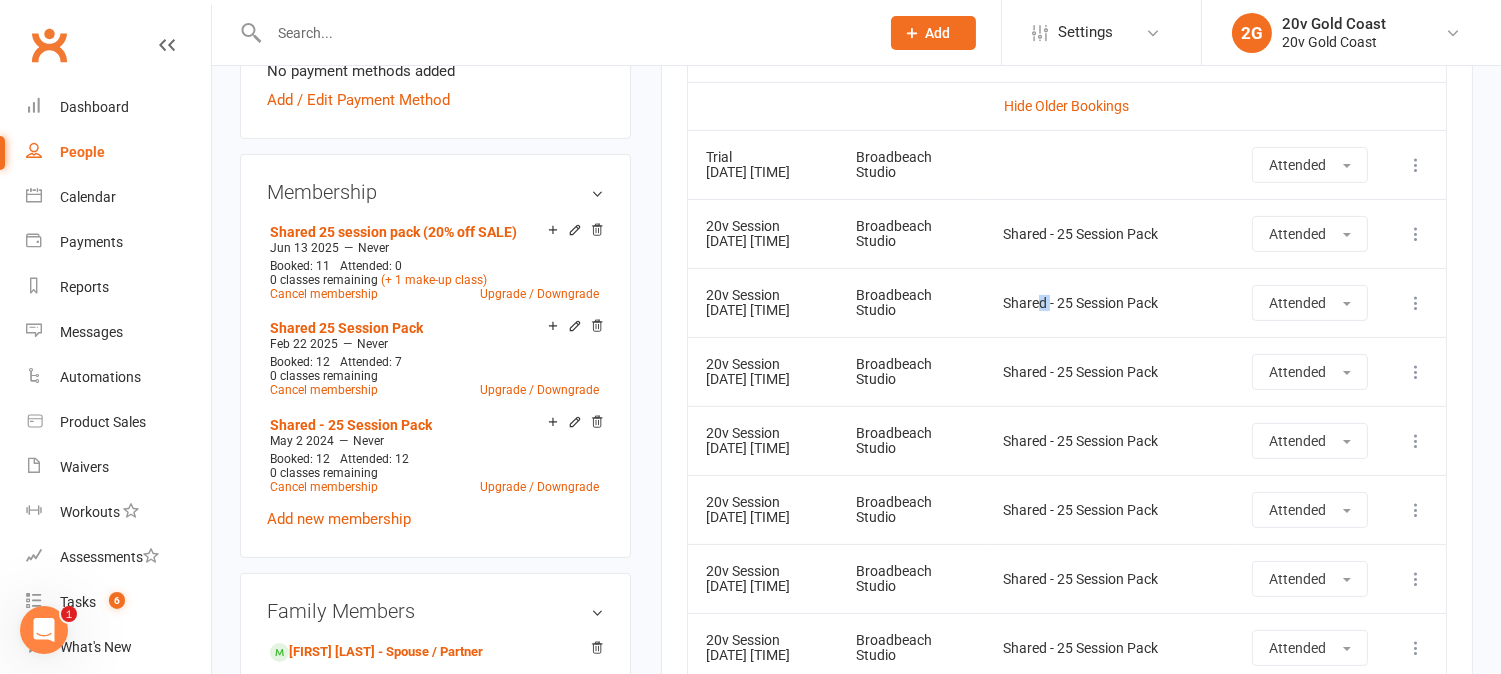 drag, startPoint x: 1044, startPoint y: 335, endPoint x: 1036, endPoint y: 381, distance: 46.69047 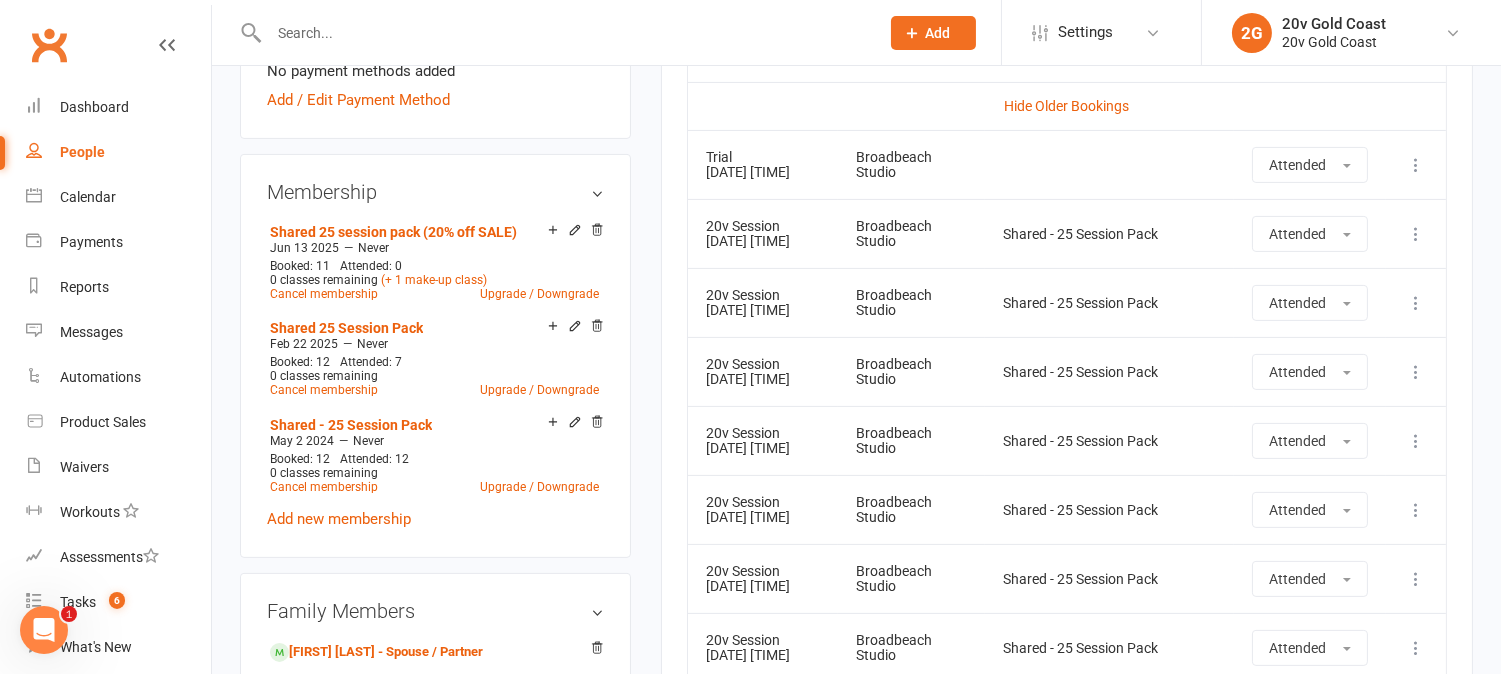 click on "Shared - 25 Session Pack" at bounding box center [1109, 372] 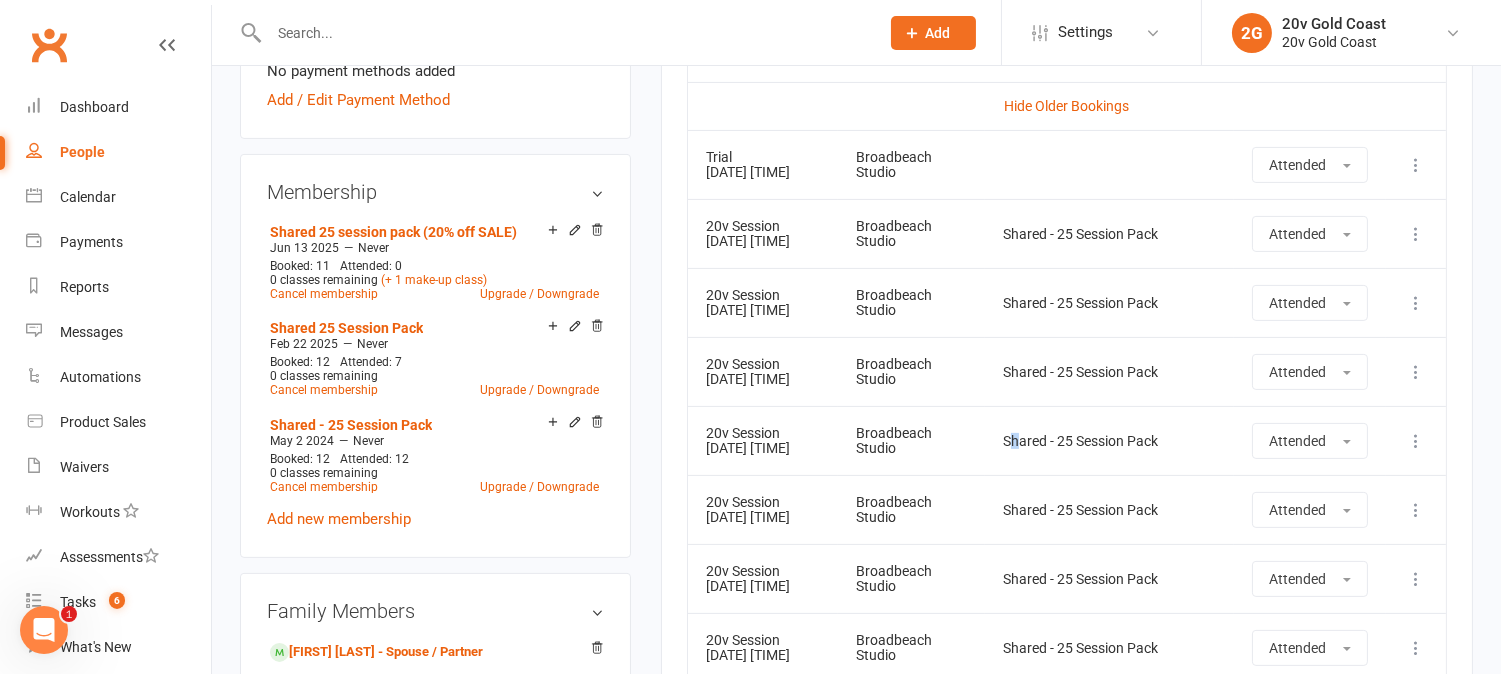 drag, startPoint x: 1017, startPoint y: 477, endPoint x: 1047, endPoint y: 505, distance: 41.036568 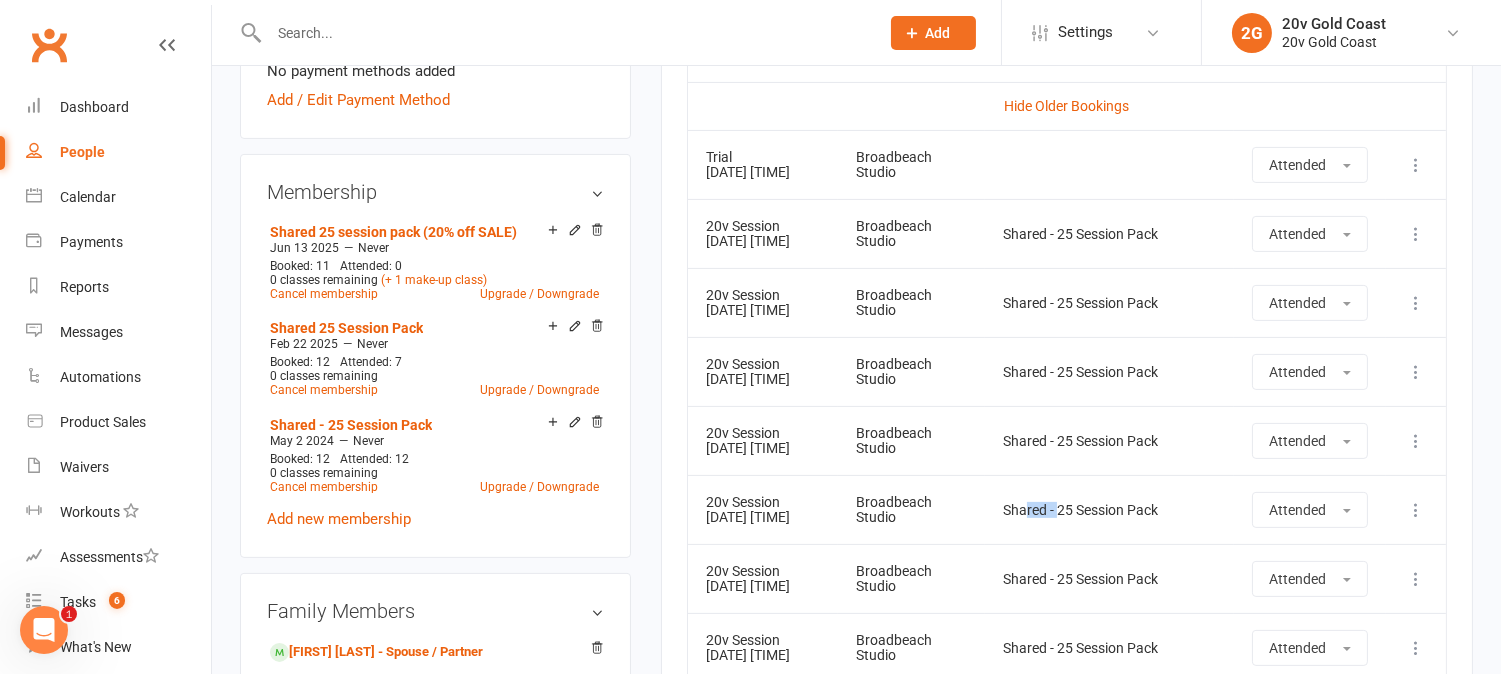 drag, startPoint x: 1040, startPoint y: 574, endPoint x: 1040, endPoint y: 621, distance: 47 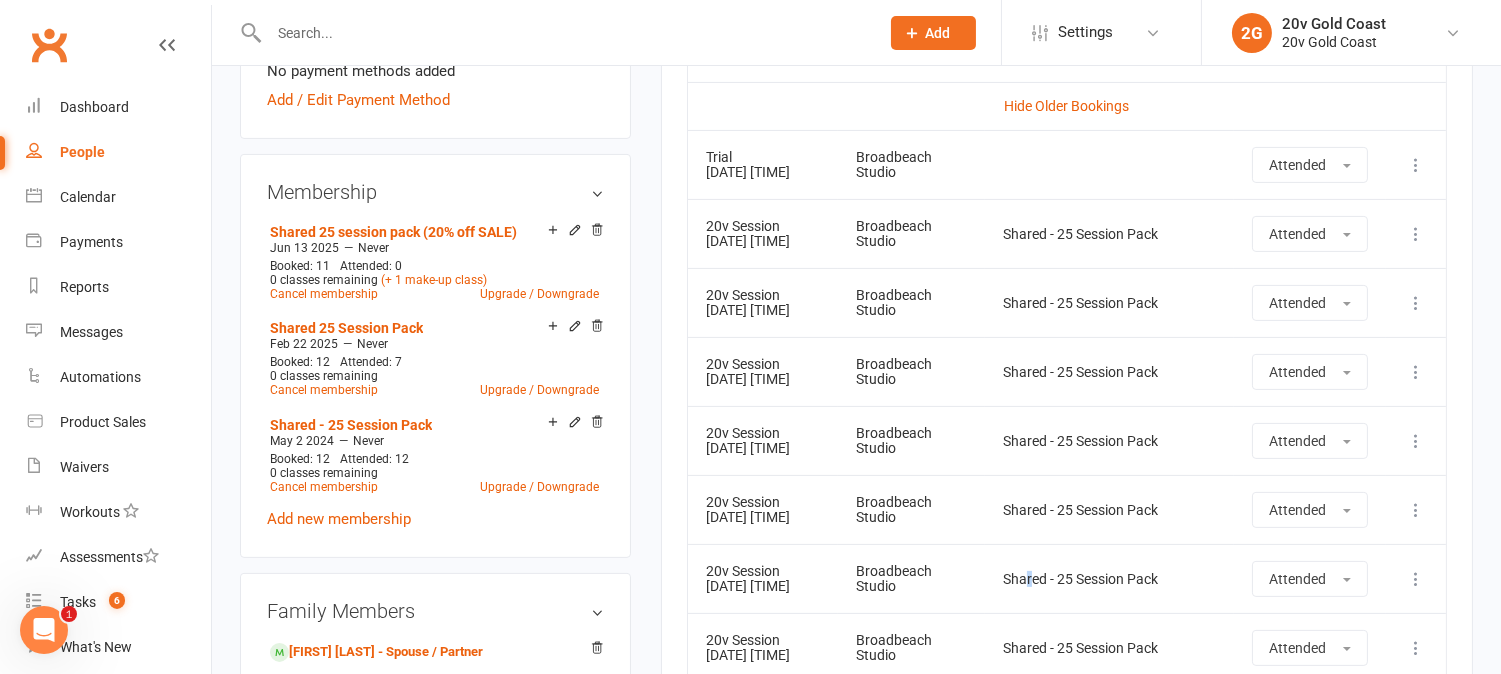 click on "Shared - 25 Session Pack" at bounding box center [1109, 579] 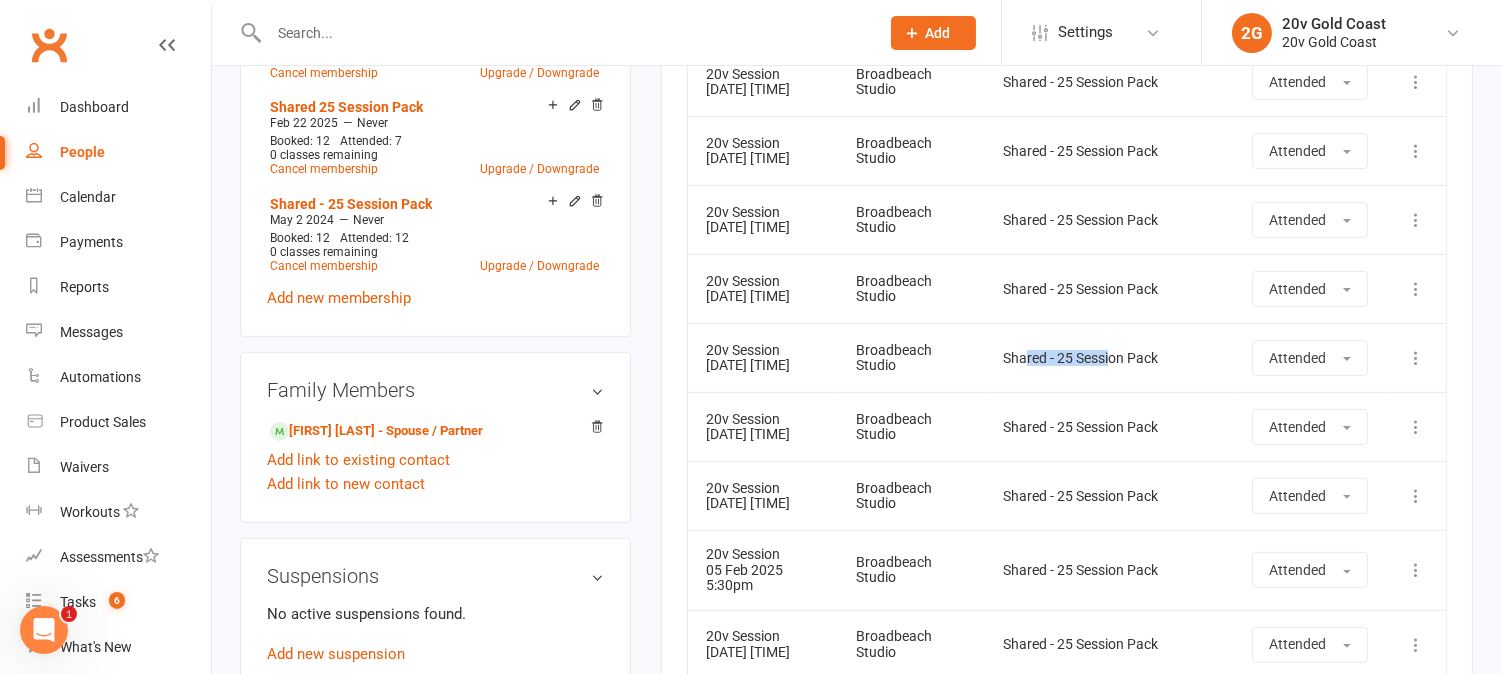 scroll, scrollTop: 1222, scrollLeft: 0, axis: vertical 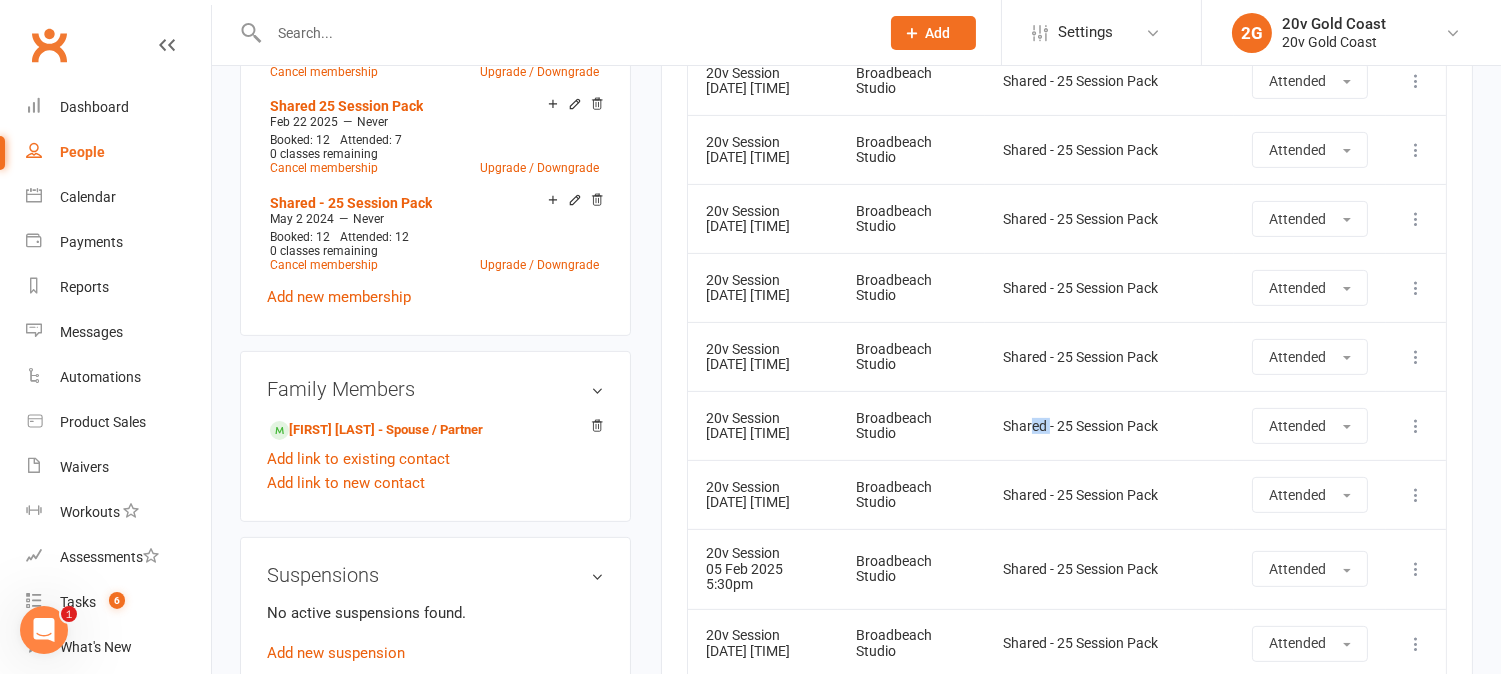 drag, startPoint x: 1070, startPoint y: 516, endPoint x: 1063, endPoint y: 542, distance: 26.925823 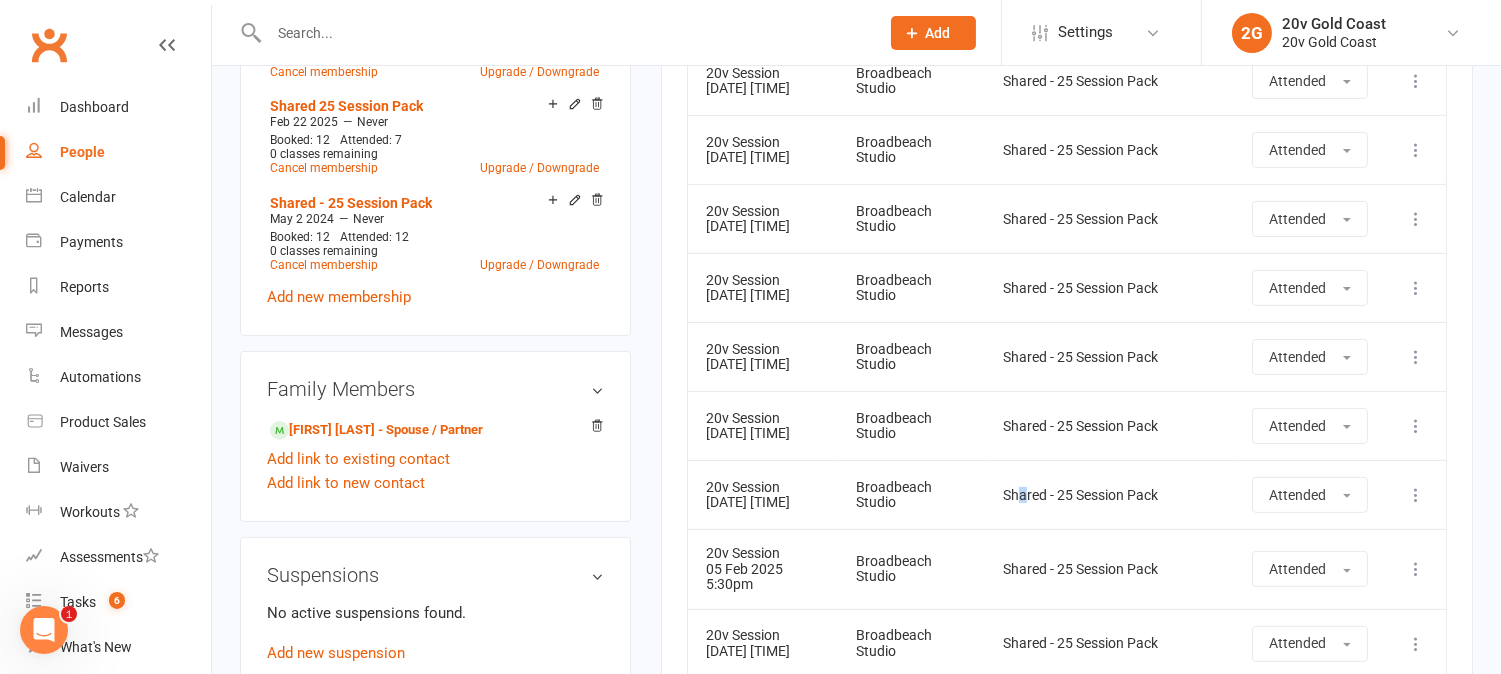 drag, startPoint x: 1037, startPoint y: 586, endPoint x: 1084, endPoint y: 597, distance: 48.270073 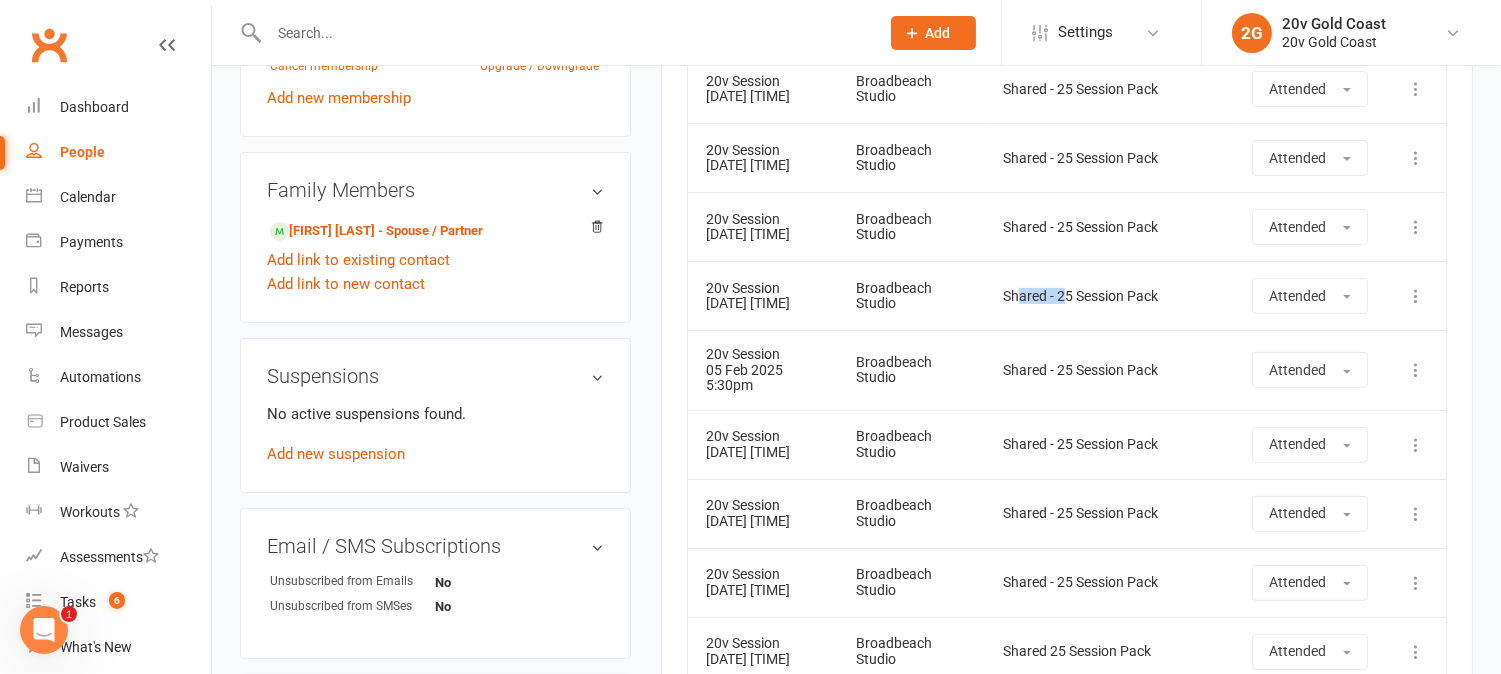 scroll, scrollTop: 1444, scrollLeft: 0, axis: vertical 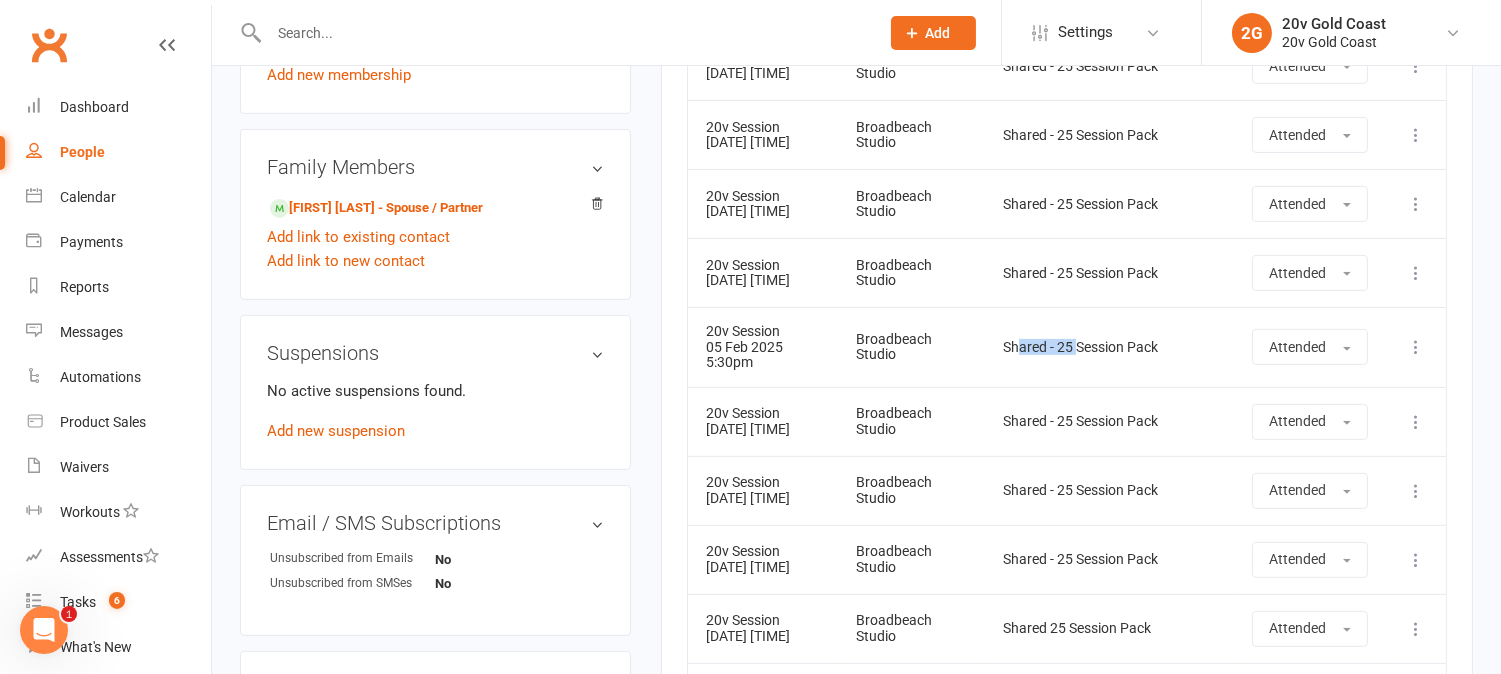 drag, startPoint x: 1033, startPoint y: 454, endPoint x: 1086, endPoint y: 457, distance: 53.08484 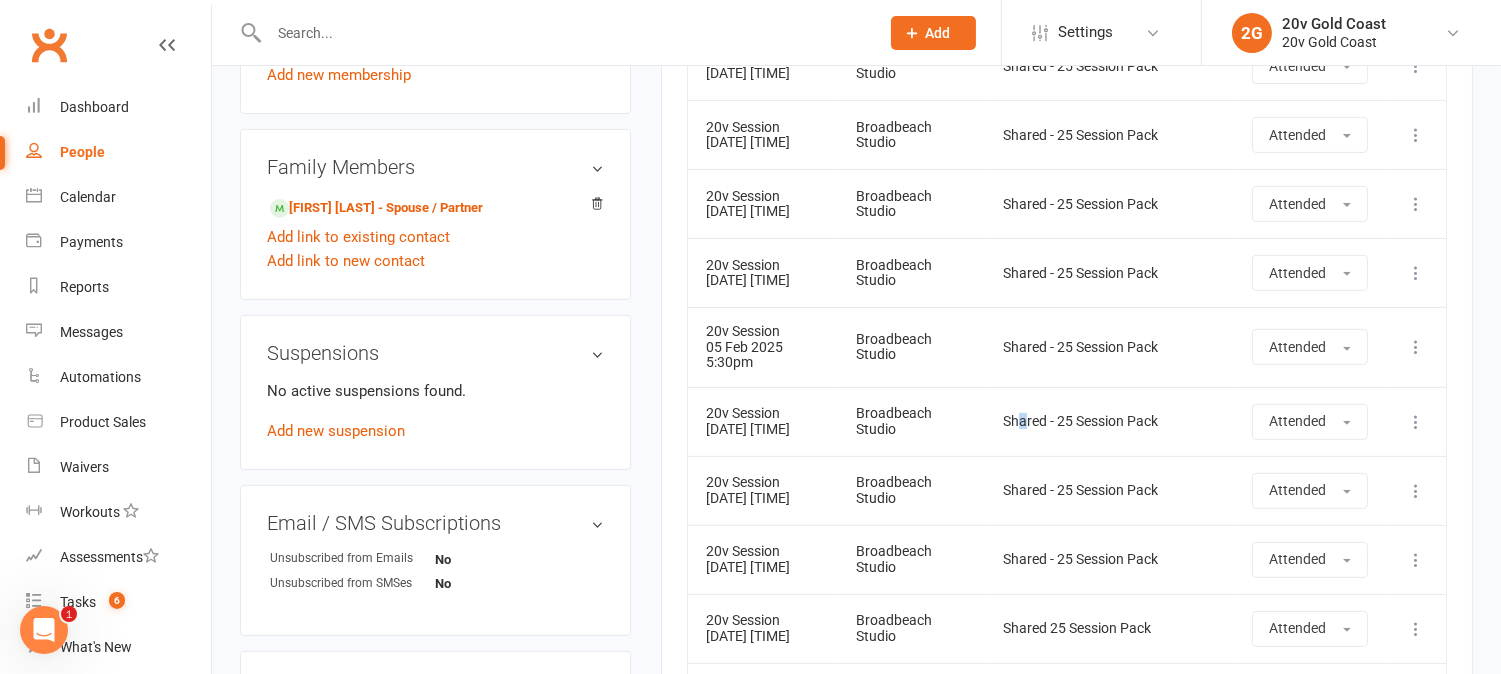drag, startPoint x: 1022, startPoint y: 523, endPoint x: 1092, endPoint y: 513, distance: 70.71068 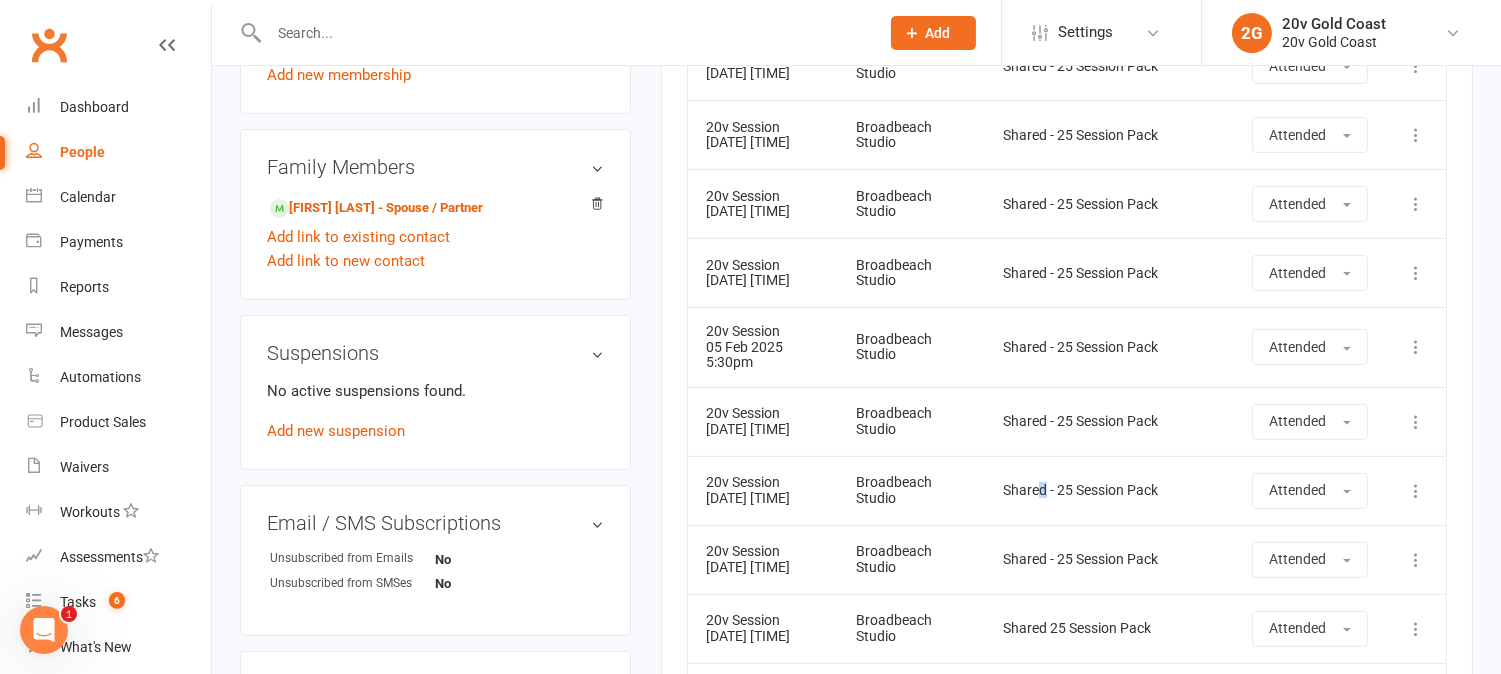 drag, startPoint x: 1107, startPoint y: 582, endPoint x: 1117, endPoint y: 583, distance: 10.049875 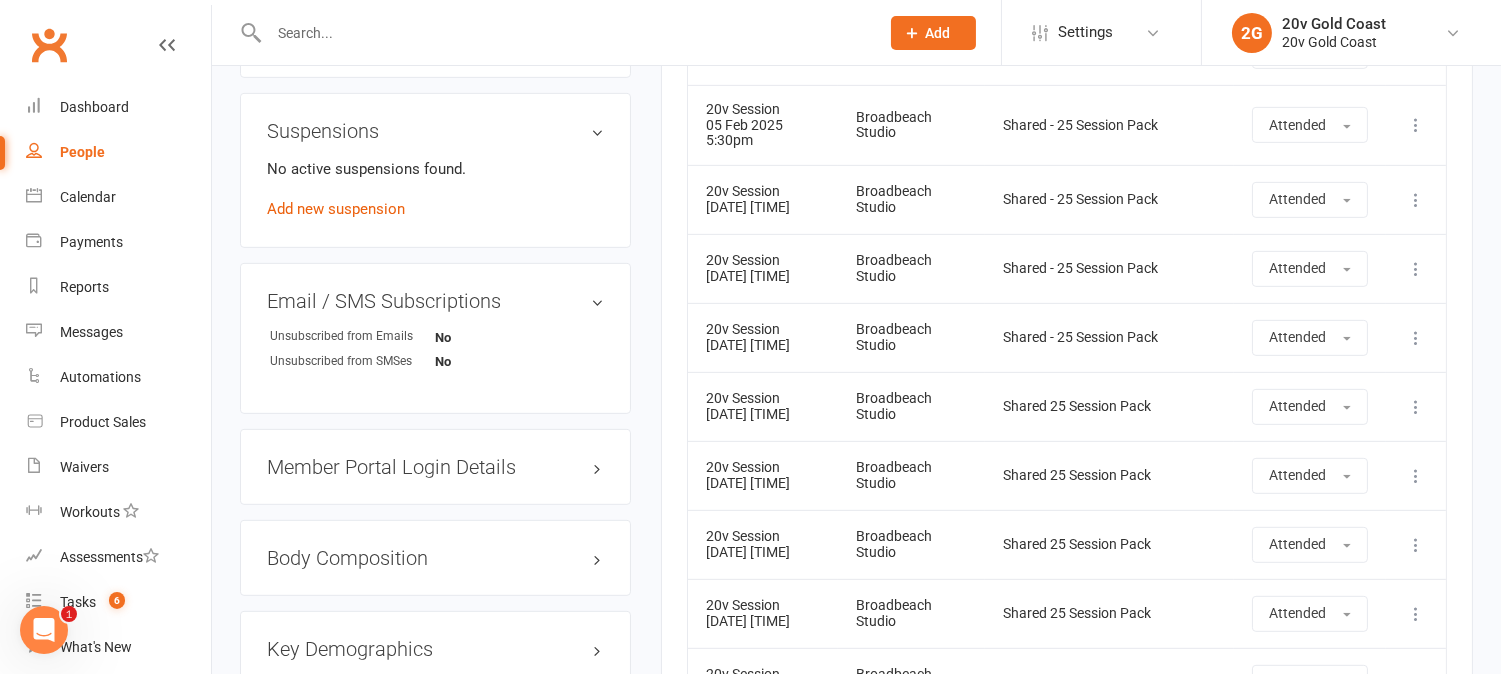 drag, startPoint x: 1076, startPoint y: 455, endPoint x: 1126, endPoint y: 466, distance: 51.1957 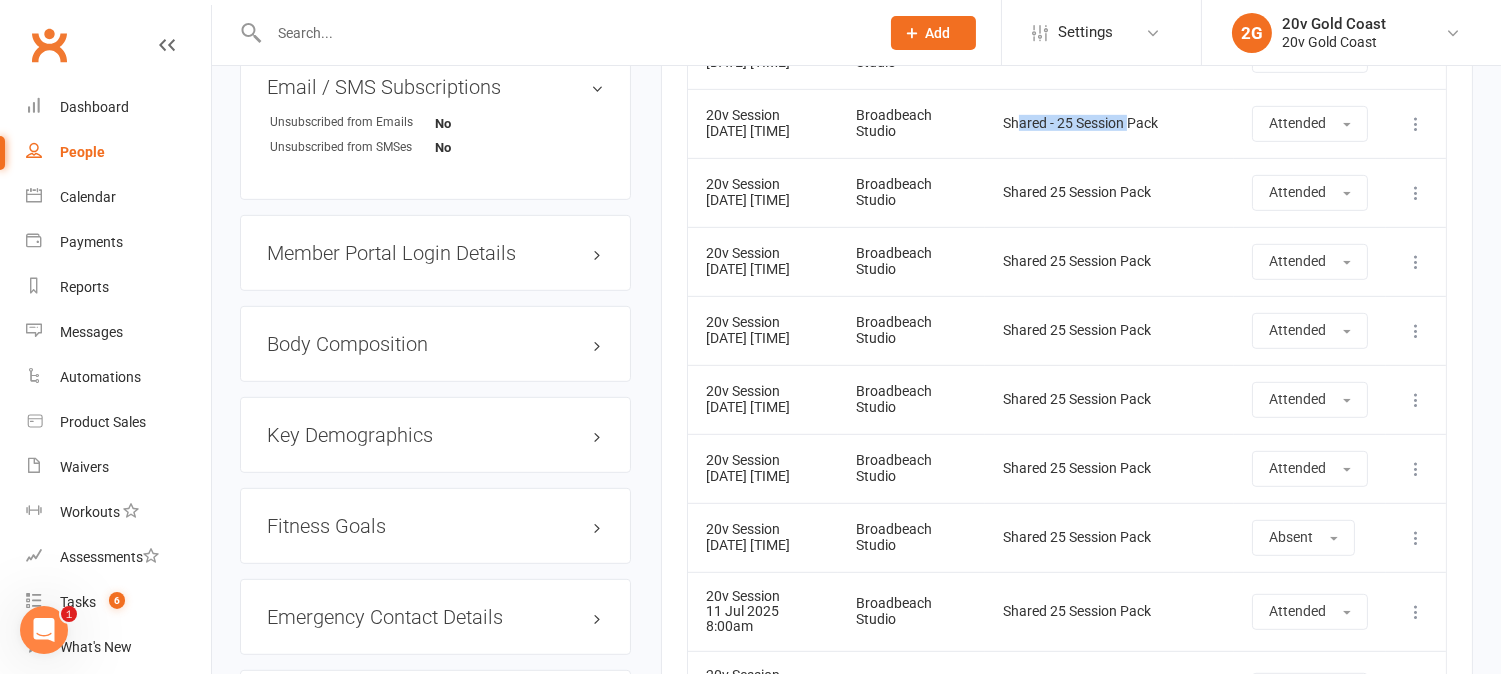 scroll, scrollTop: 1888, scrollLeft: 0, axis: vertical 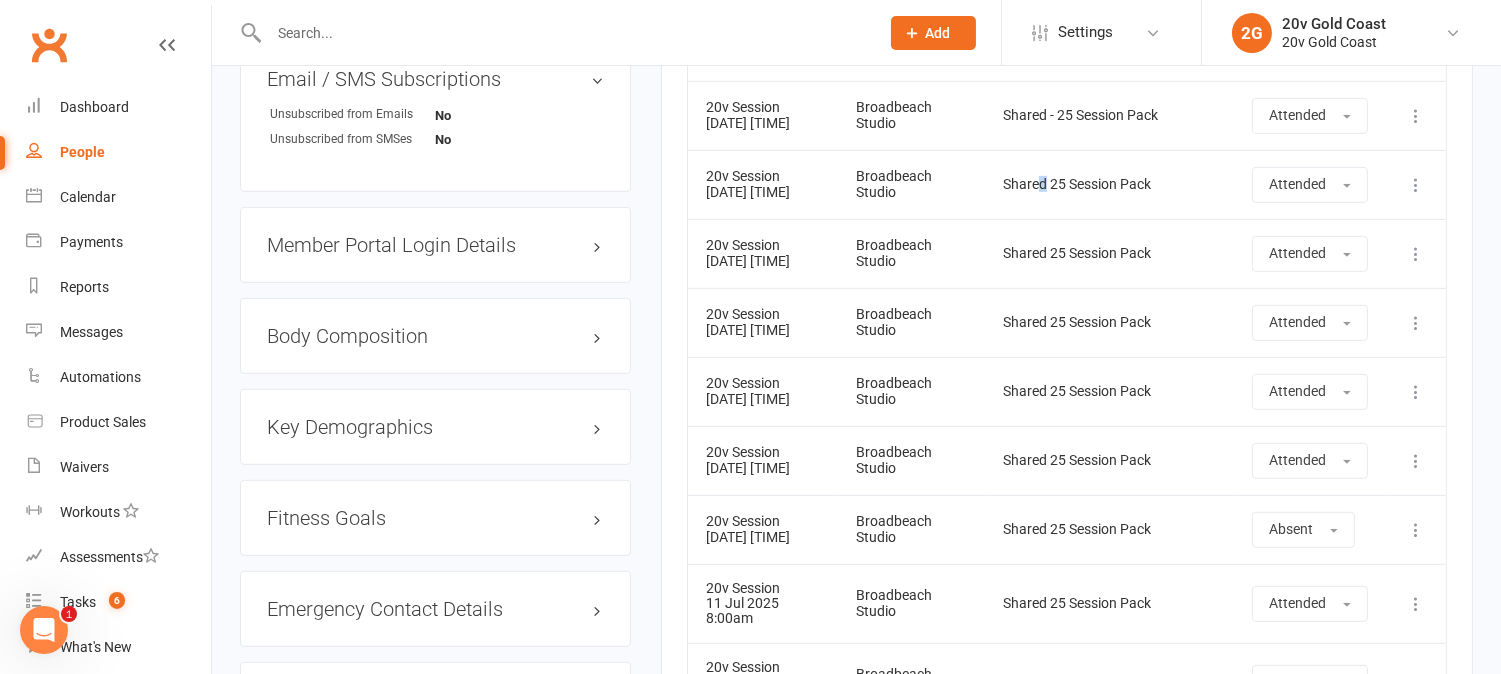 drag, startPoint x: 1043, startPoint y: 327, endPoint x: 1090, endPoint y: 325, distance: 47.042534 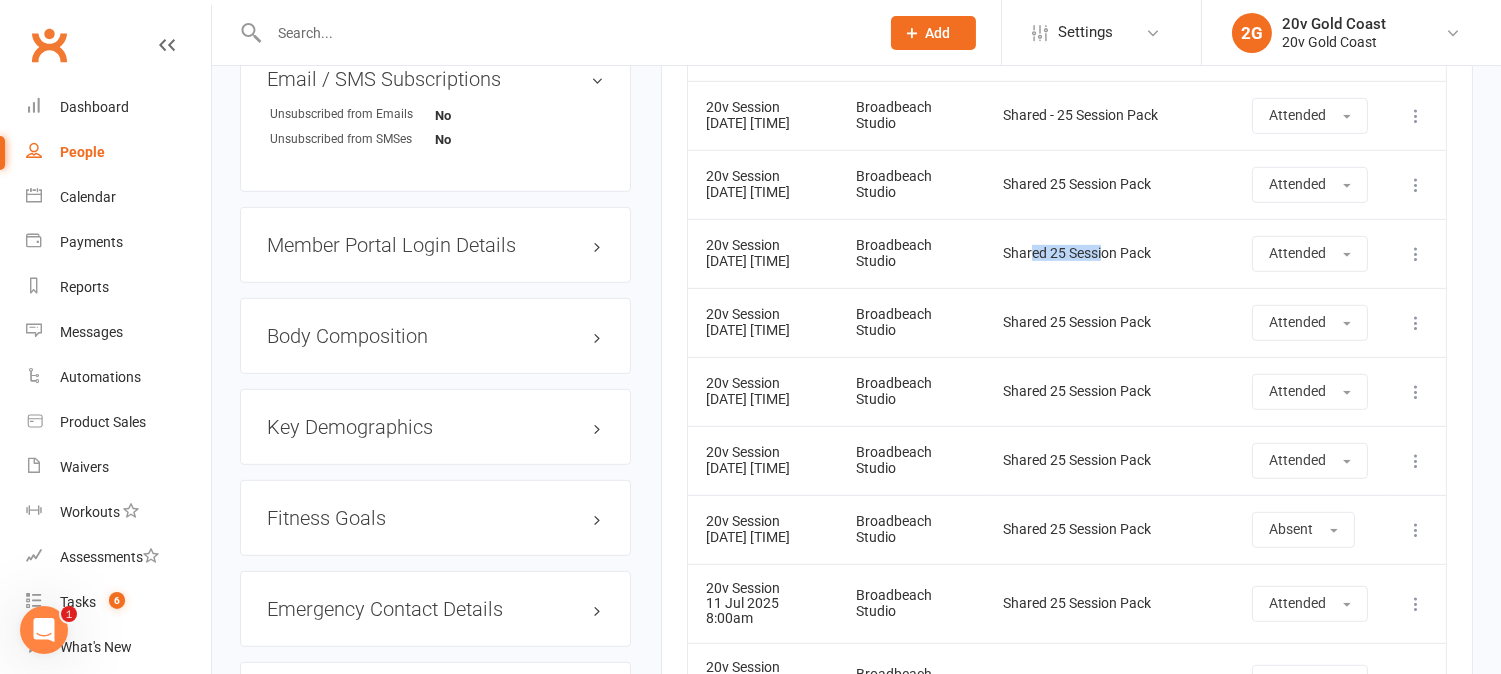 drag, startPoint x: 1033, startPoint y: 397, endPoint x: 1107, endPoint y: 394, distance: 74.06078 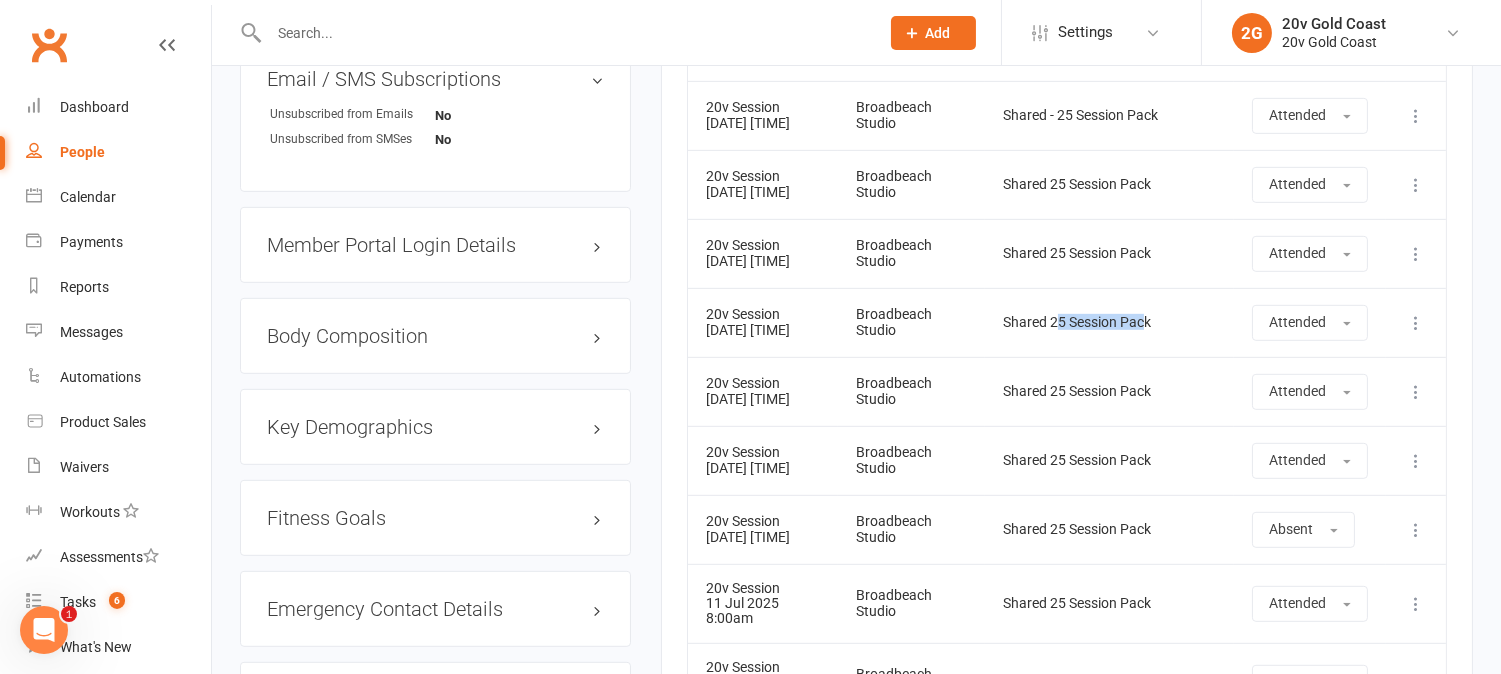 drag, startPoint x: 1057, startPoint y: 463, endPoint x: 1143, endPoint y: 483, distance: 88.29496 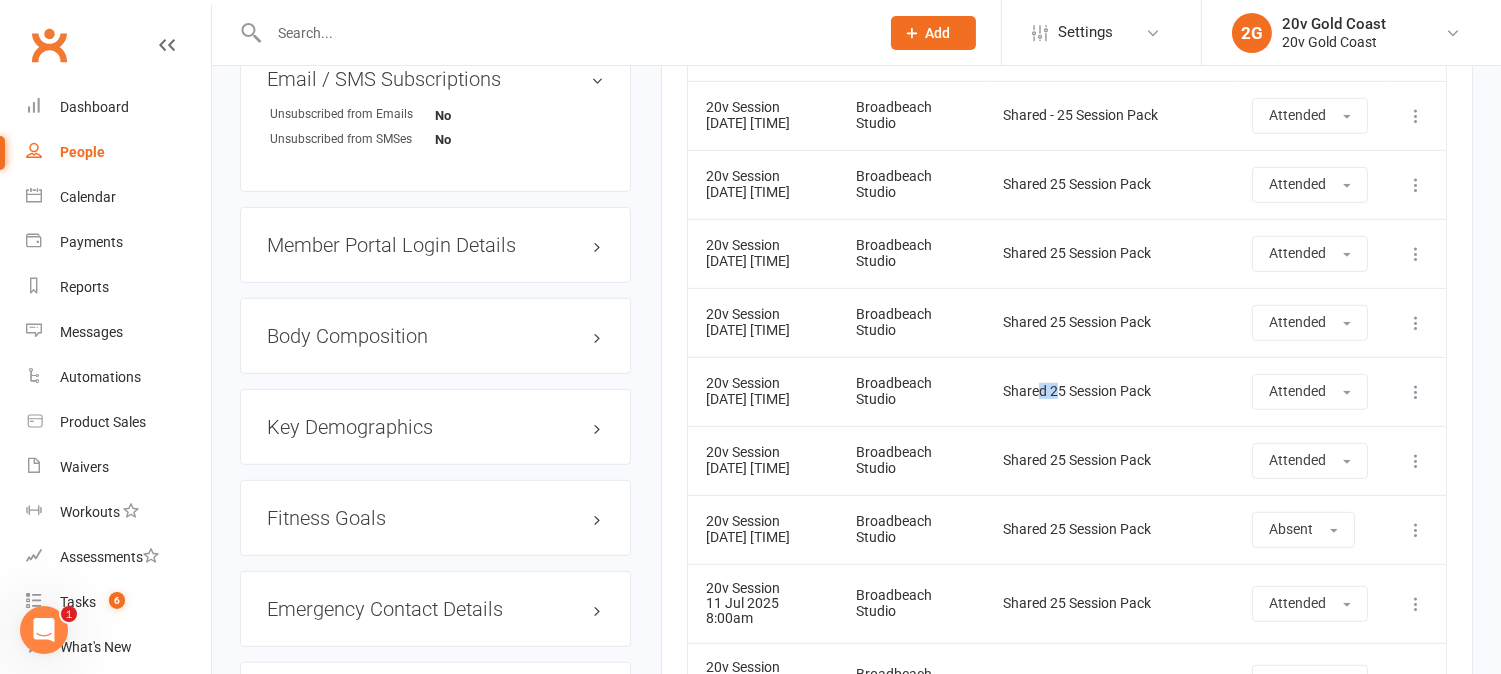 drag, startPoint x: 1050, startPoint y: 550, endPoint x: 1105, endPoint y: 562, distance: 56.293873 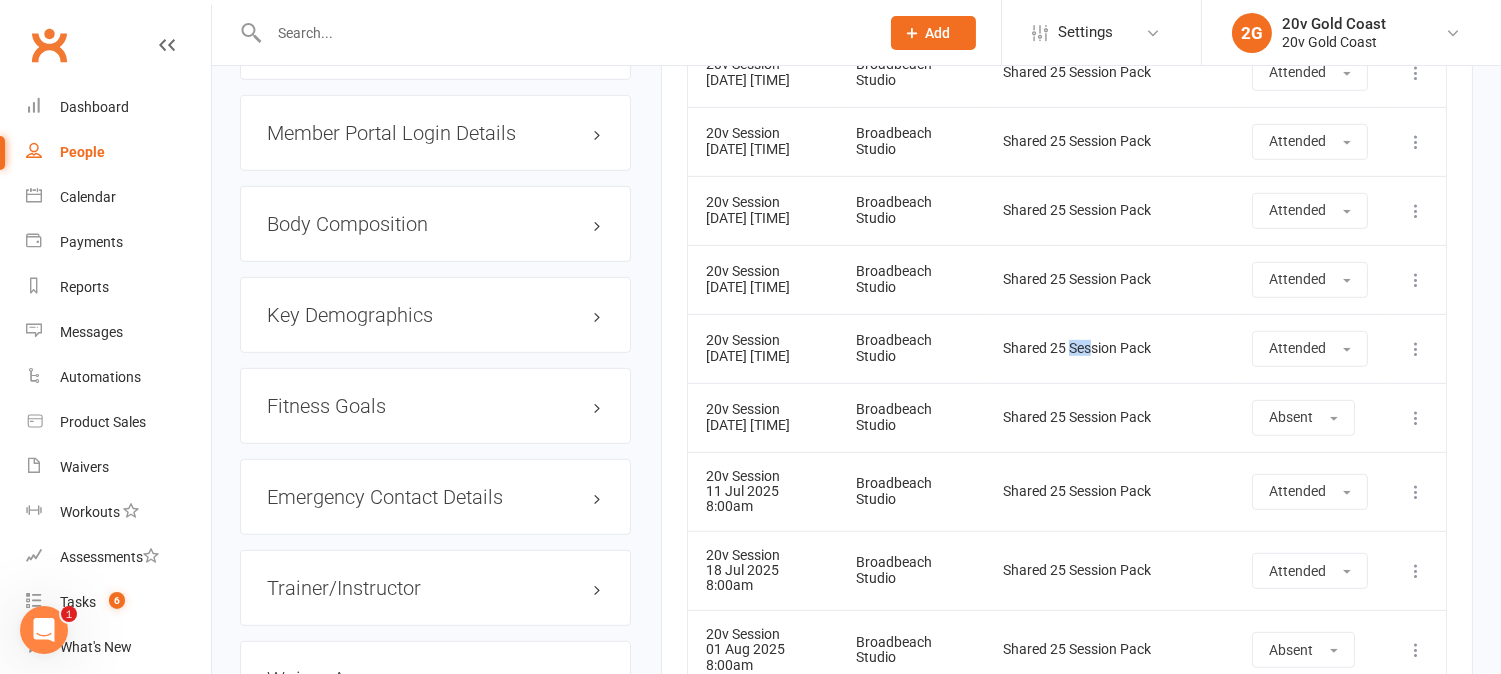 click on "Shared 25 Session Pack" at bounding box center [1109, 348] 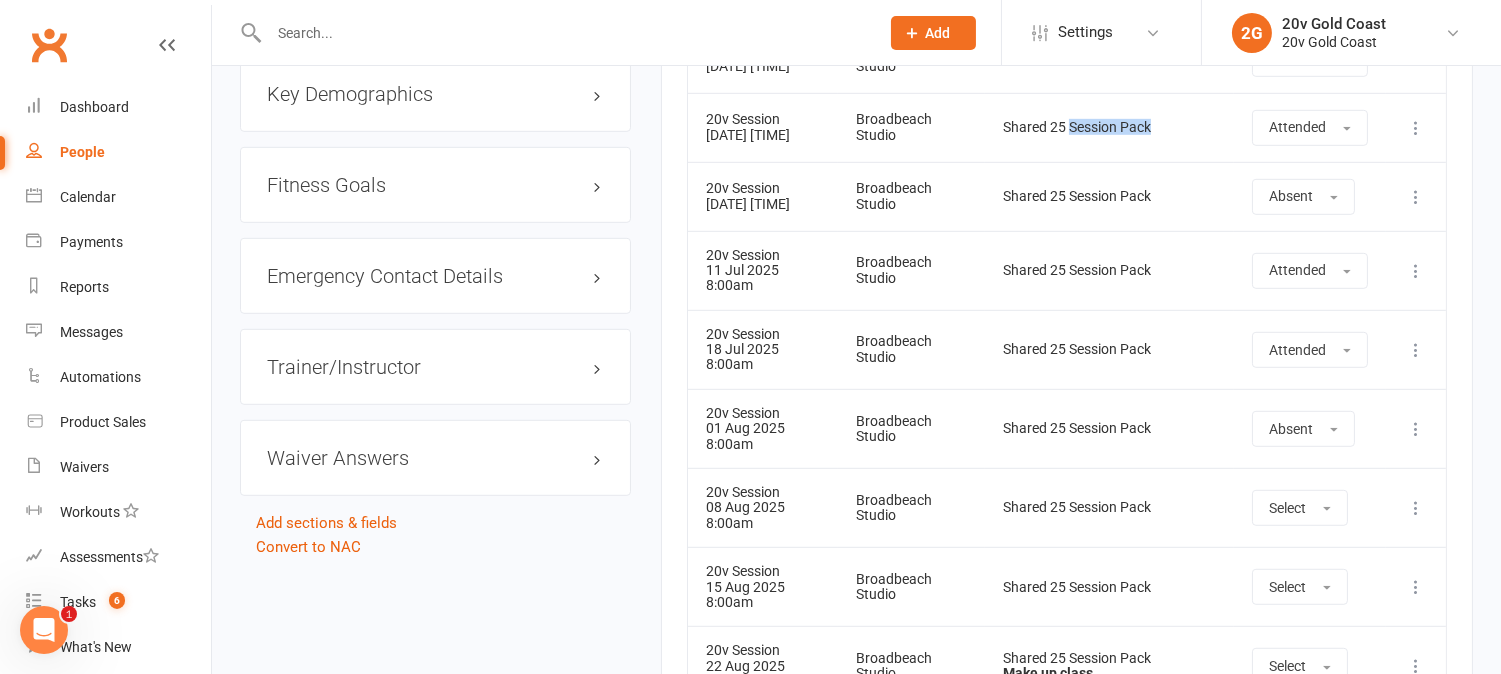 scroll, scrollTop: 2222, scrollLeft: 0, axis: vertical 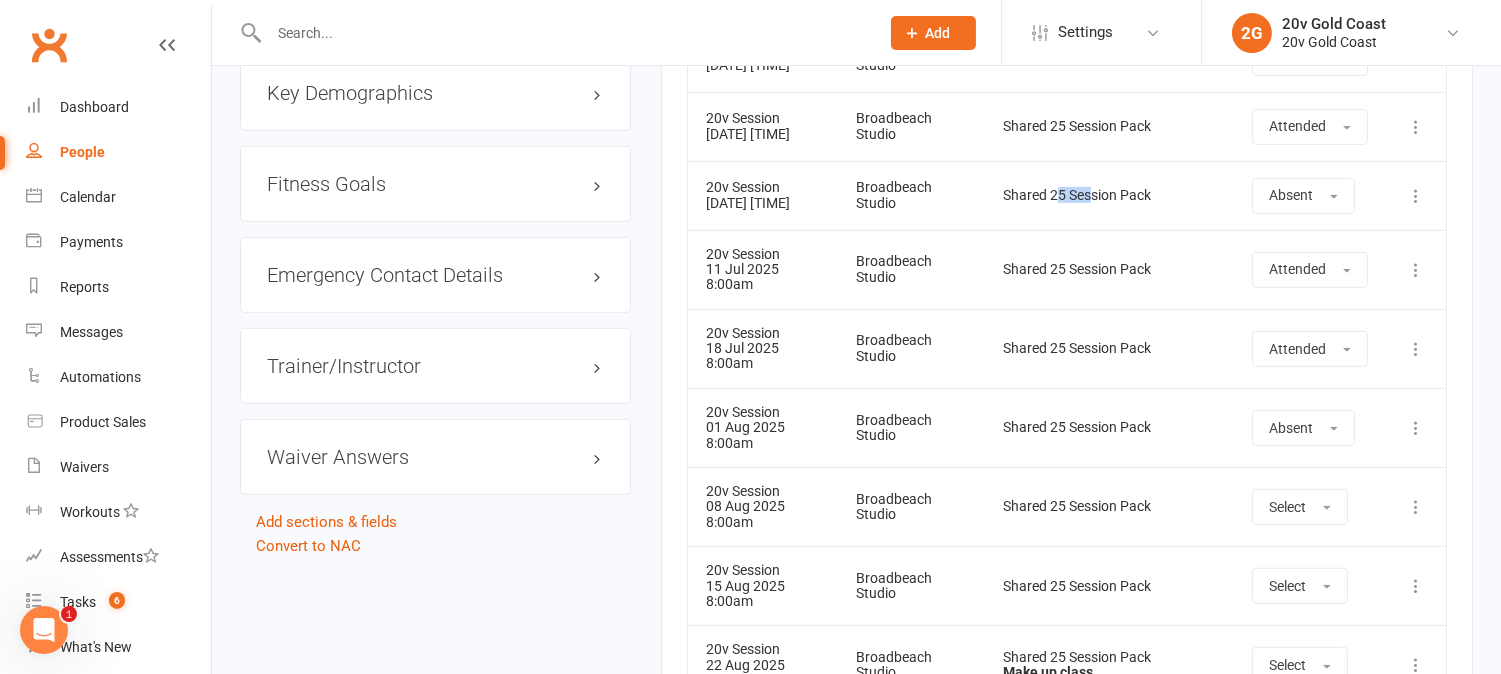 drag, startPoint x: 1064, startPoint y: 371, endPoint x: 1122, endPoint y: 372, distance: 58.00862 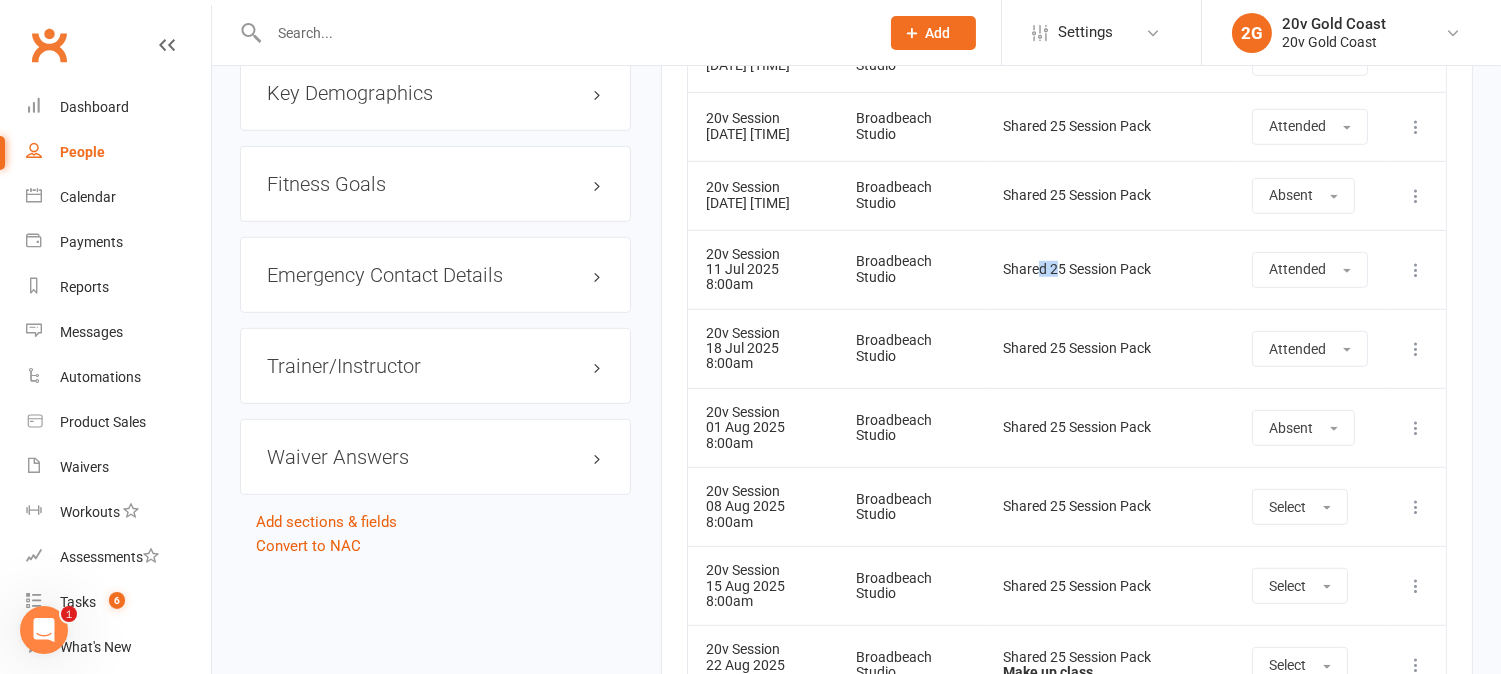 drag, startPoint x: 1060, startPoint y: 458, endPoint x: 1101, endPoint y: 467, distance: 41.976185 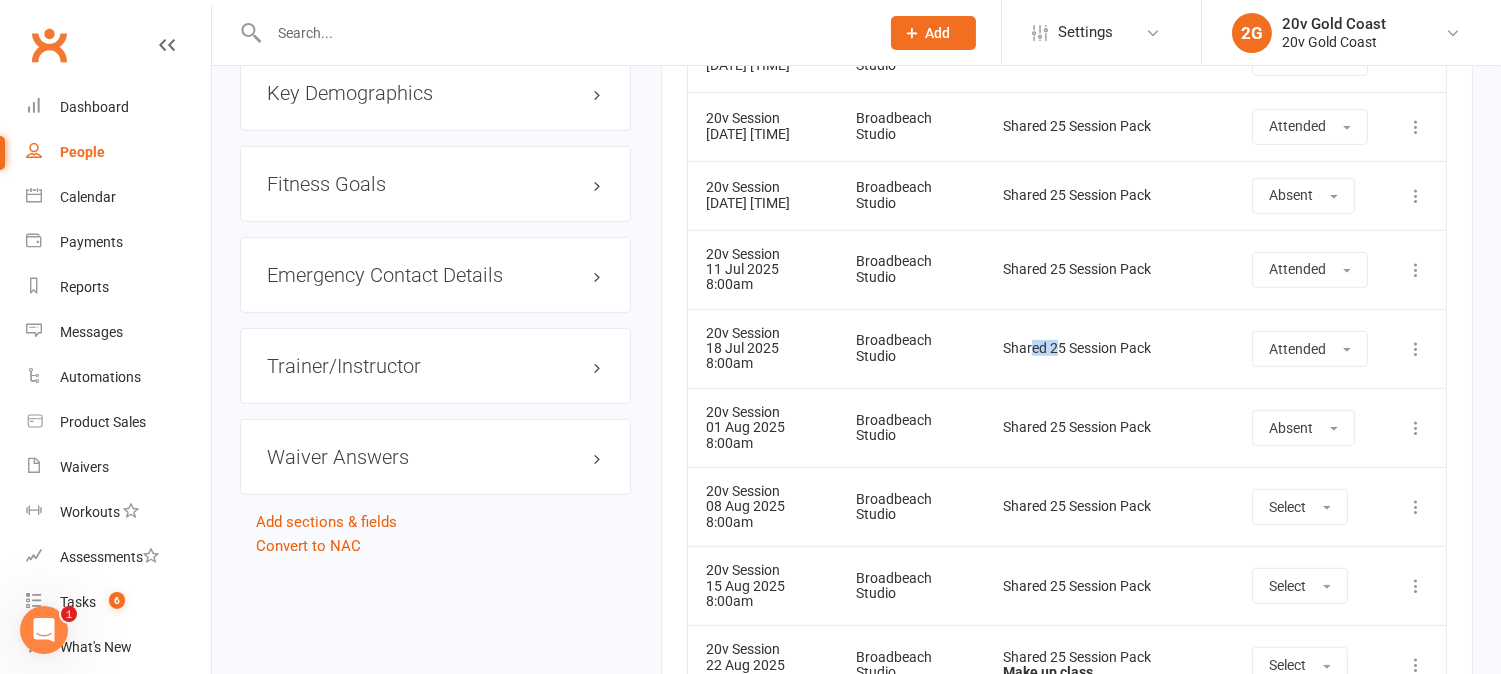 click on "Shared 25 Session Pack" at bounding box center [1109, 348] 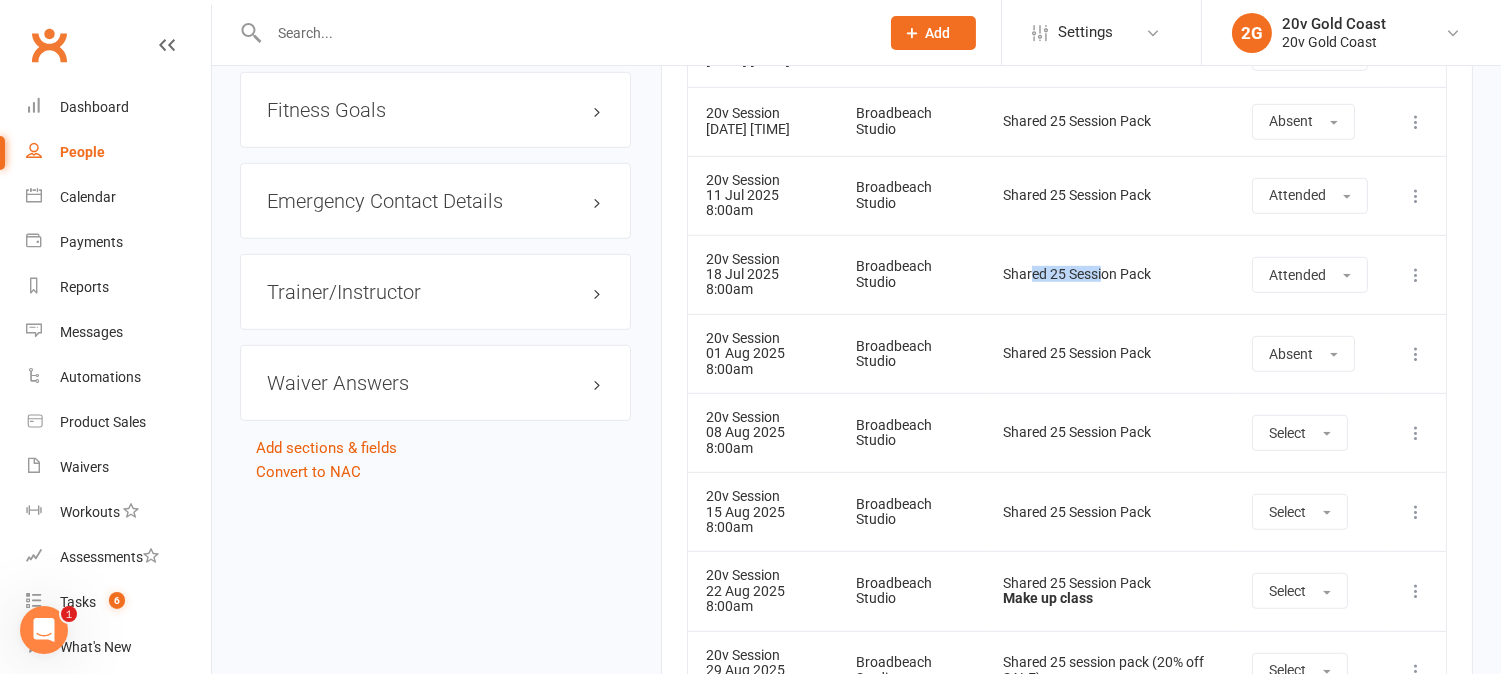 scroll, scrollTop: 2444, scrollLeft: 0, axis: vertical 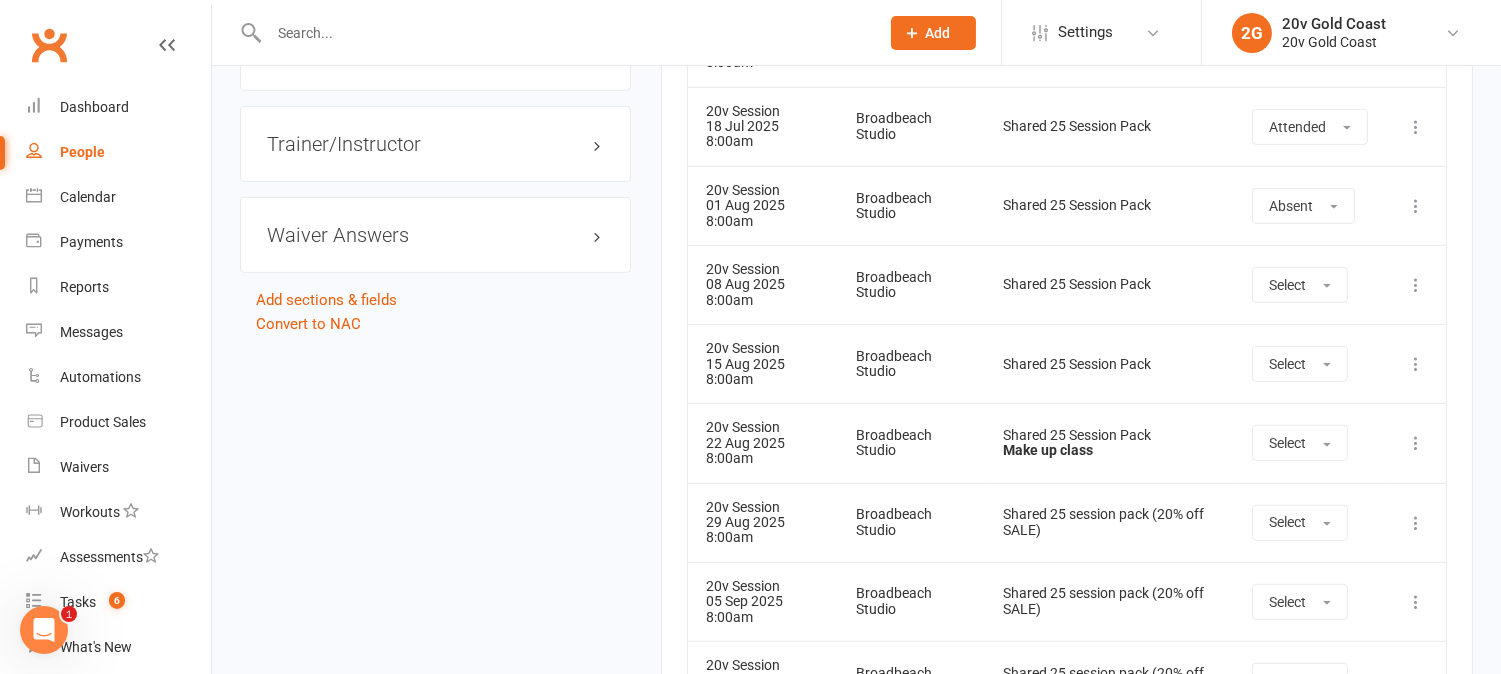 click on "Shared 25 Session Pack" at bounding box center [1109, 205] 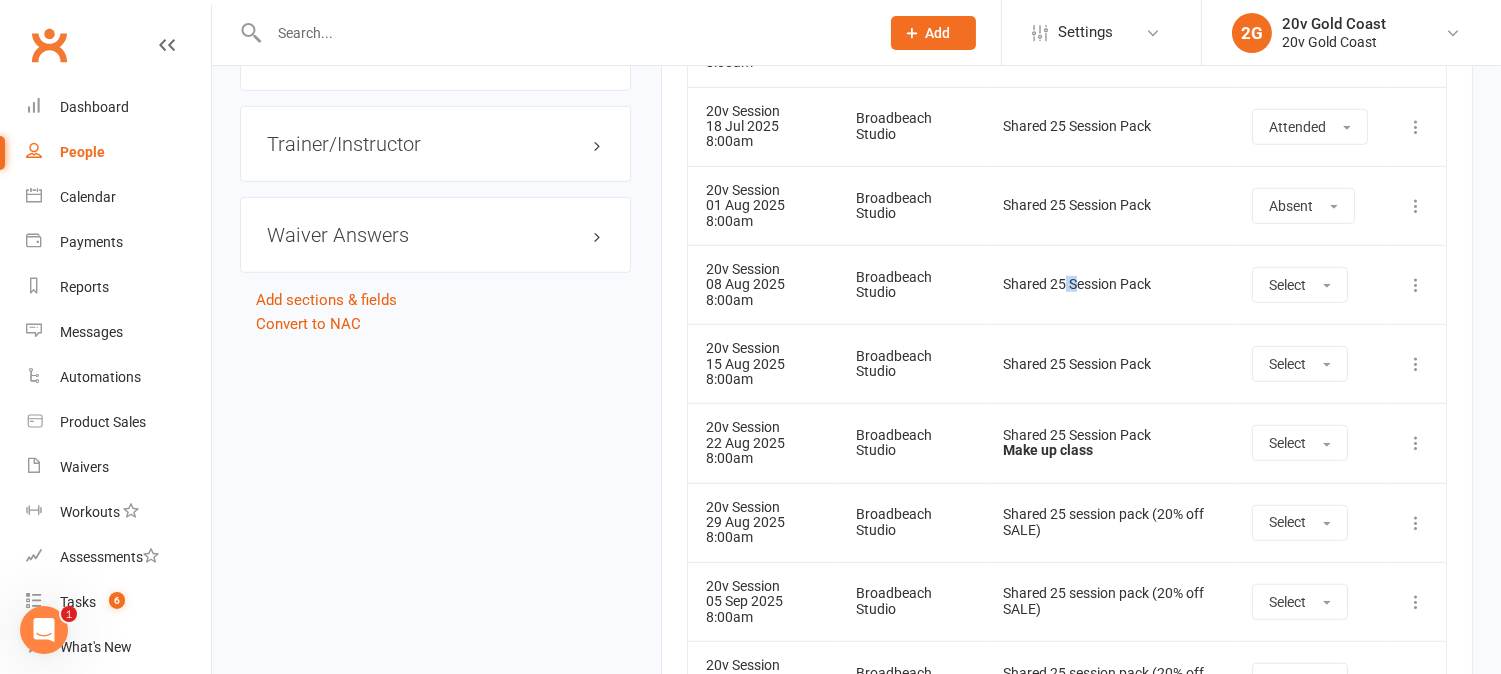 click on "Shared 25 Session Pack" at bounding box center (1109, 284) 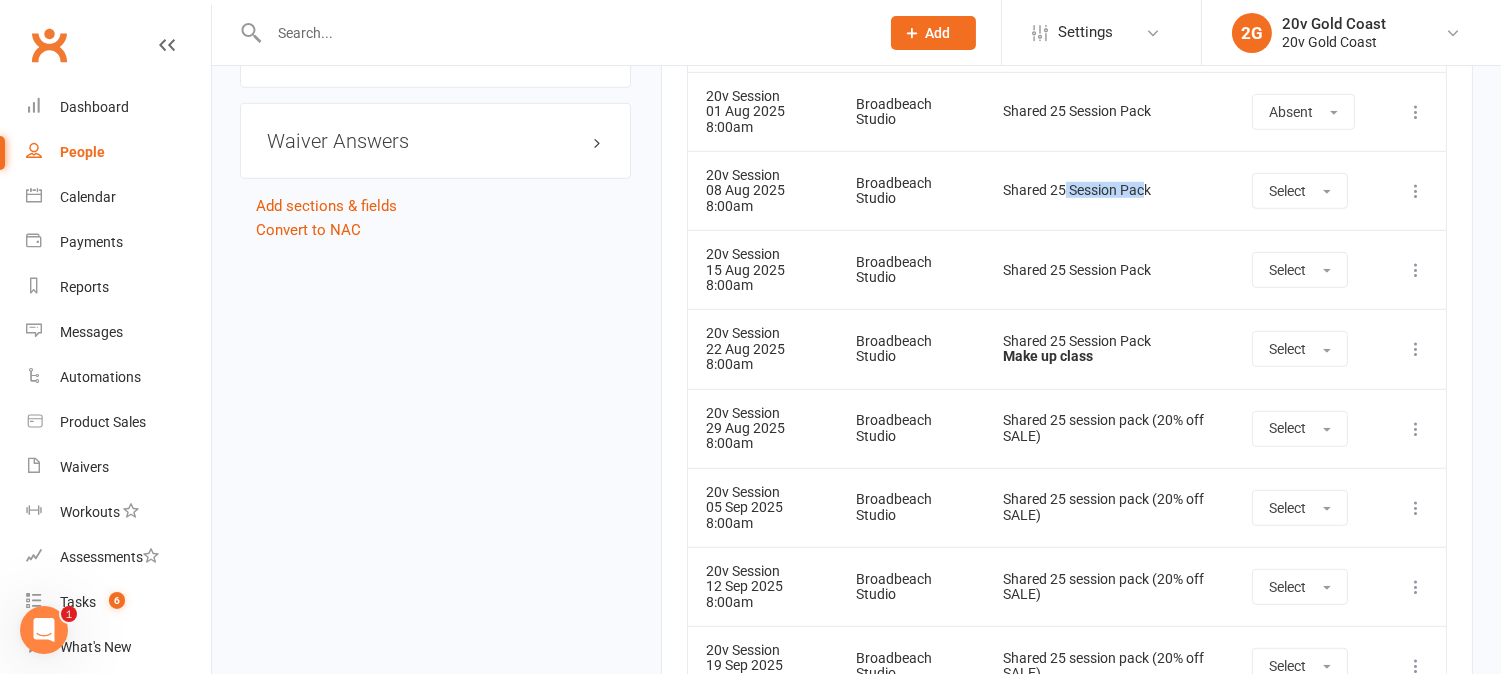 scroll, scrollTop: 2666, scrollLeft: 0, axis: vertical 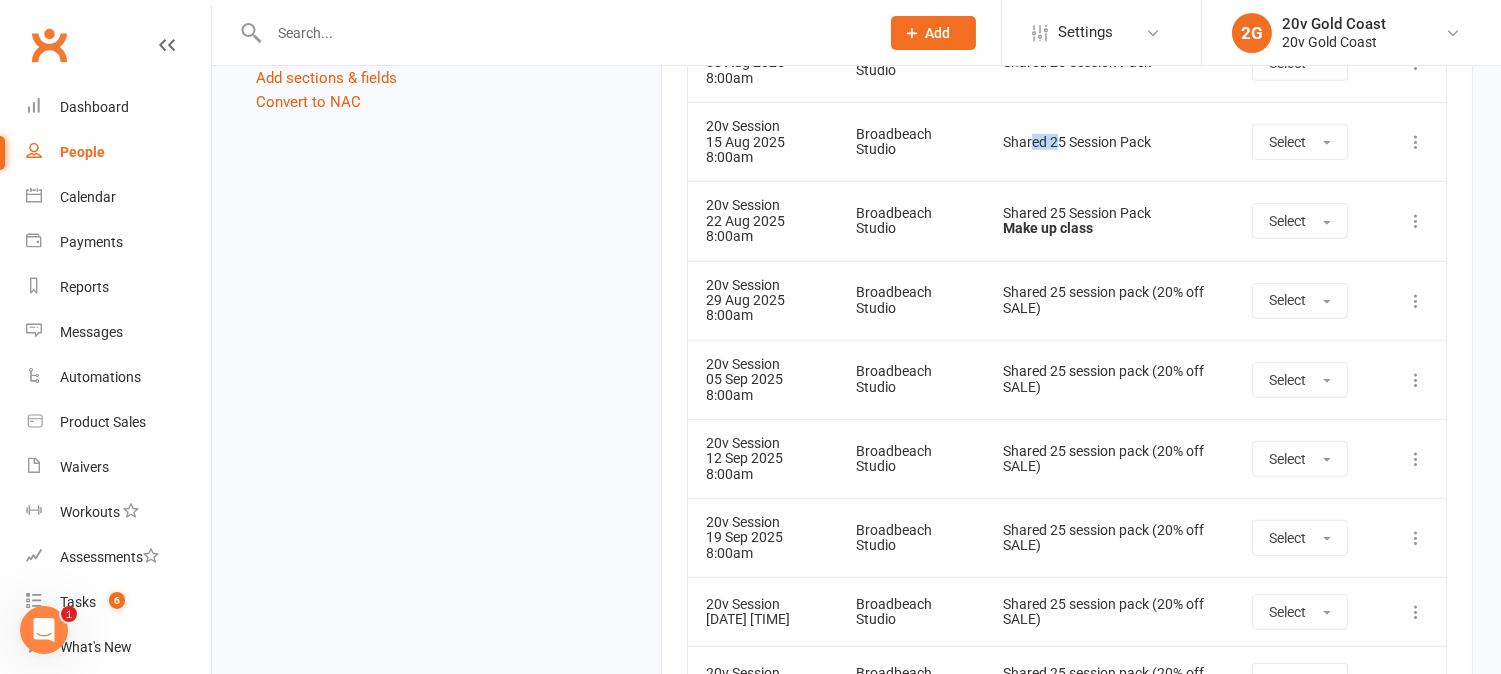 click on "Shared 25 Session Pack" at bounding box center (1109, 142) 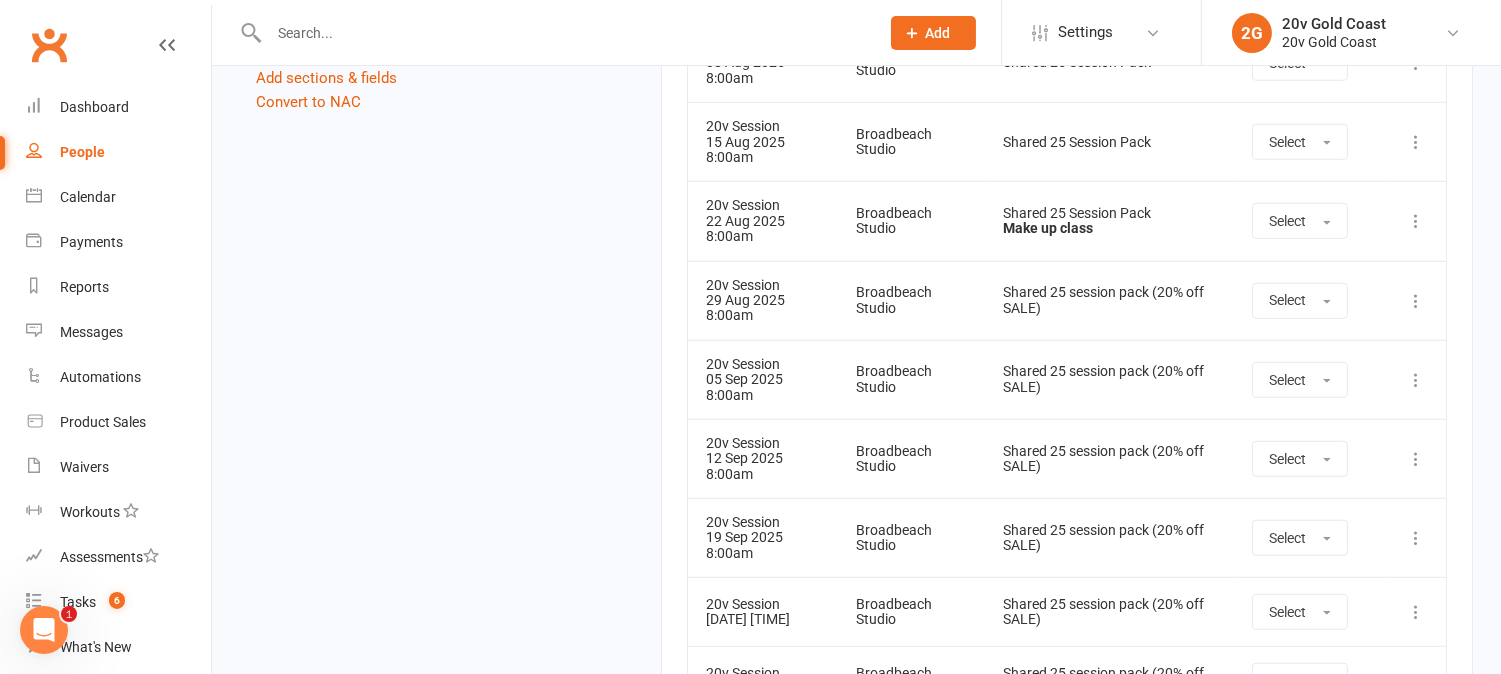 drag, startPoint x: 1028, startPoint y: 396, endPoint x: 1127, endPoint y: 418, distance: 101.414986 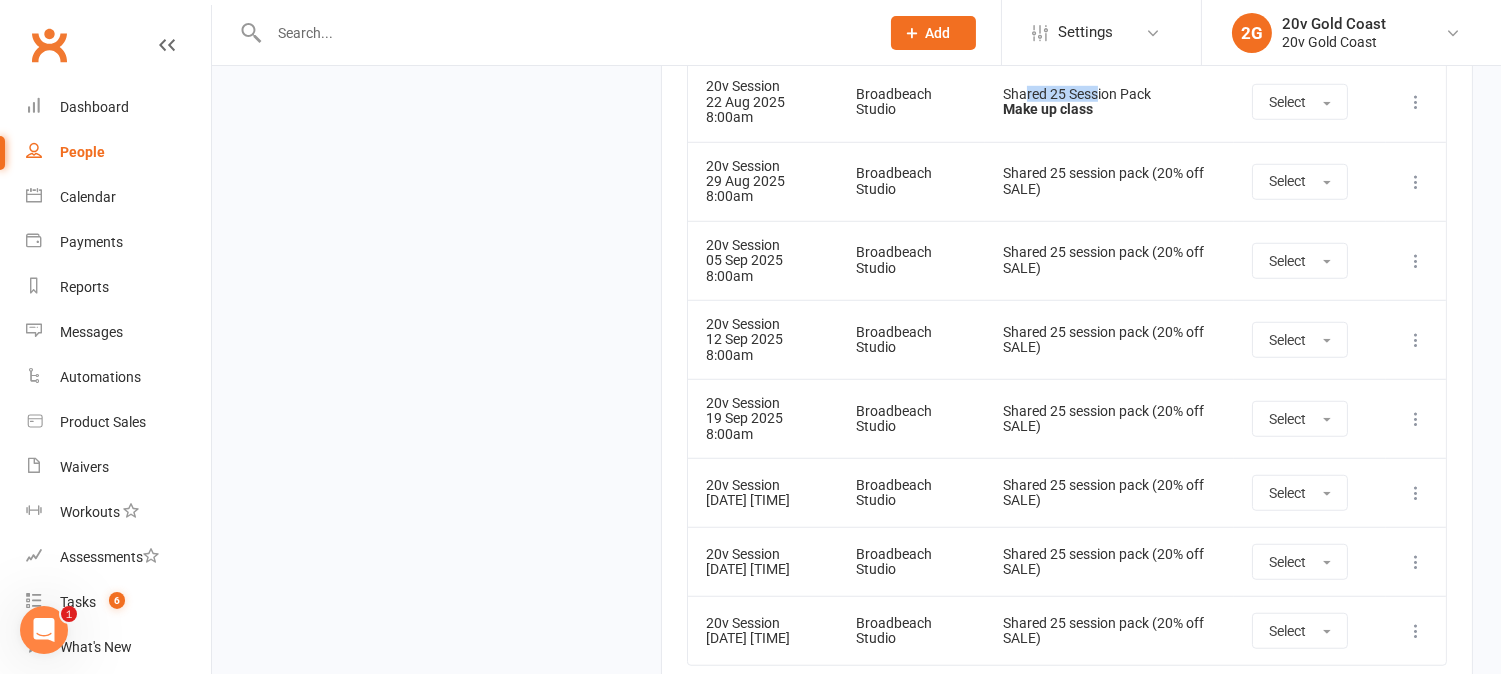 scroll, scrollTop: 2888, scrollLeft: 0, axis: vertical 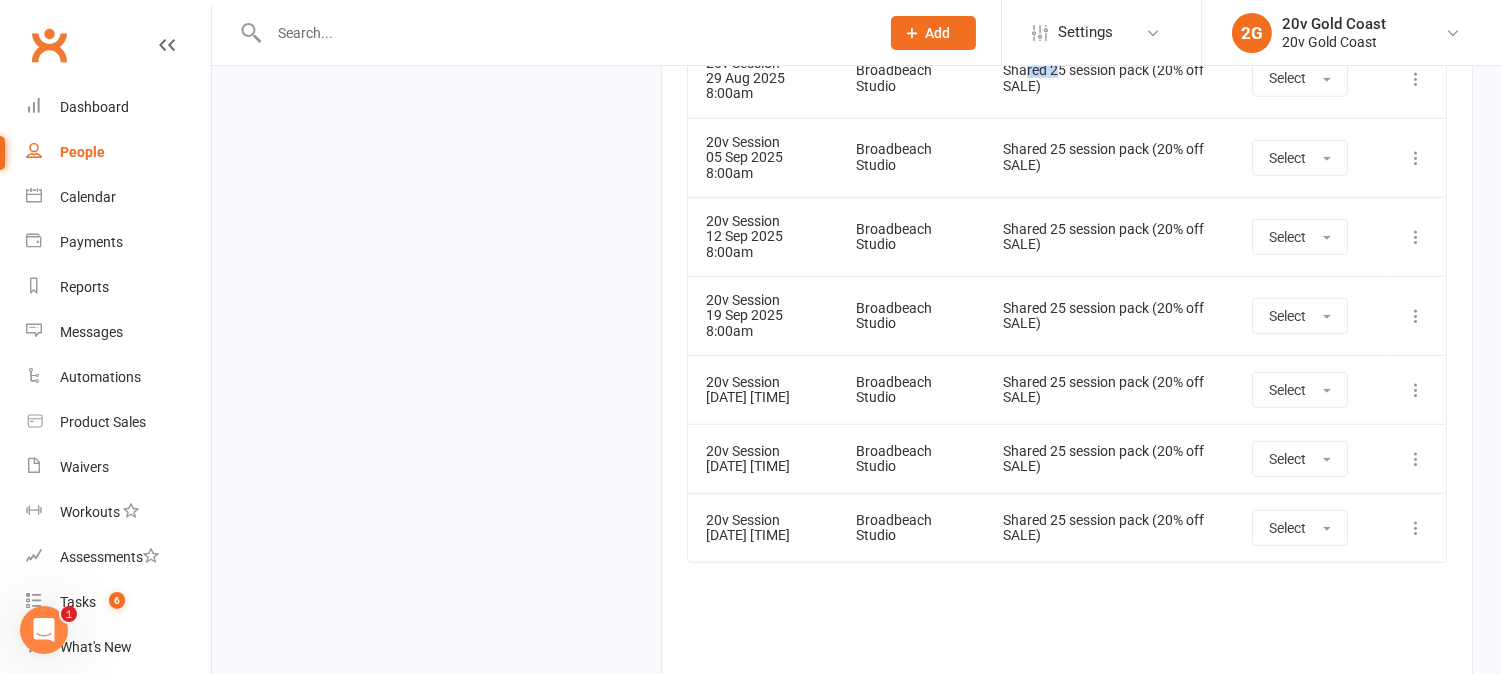drag, startPoint x: 1035, startPoint y: 255, endPoint x: 1090, endPoint y: 272, distance: 57.567352 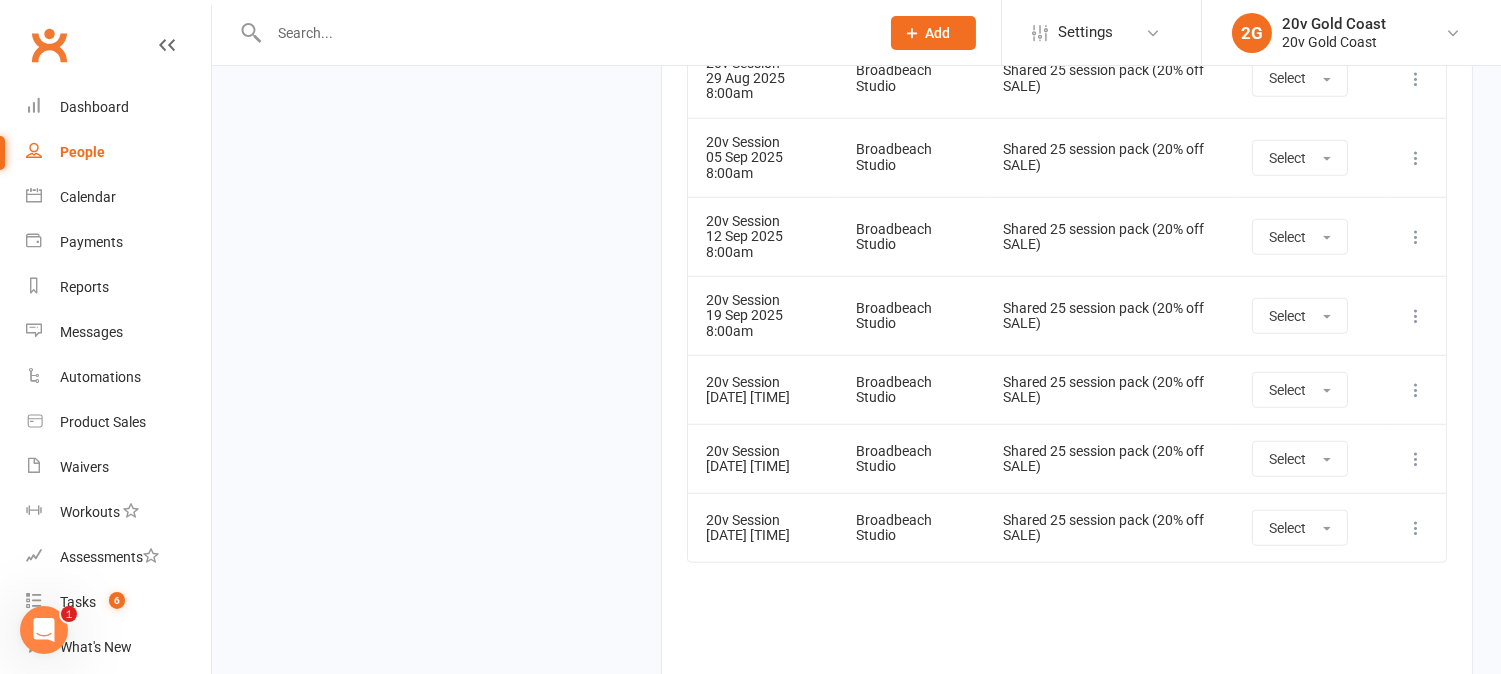 drag, startPoint x: 1047, startPoint y: 347, endPoint x: 1072, endPoint y: 362, distance: 29.15476 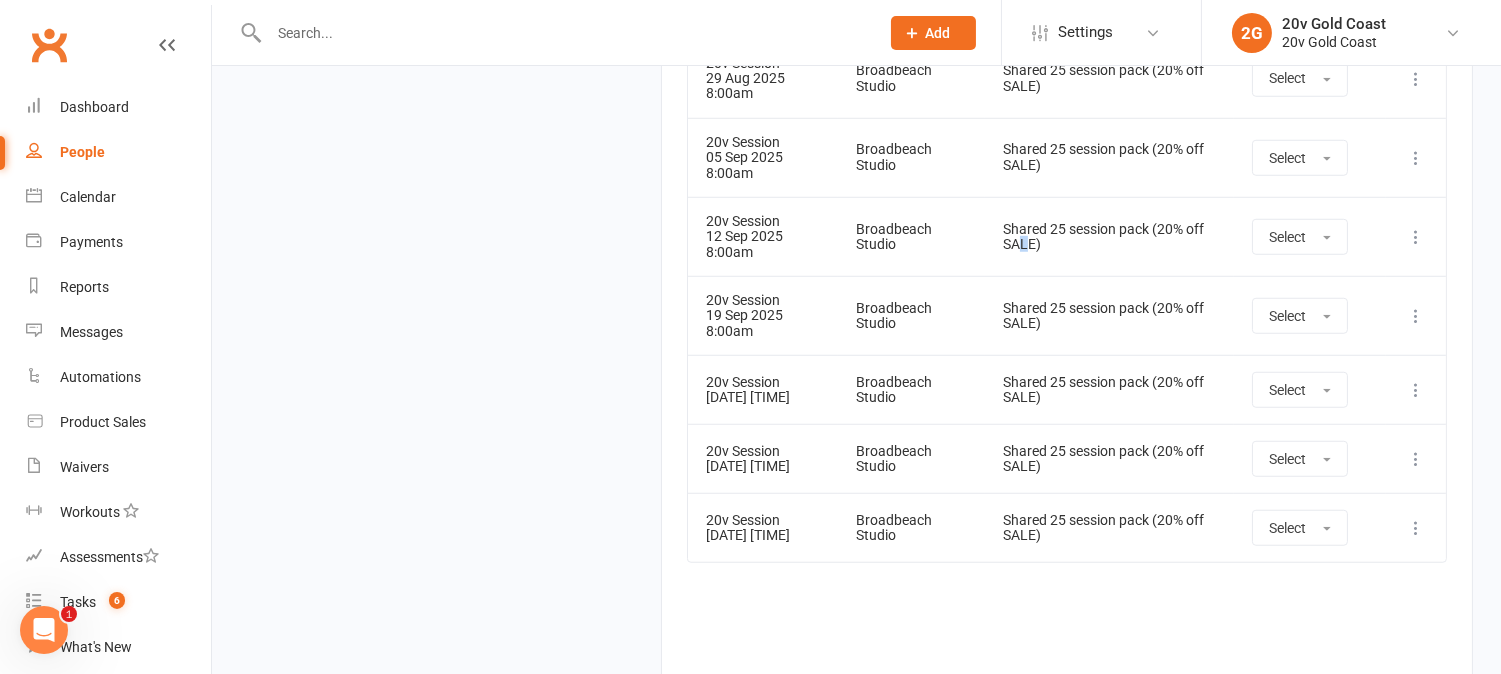 drag, startPoint x: 1023, startPoint y: 428, endPoint x: 1085, endPoint y: 461, distance: 70.23532 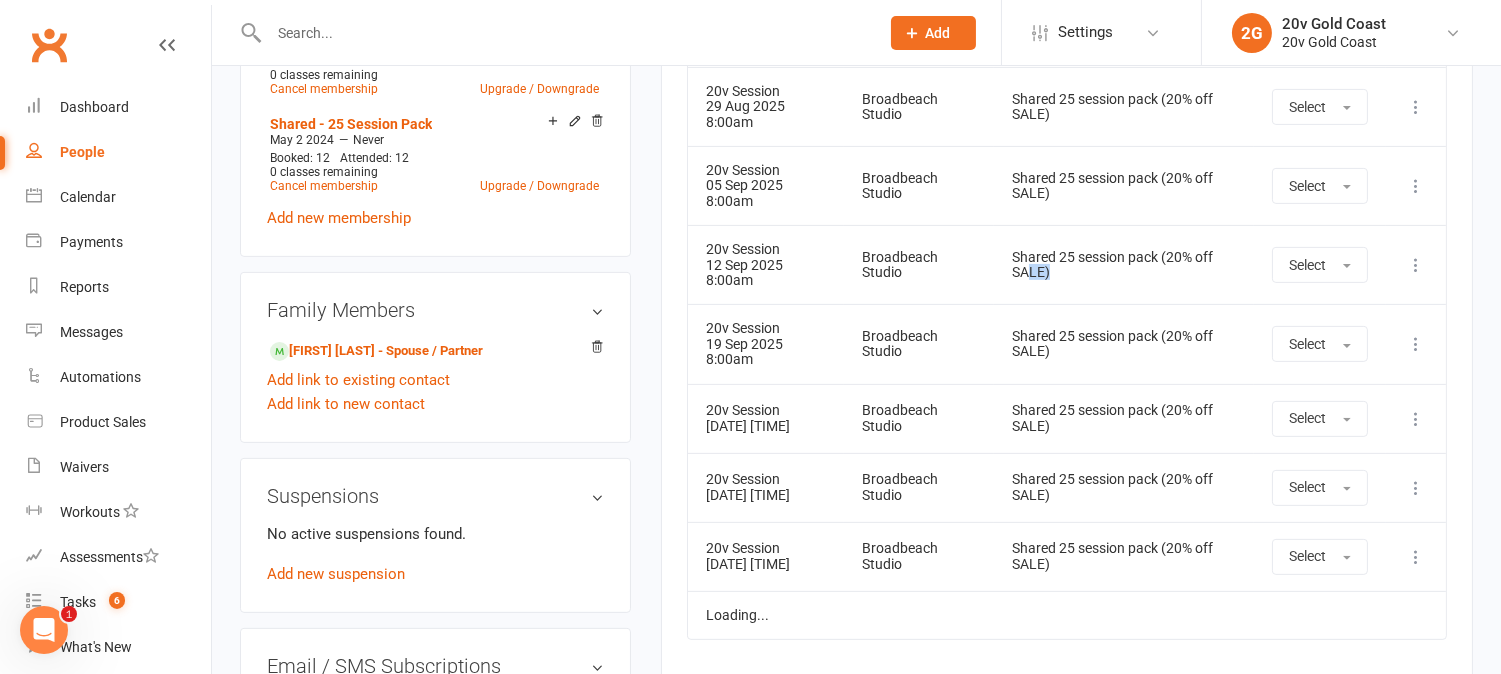 scroll, scrollTop: 1367, scrollLeft: 0, axis: vertical 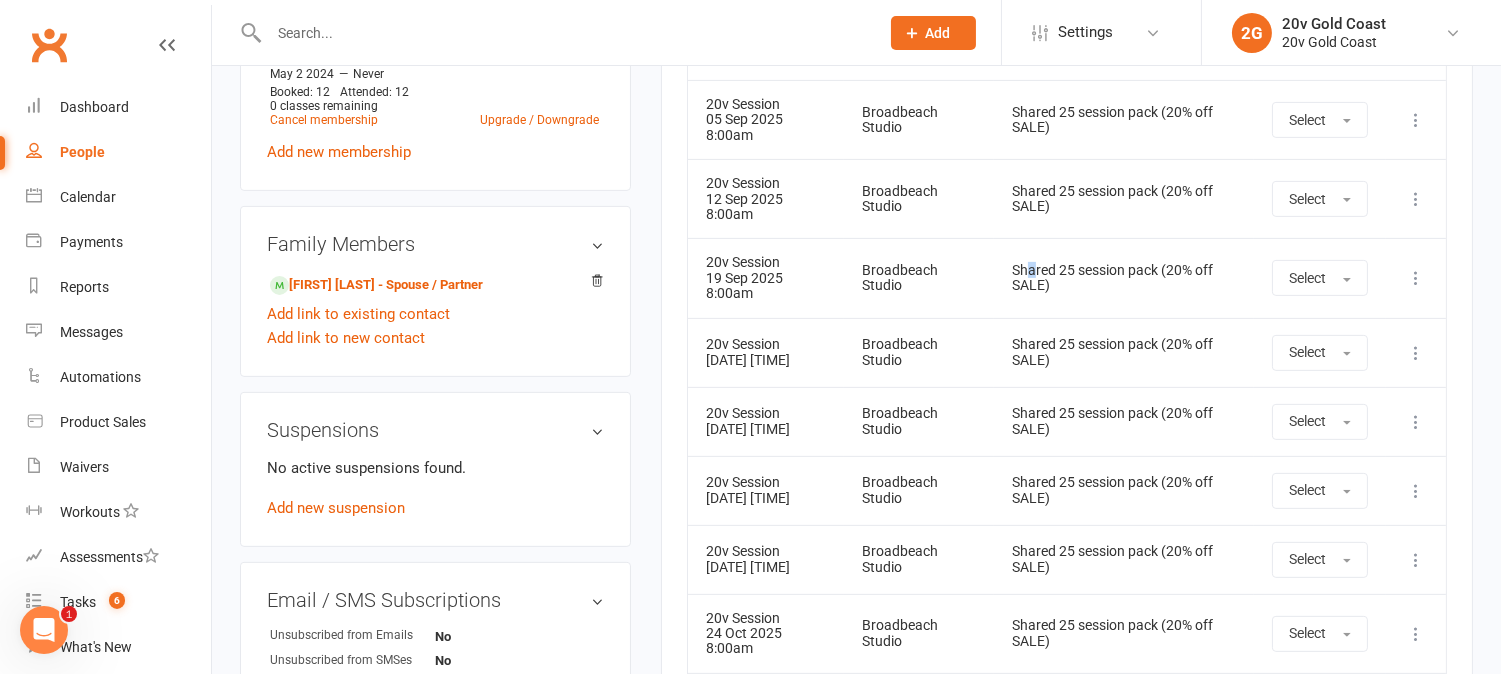 drag, startPoint x: 1025, startPoint y: 272, endPoint x: 1067, endPoint y: 292, distance: 46.518814 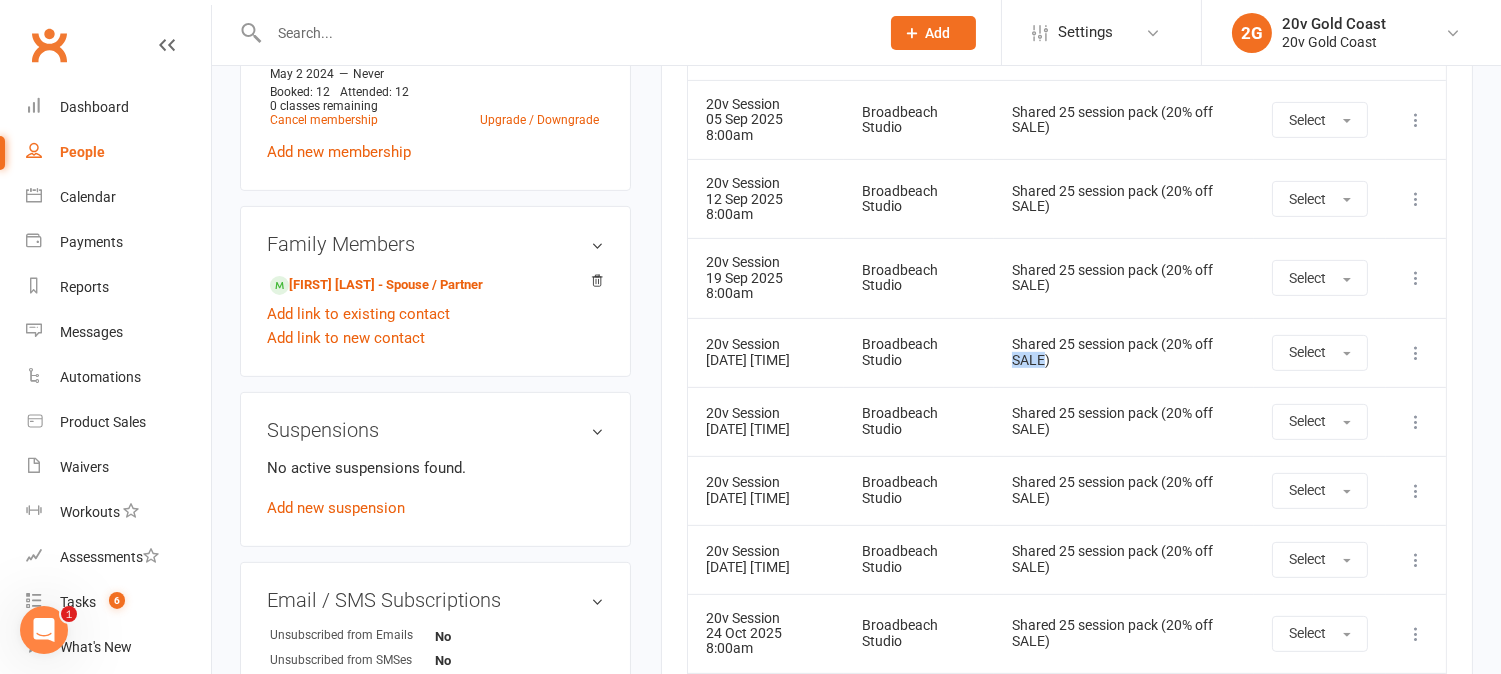 drag, startPoint x: 1011, startPoint y: 377, endPoint x: 1086, endPoint y: 395, distance: 77.12976 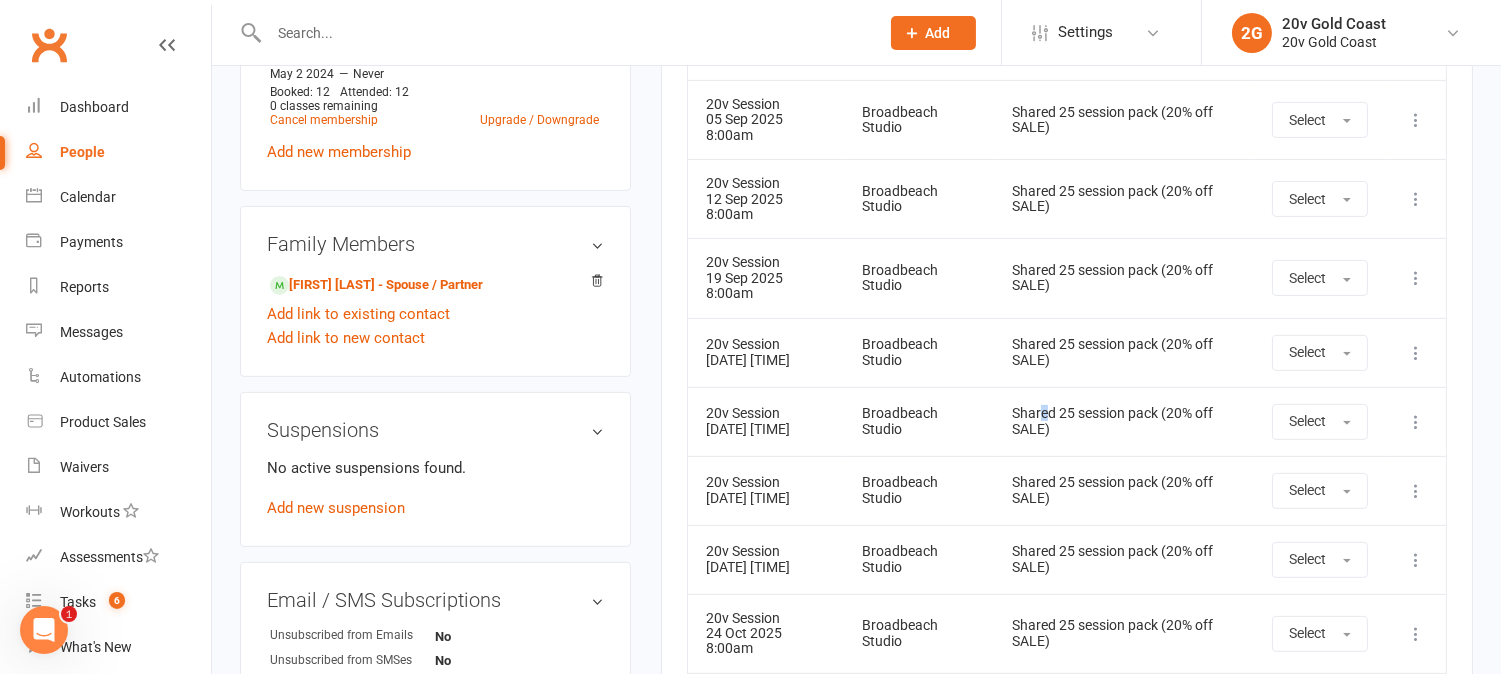 drag, startPoint x: 1040, startPoint y: 436, endPoint x: 1082, endPoint y: 468, distance: 52.801514 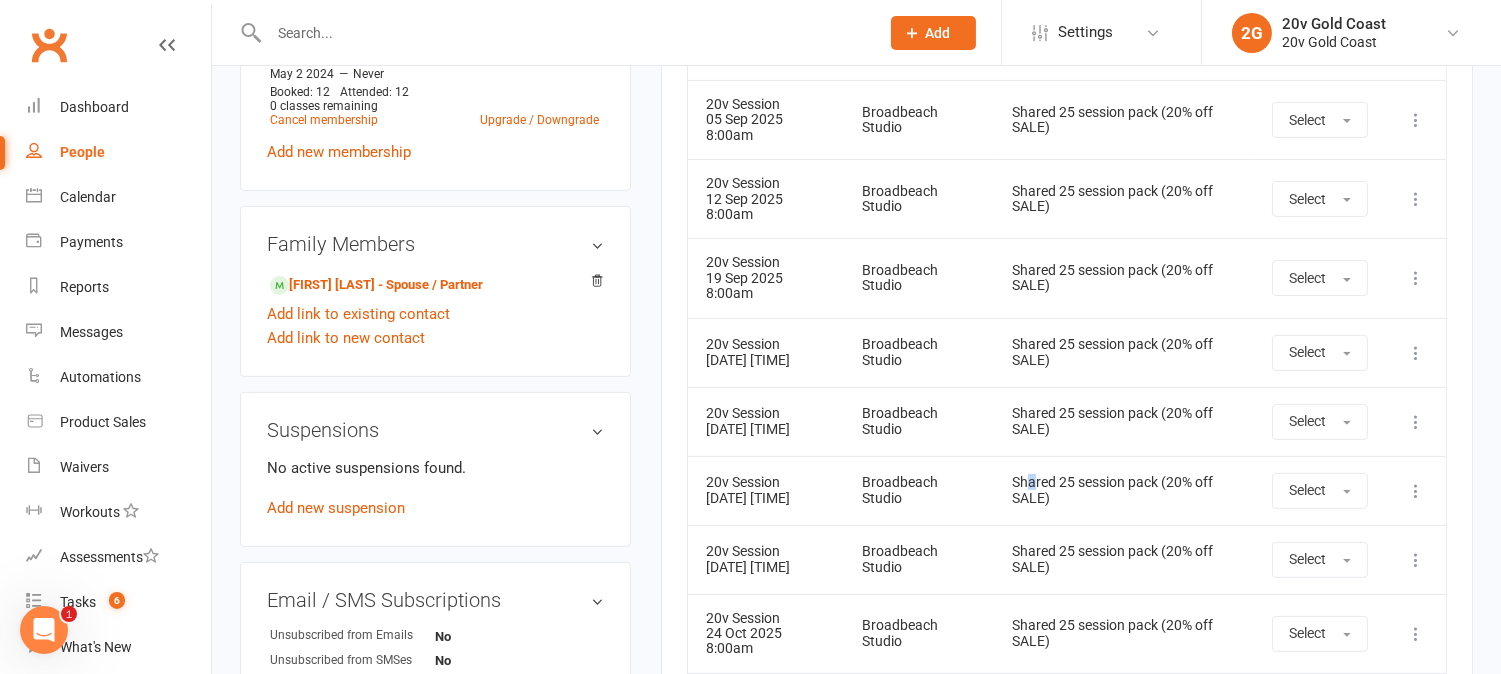 drag, startPoint x: 1055, startPoint y: 495, endPoint x: 1106, endPoint y: 492, distance: 51.088158 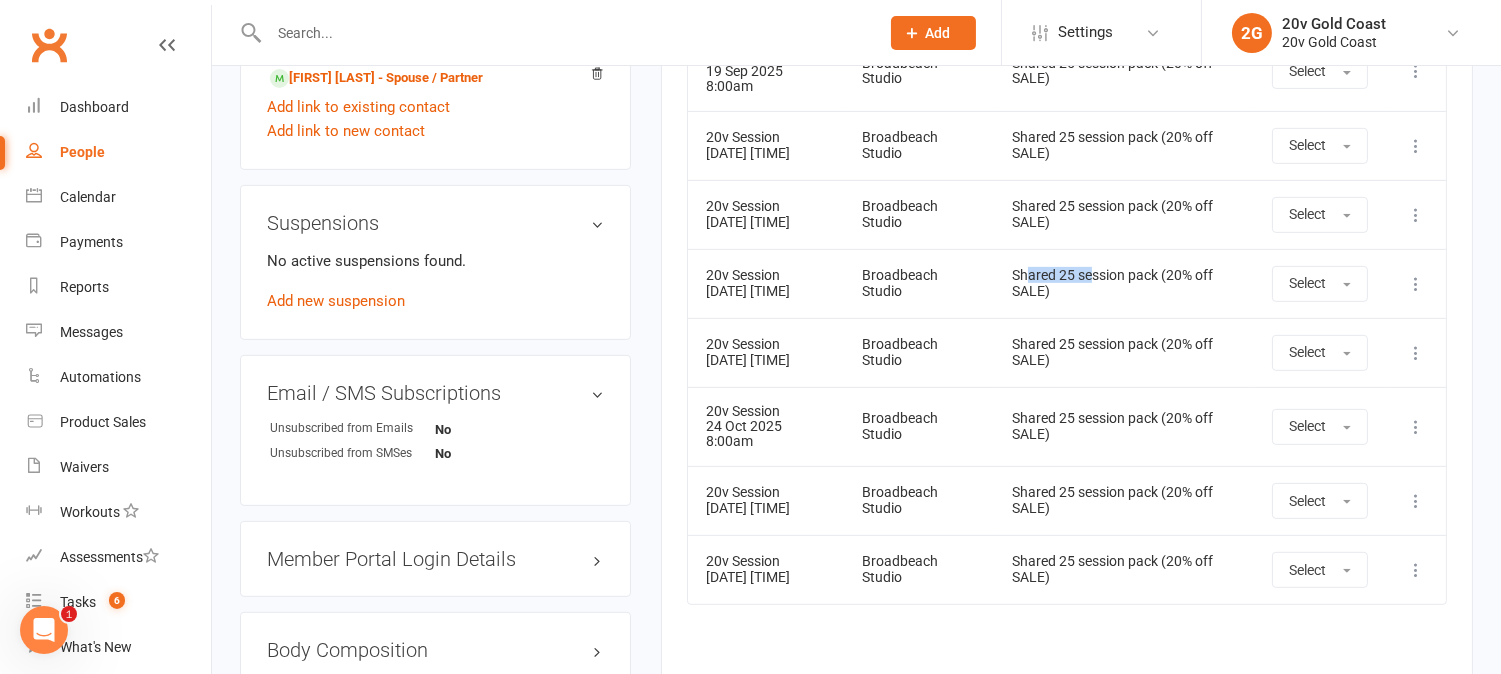 scroll, scrollTop: 1590, scrollLeft: 0, axis: vertical 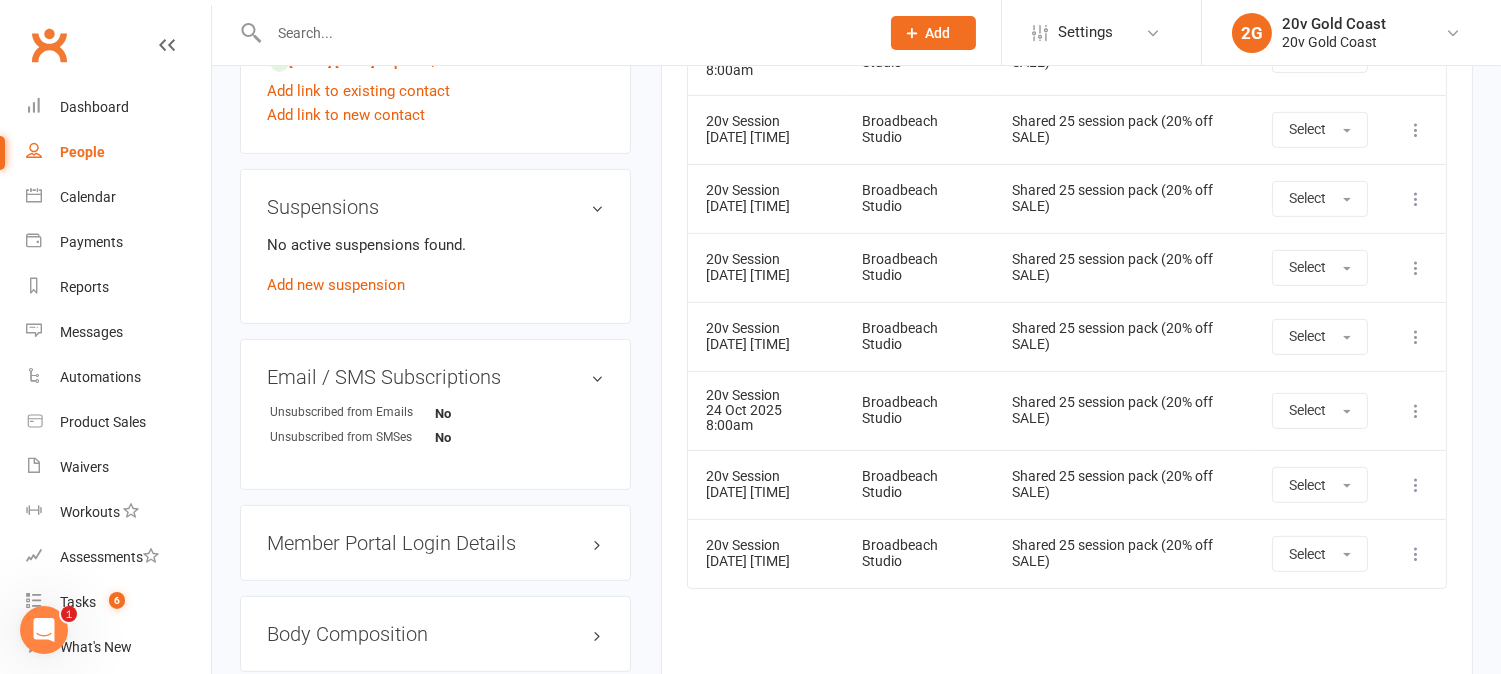drag, startPoint x: 1010, startPoint y: 370, endPoint x: 1085, endPoint y: 410, distance: 85 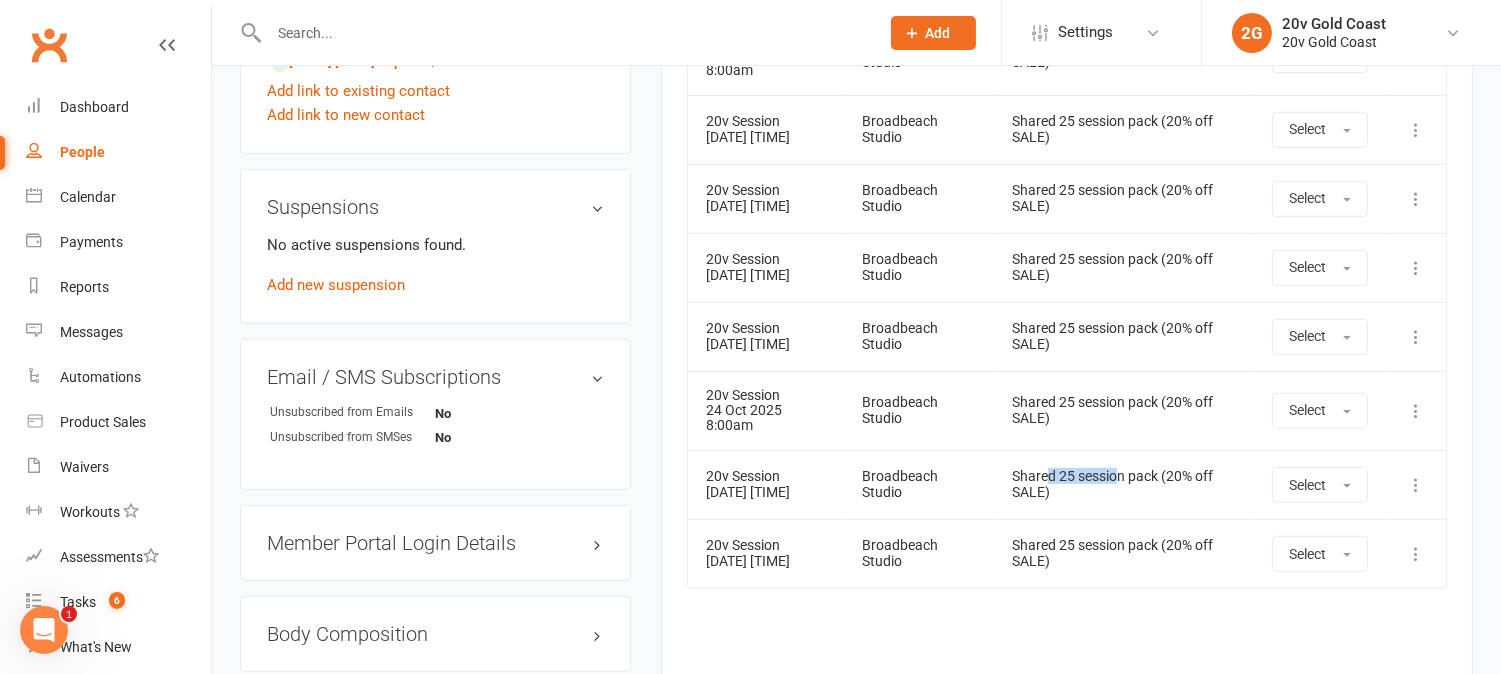 drag, startPoint x: 1053, startPoint y: 521, endPoint x: 1133, endPoint y: 525, distance: 80.09994 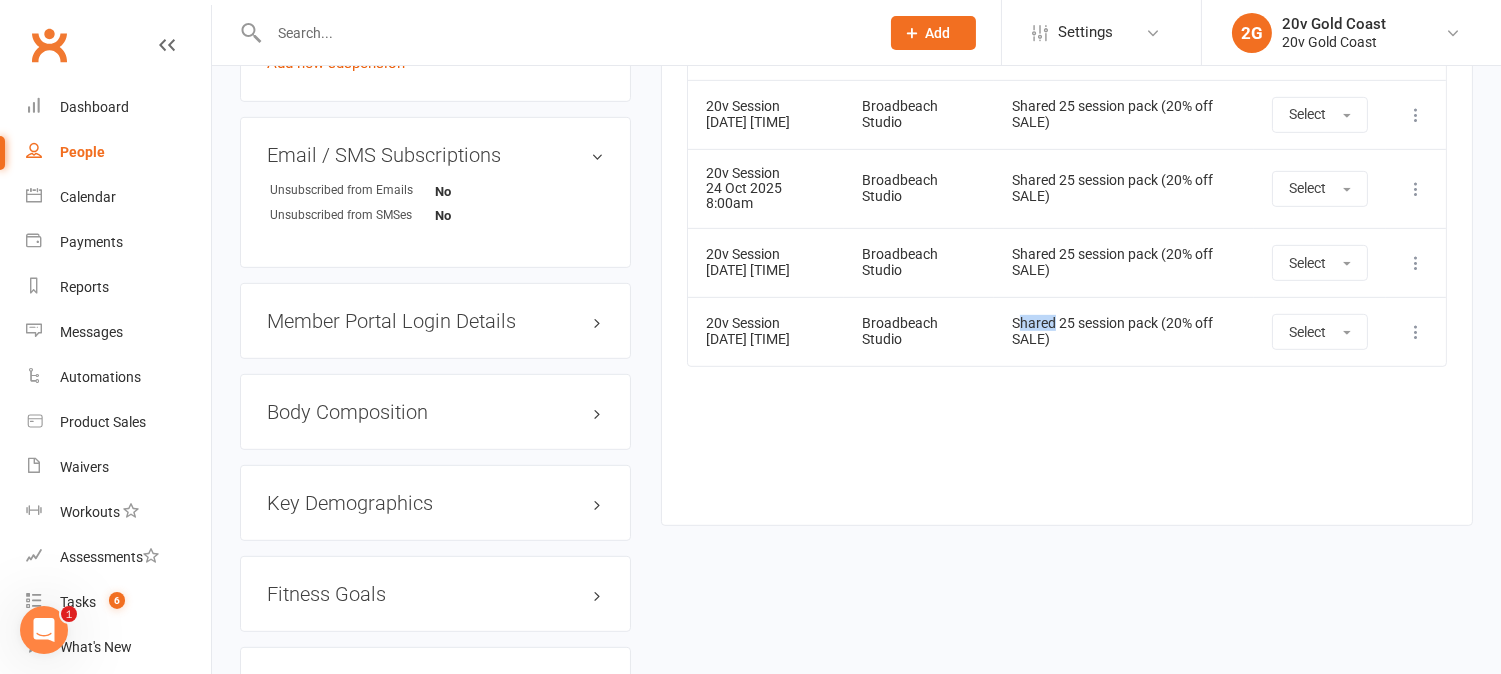 click on "Shared 25 session pack (20% off SALE)" at bounding box center (1124, 331) 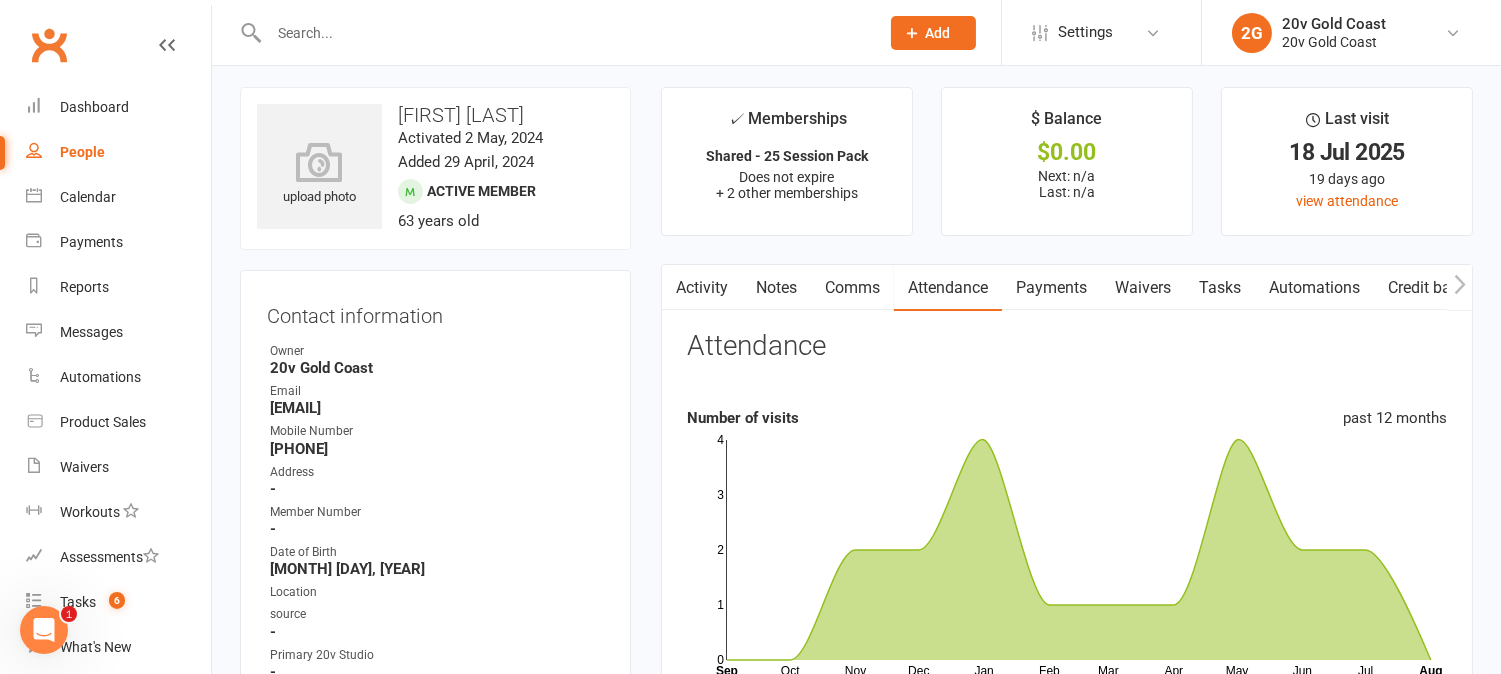 scroll, scrollTop: 0, scrollLeft: 0, axis: both 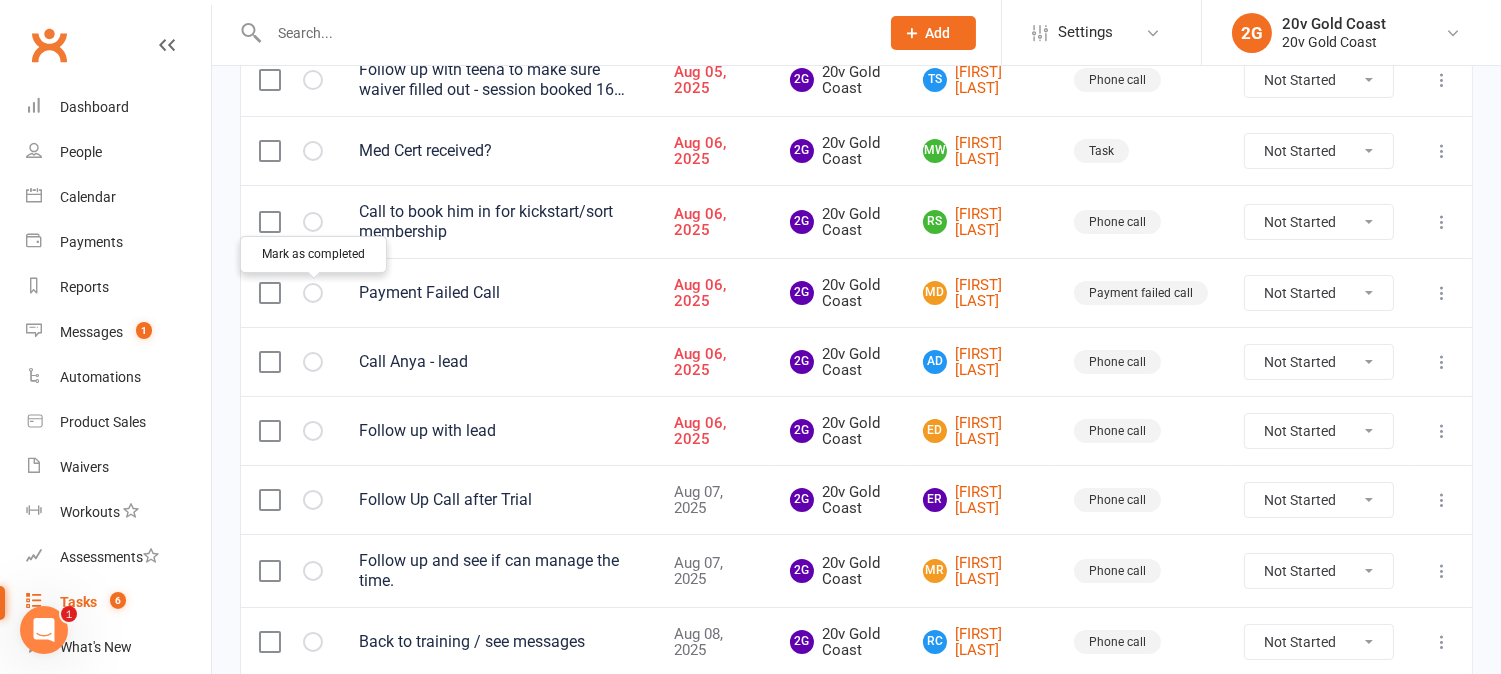 click at bounding box center (0, 0) 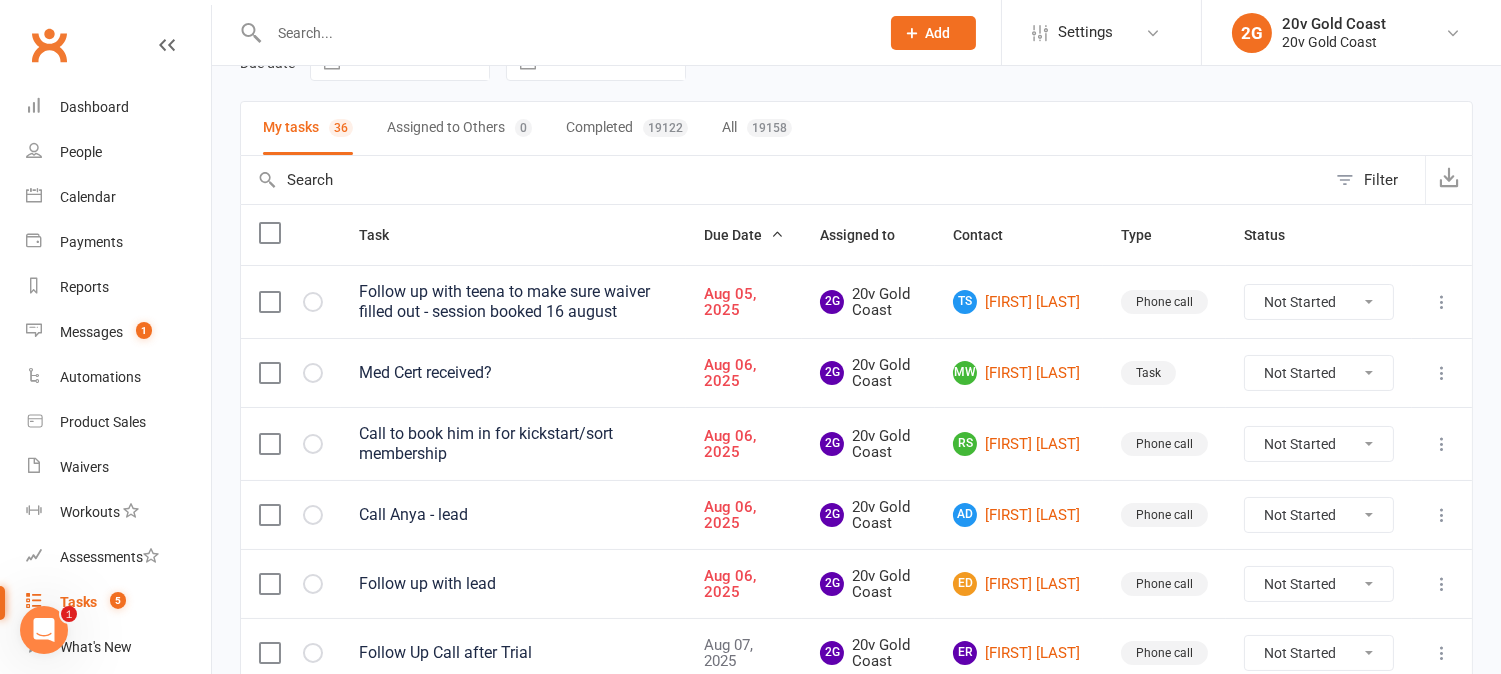 scroll, scrollTop: 222, scrollLeft: 0, axis: vertical 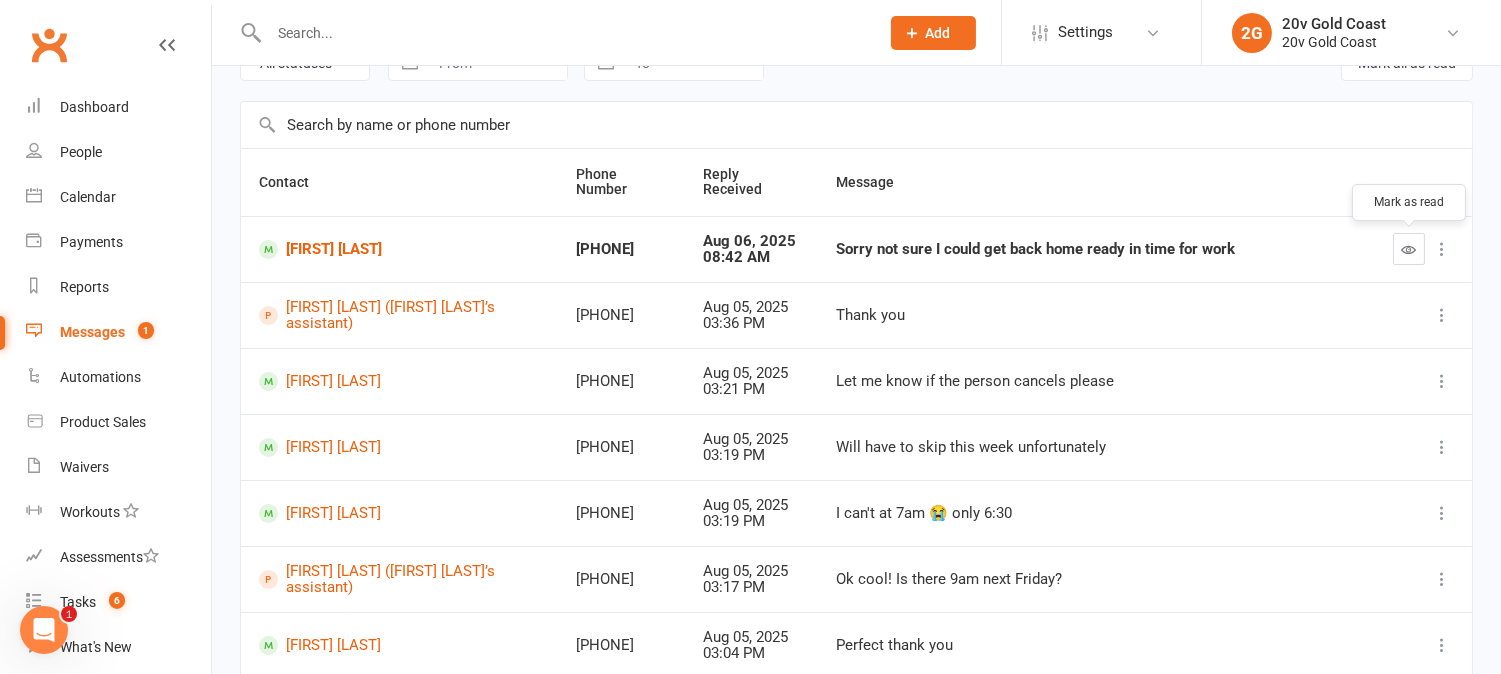 drag, startPoint x: 1404, startPoint y: 245, endPoint x: 873, endPoint y: 80, distance: 556.045 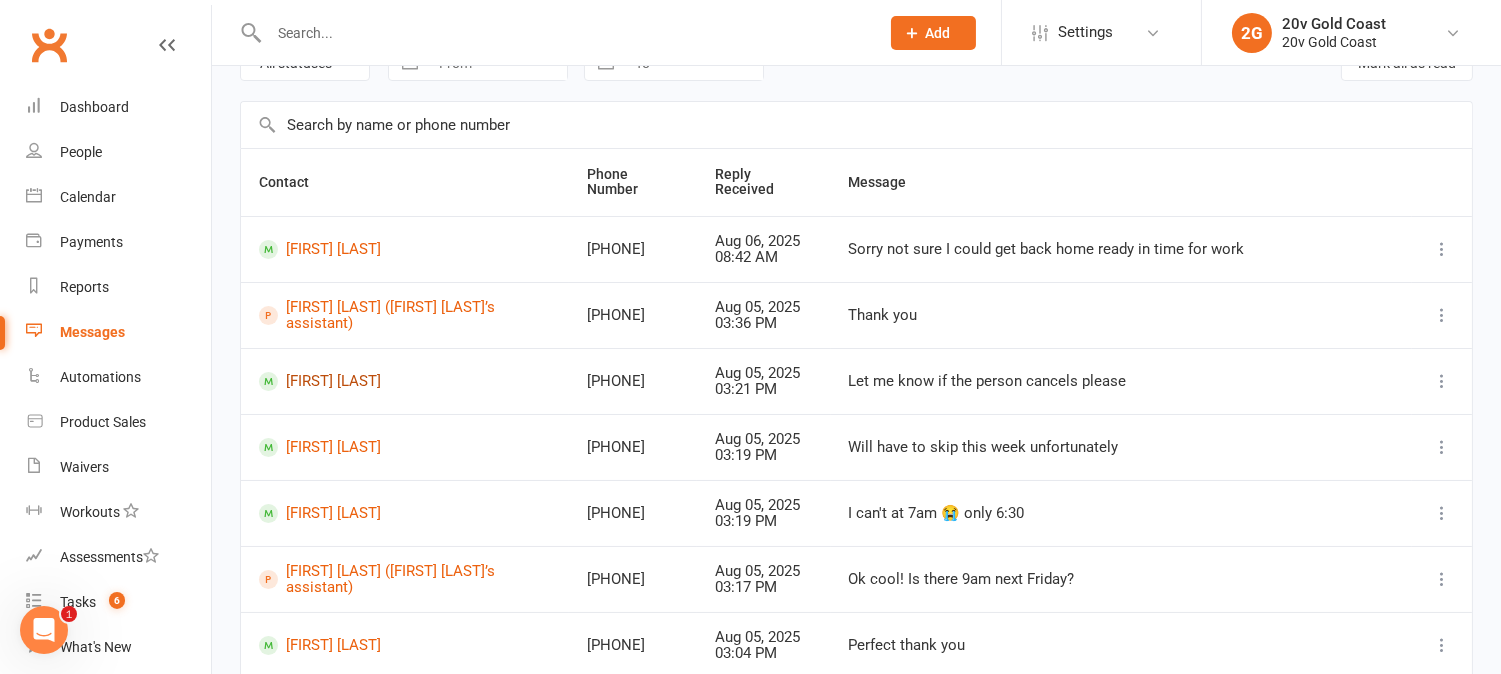 drag, startPoint x: 335, startPoint y: 386, endPoint x: 362, endPoint y: 377, distance: 28.460499 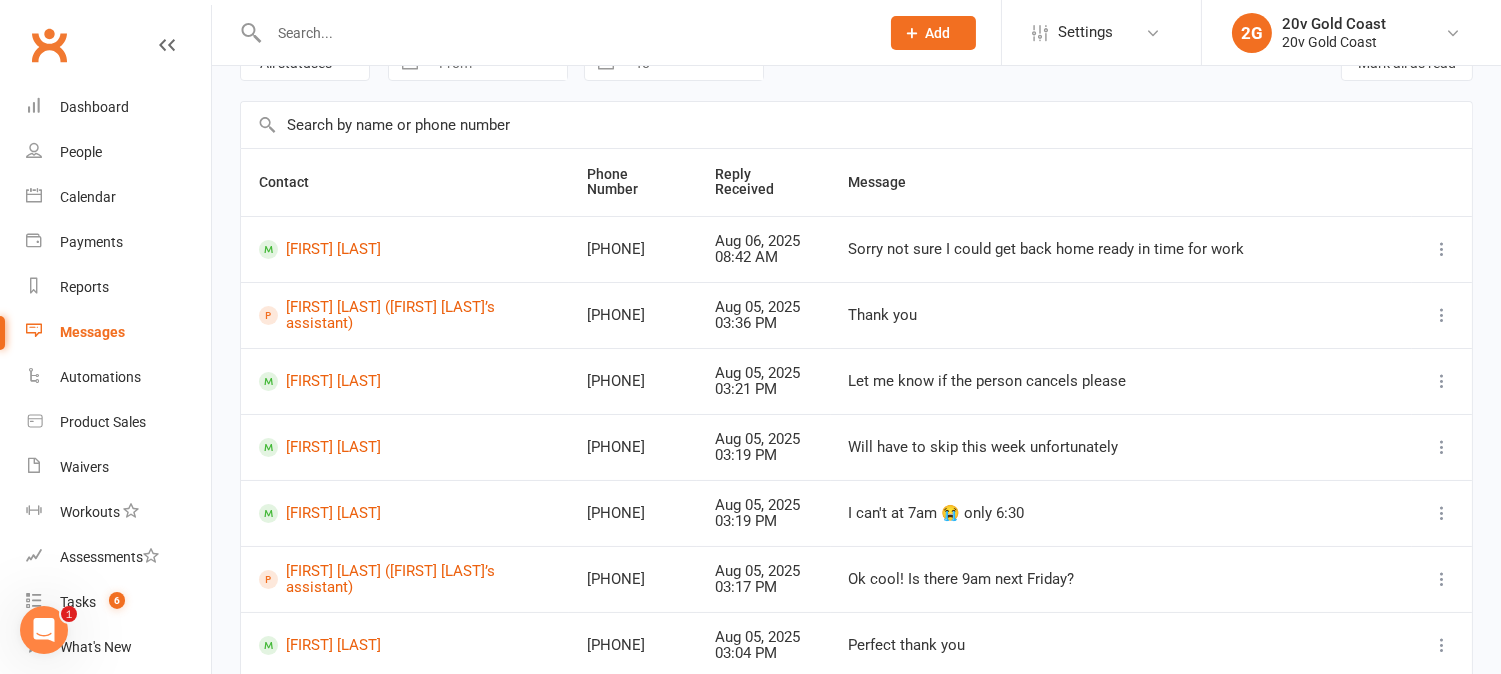 click at bounding box center [552, 32] 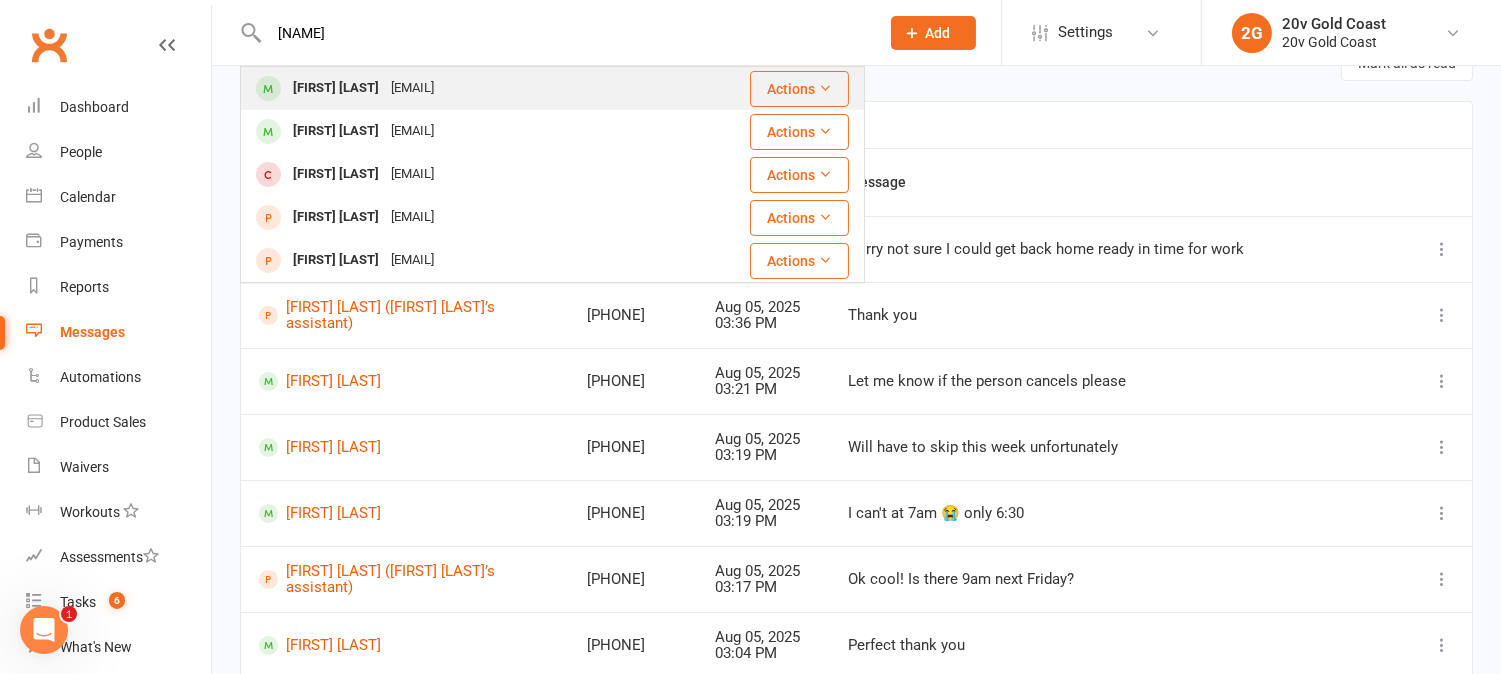 type on "[NAME]" 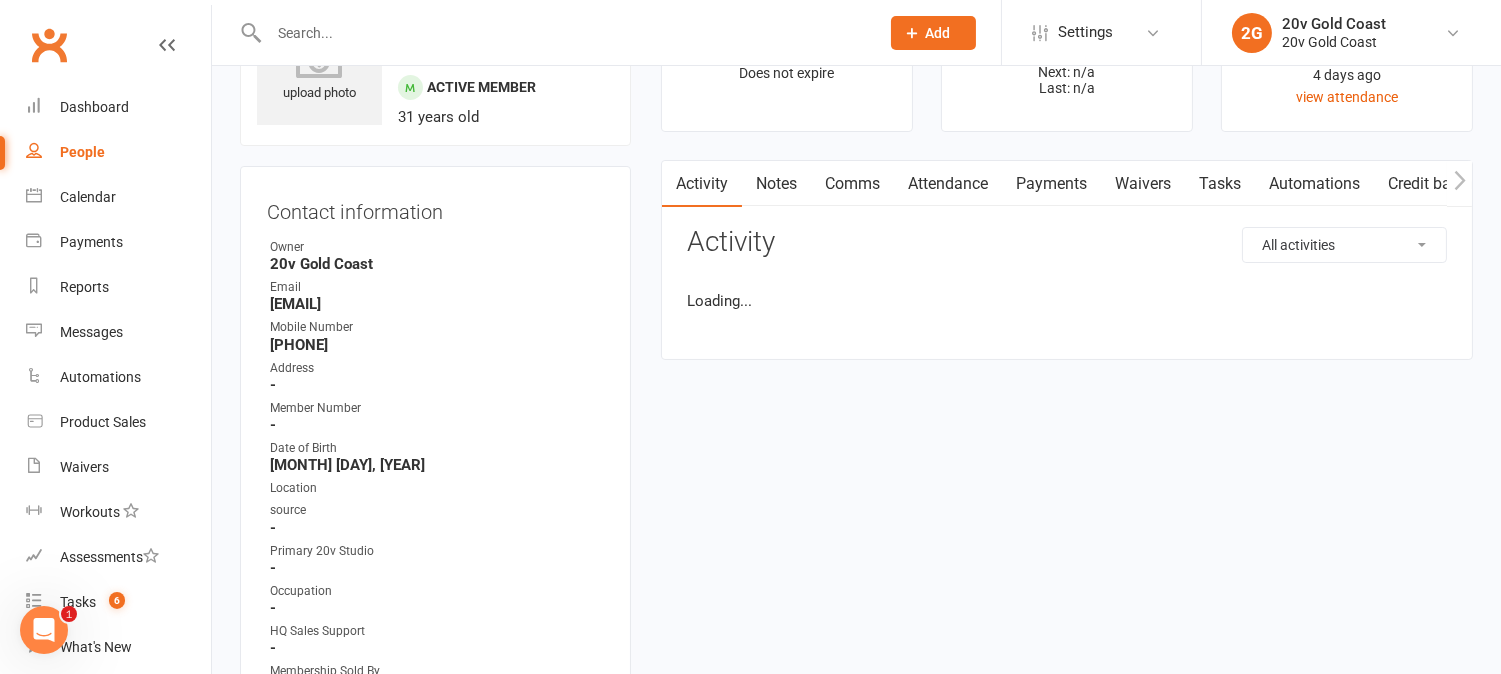 scroll, scrollTop: 0, scrollLeft: 0, axis: both 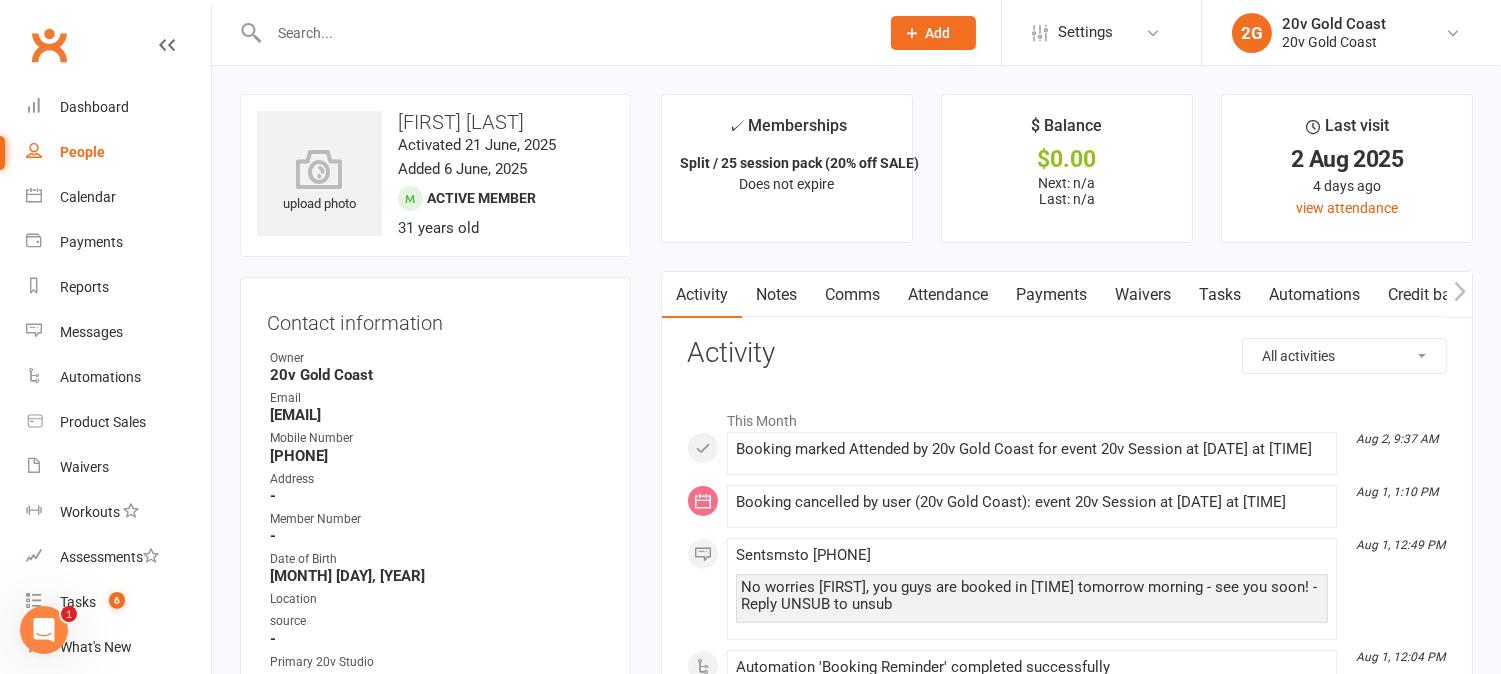 click on "Attendance" at bounding box center (948, 295) 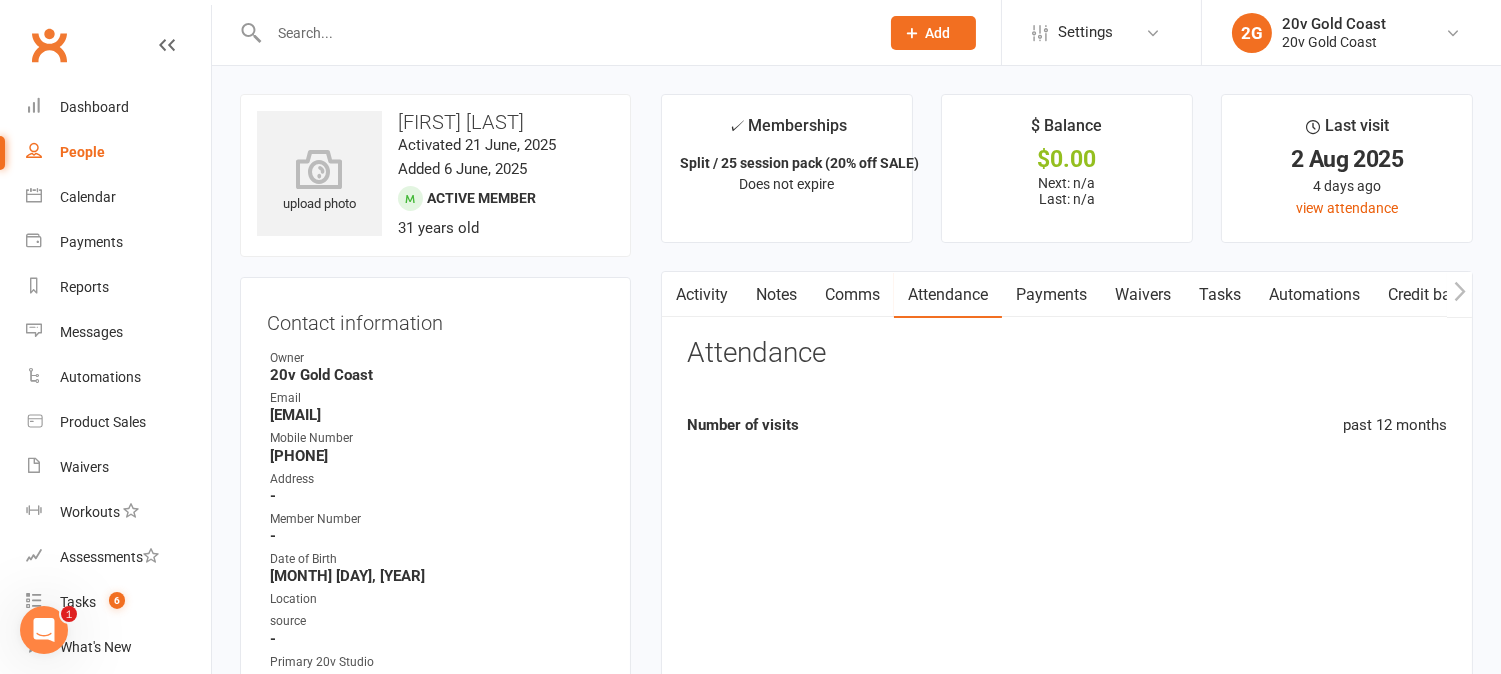 scroll, scrollTop: 666, scrollLeft: 0, axis: vertical 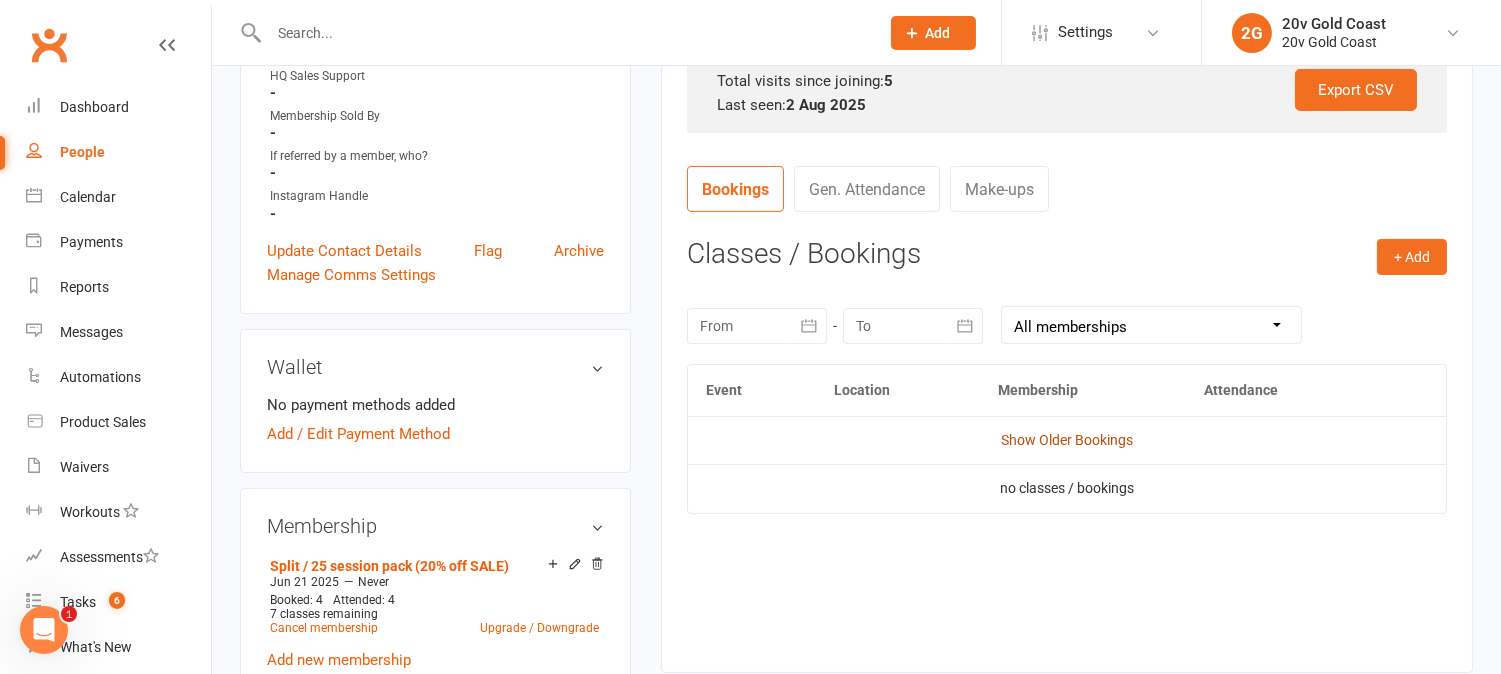 click on "Show Older Bookings" at bounding box center (1067, 440) 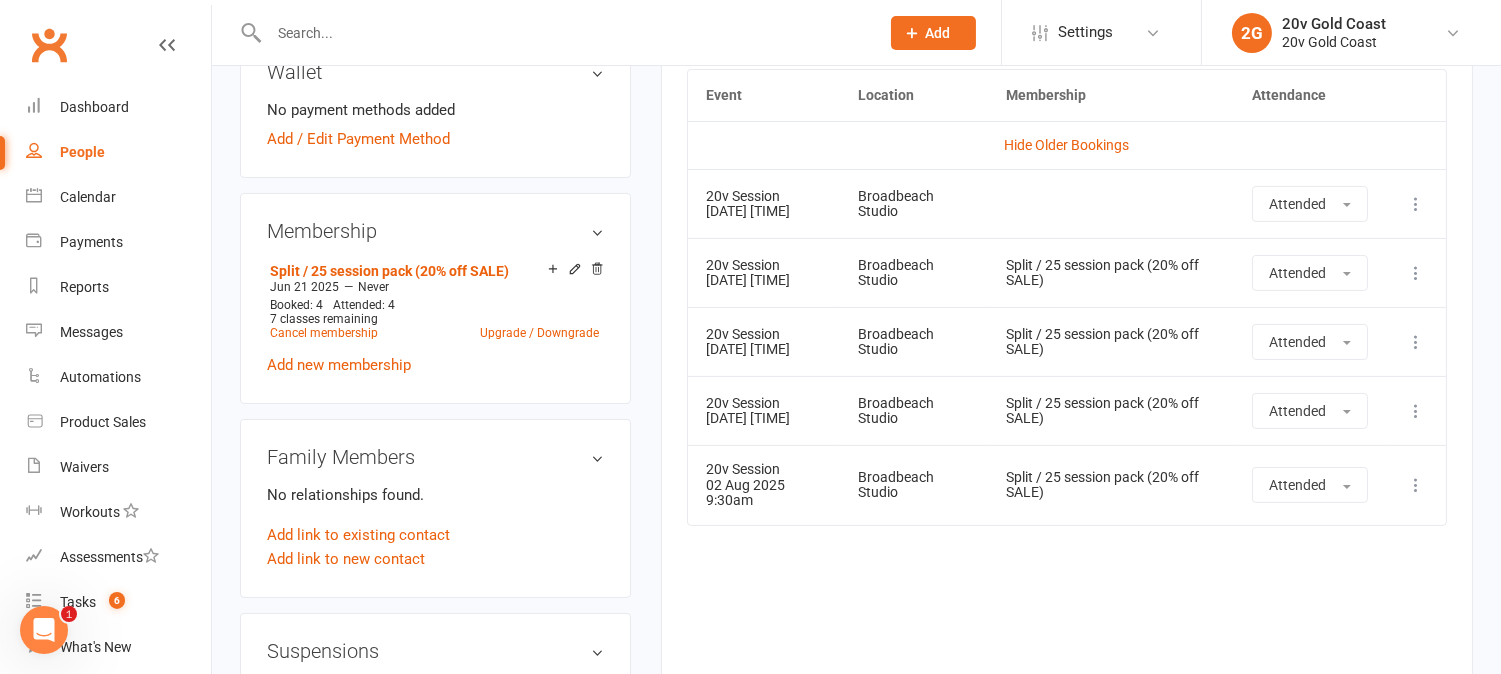 scroll, scrollTop: 1000, scrollLeft: 0, axis: vertical 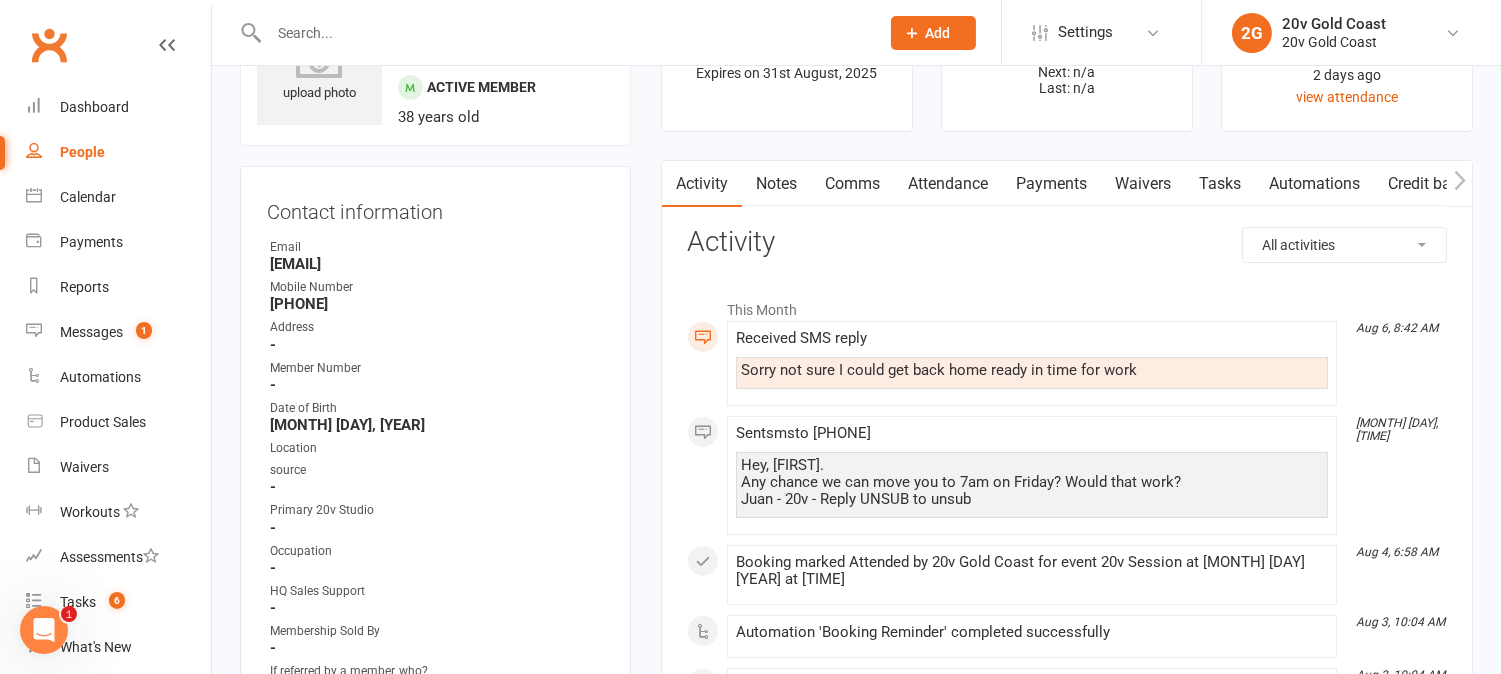 drag, startPoint x: 853, startPoint y: 185, endPoint x: 856, endPoint y: 197, distance: 12.369317 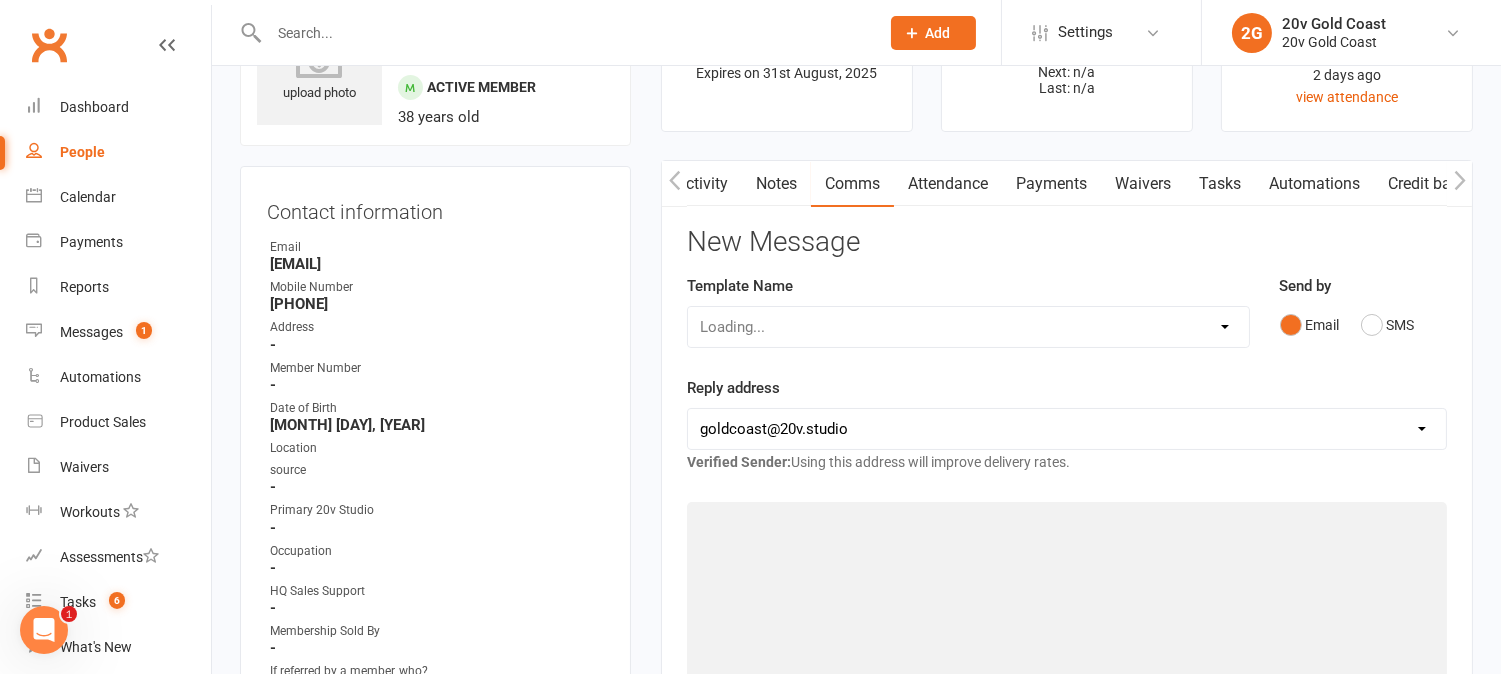 scroll, scrollTop: 0, scrollLeft: 2, axis: horizontal 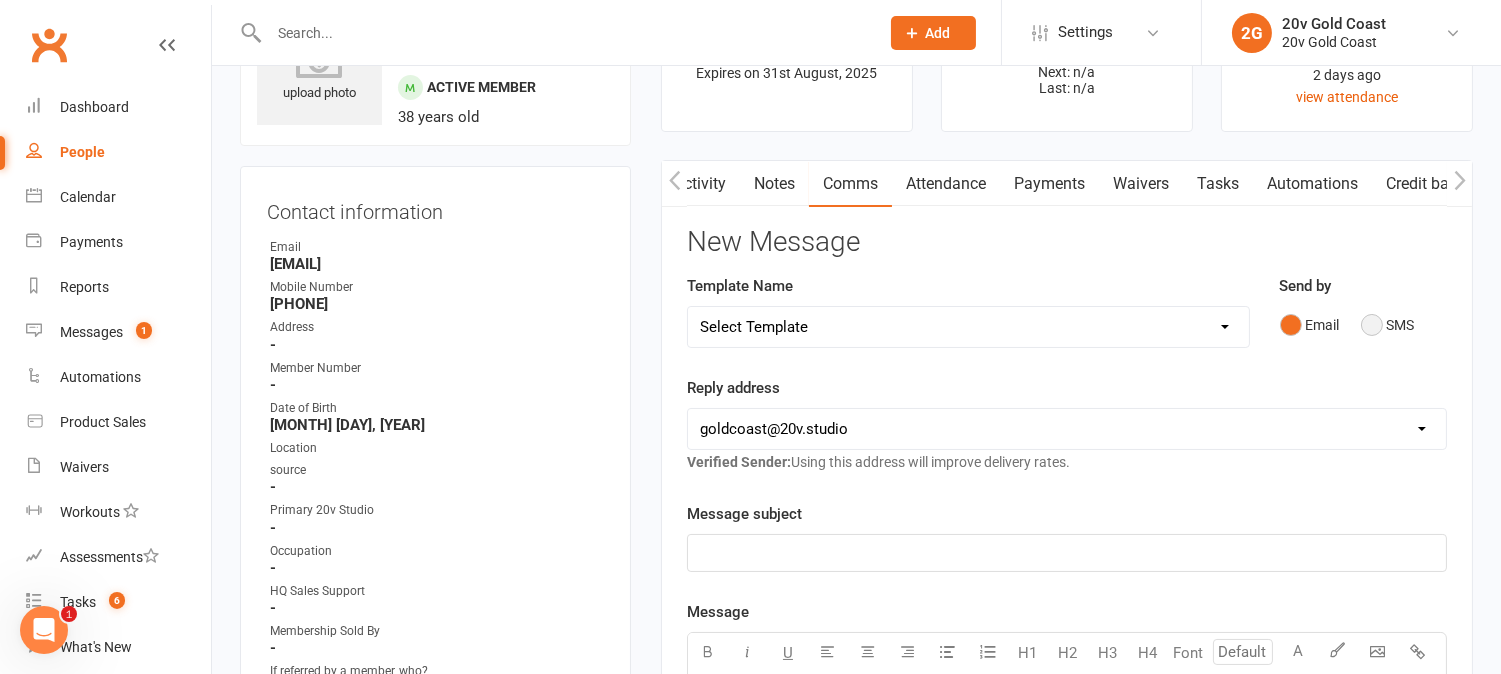 click on "SMS" at bounding box center (1388, 325) 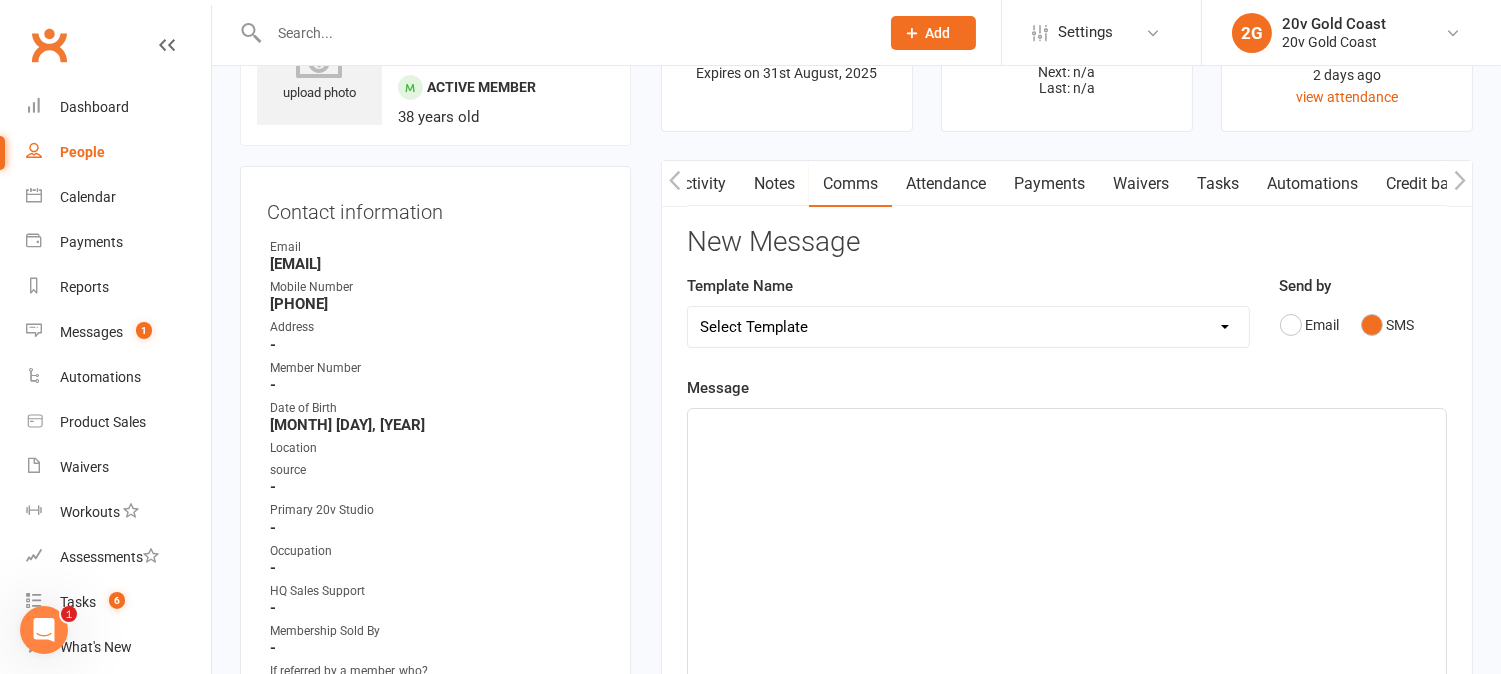 click on "﻿" 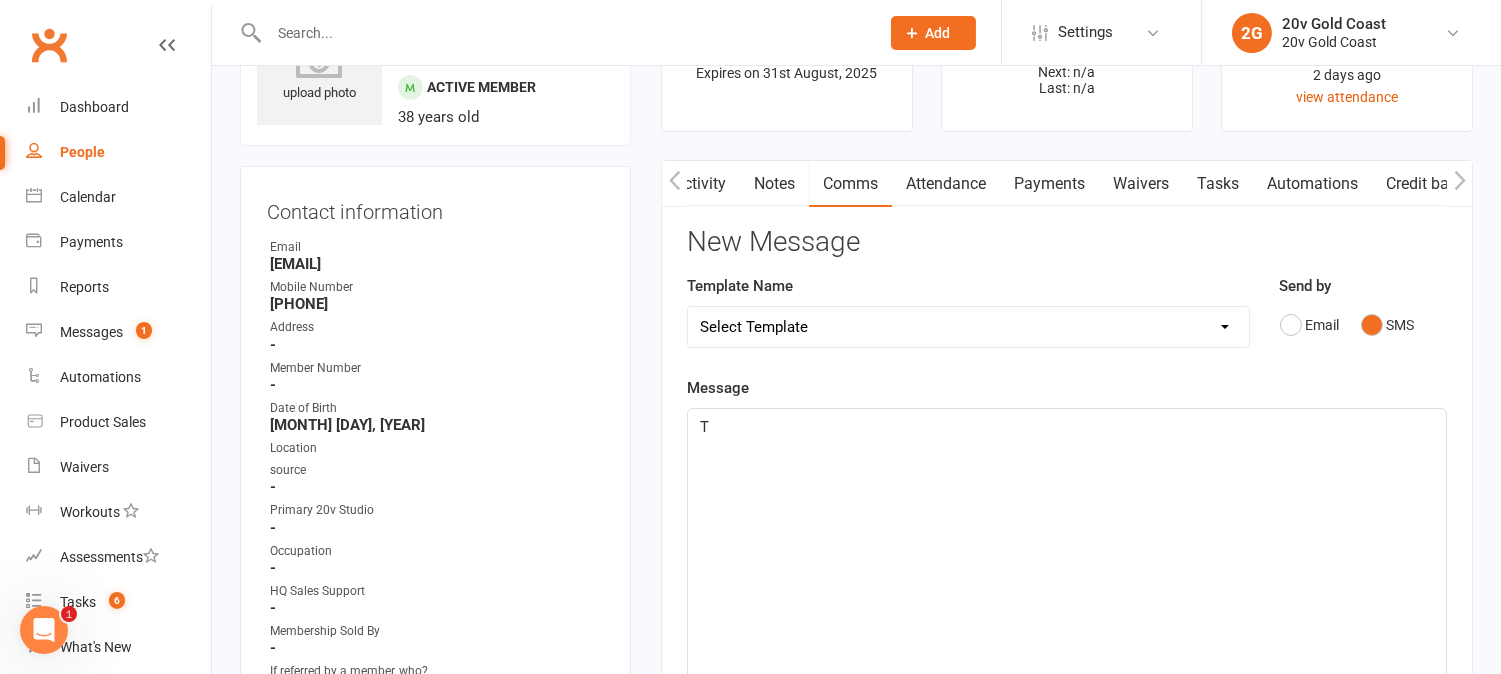 type 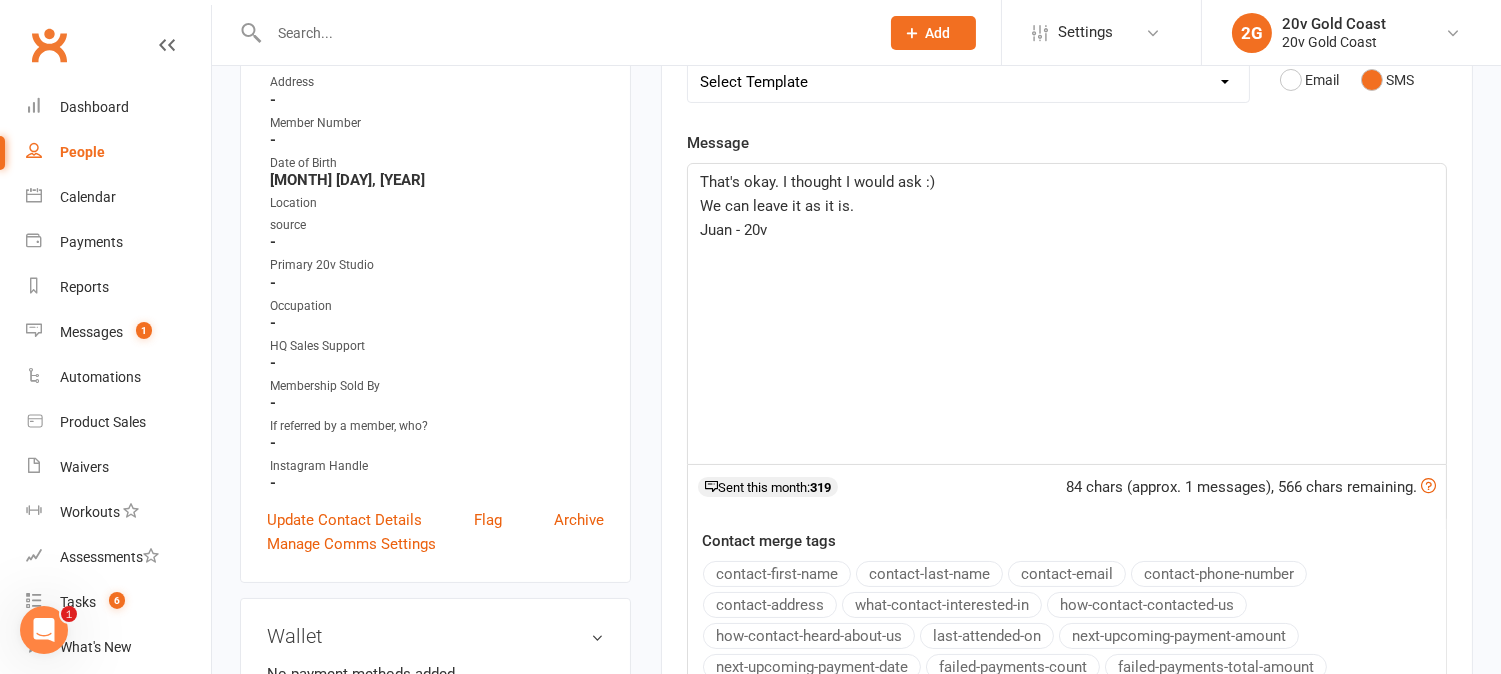 scroll, scrollTop: 555, scrollLeft: 0, axis: vertical 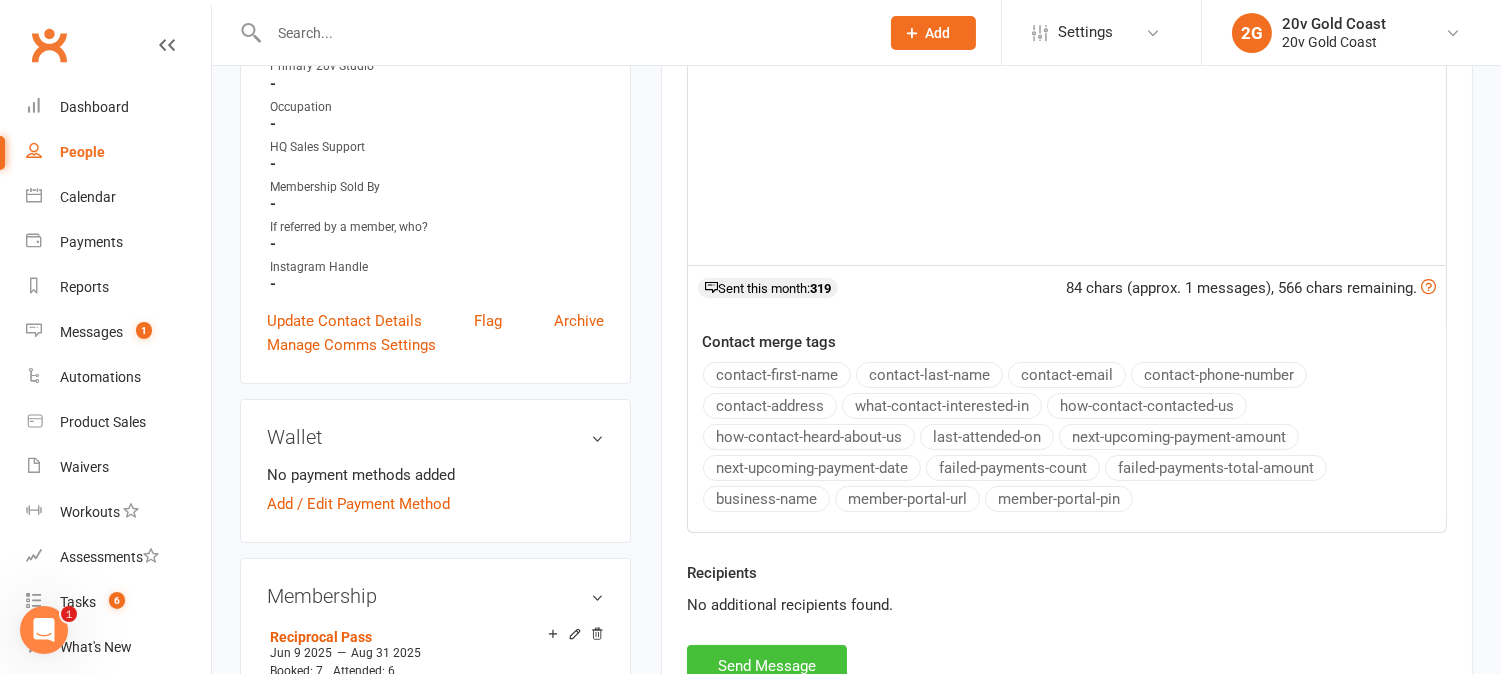 click on "Send Message" at bounding box center [767, 666] 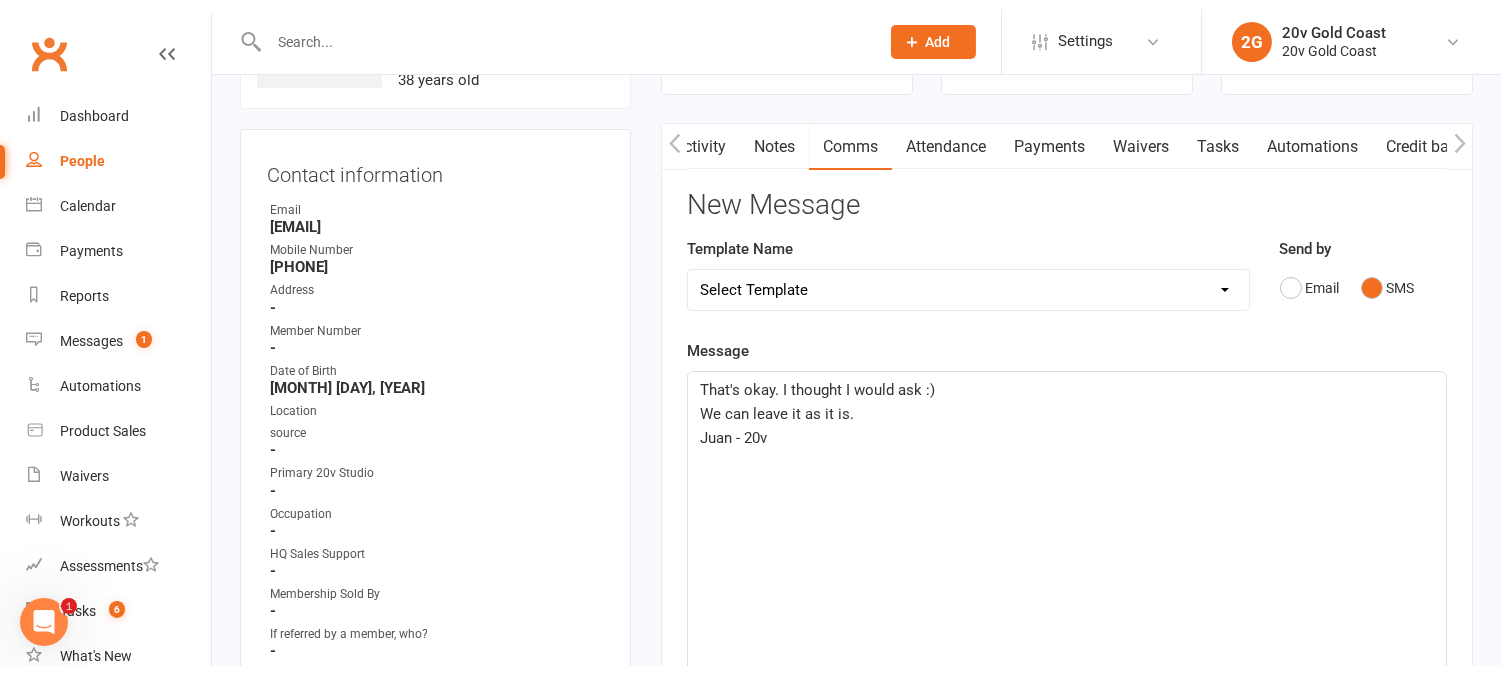 scroll, scrollTop: 0, scrollLeft: 0, axis: both 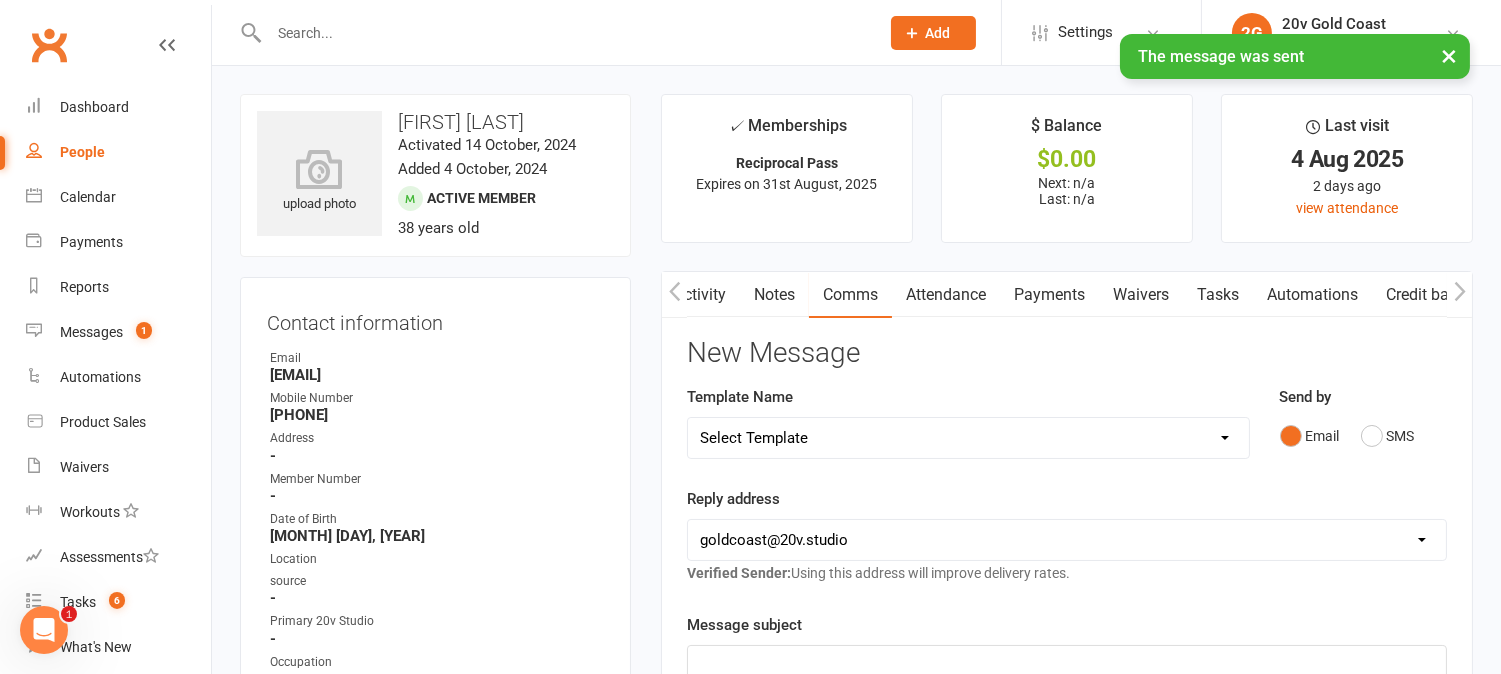 click on "Activity" at bounding box center (700, 295) 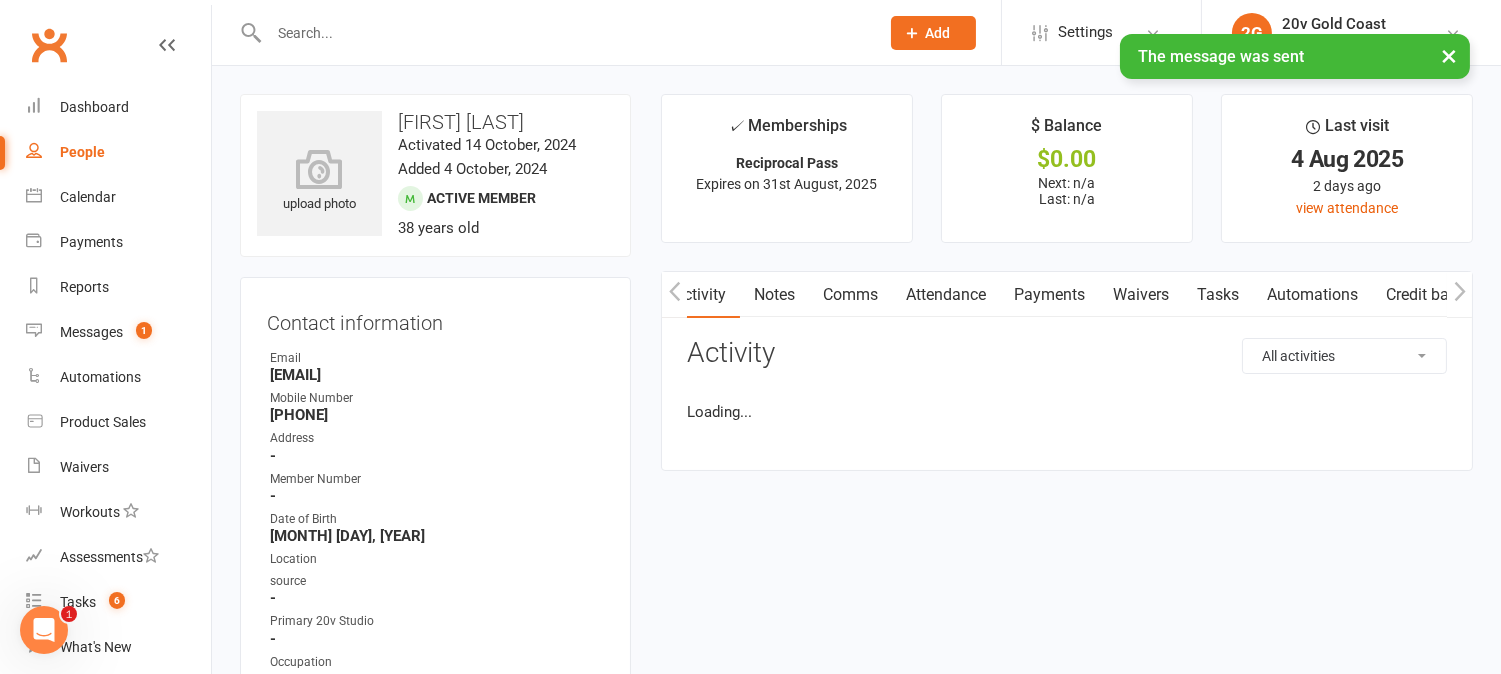 scroll, scrollTop: 0, scrollLeft: 3, axis: horizontal 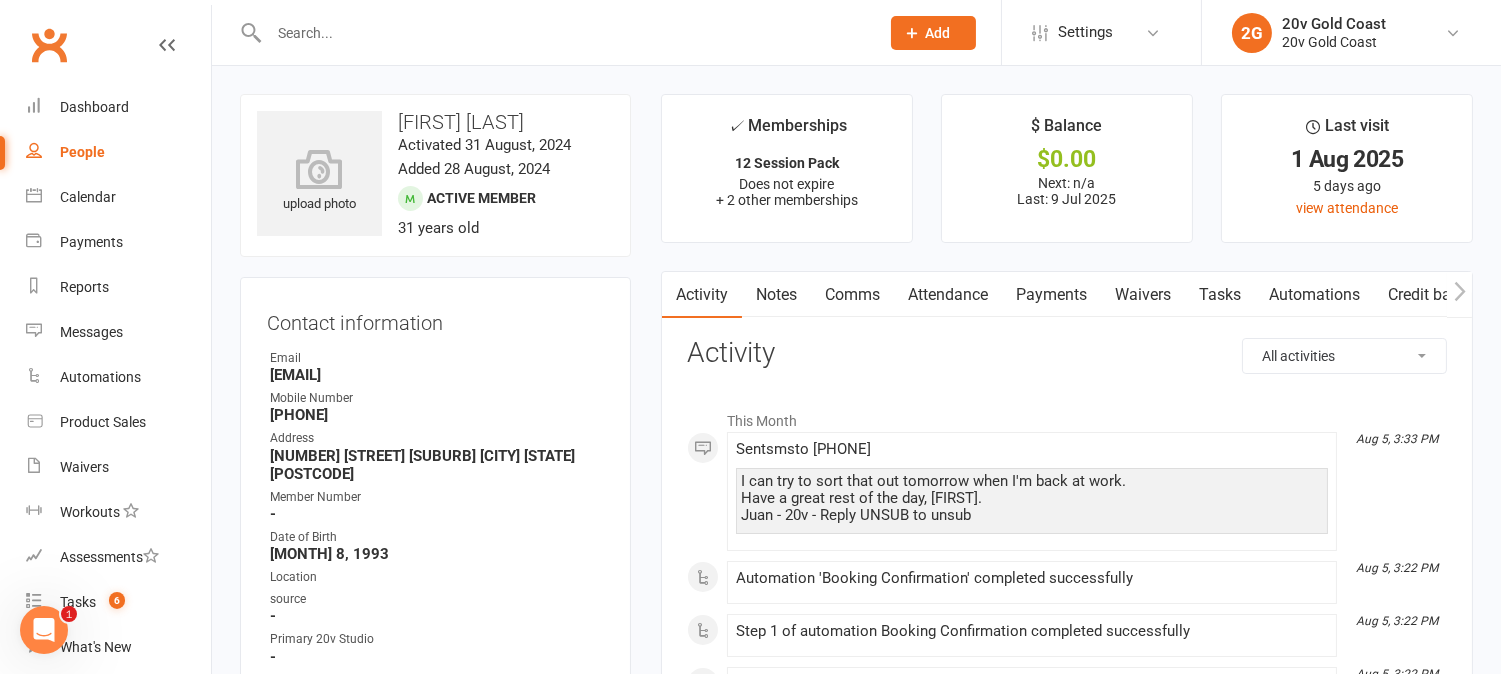 drag, startPoint x: 960, startPoint y: 297, endPoint x: 980, endPoint y: 311, distance: 24.41311 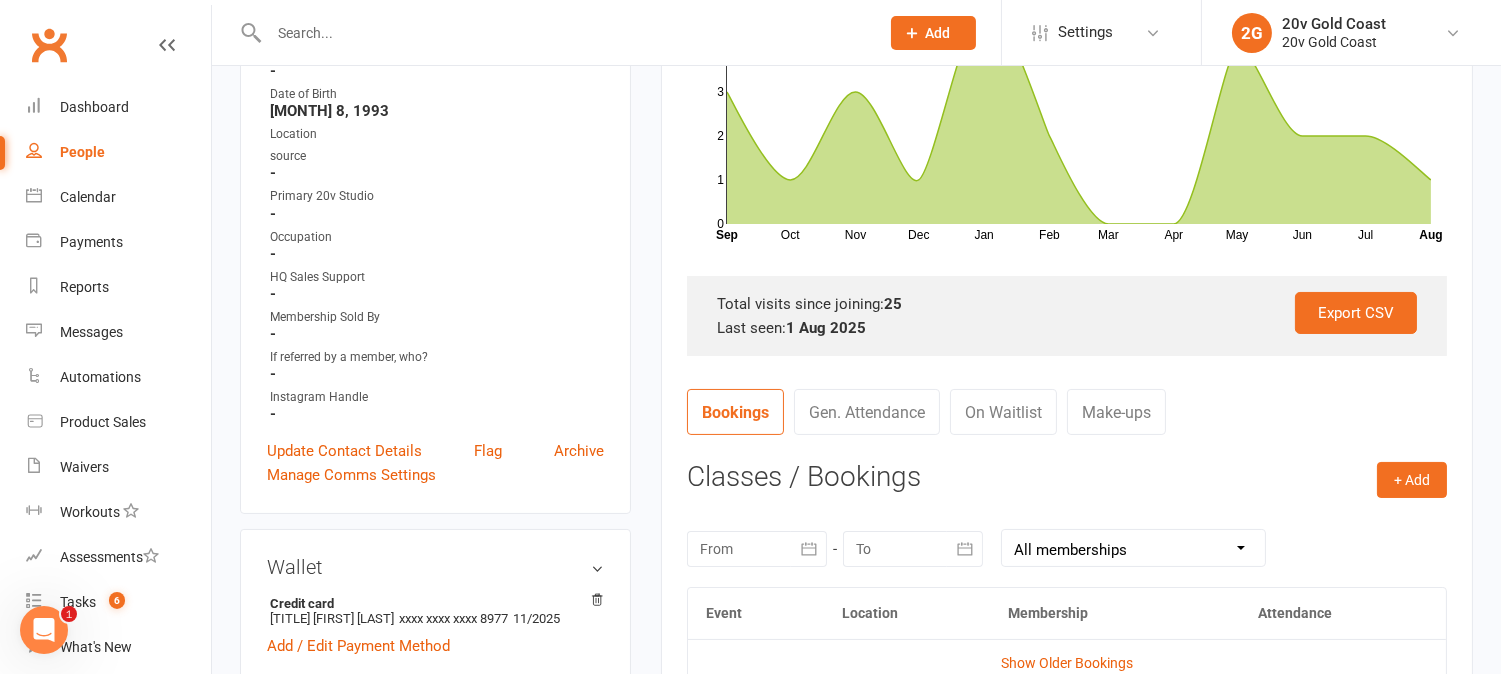 scroll, scrollTop: 0, scrollLeft: 0, axis: both 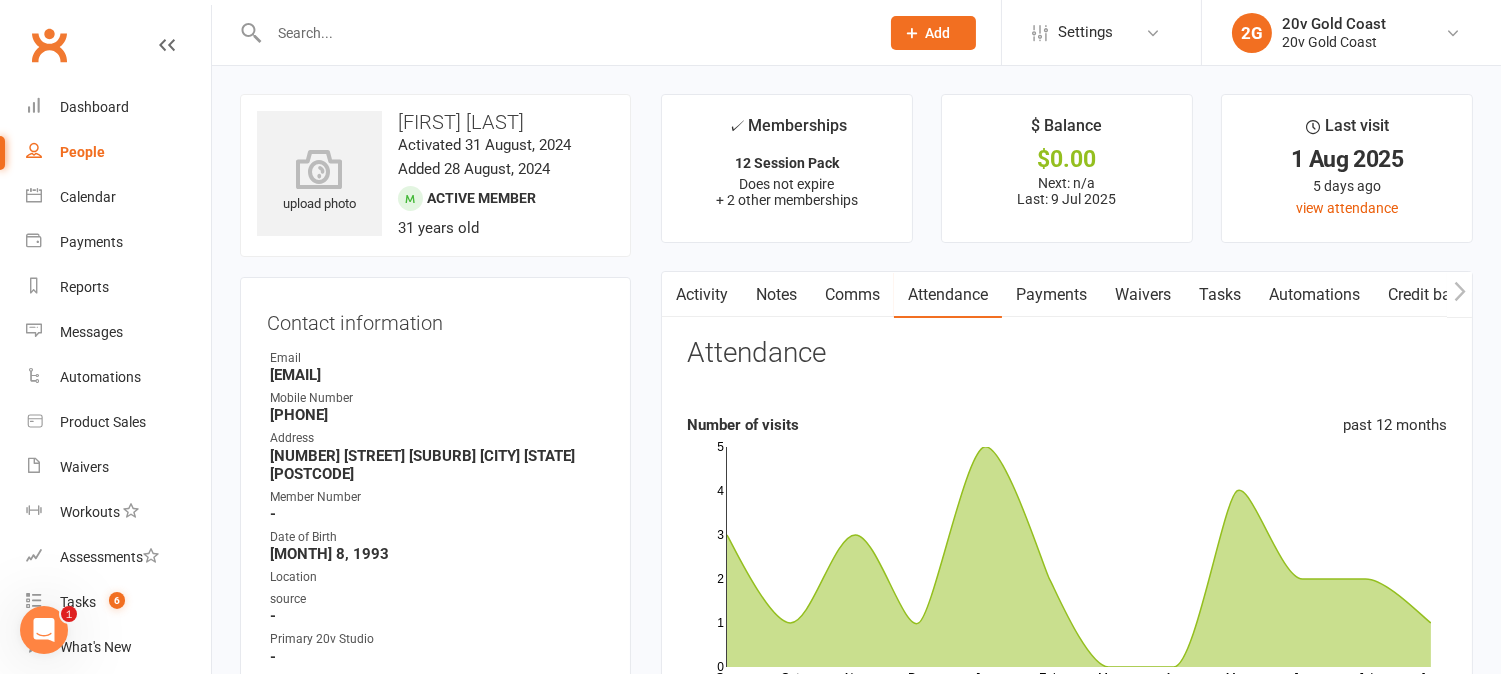 click on "Comms" at bounding box center [852, 295] 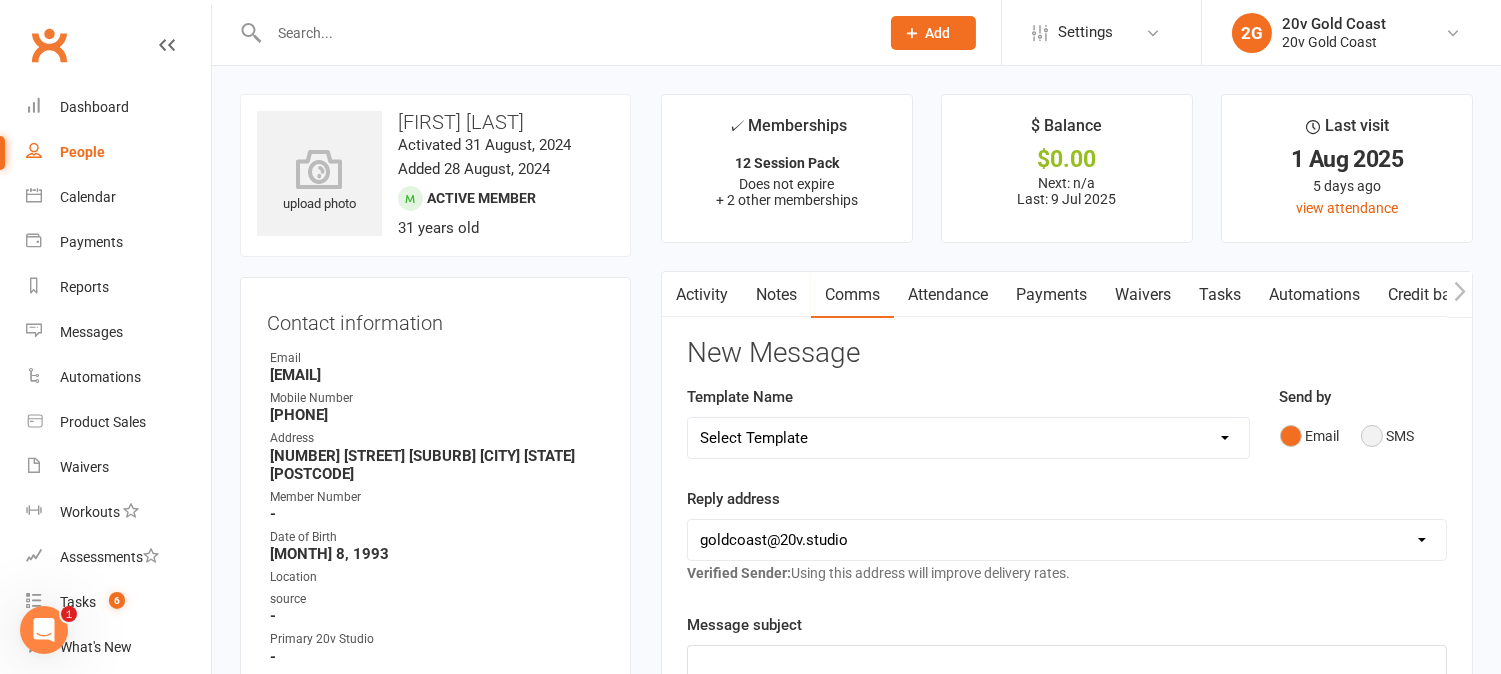 click on "SMS" at bounding box center (1388, 436) 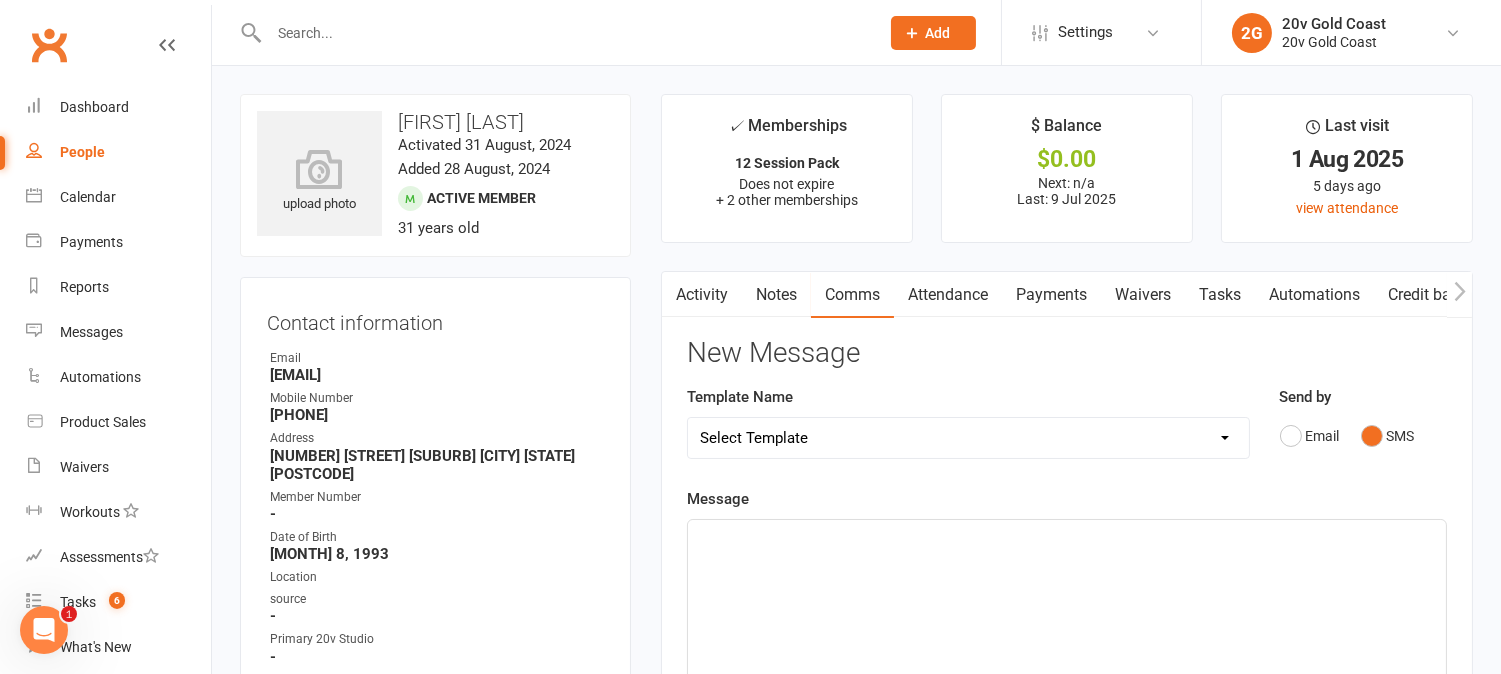 click on "﻿" 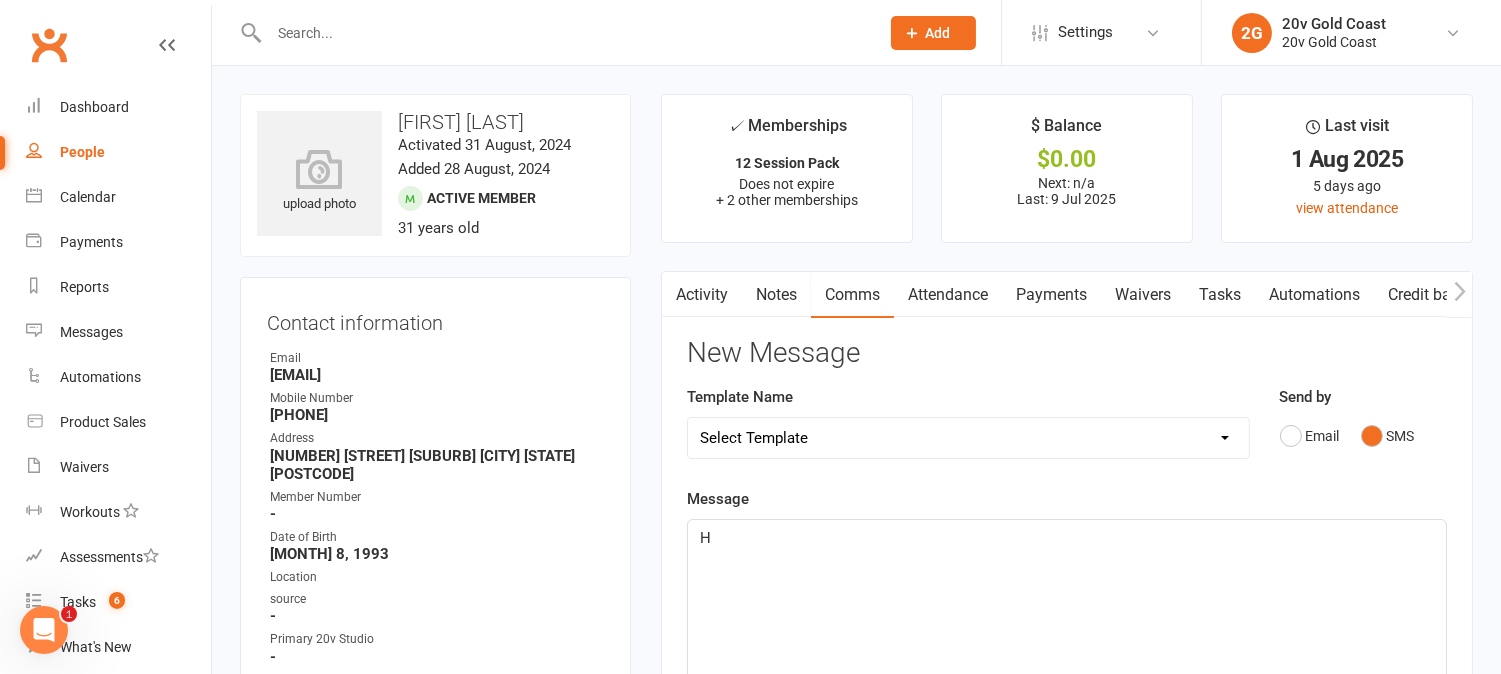 type 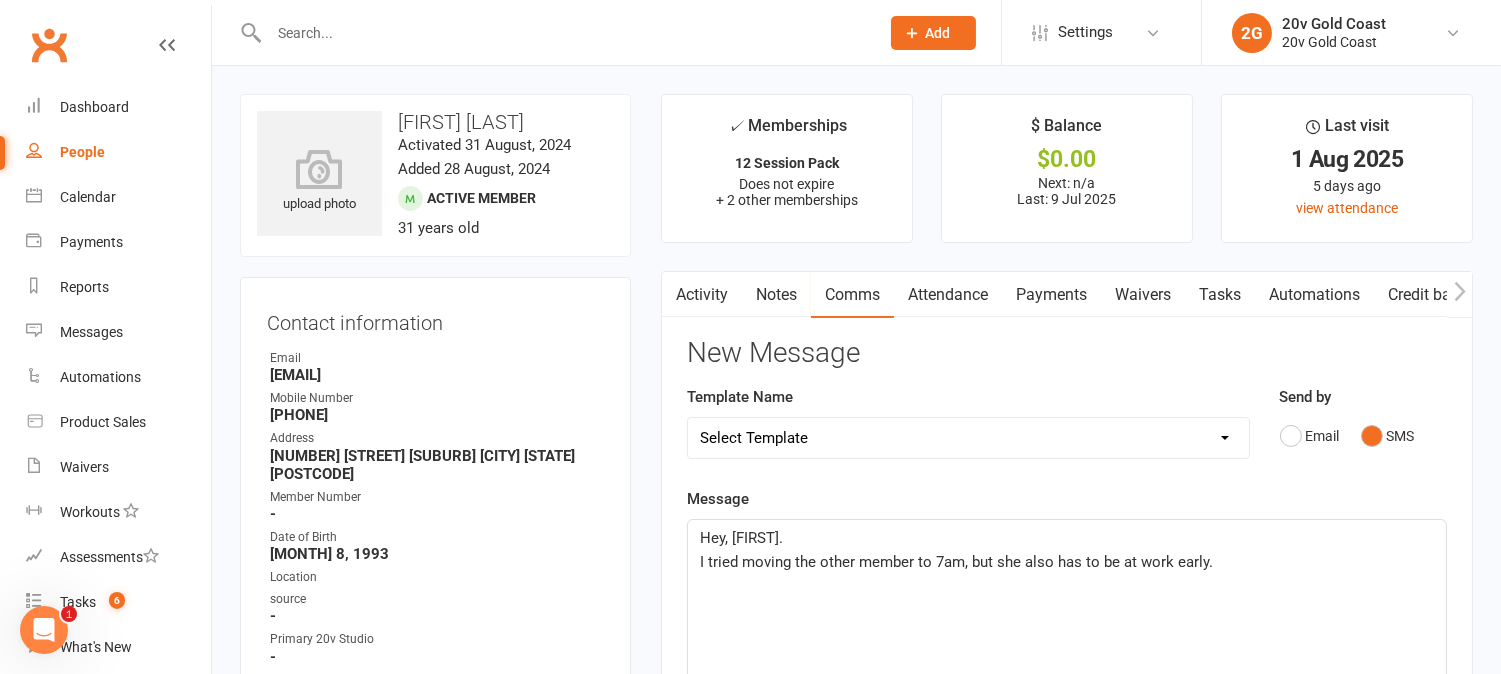 click on "I tried moving the other member to 7am, but she also has to be at work early." 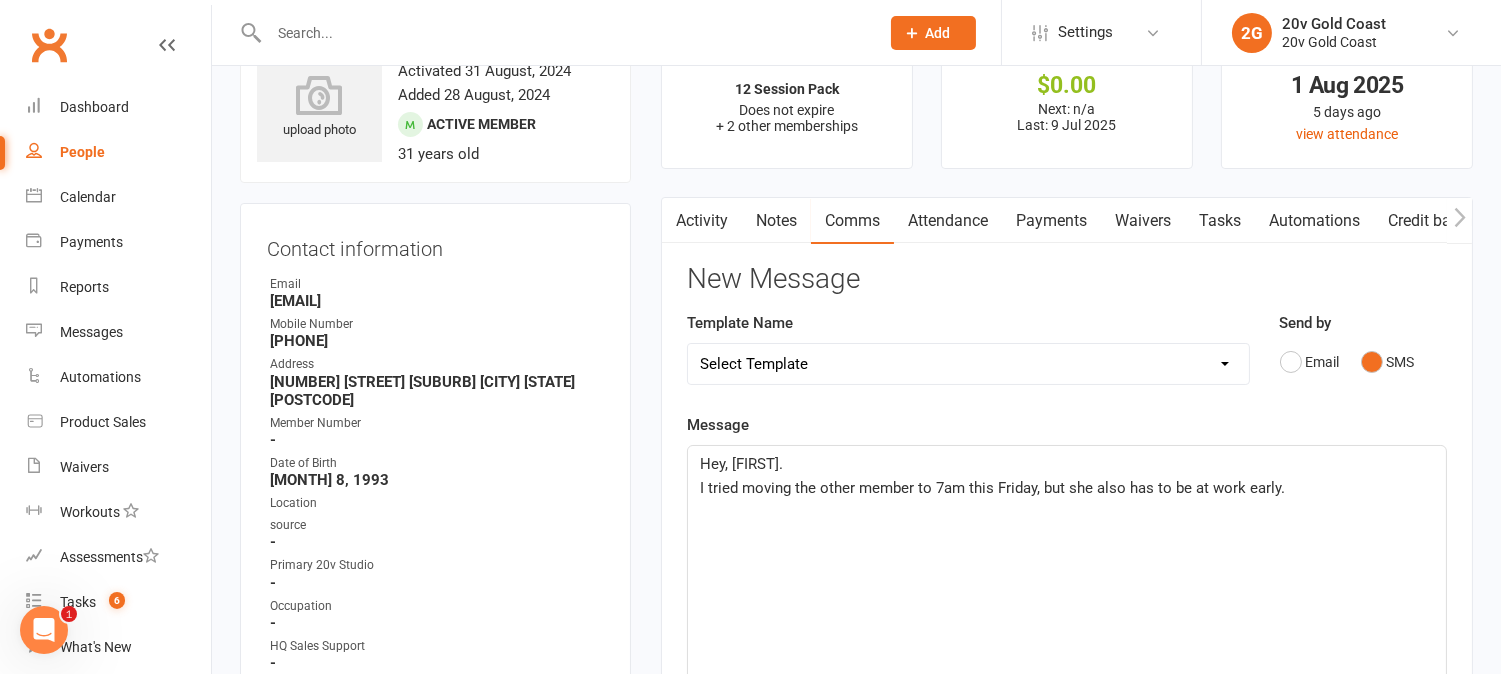 scroll, scrollTop: 111, scrollLeft: 0, axis: vertical 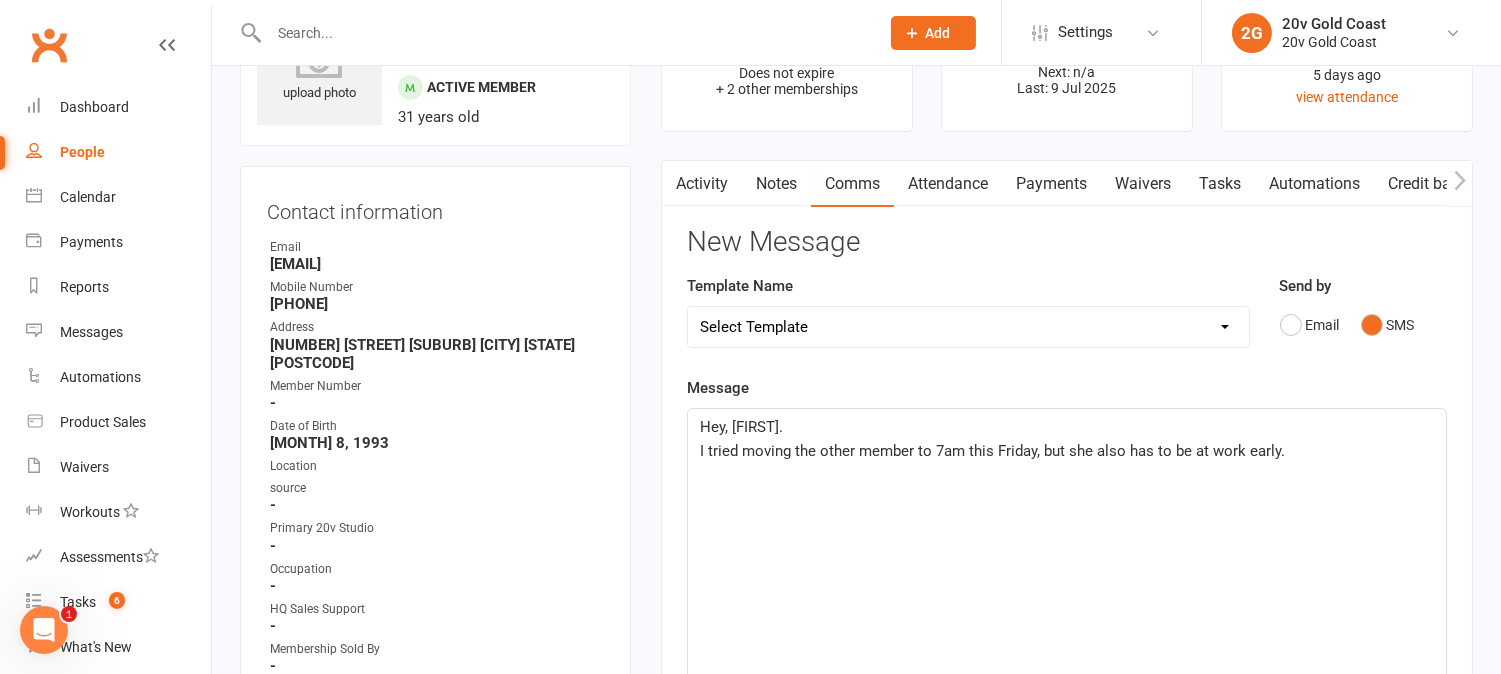 click on "I tried moving the other member to 7am this Friday, but she also has to be at work early." 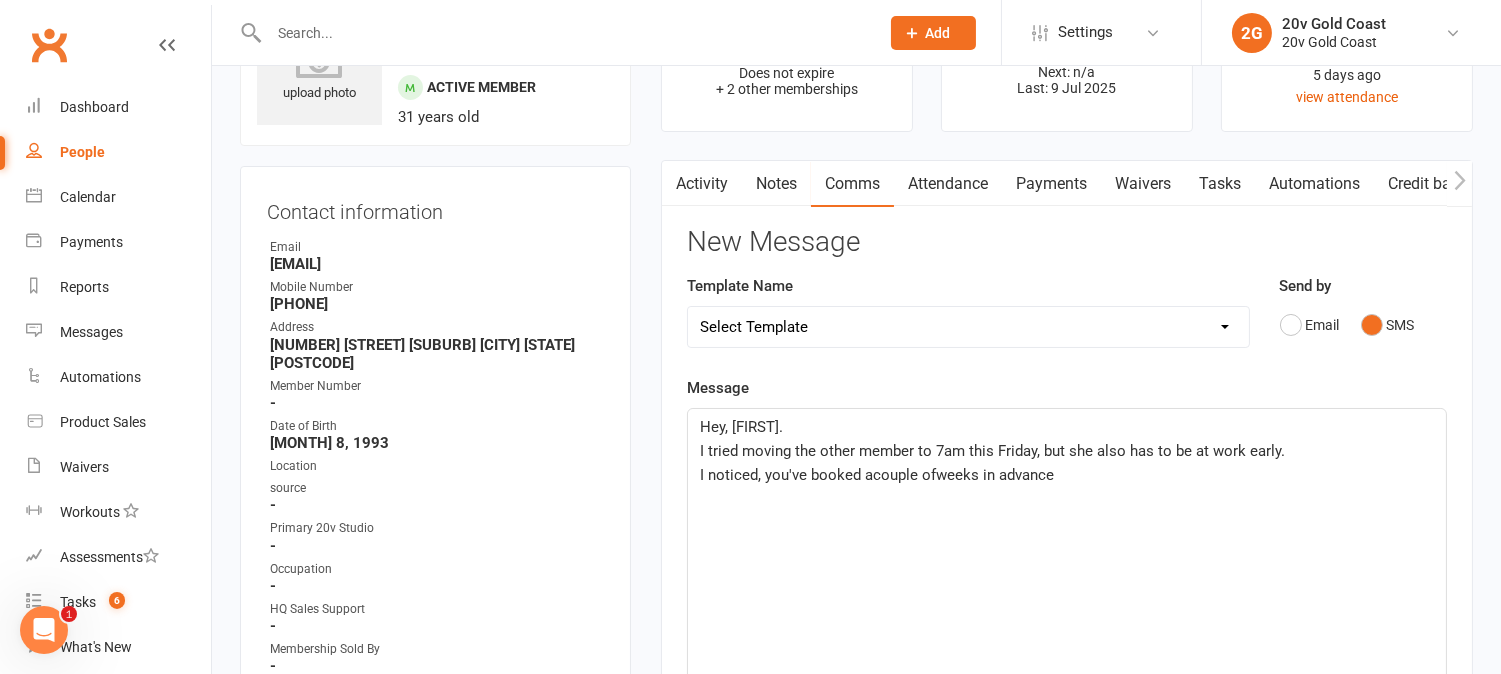 click on "I noticed, you've booked acouple ofweeks in advance" 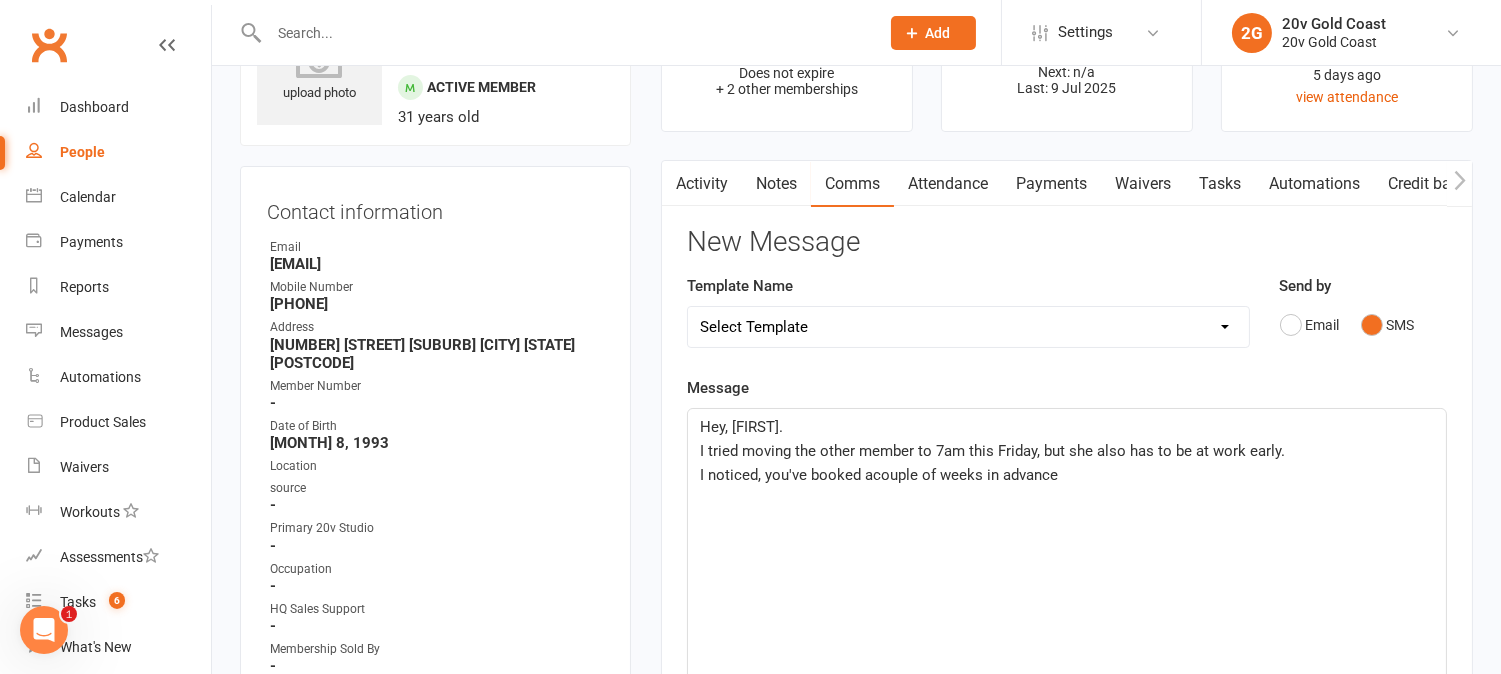 click on "I noticed, you've booked acouple of weeks in advance" 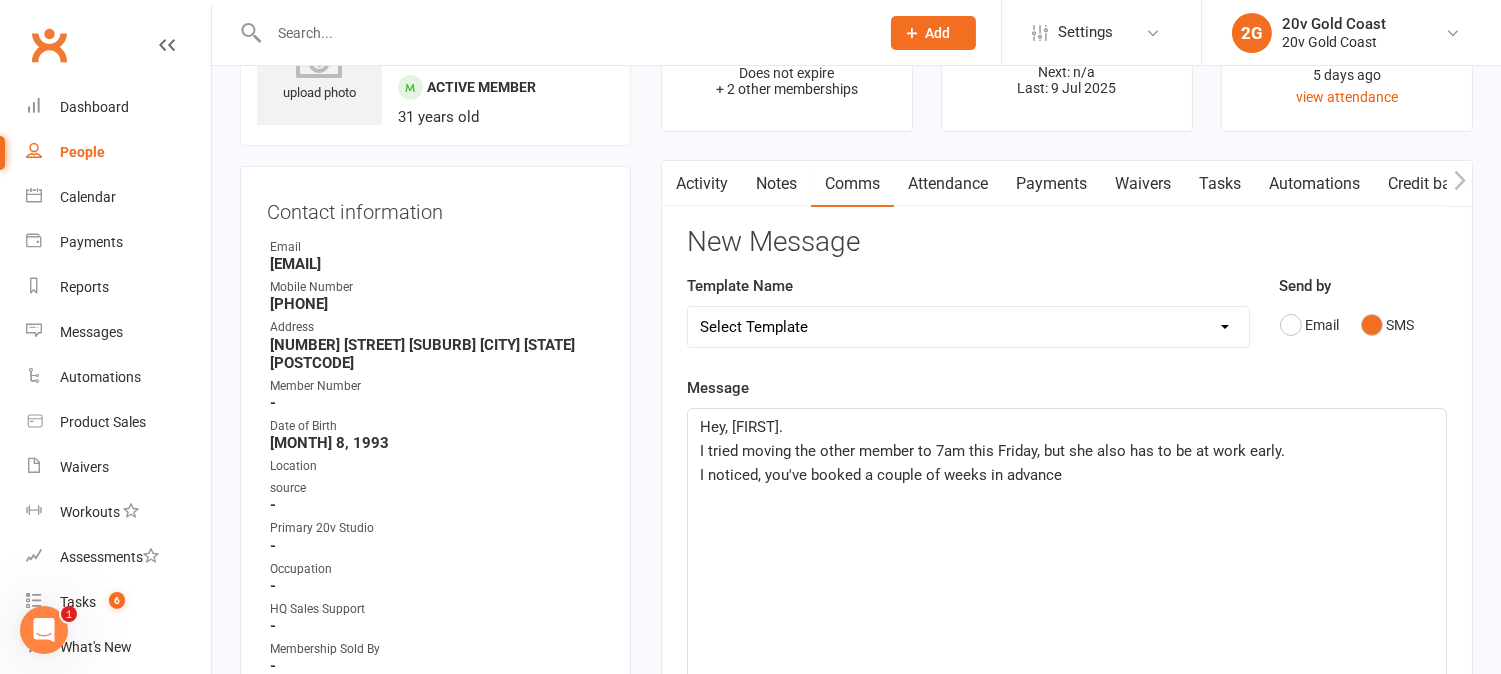 click on "I noticed, you've booked a couple of weeks in advance" 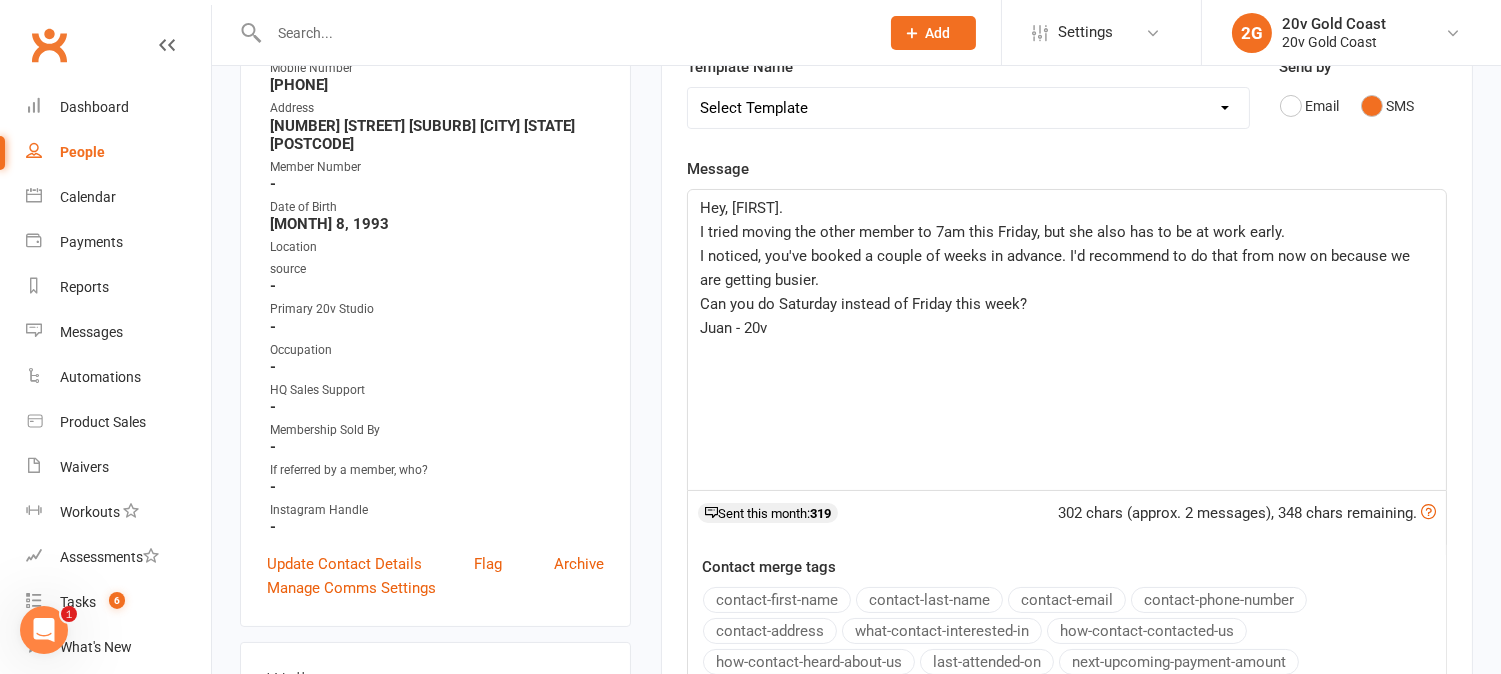 scroll, scrollTop: 777, scrollLeft: 0, axis: vertical 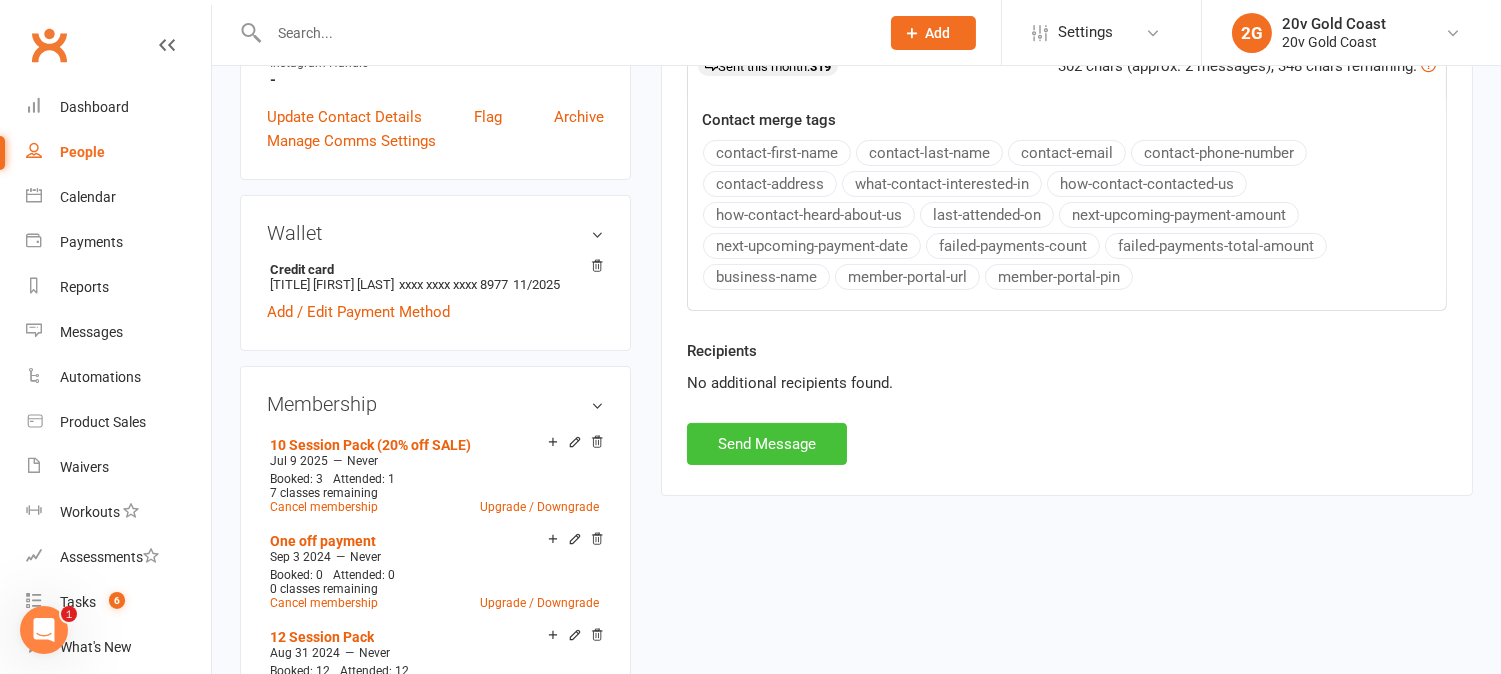 click on "Send Message" at bounding box center (767, 444) 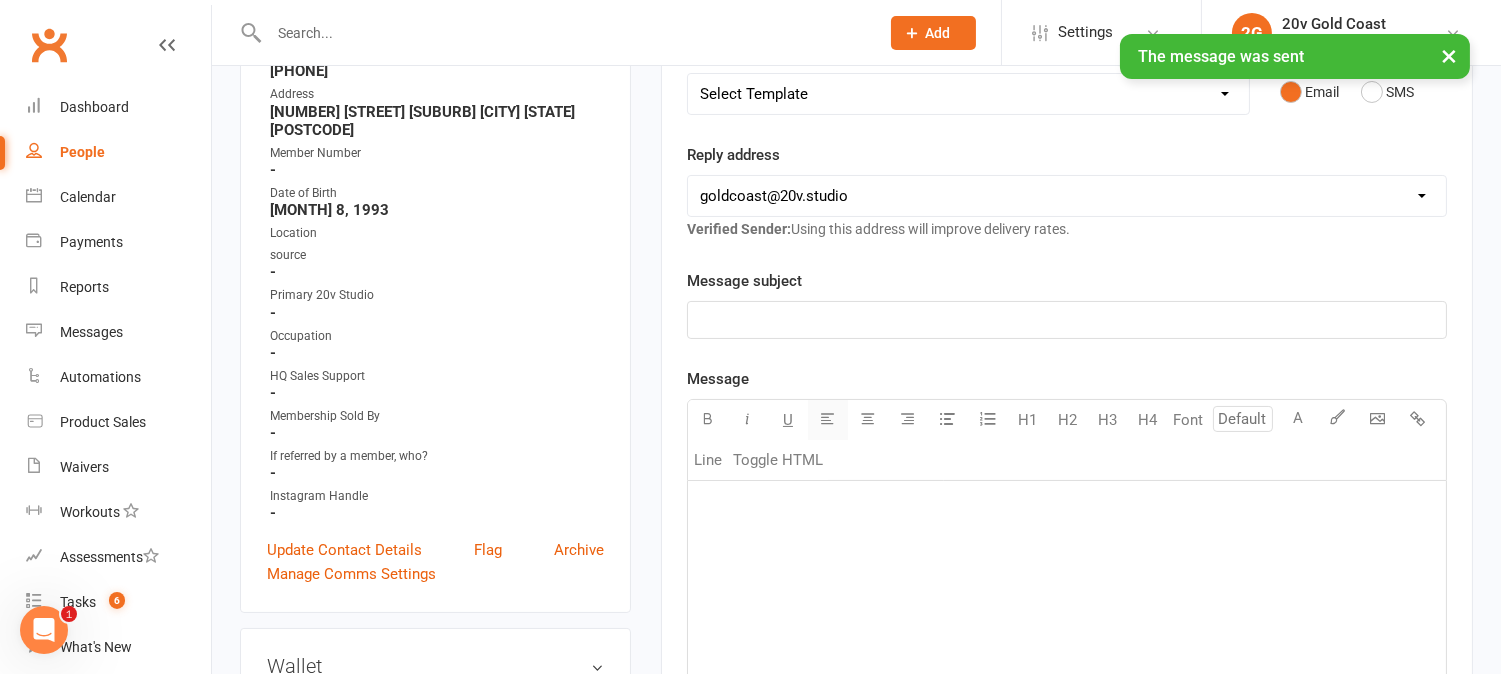 scroll, scrollTop: 0, scrollLeft: 0, axis: both 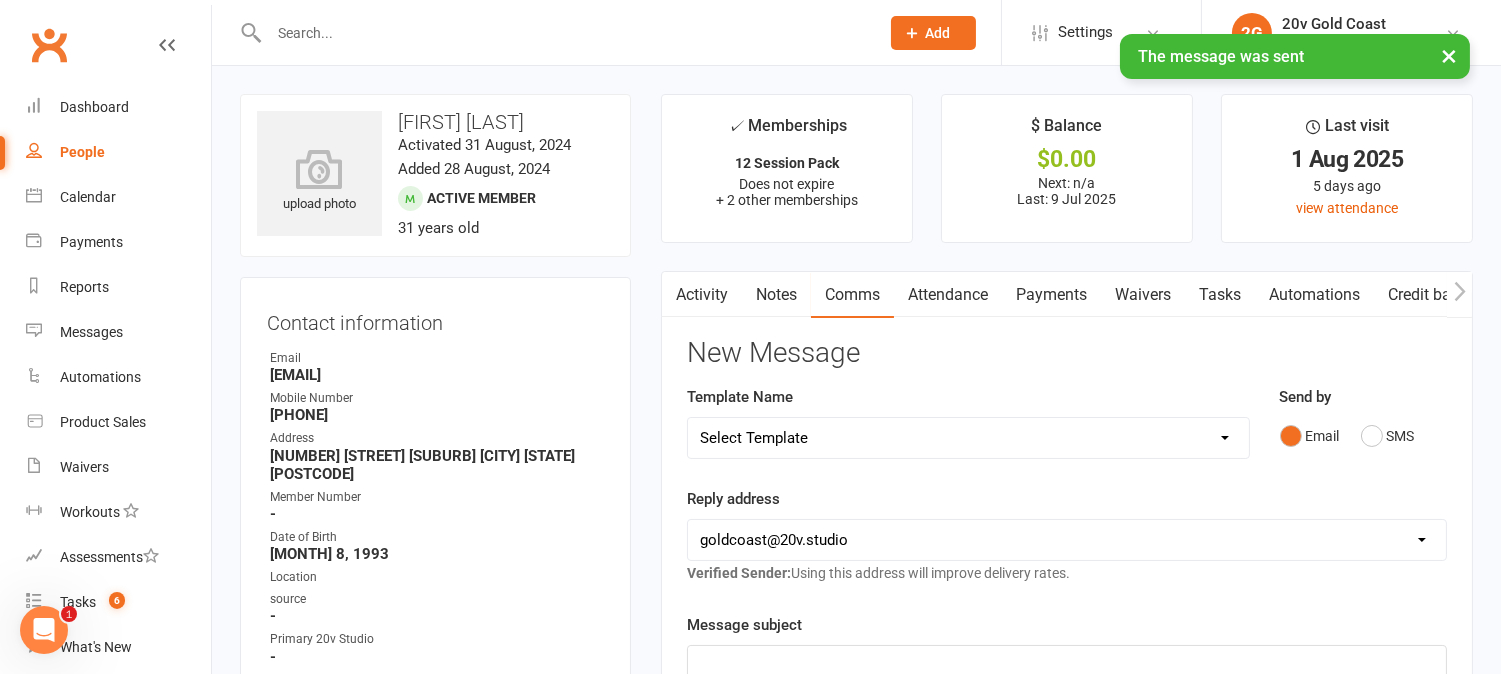 click on "Activity" at bounding box center (702, 295) 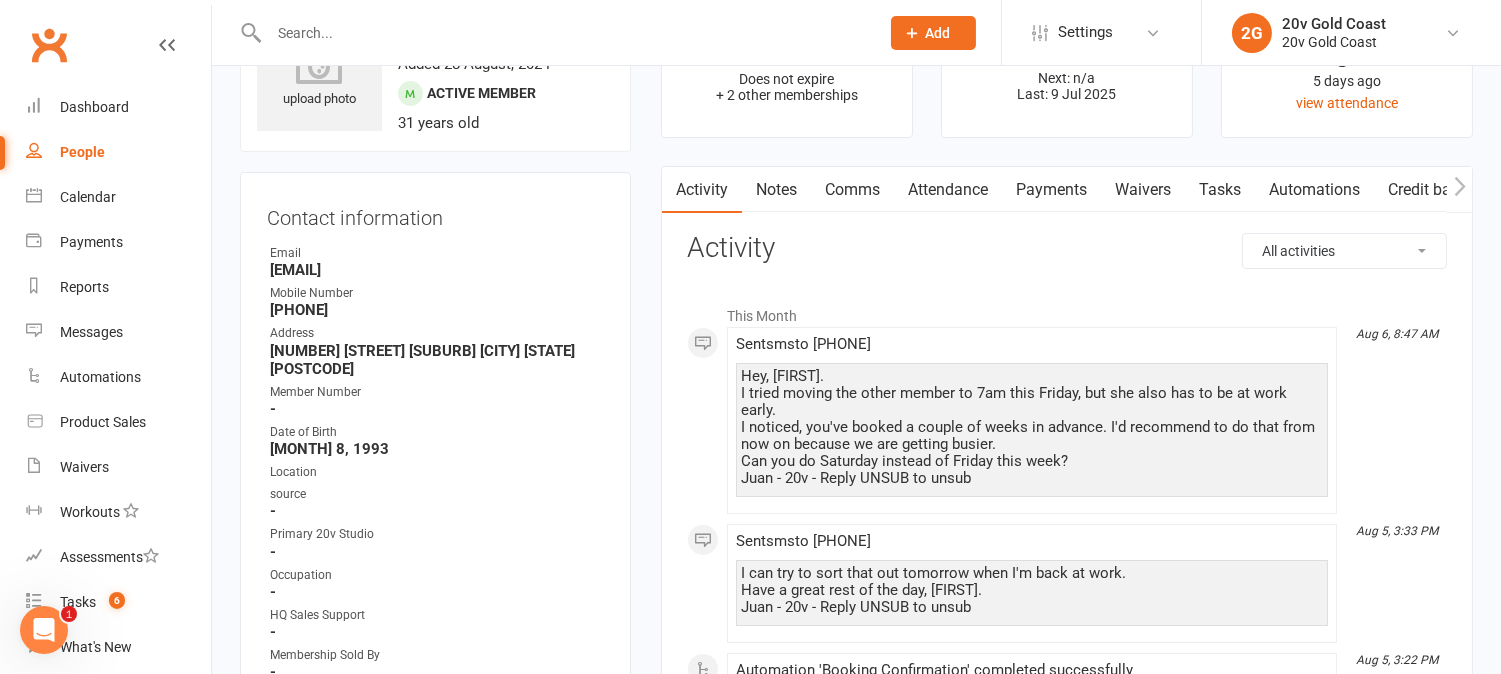 scroll, scrollTop: 0, scrollLeft: 0, axis: both 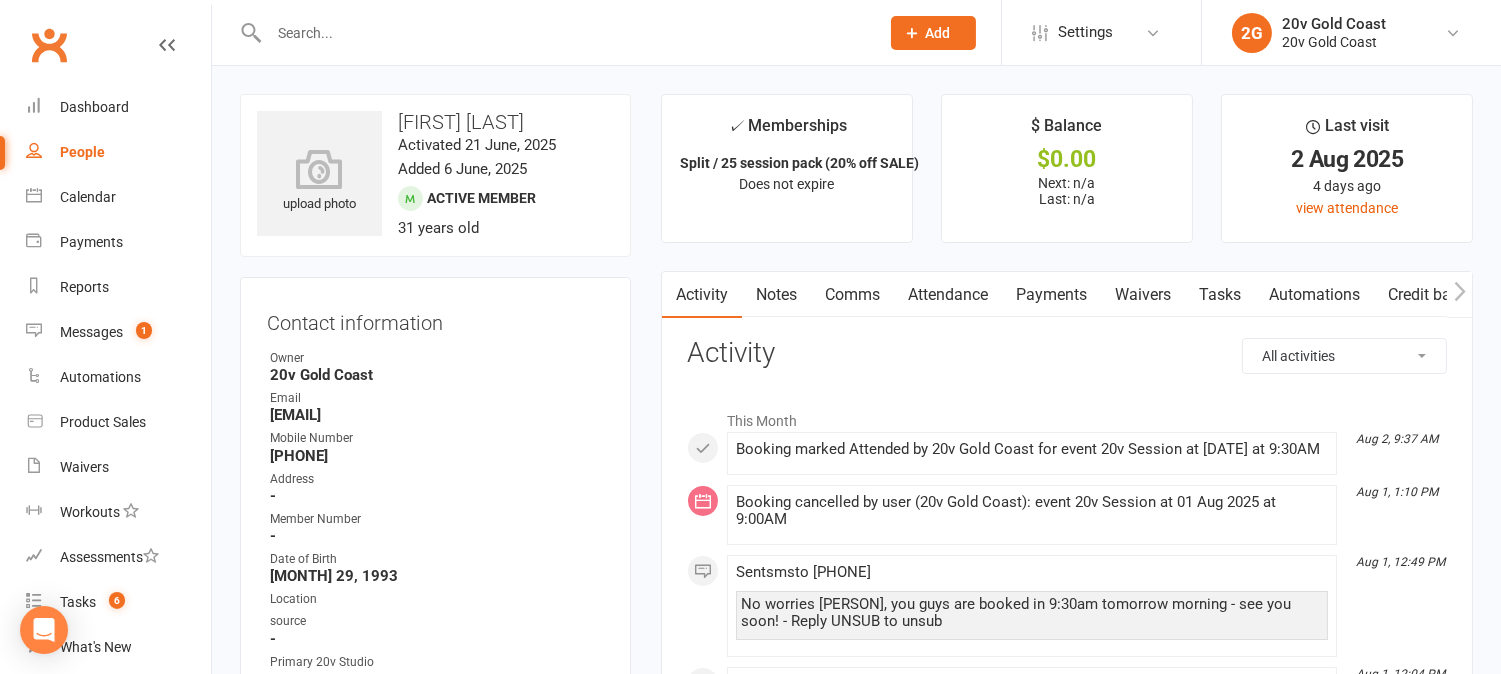 click on "Attendance" at bounding box center [948, 295] 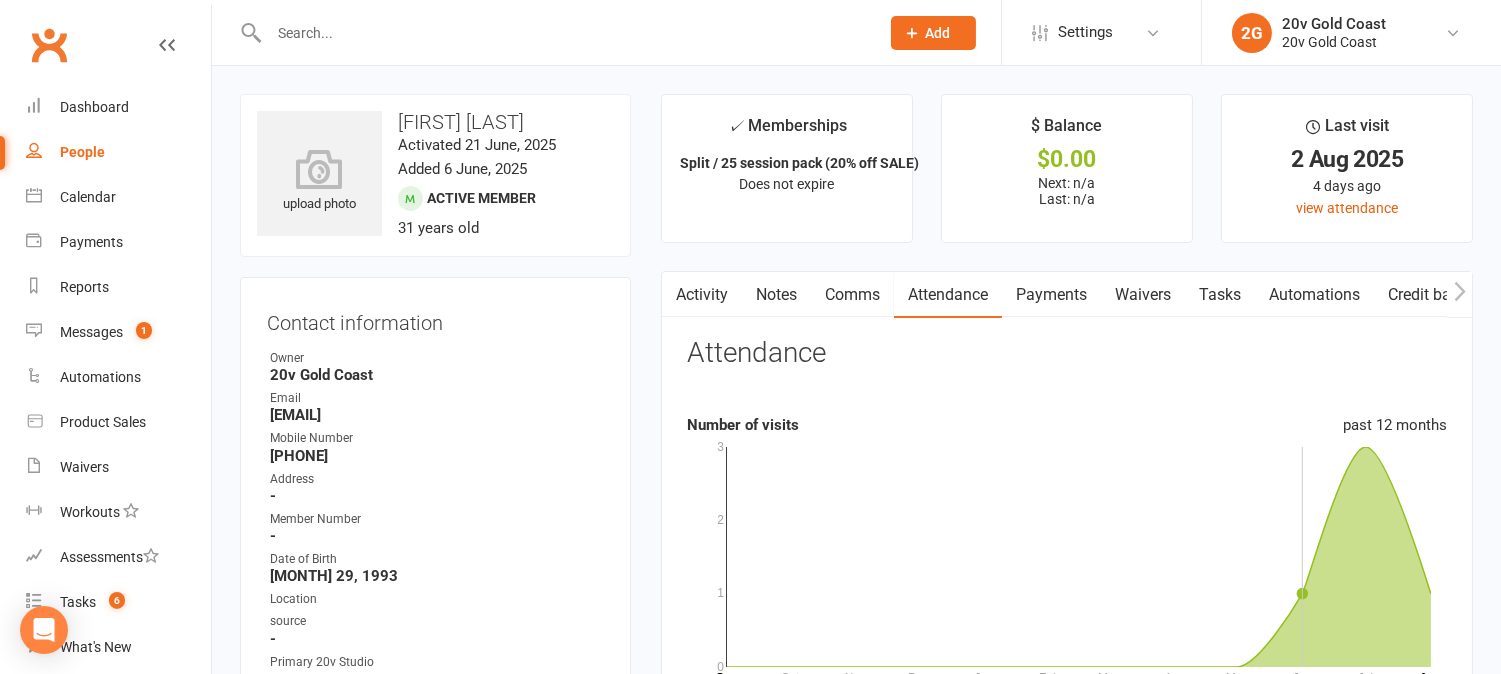 scroll, scrollTop: 333, scrollLeft: 0, axis: vertical 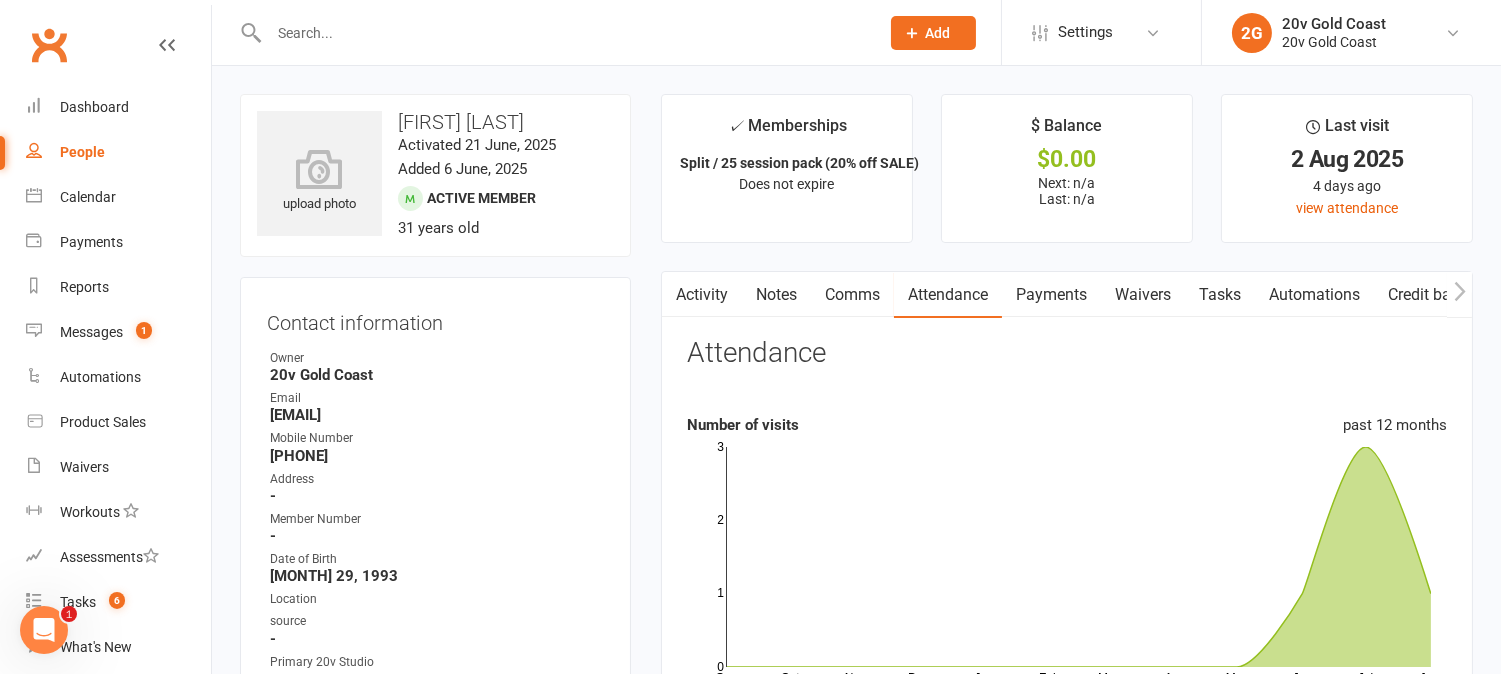 click on "Activity" at bounding box center [702, 295] 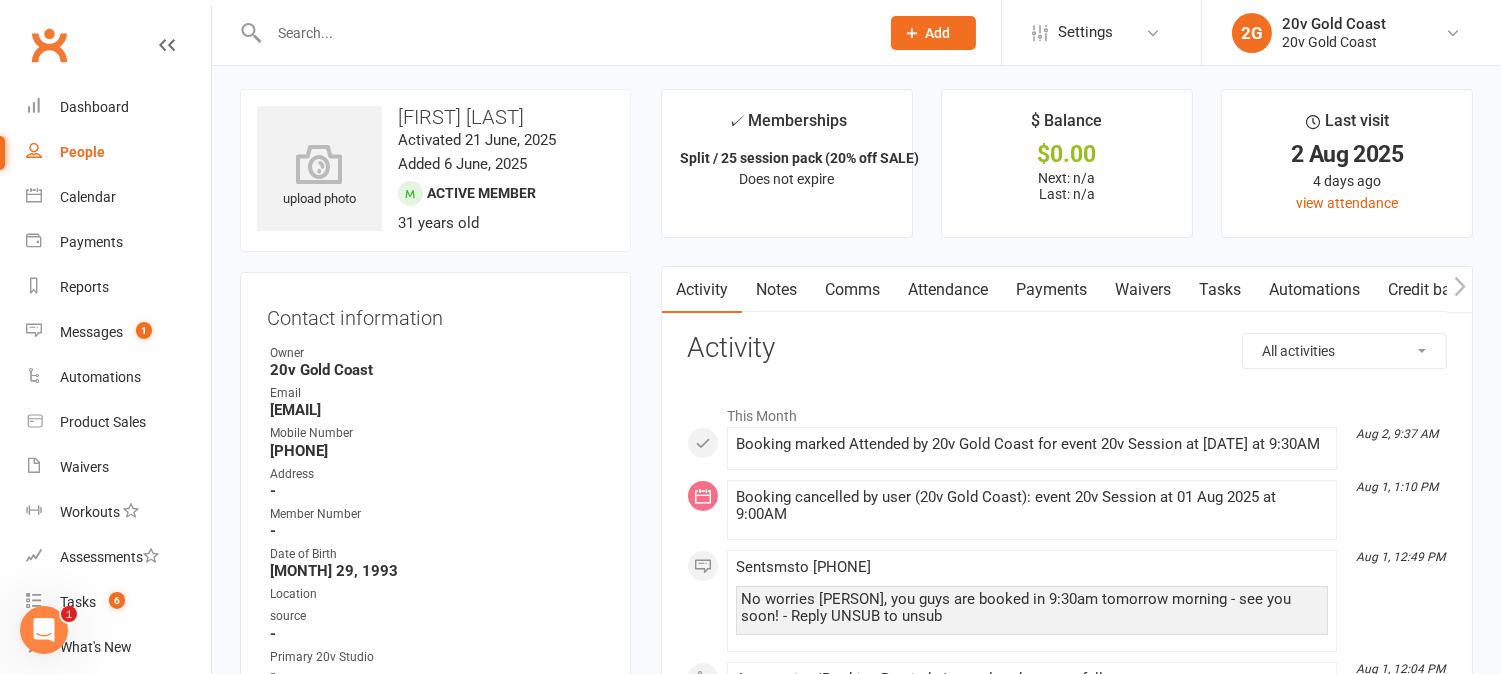 scroll, scrollTop: 0, scrollLeft: 0, axis: both 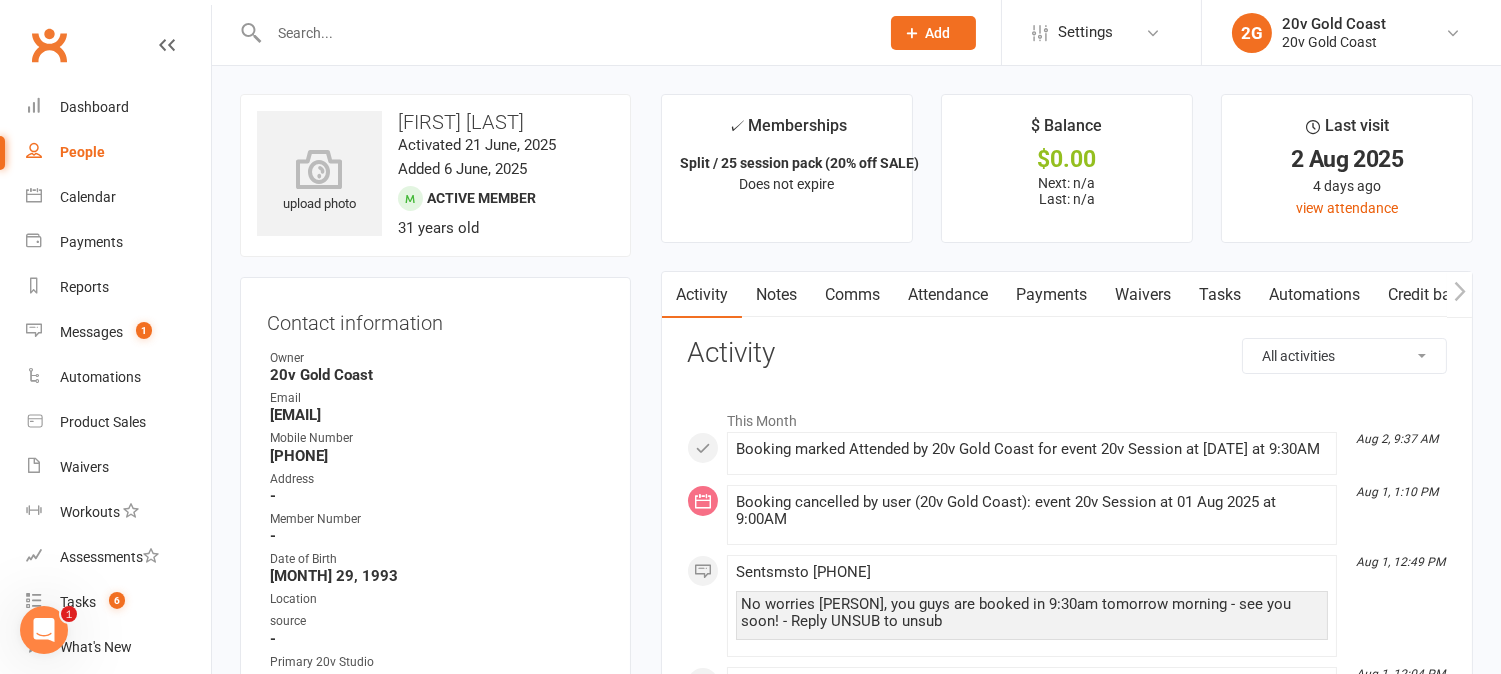 click on "Comms" at bounding box center (852, 295) 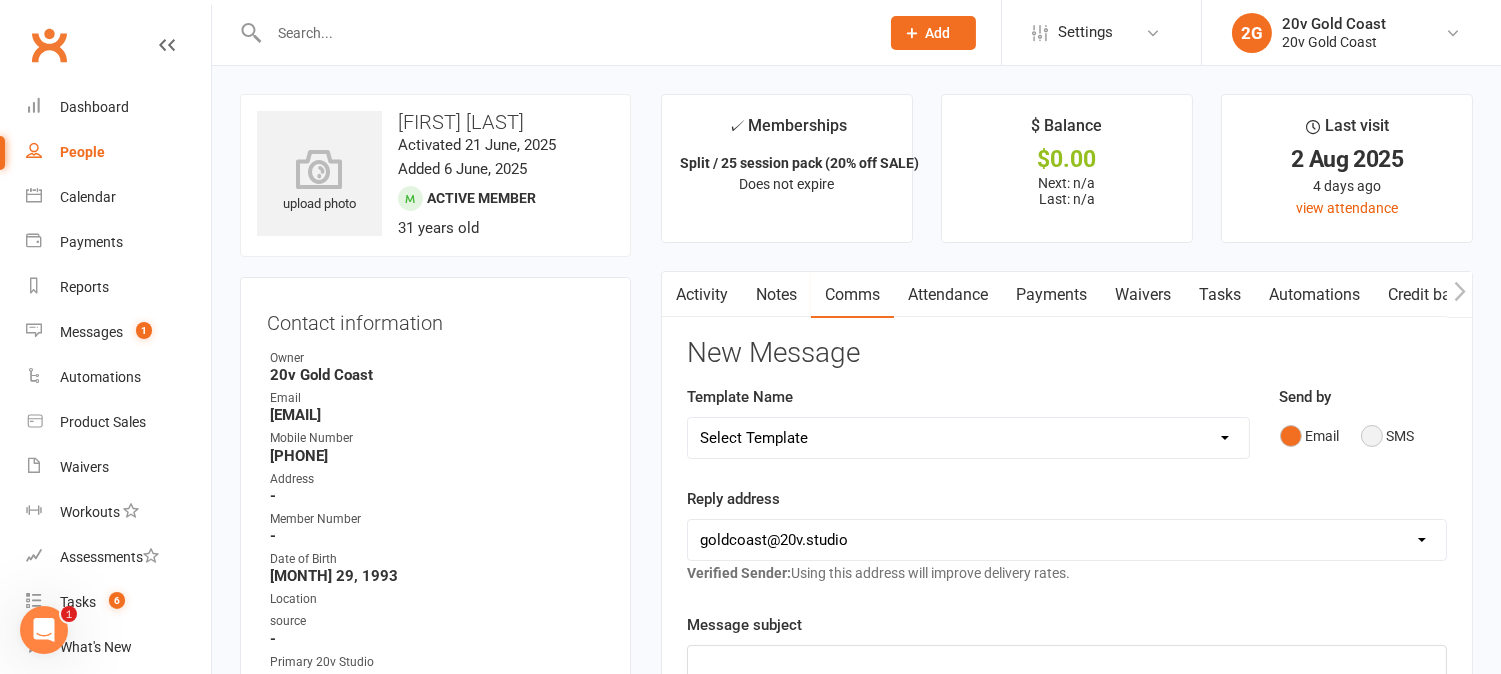 click on "SMS" at bounding box center (1388, 436) 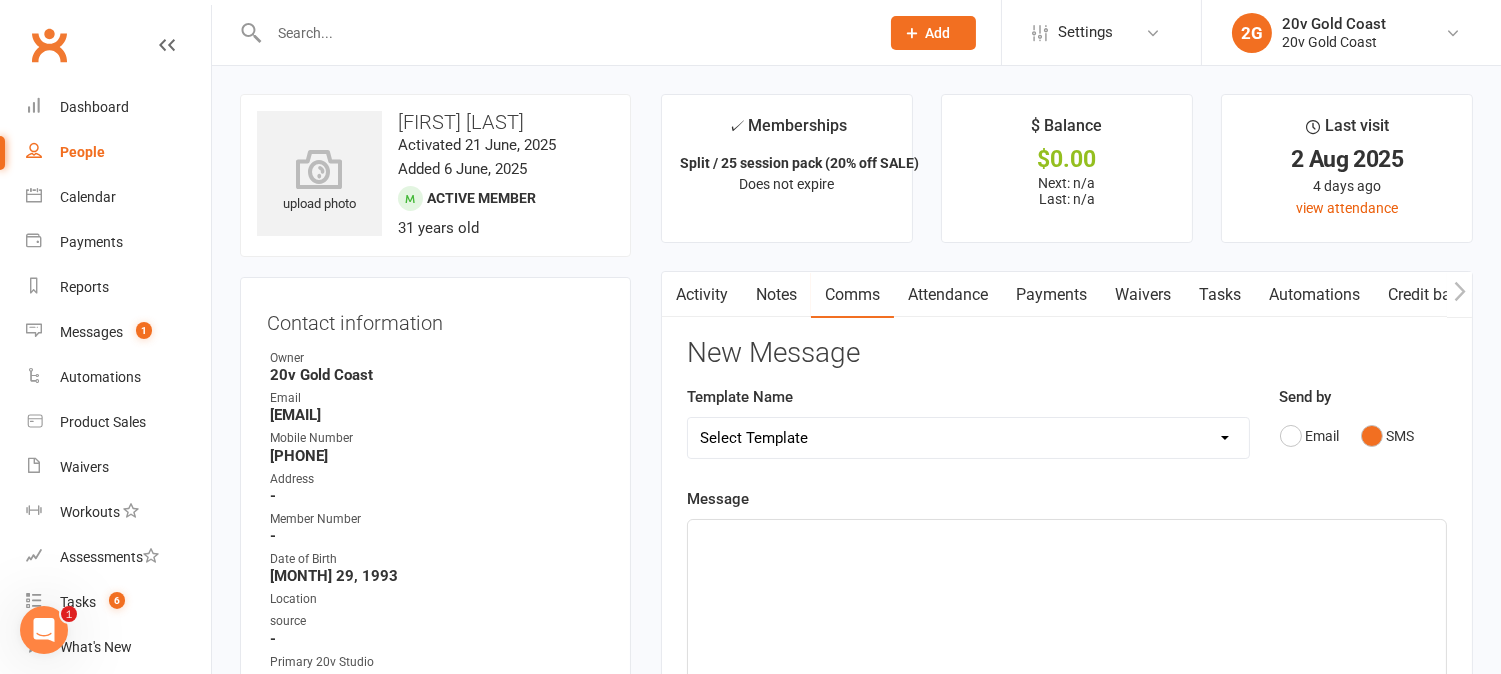 click on "﻿" 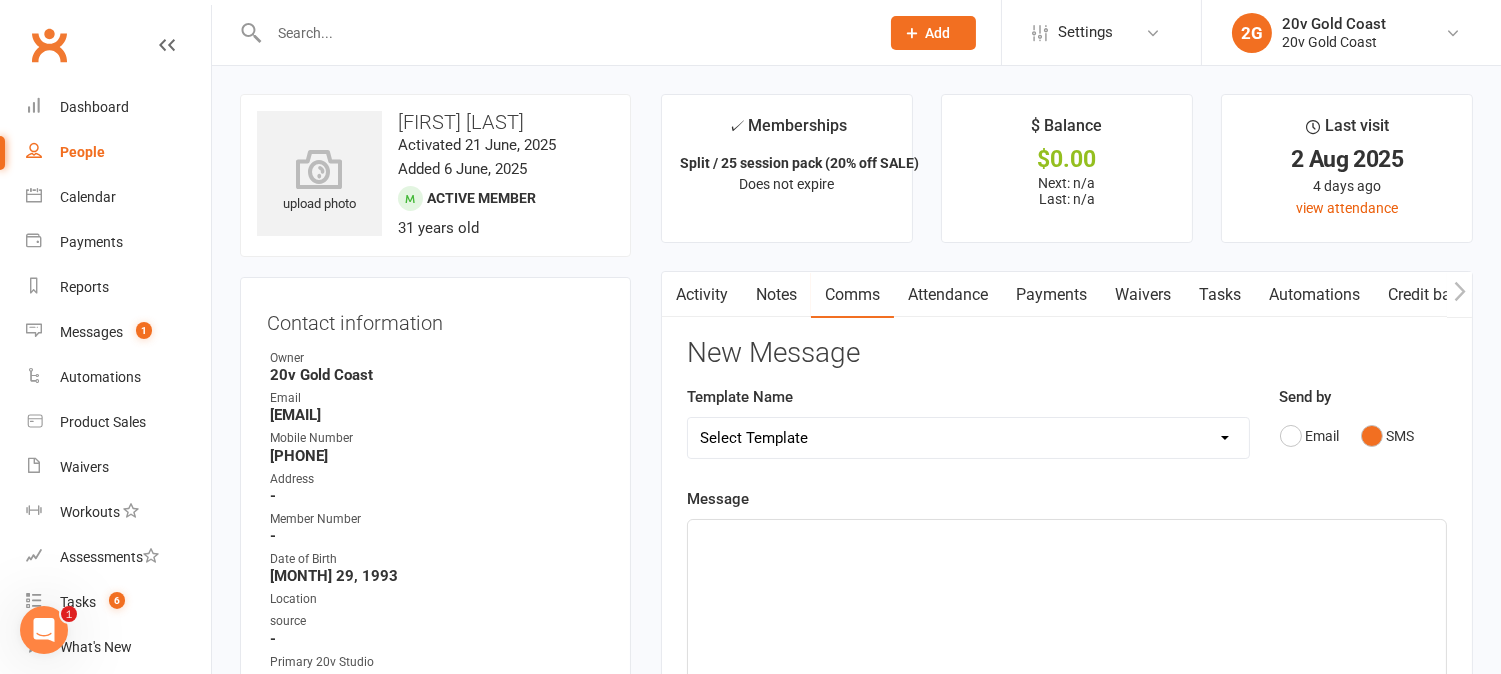 type 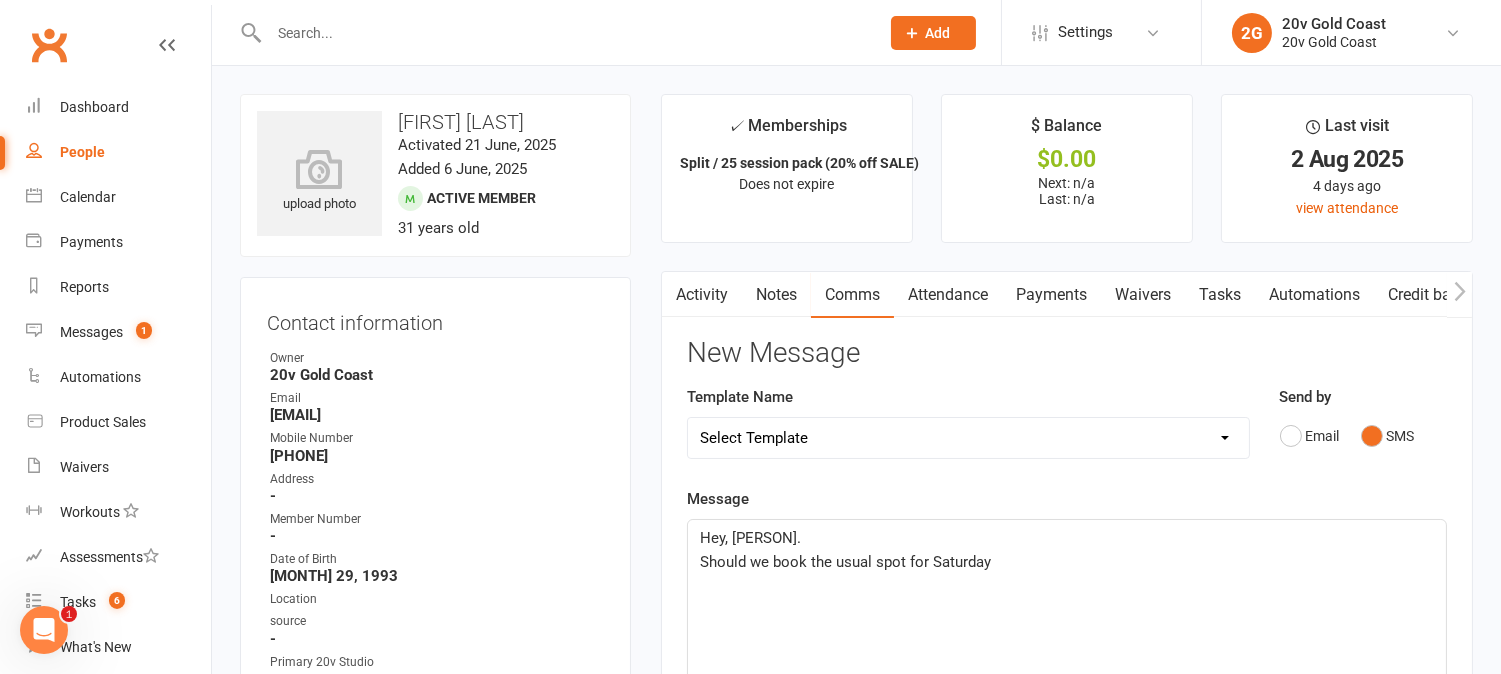 click on "Should we book the usual spot for Saturday" 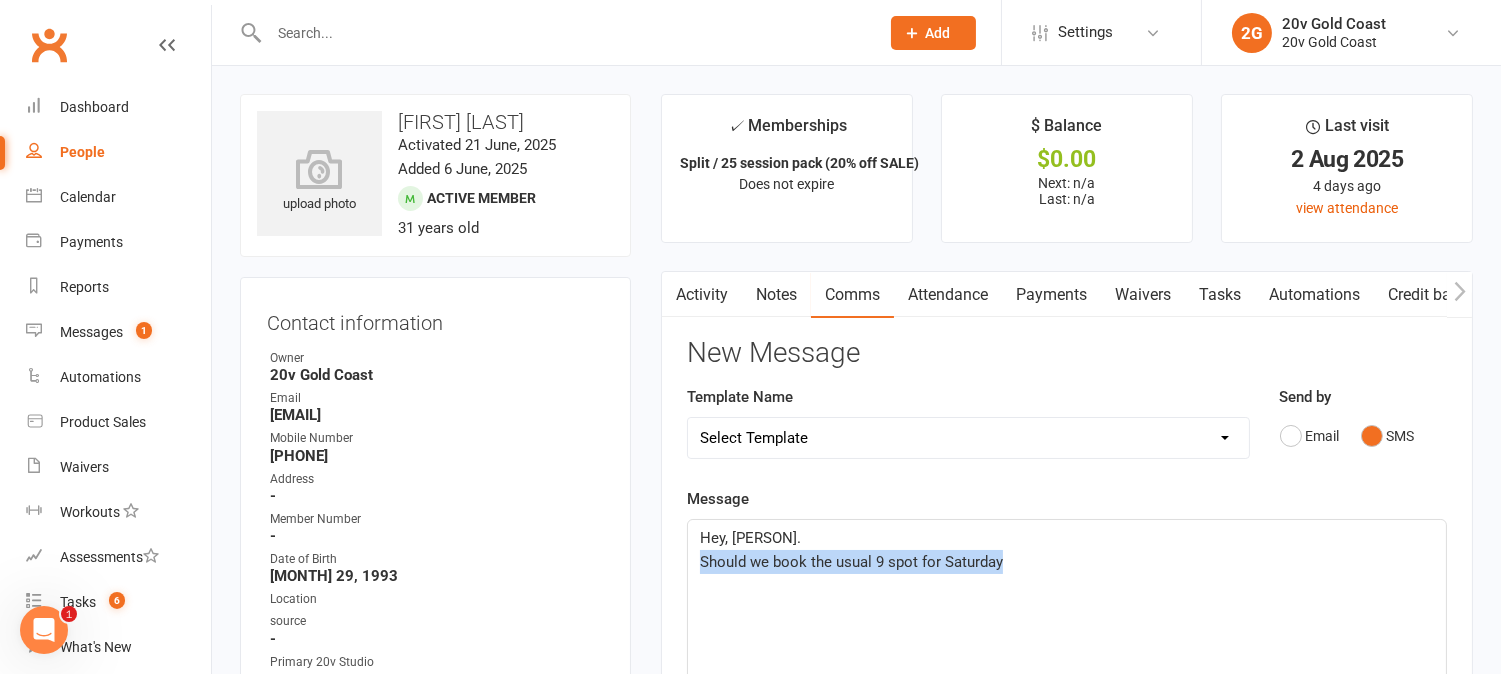drag, startPoint x: 1022, startPoint y: 561, endPoint x: 700, endPoint y: 568, distance: 322.07608 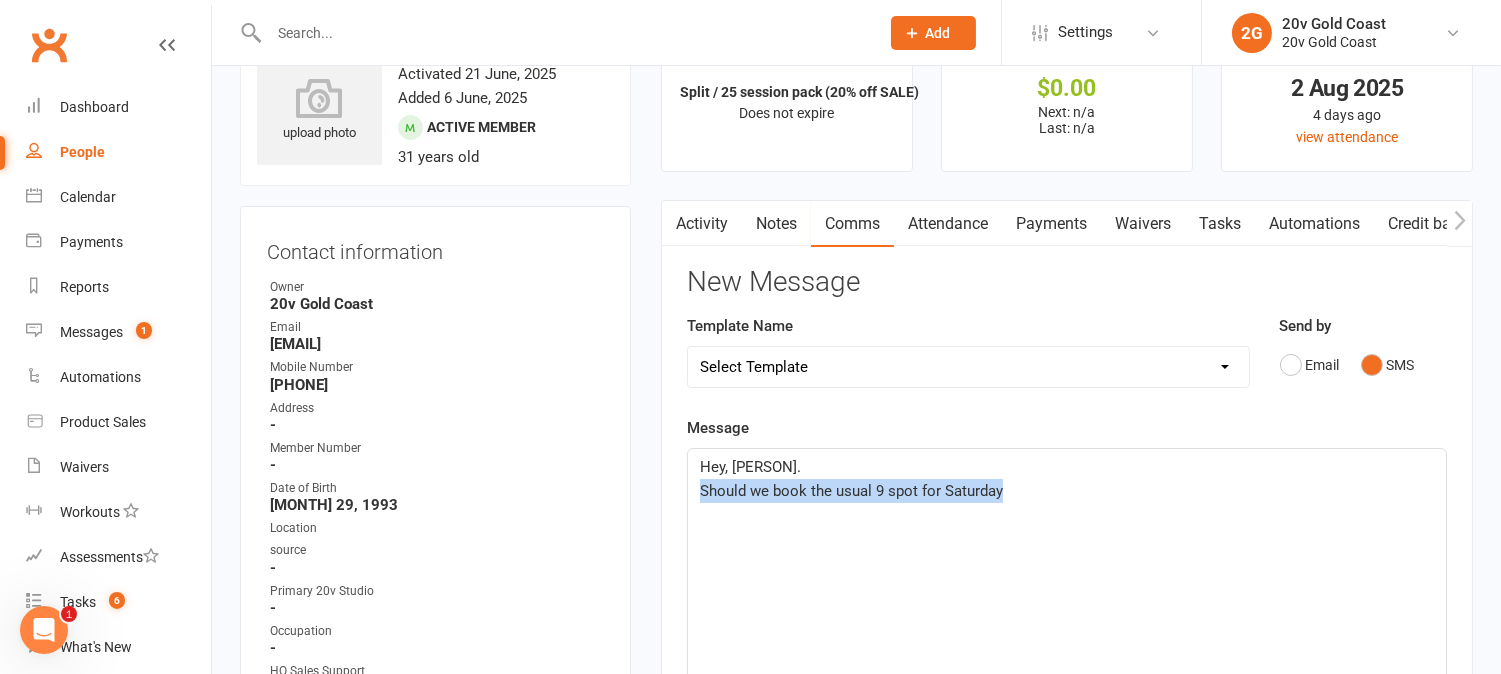 scroll, scrollTop: 111, scrollLeft: 0, axis: vertical 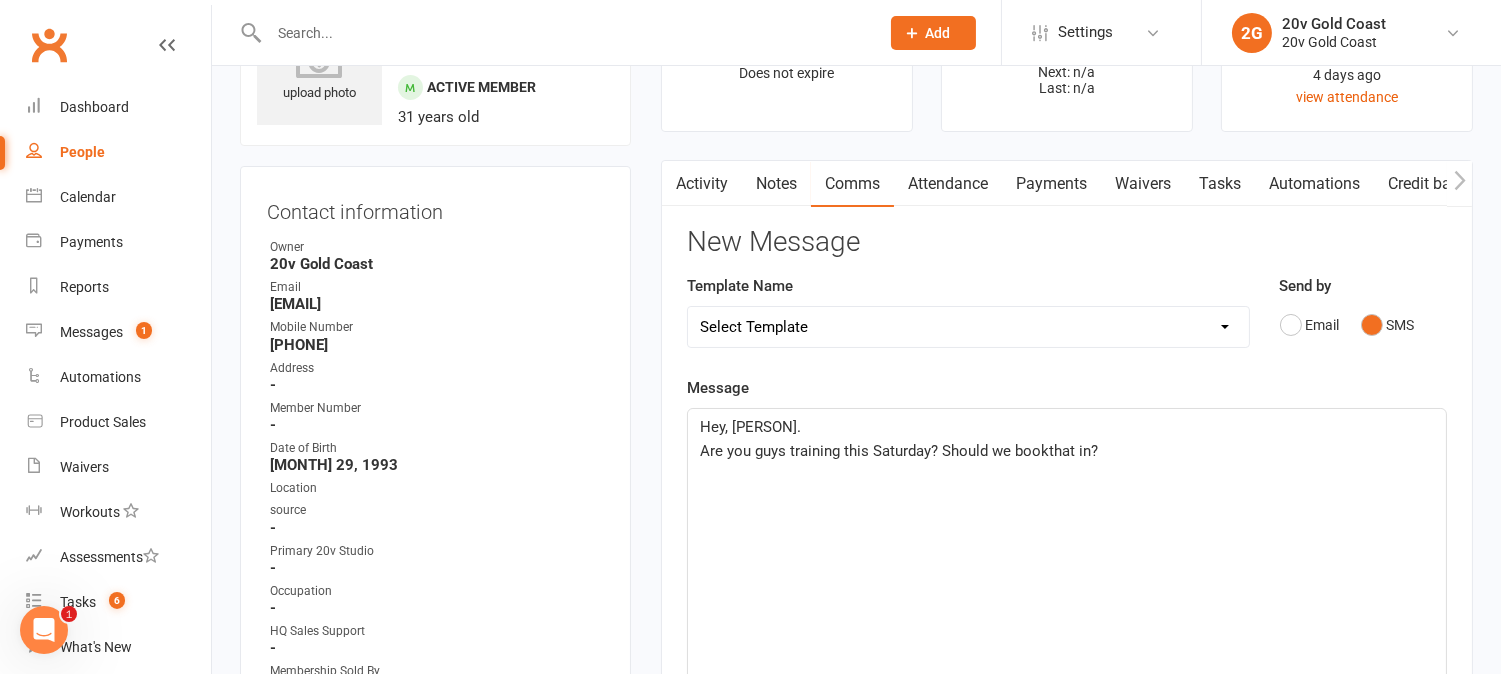 click on "Are you guys training this Saturday? Should we bookthat in?" 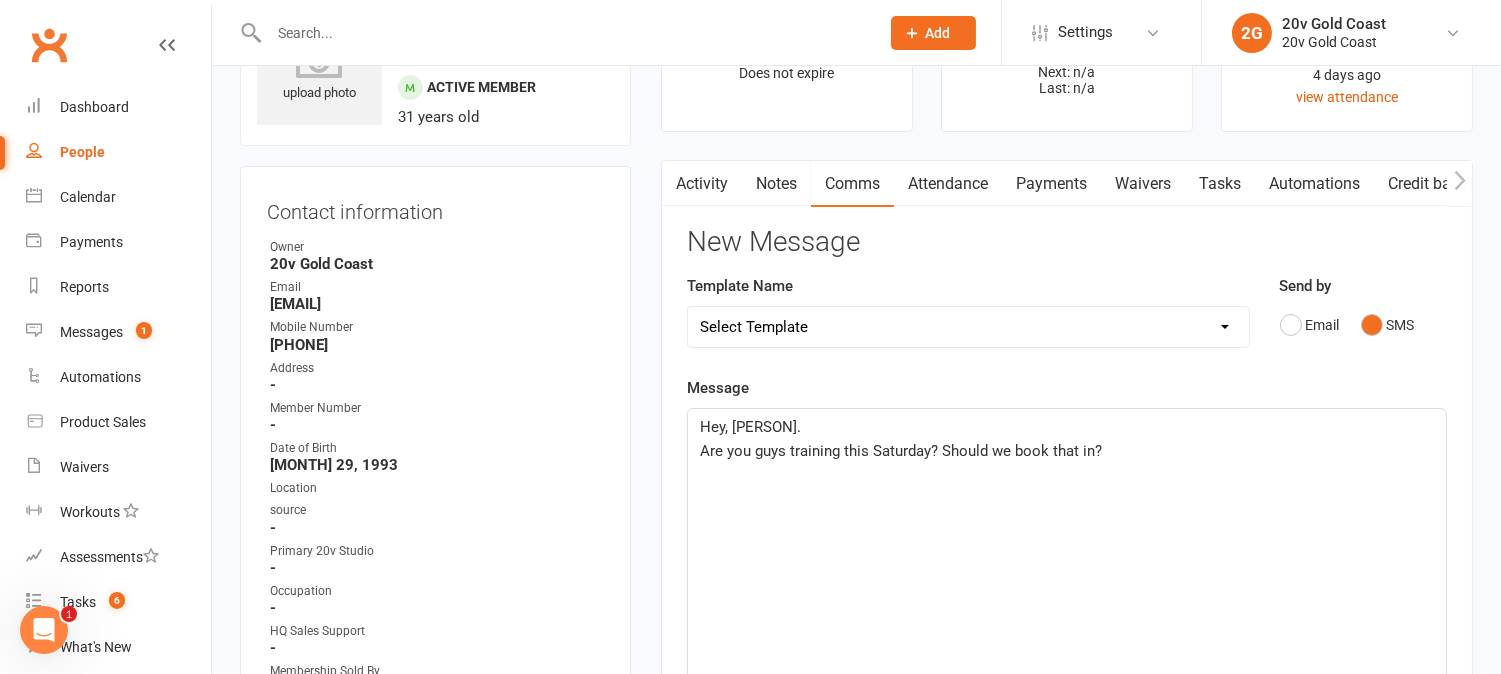 click on "Are you guys training this Saturday? Should we book that in?" 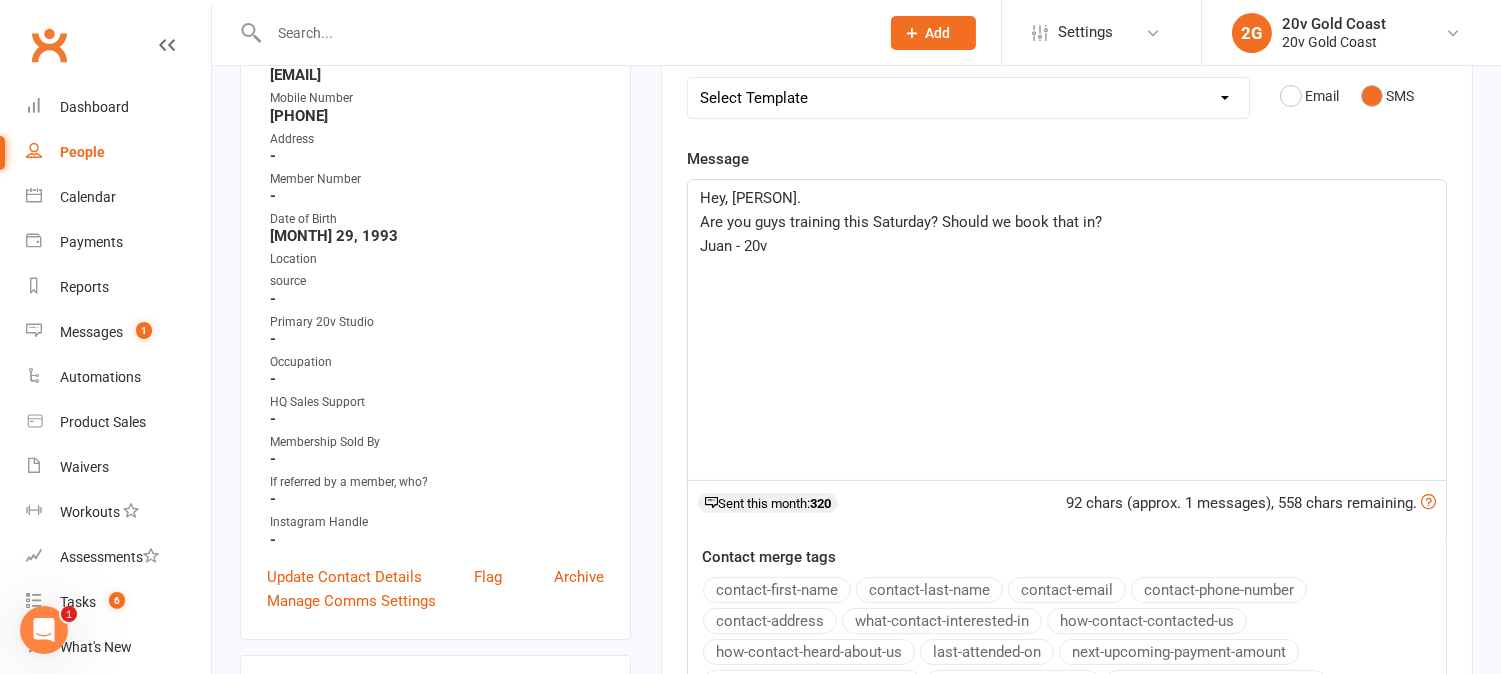 scroll, scrollTop: 555, scrollLeft: 0, axis: vertical 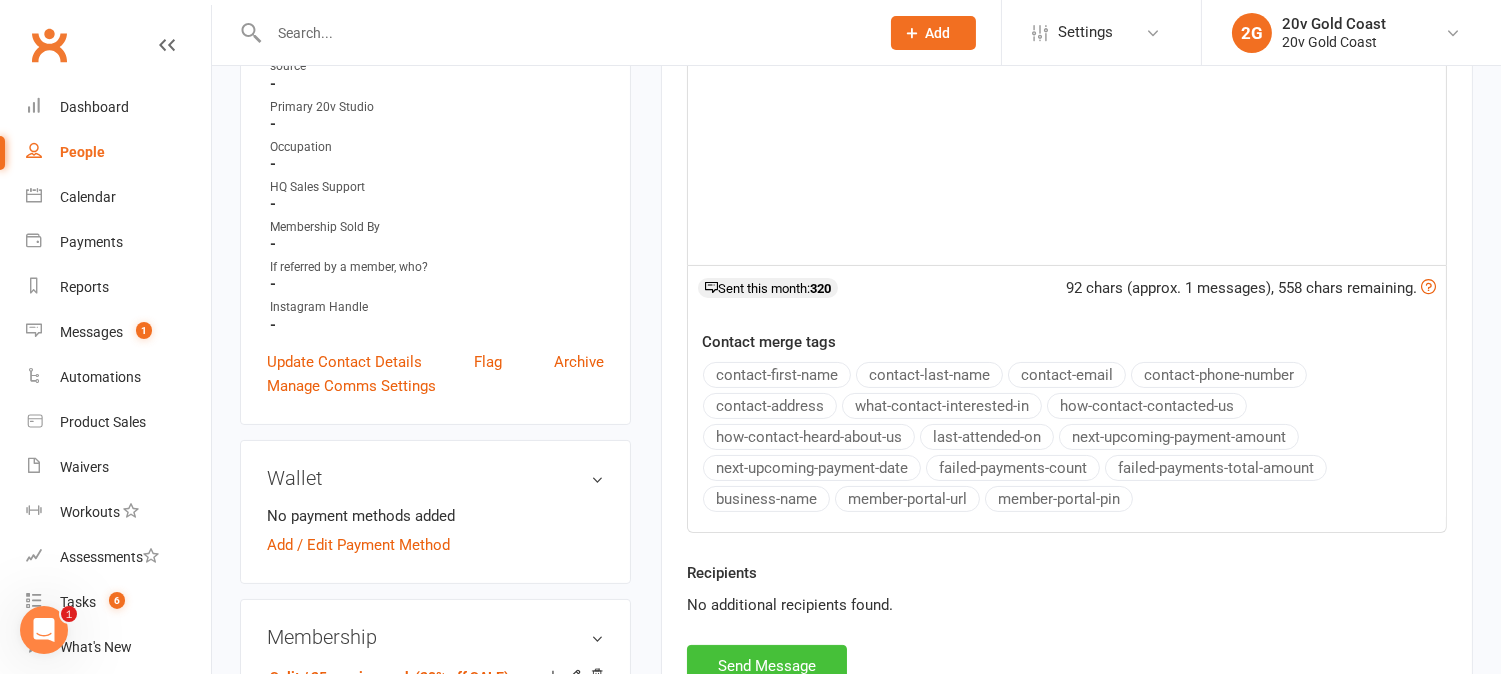 click on "Send Message" at bounding box center (767, 666) 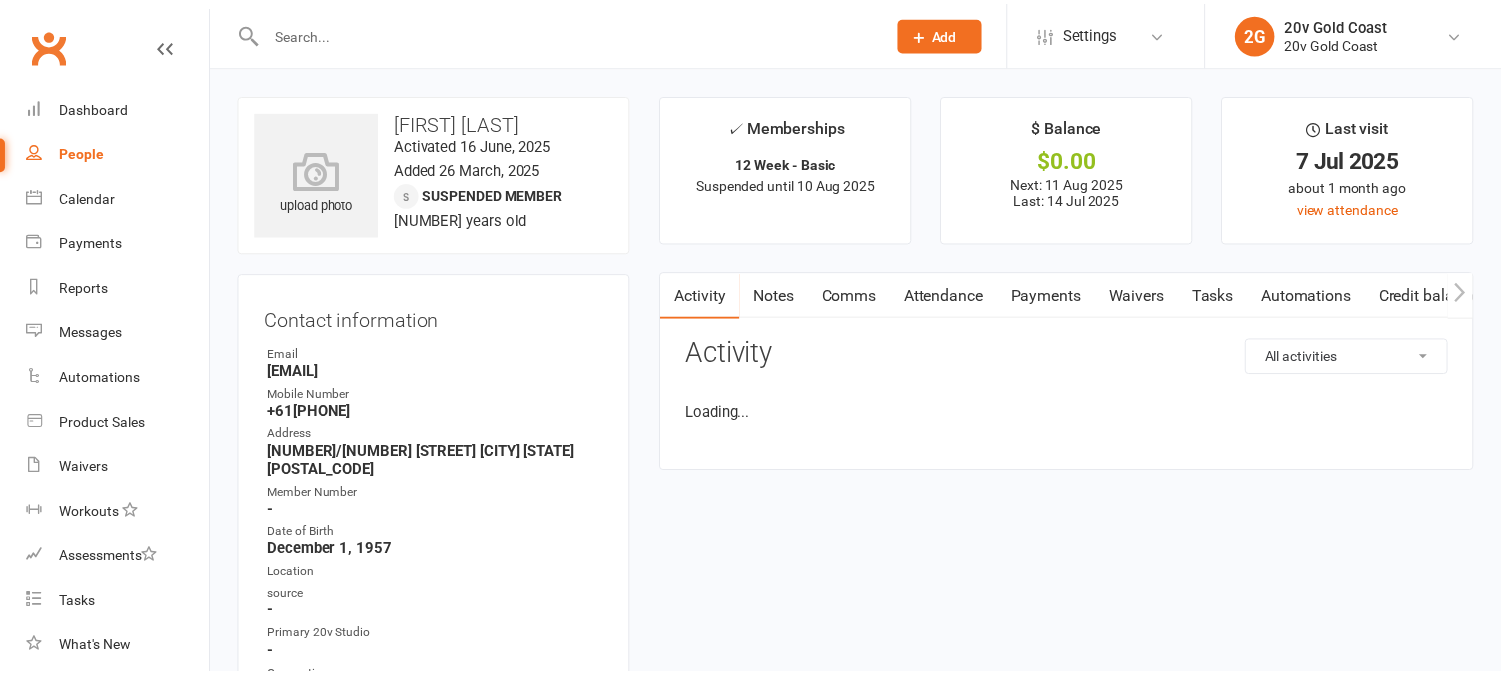 scroll, scrollTop: 0, scrollLeft: 0, axis: both 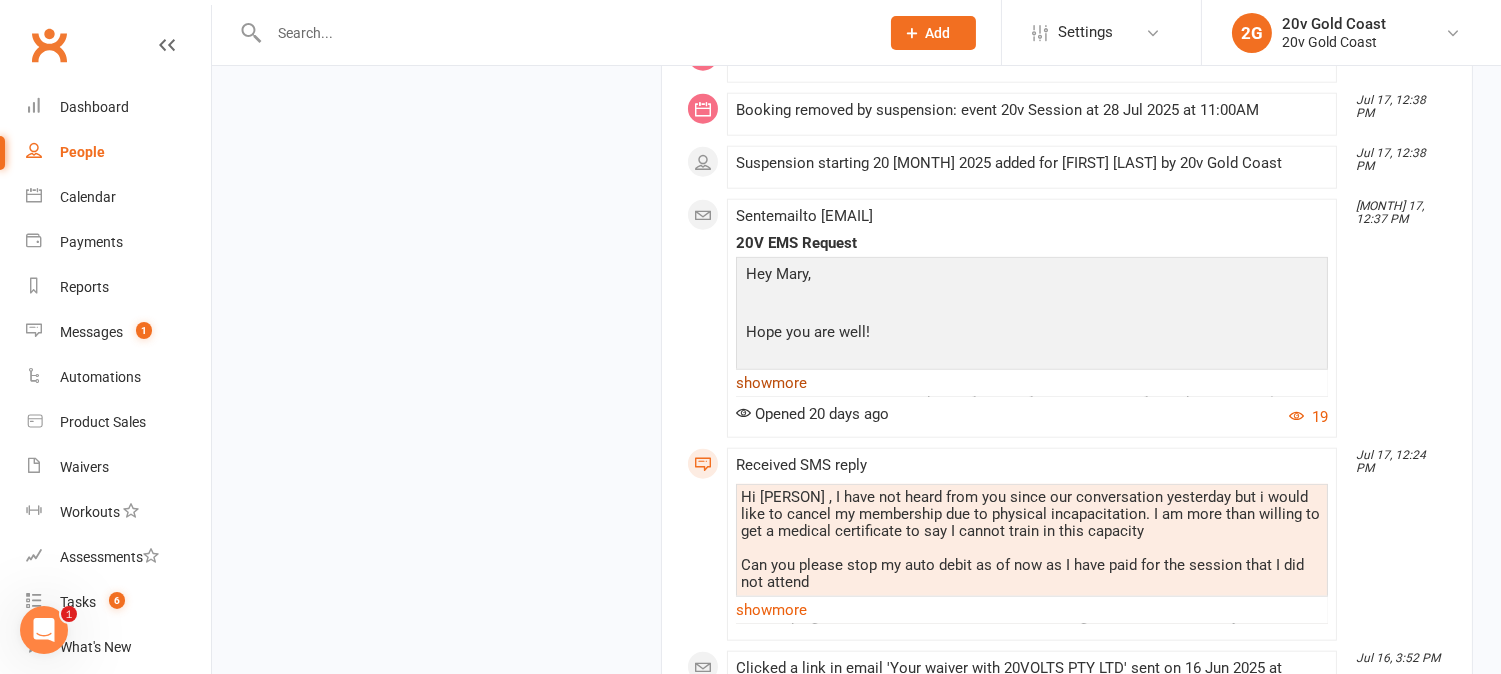 click on "show  more" at bounding box center (1032, 383) 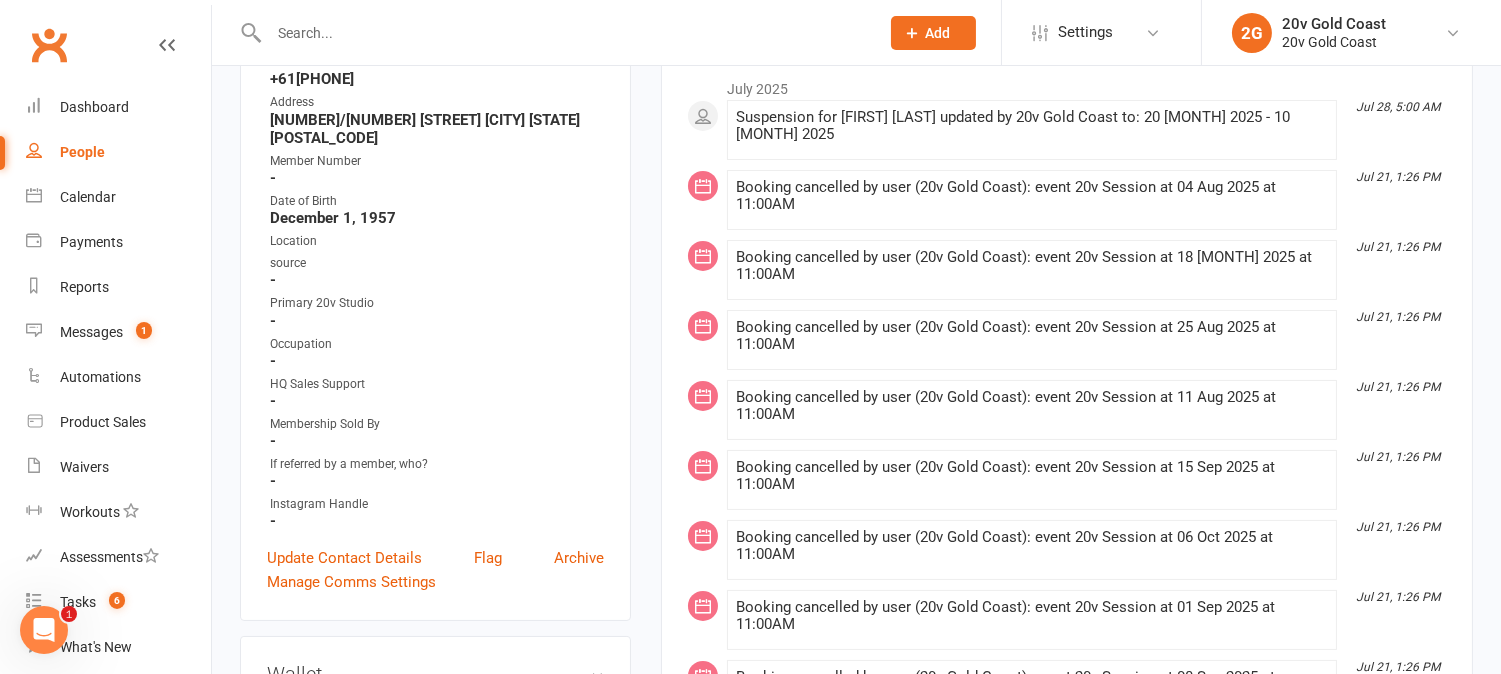 scroll, scrollTop: 0, scrollLeft: 0, axis: both 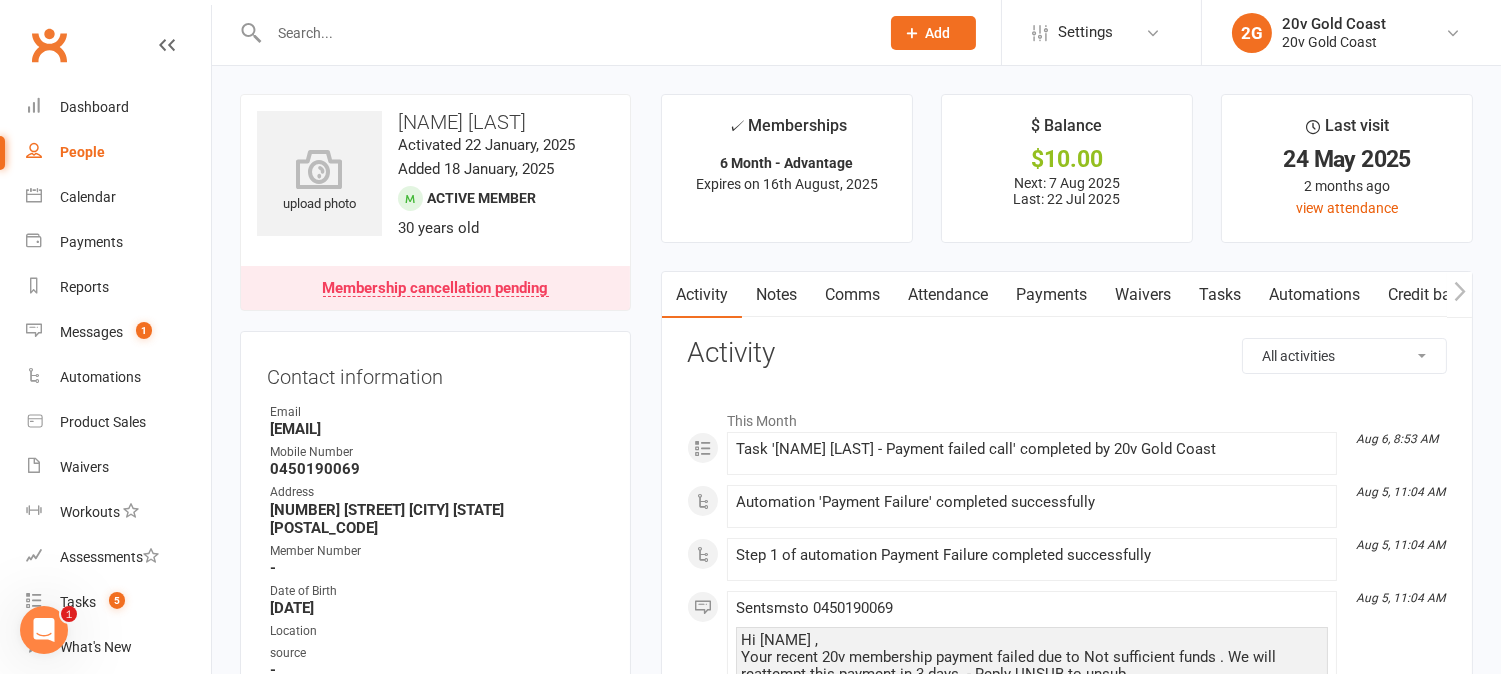 drag, startPoint x: 1046, startPoint y: 302, endPoint x: 1163, endPoint y: 322, distance: 118.69709 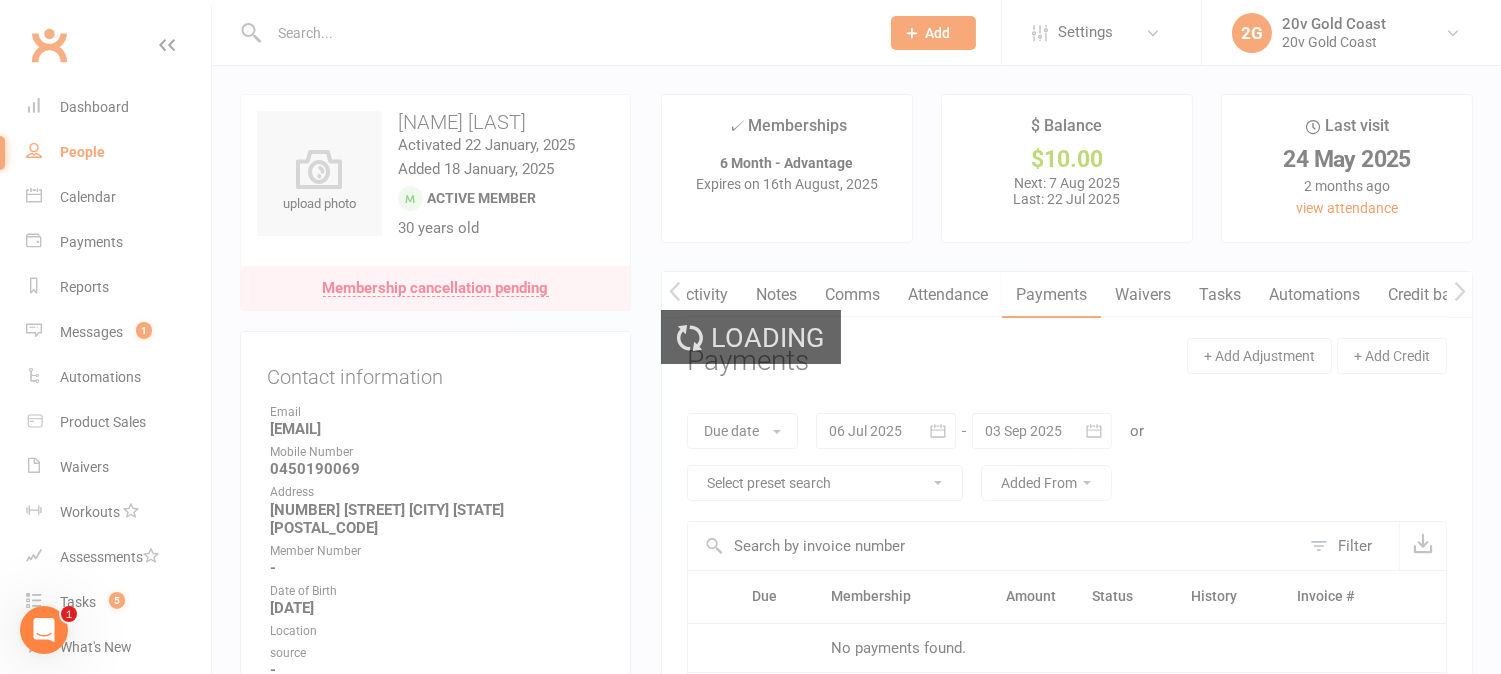 scroll, scrollTop: 0, scrollLeft: 1, axis: horizontal 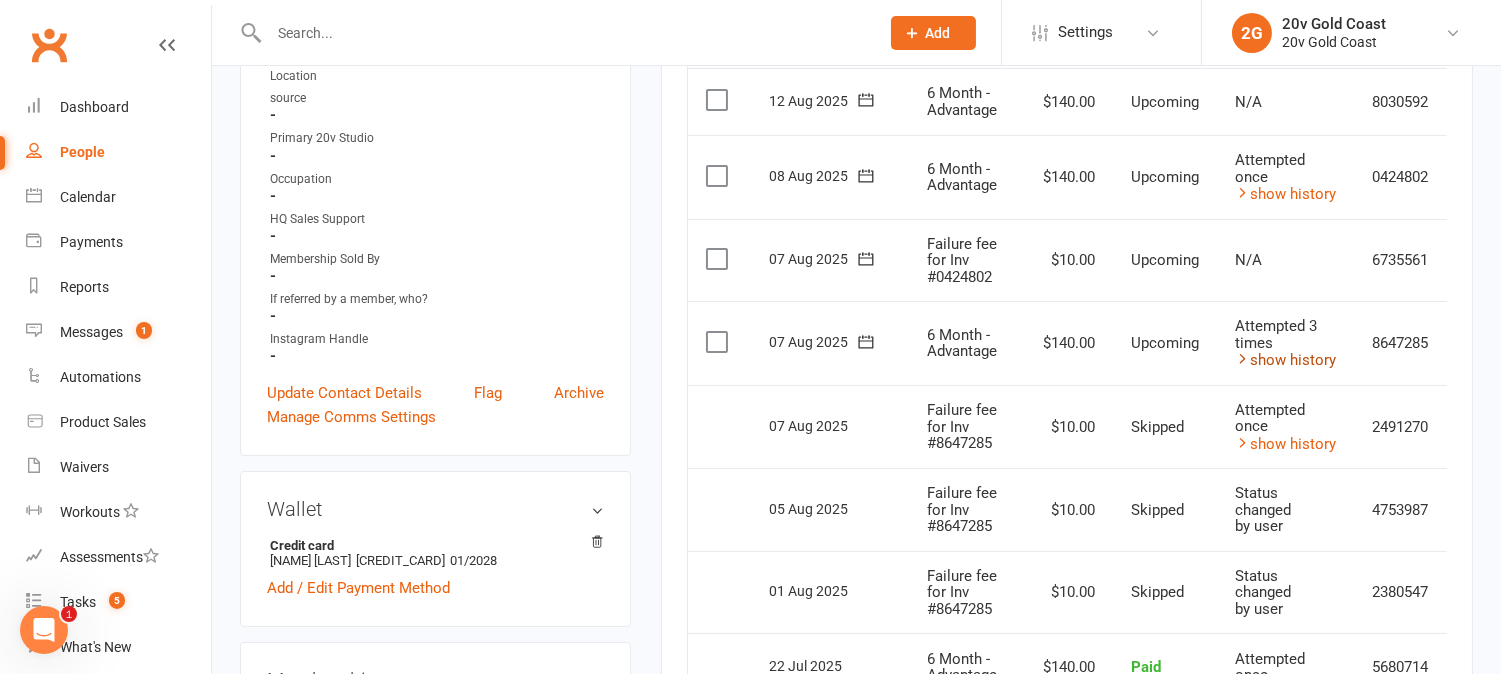 click on "show history" at bounding box center (1285, 360) 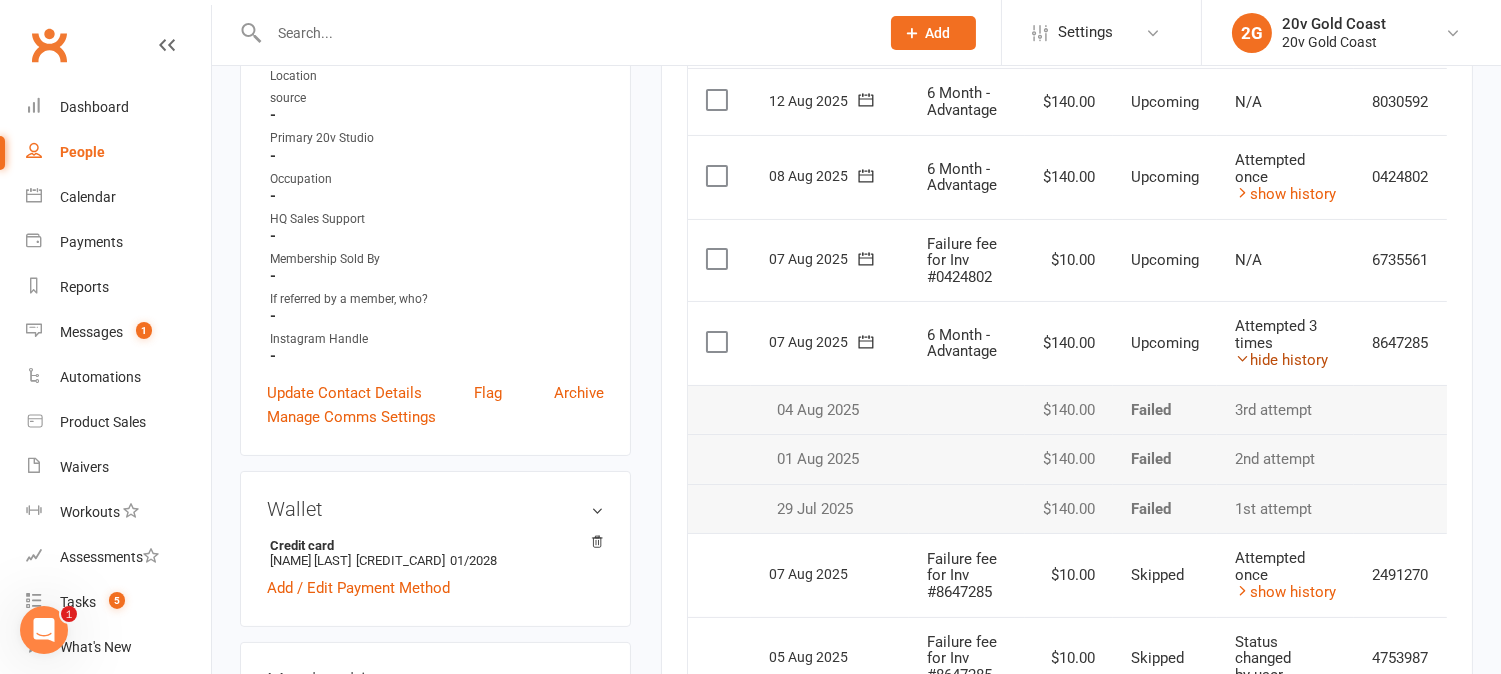 click on "hide history" at bounding box center (1281, 360) 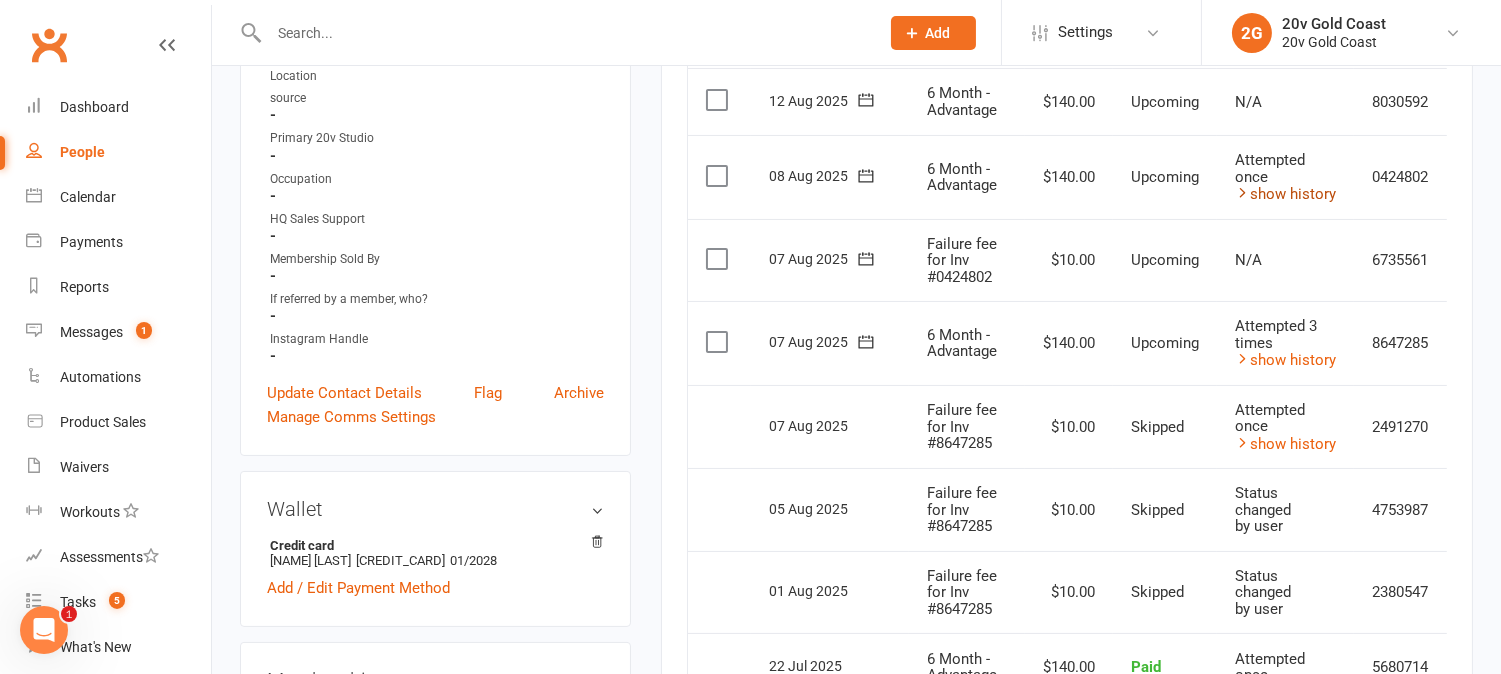 click on "show history" at bounding box center [1285, 194] 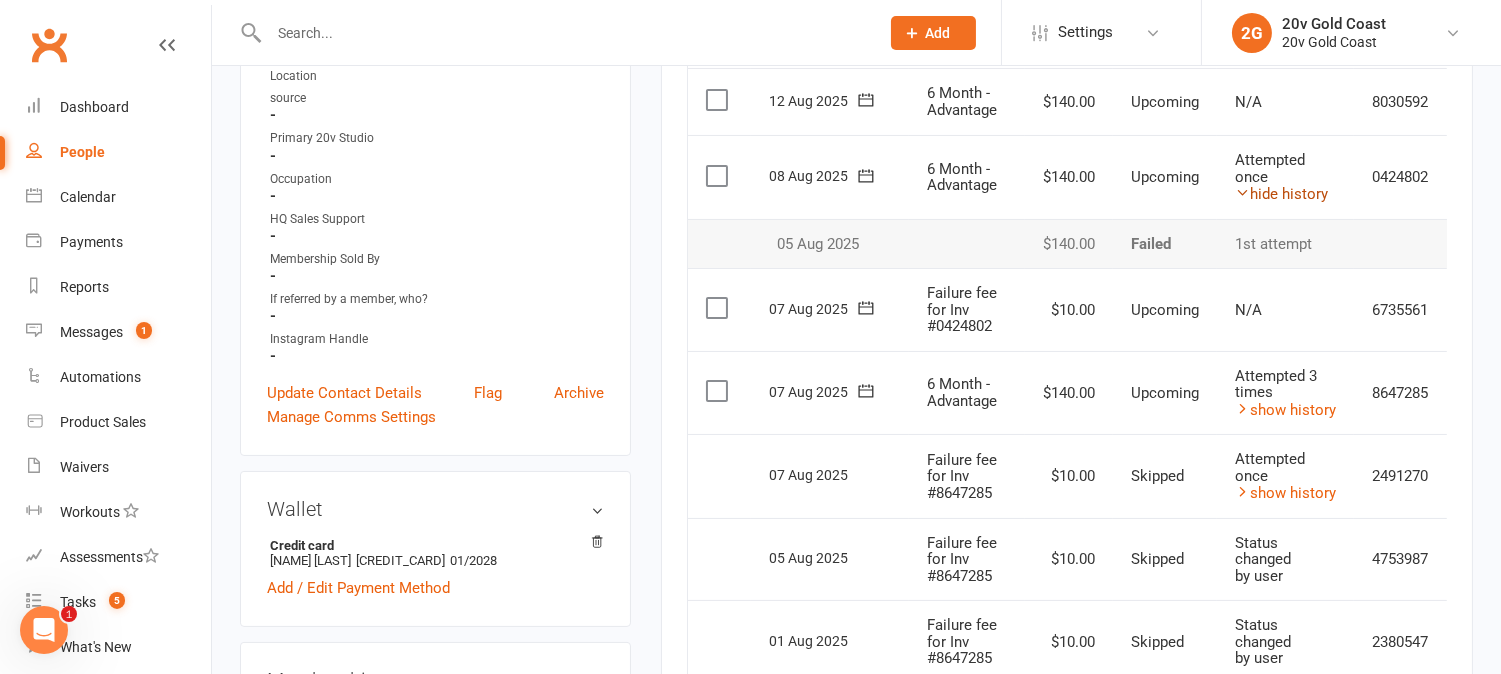 click on "hide history" at bounding box center (1281, 194) 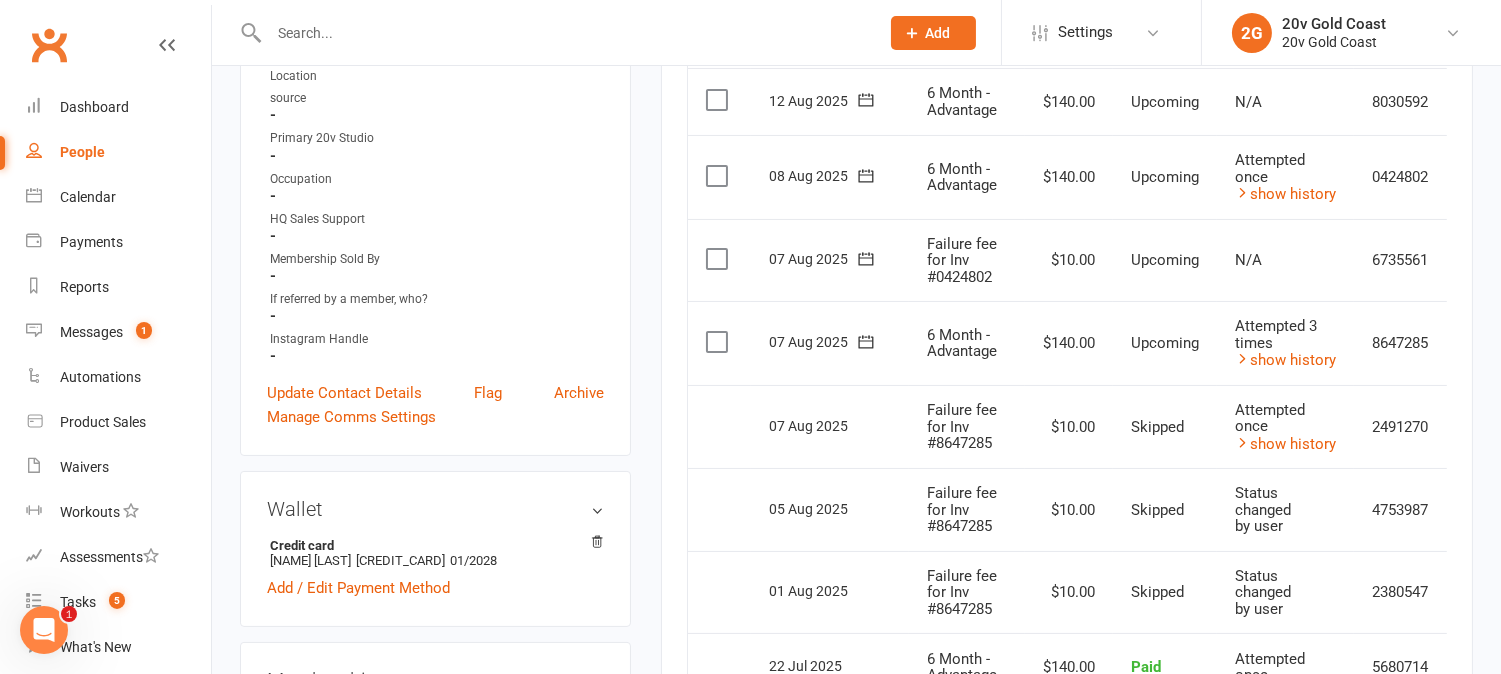 scroll, scrollTop: 0, scrollLeft: 0, axis: both 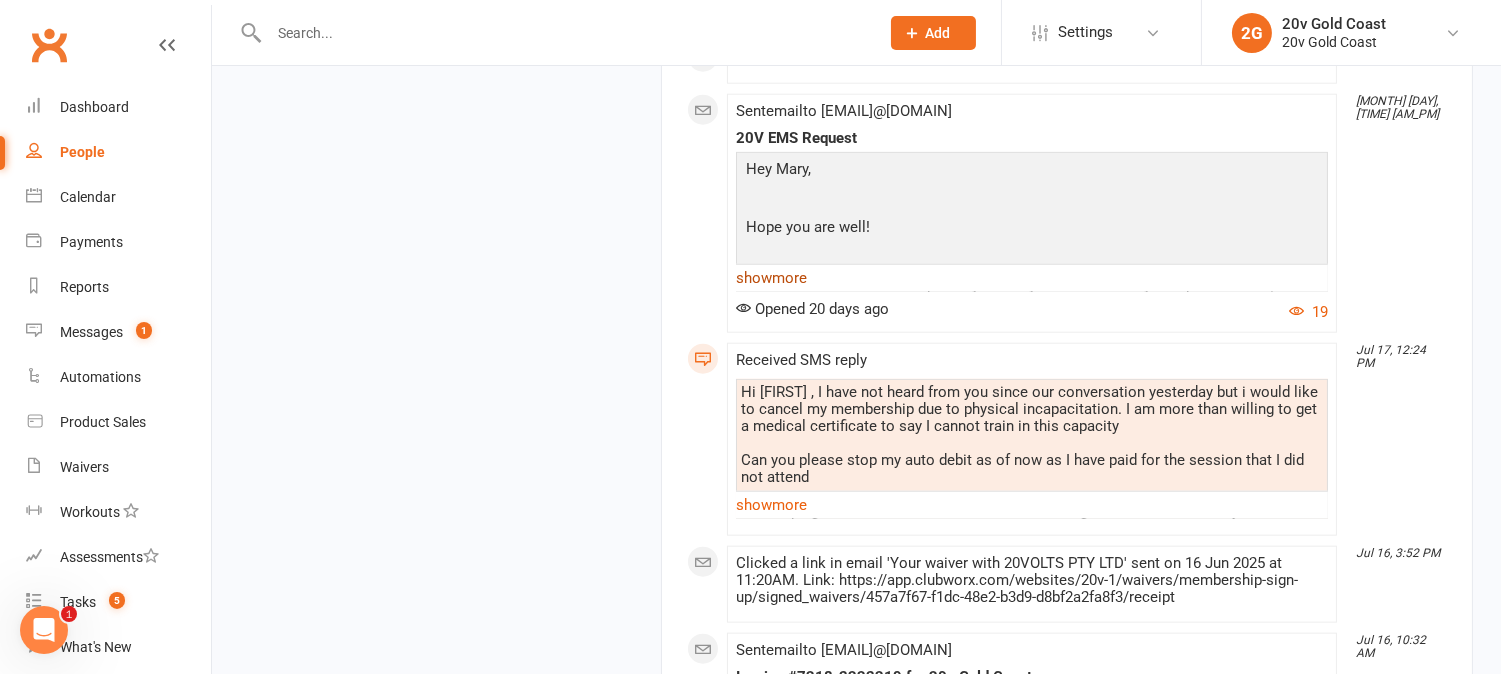 click on "show  more" at bounding box center (1032, 278) 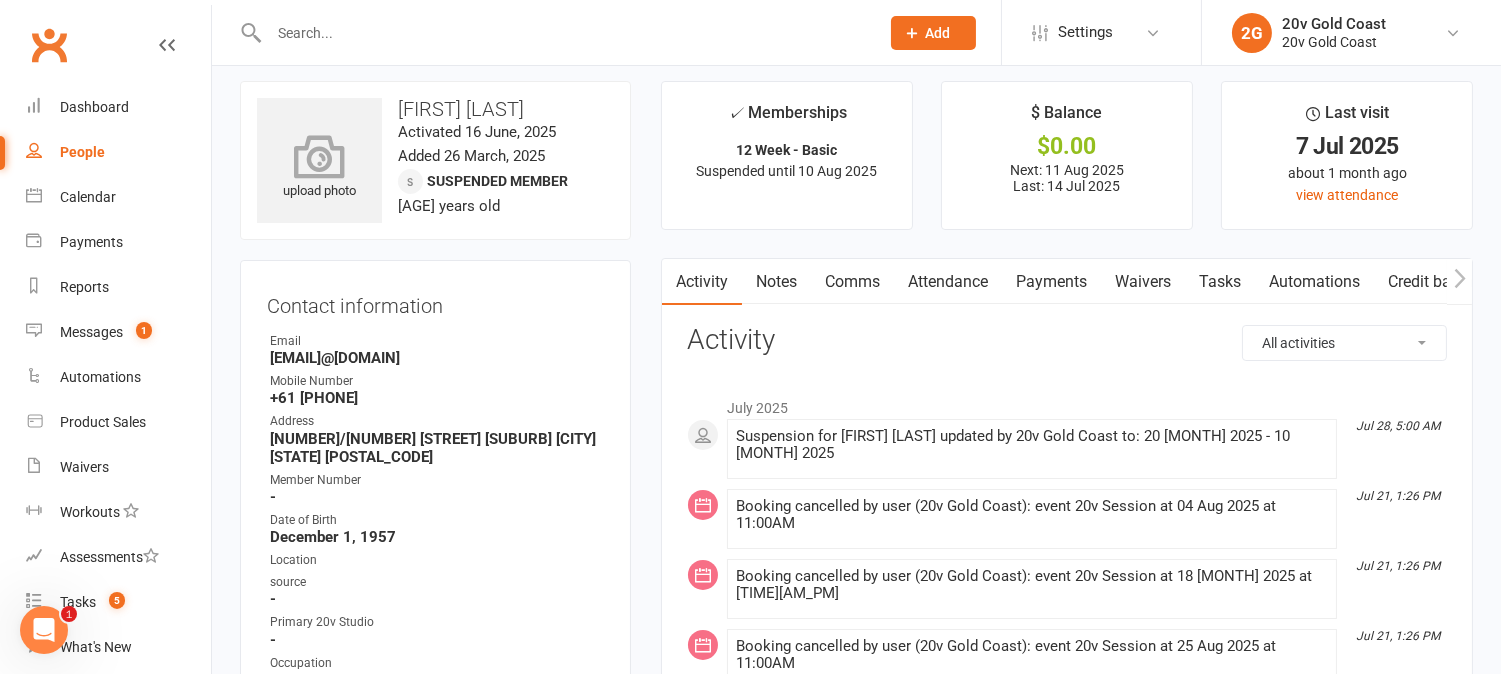scroll, scrollTop: 0, scrollLeft: 0, axis: both 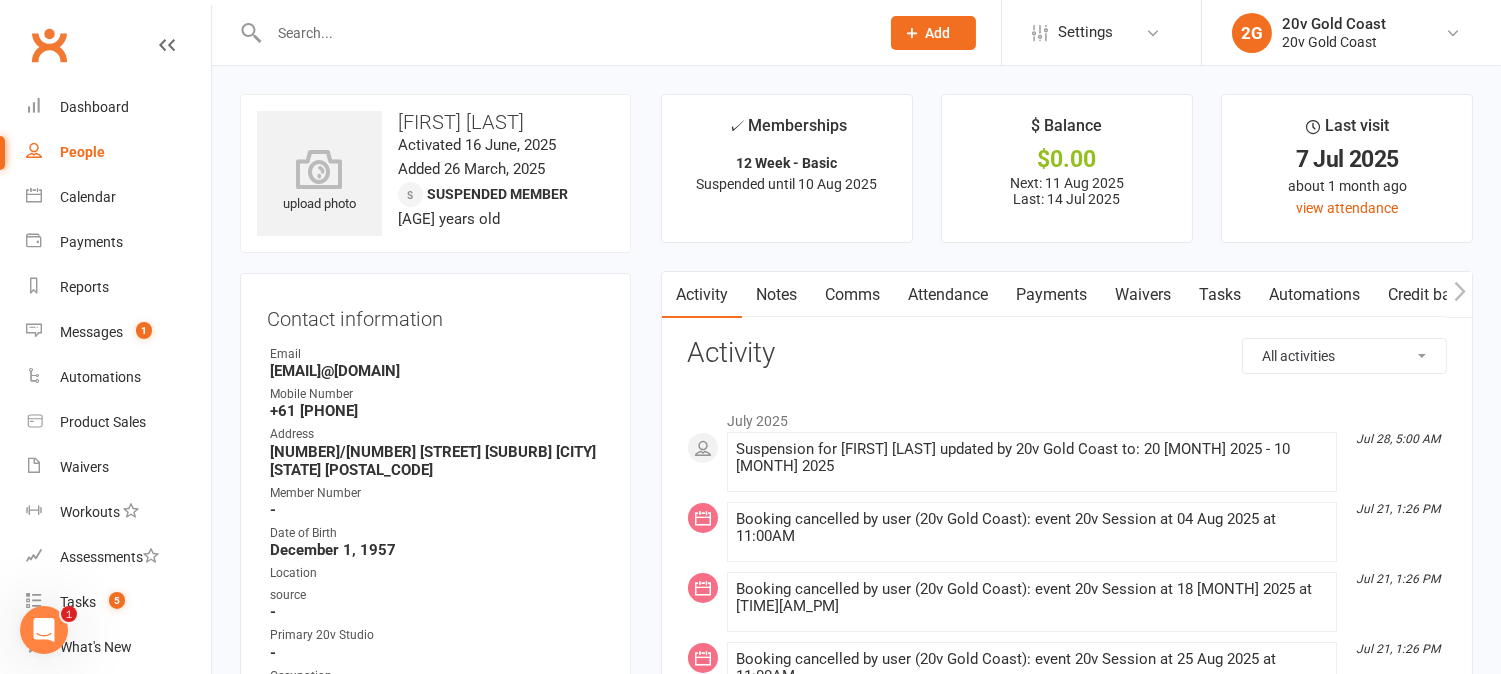 click on "[EMAIL]@[DOMAIN]" at bounding box center [437, 371] 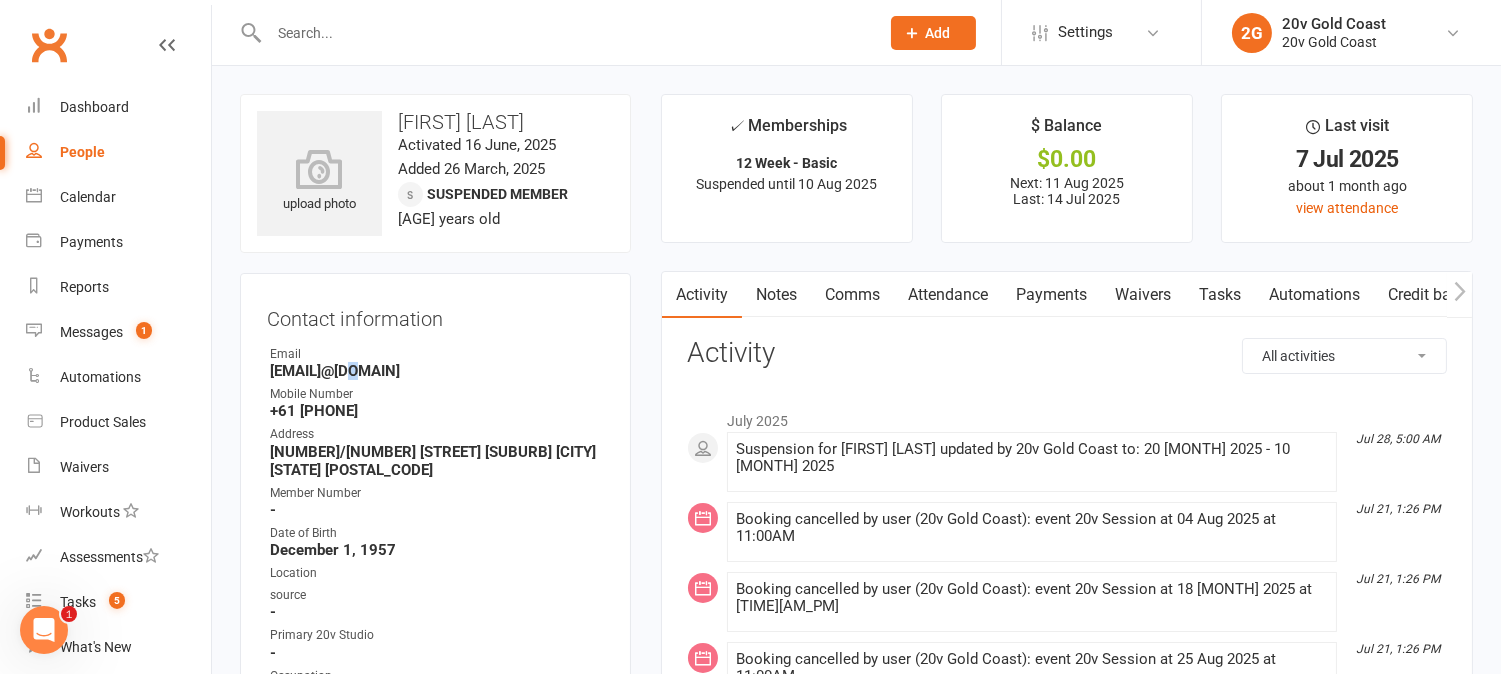 click on "[EMAIL]@[DOMAIN]" at bounding box center [437, 371] 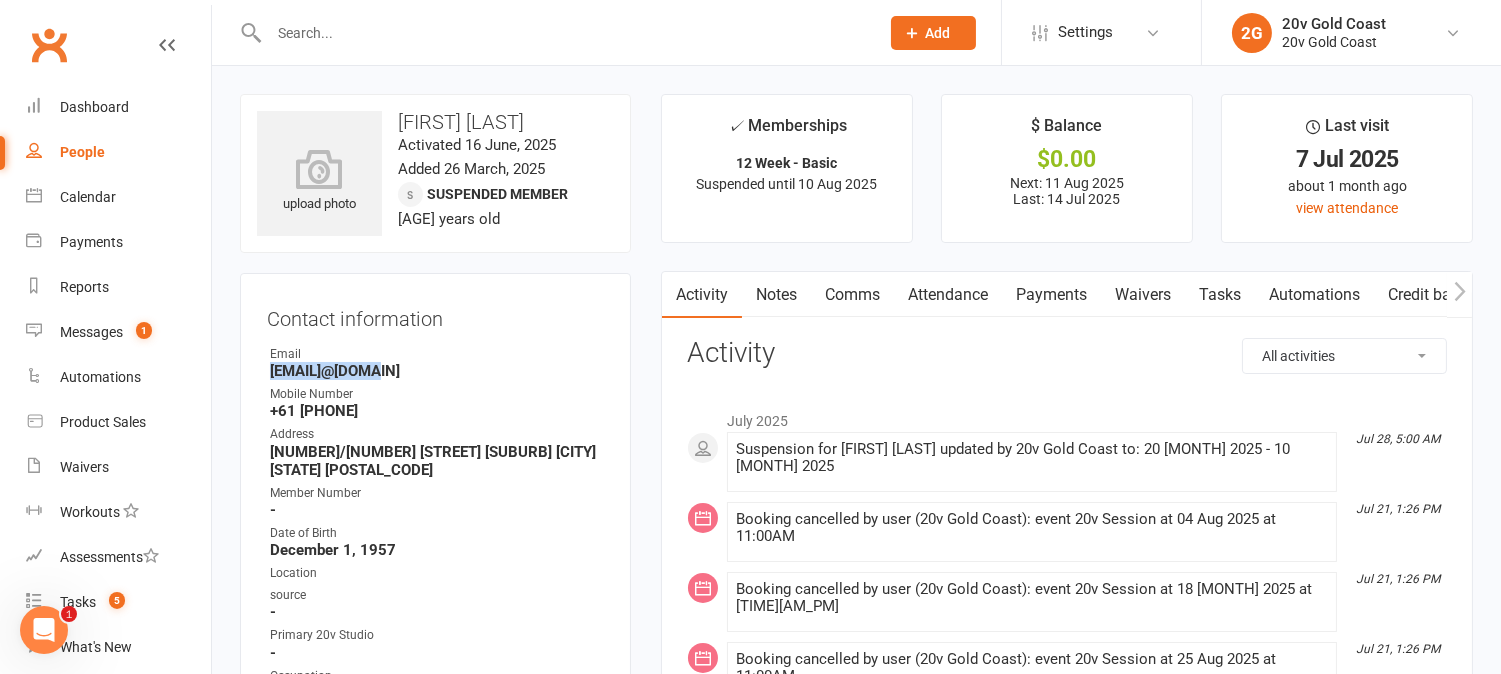 click on "[EMAIL]@[DOMAIN]" at bounding box center [437, 371] 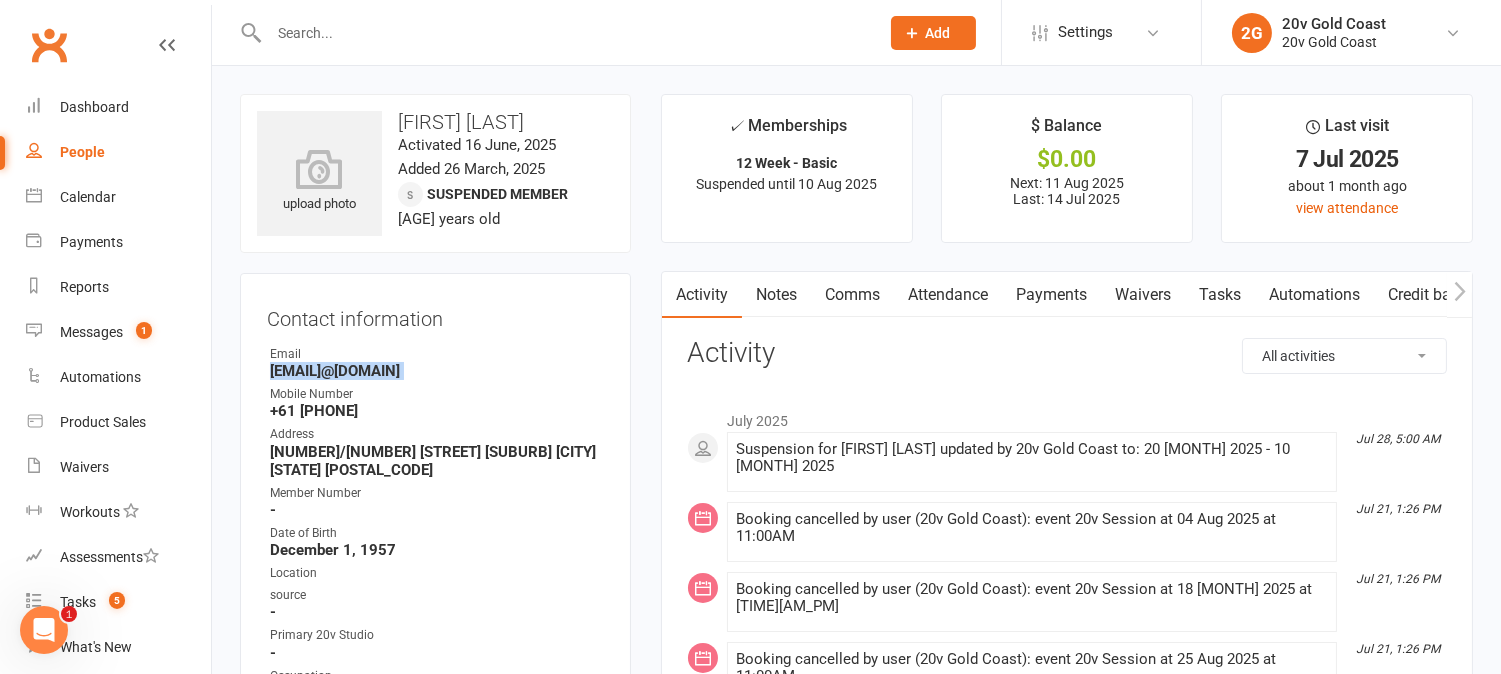 click on "[EMAIL]@[DOMAIN]" at bounding box center (437, 371) 